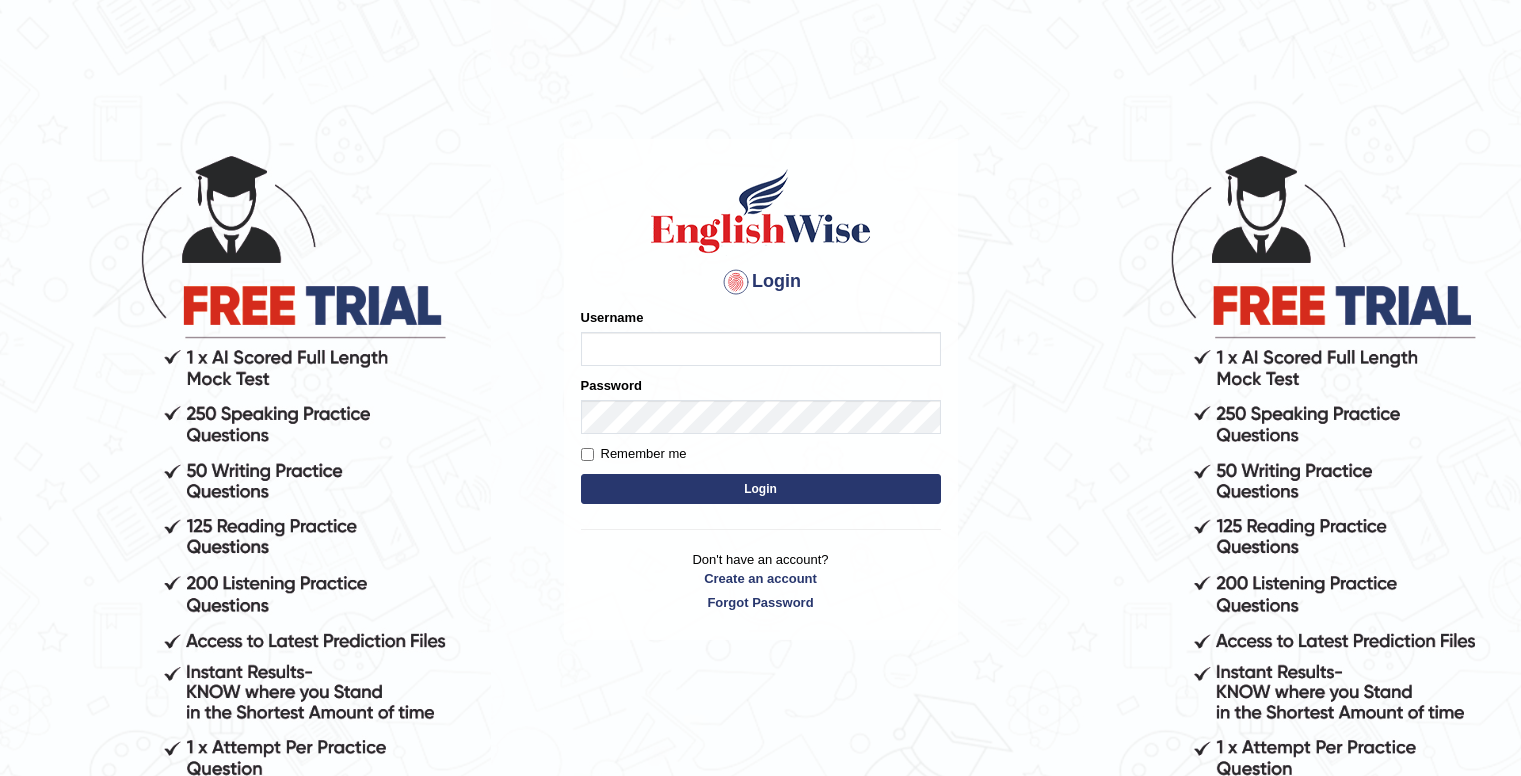 scroll, scrollTop: 0, scrollLeft: 0, axis: both 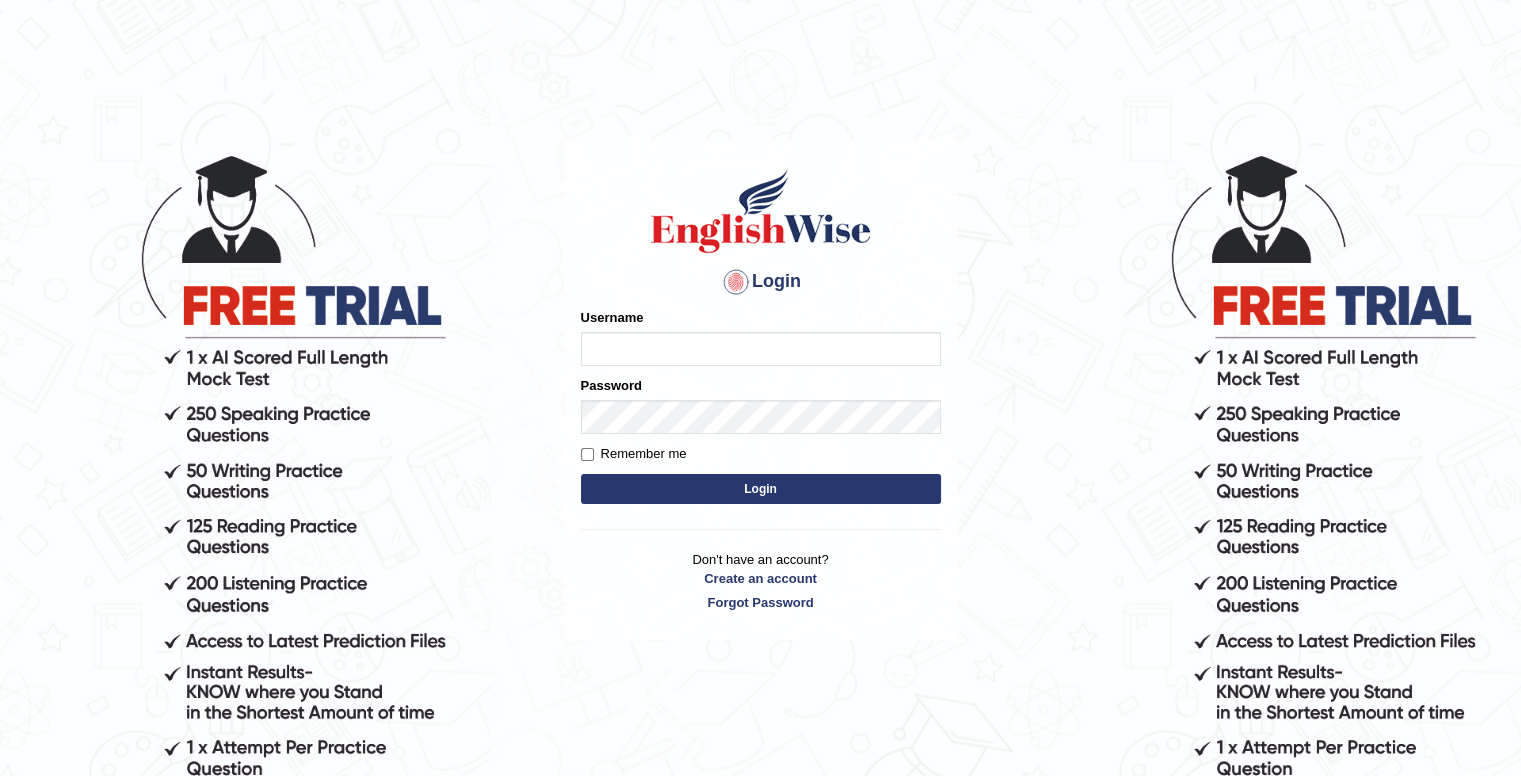 type on "0457219475" 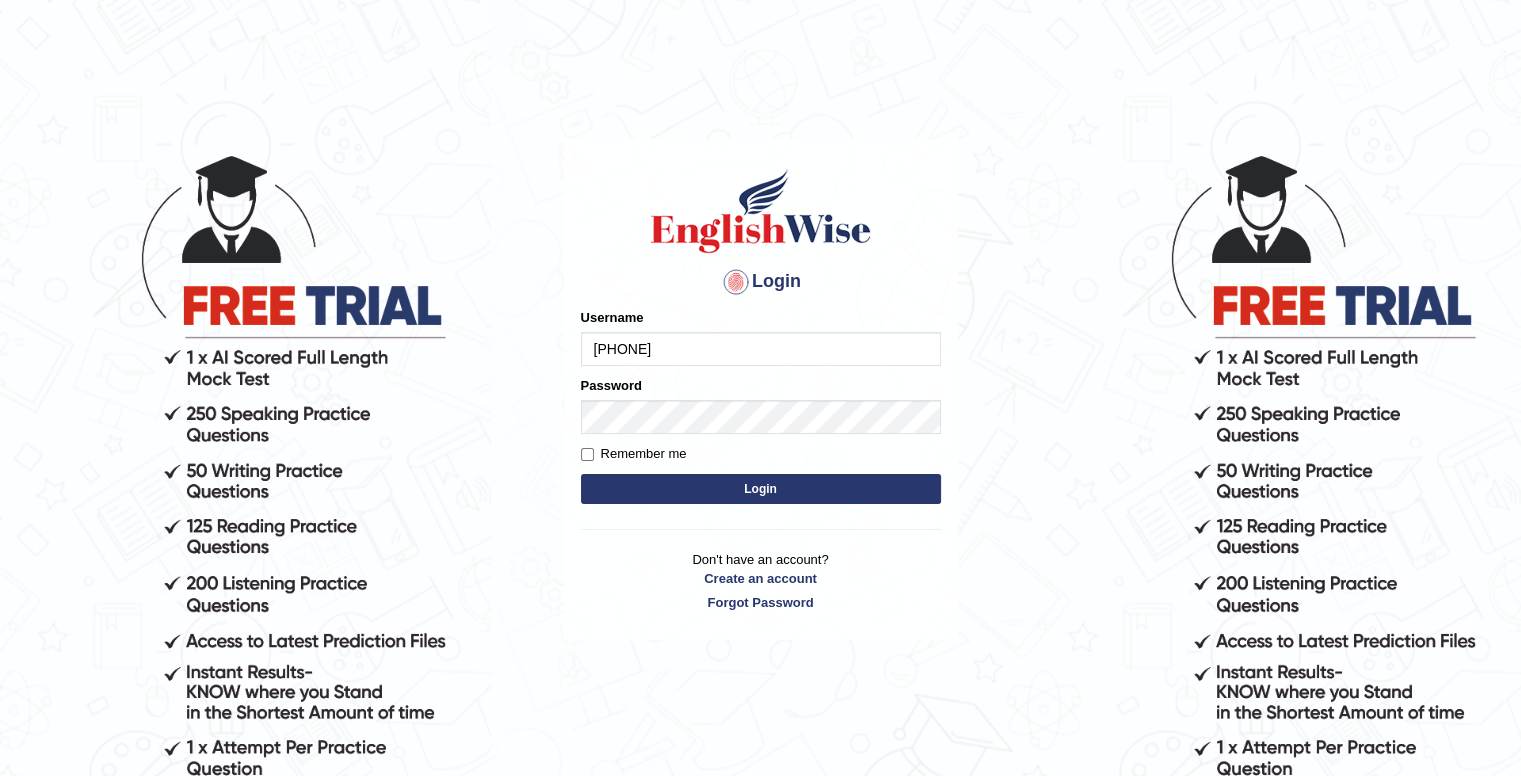 click on "Login" at bounding box center (761, 489) 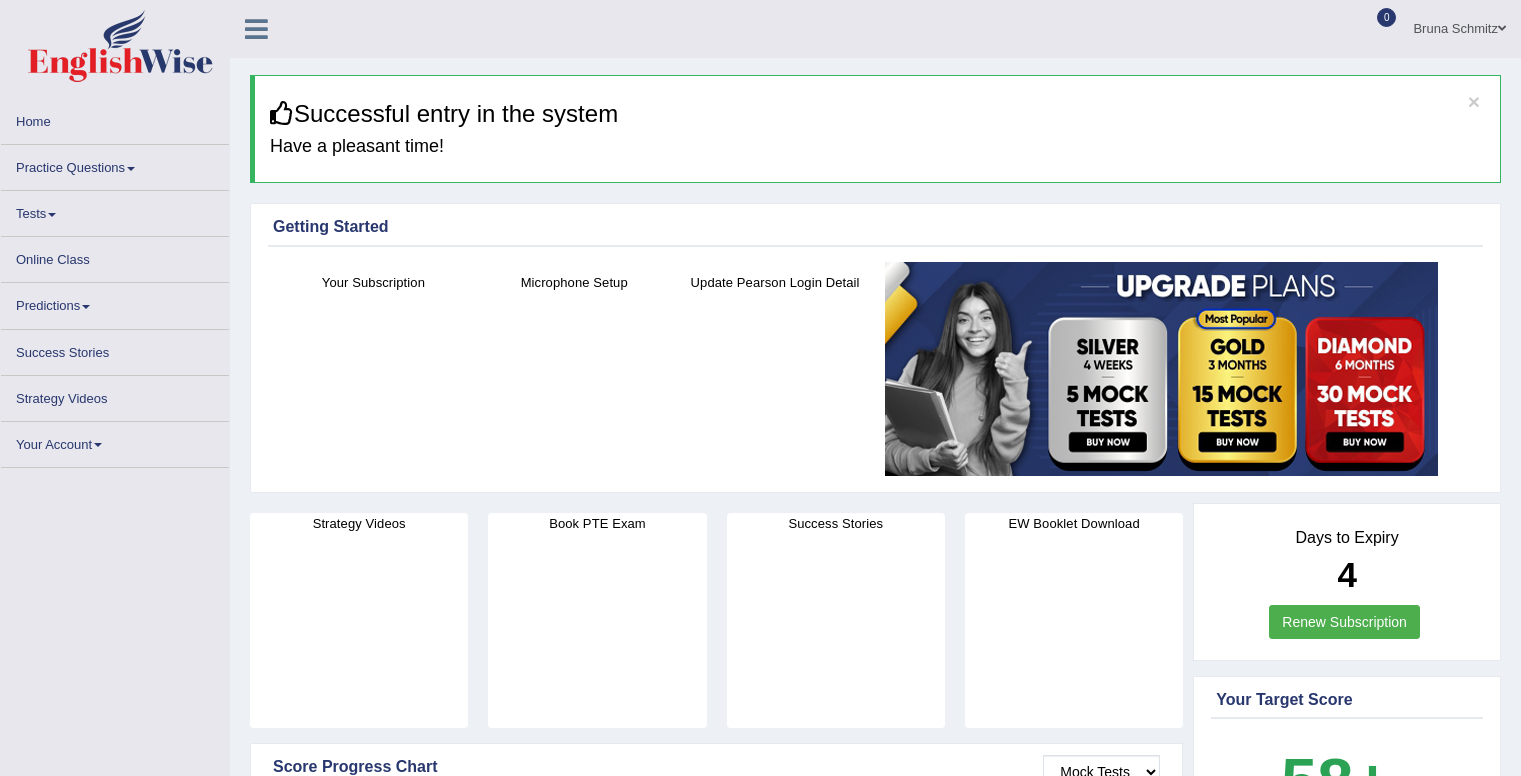scroll, scrollTop: 0, scrollLeft: 0, axis: both 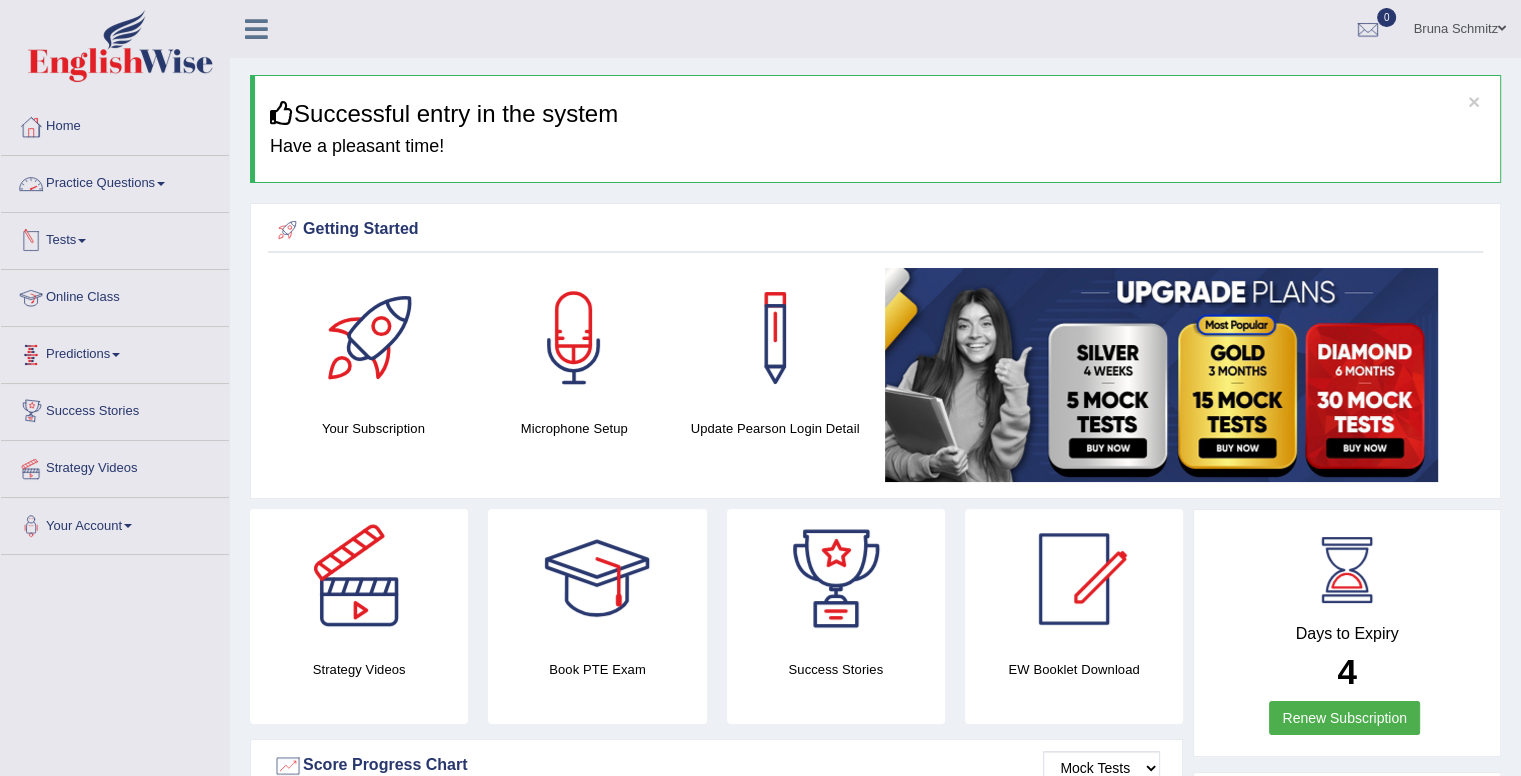 click on "Practice Questions" at bounding box center [115, 181] 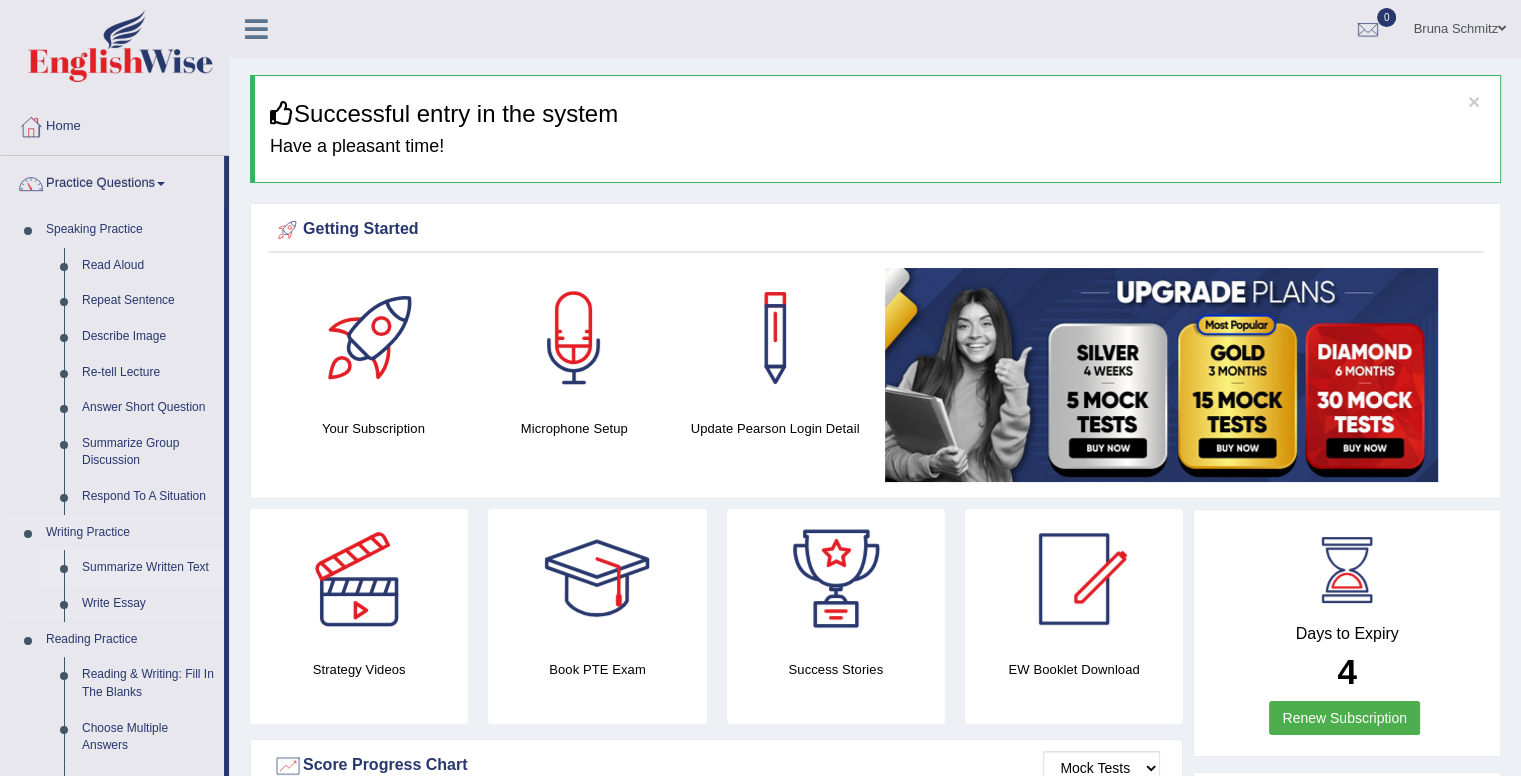 click on "Summarize Written Text" at bounding box center [148, 568] 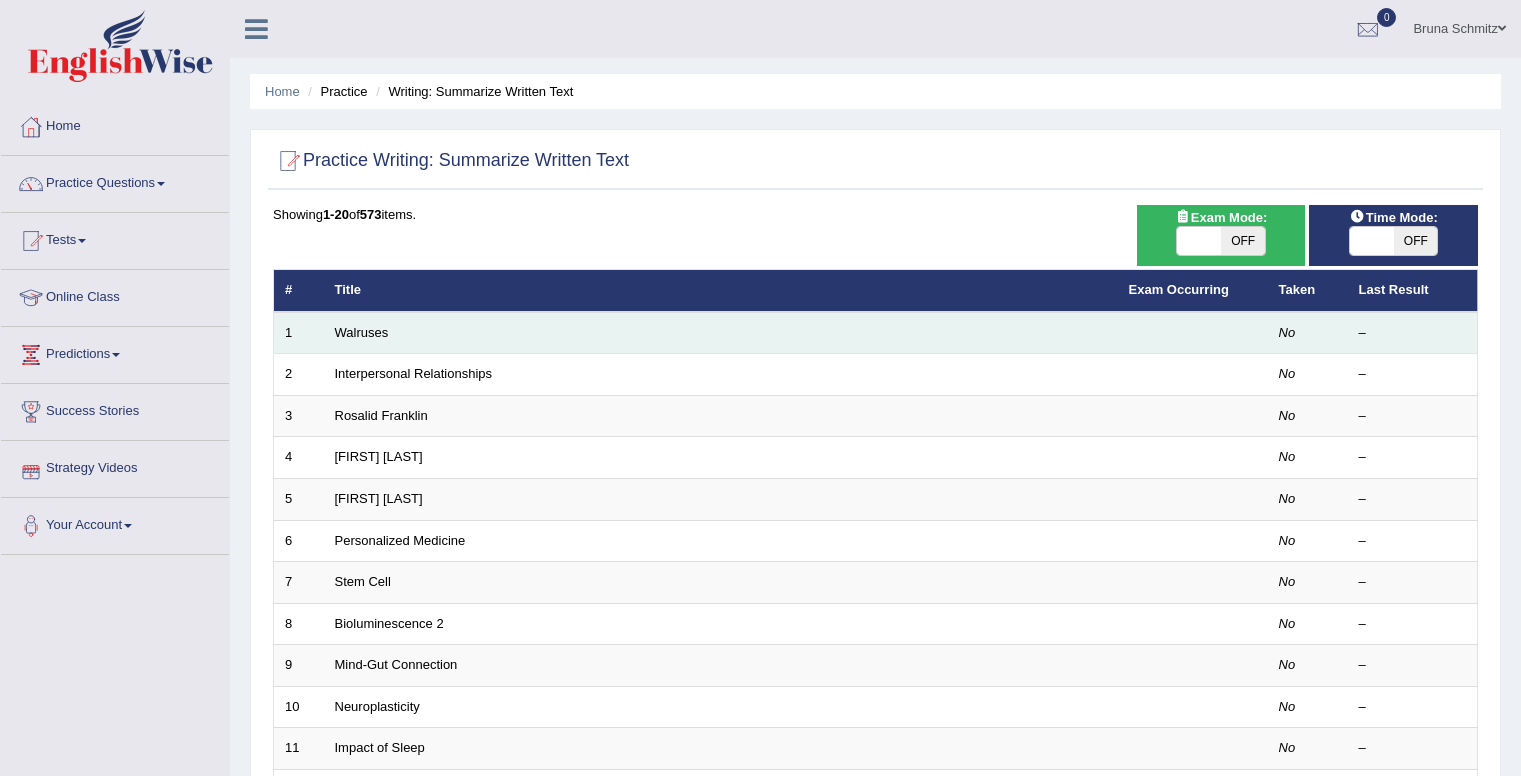 scroll, scrollTop: 0, scrollLeft: 0, axis: both 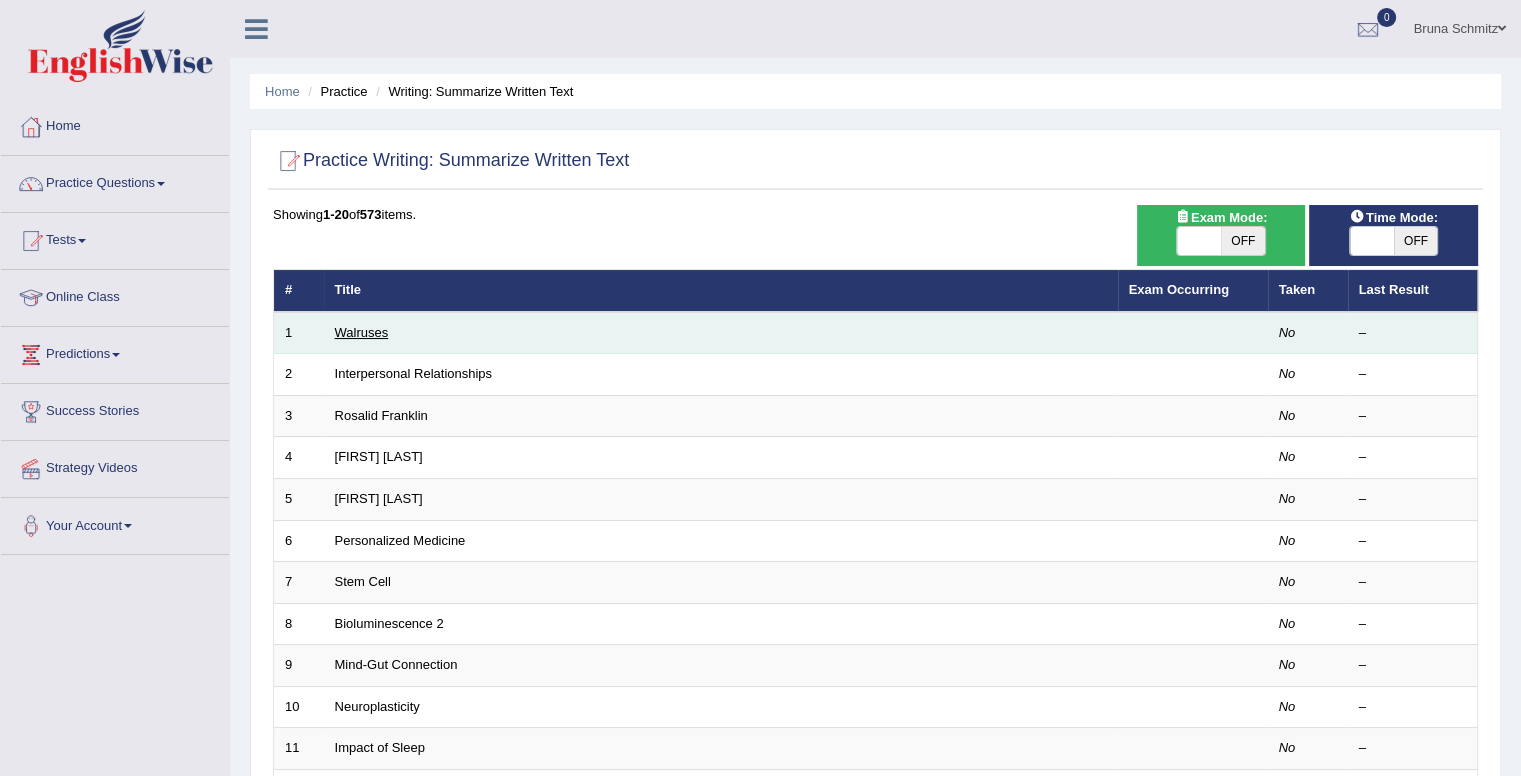 click on "Walruses" at bounding box center [362, 332] 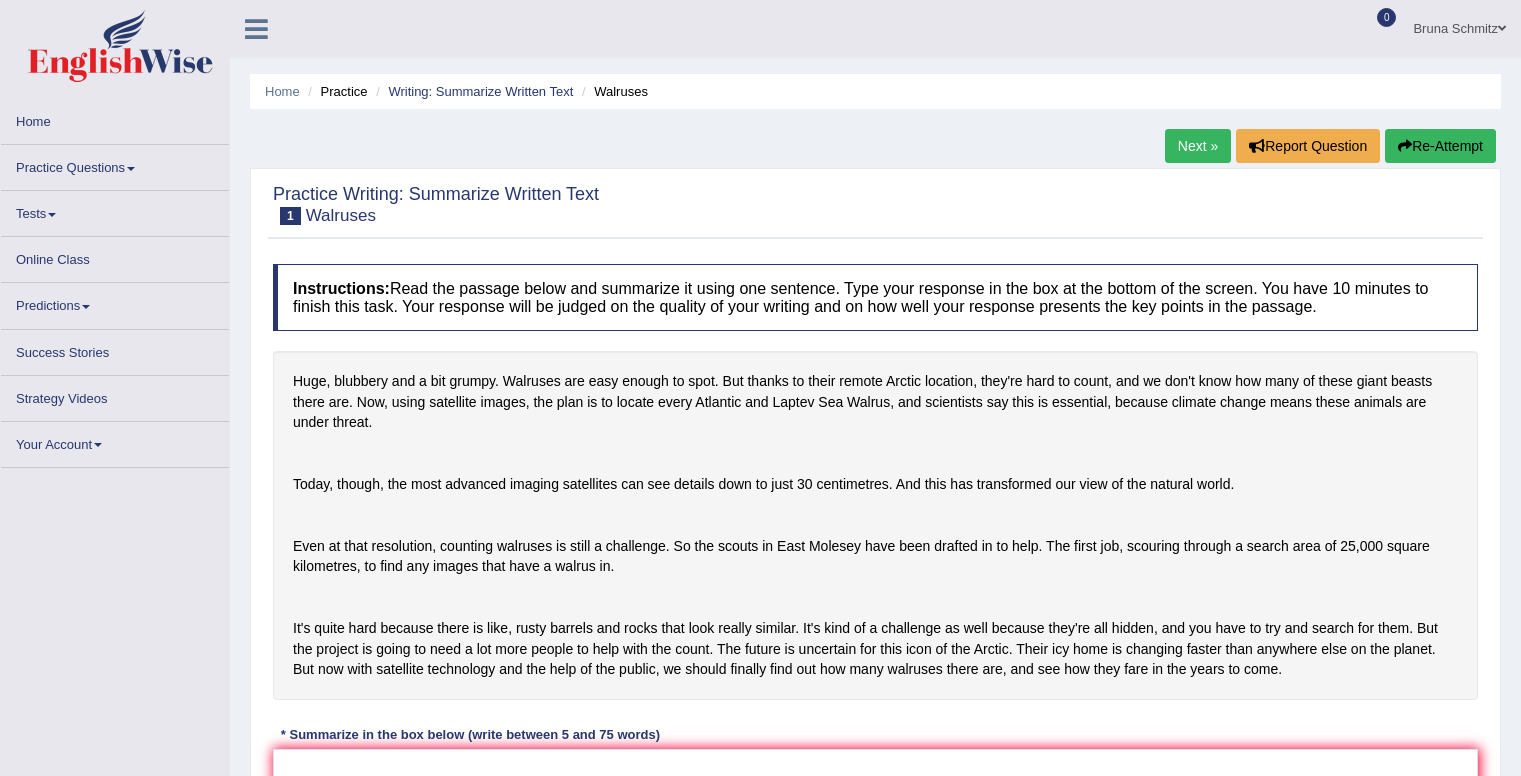 scroll, scrollTop: 0, scrollLeft: 0, axis: both 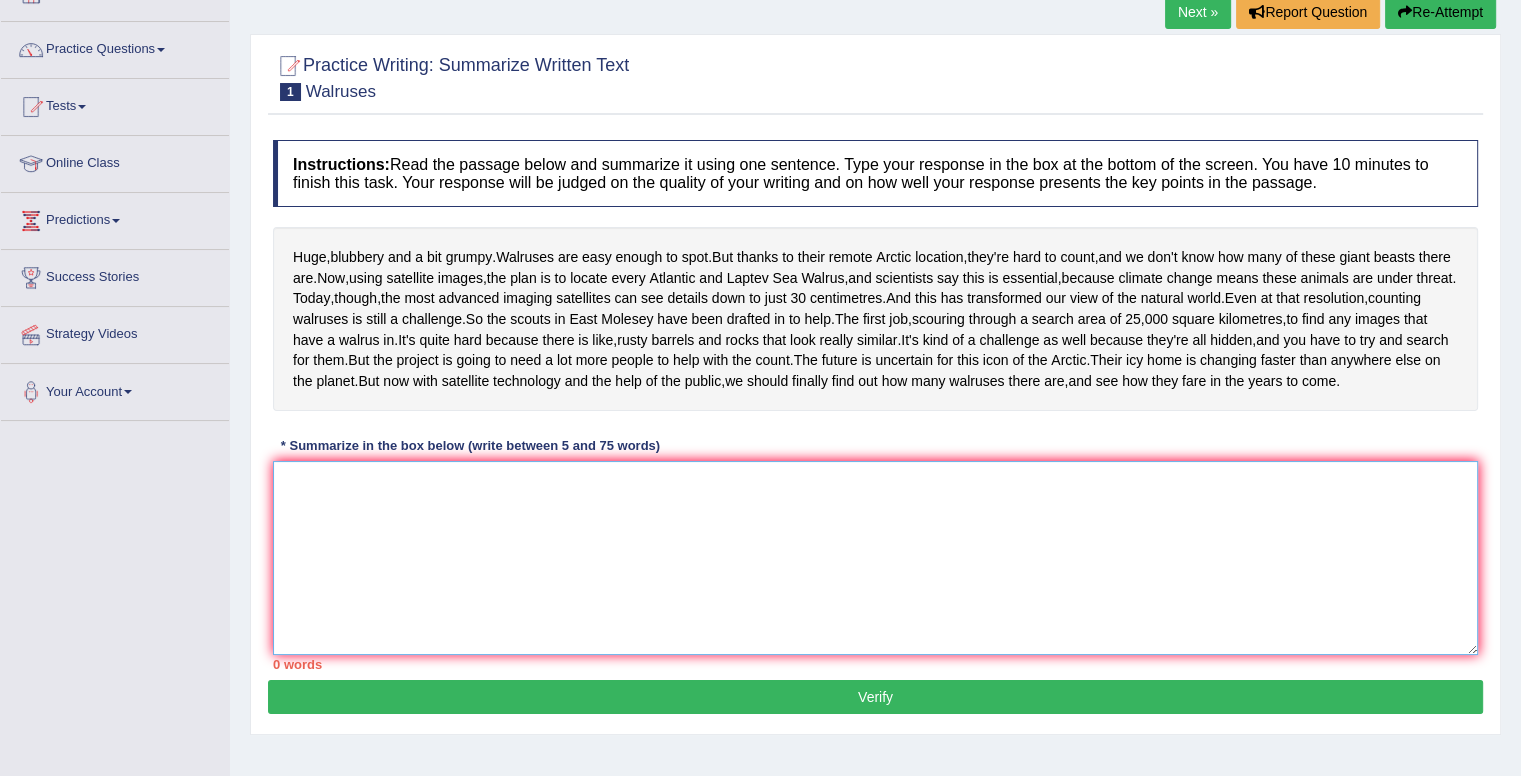 click at bounding box center (875, 558) 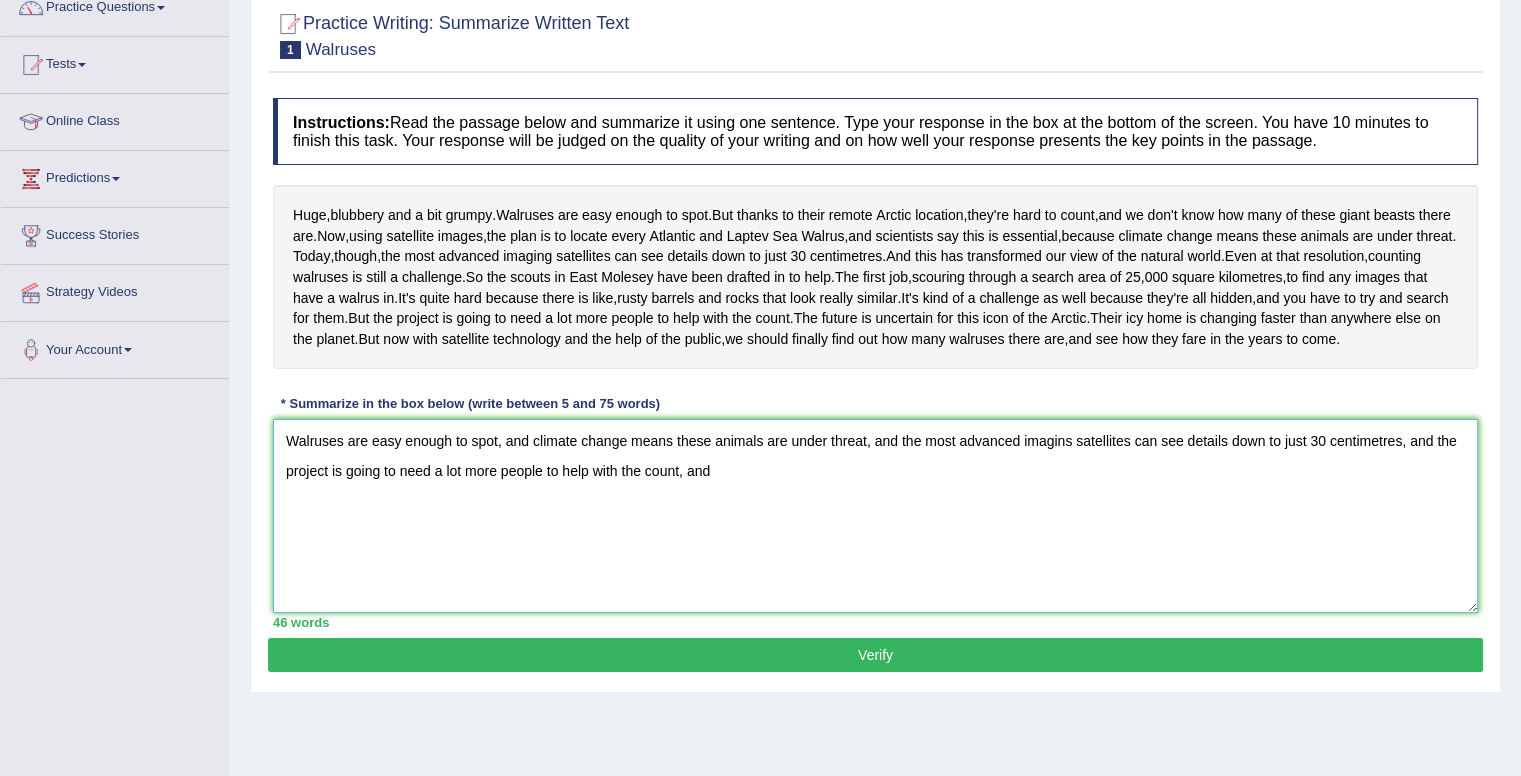 scroll, scrollTop: 174, scrollLeft: 0, axis: vertical 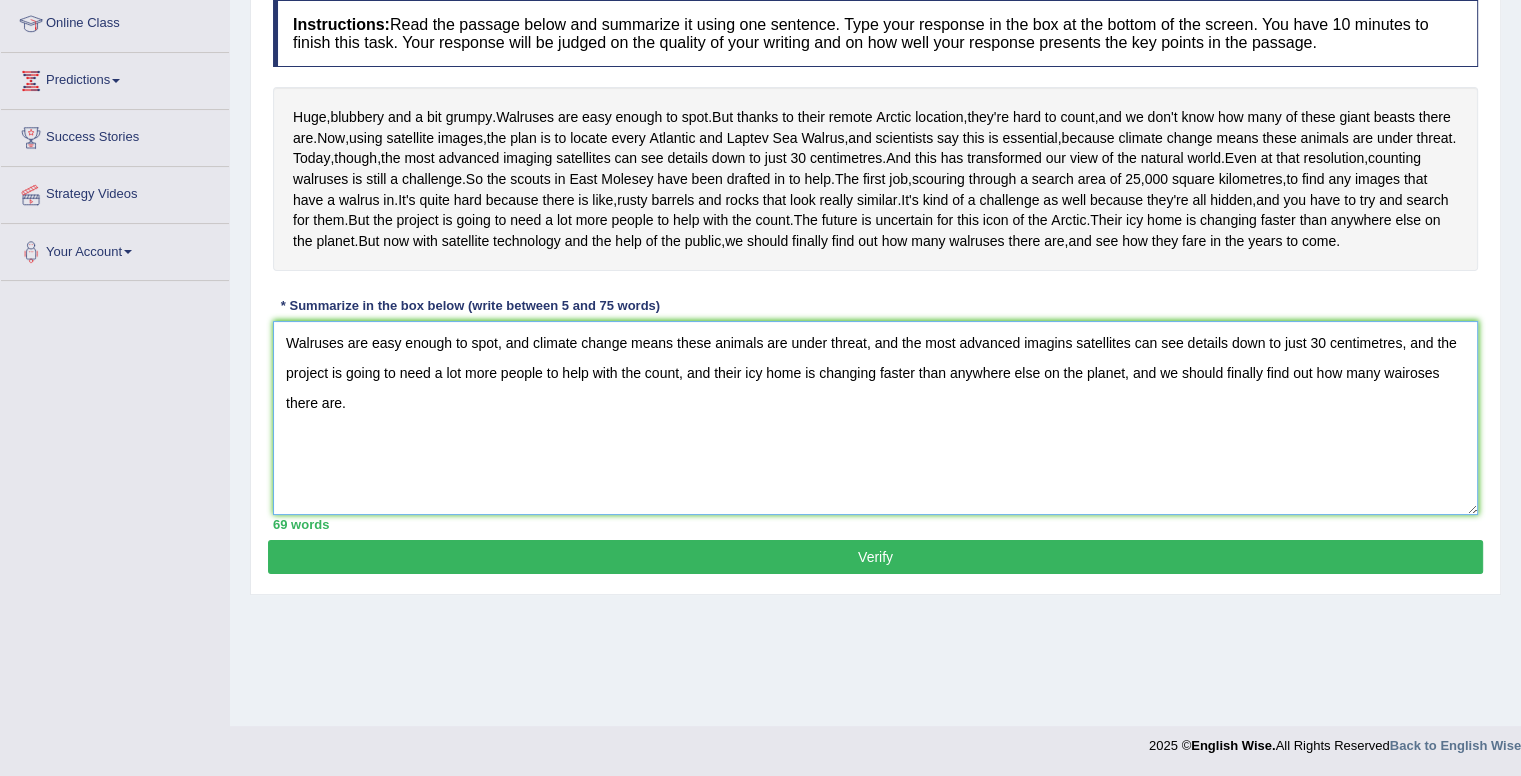 drag, startPoint x: 364, startPoint y: 493, endPoint x: 258, endPoint y: 440, distance: 118.511604 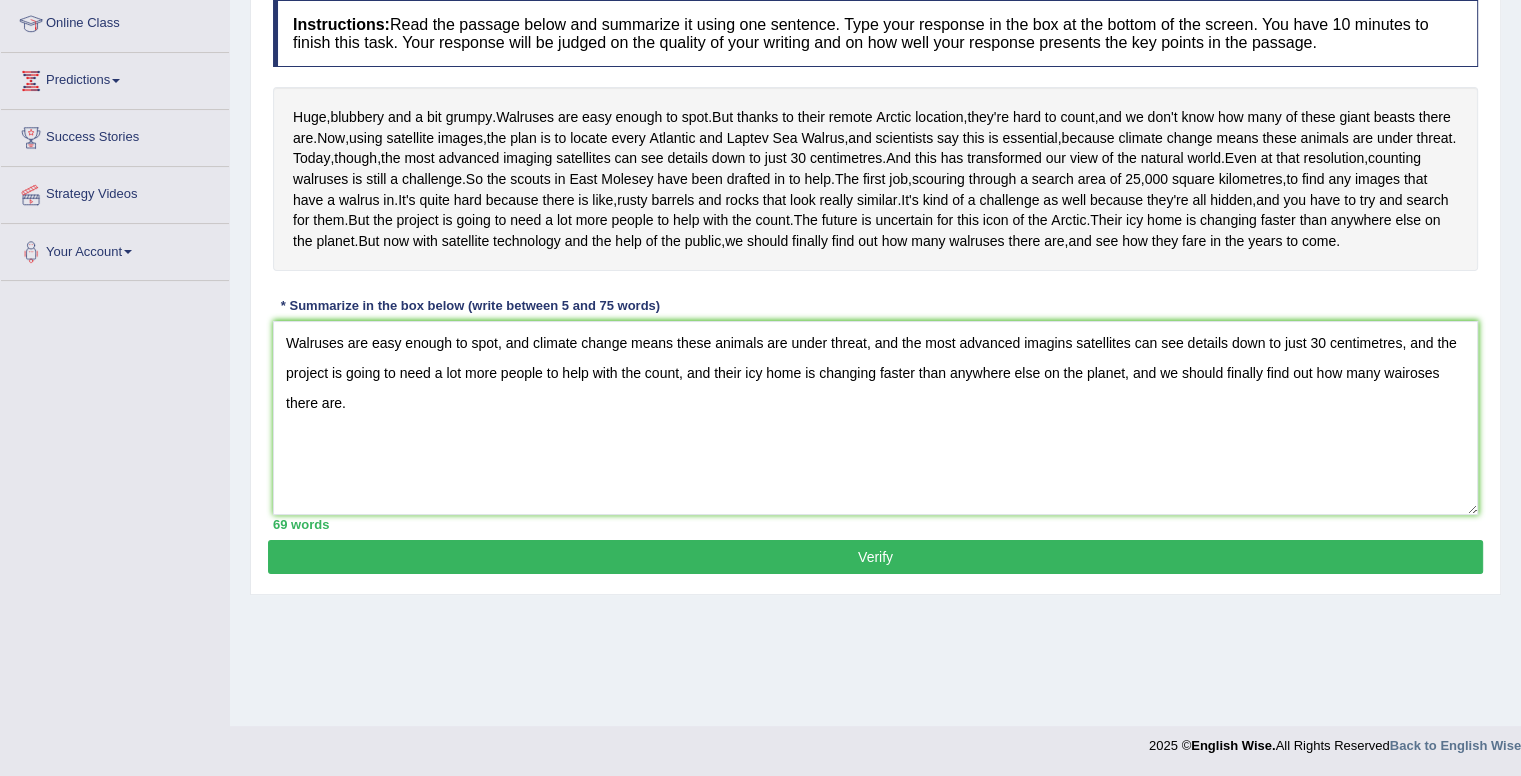 click on "Verify" at bounding box center [875, 557] 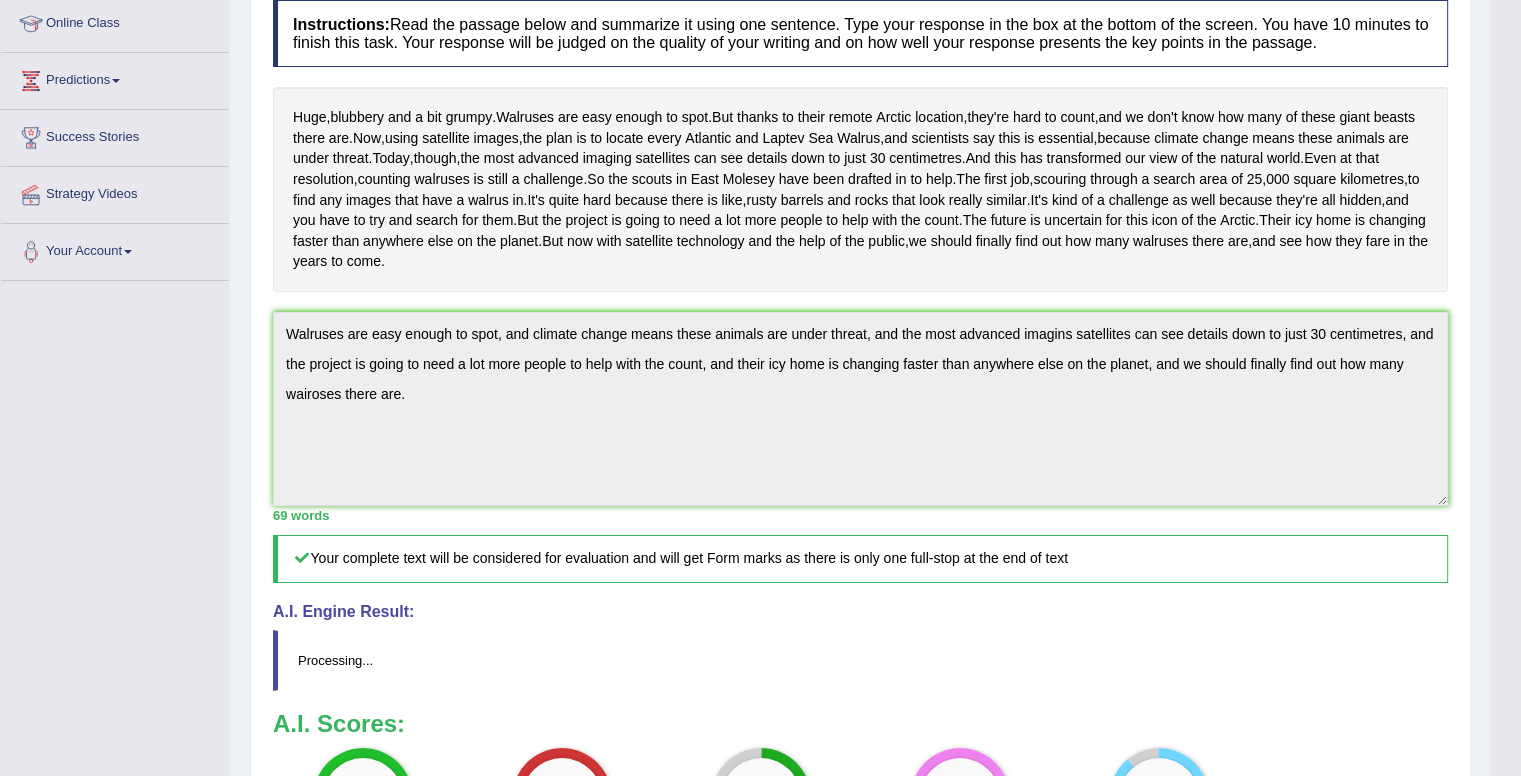 scroll, scrollTop: 314, scrollLeft: 0, axis: vertical 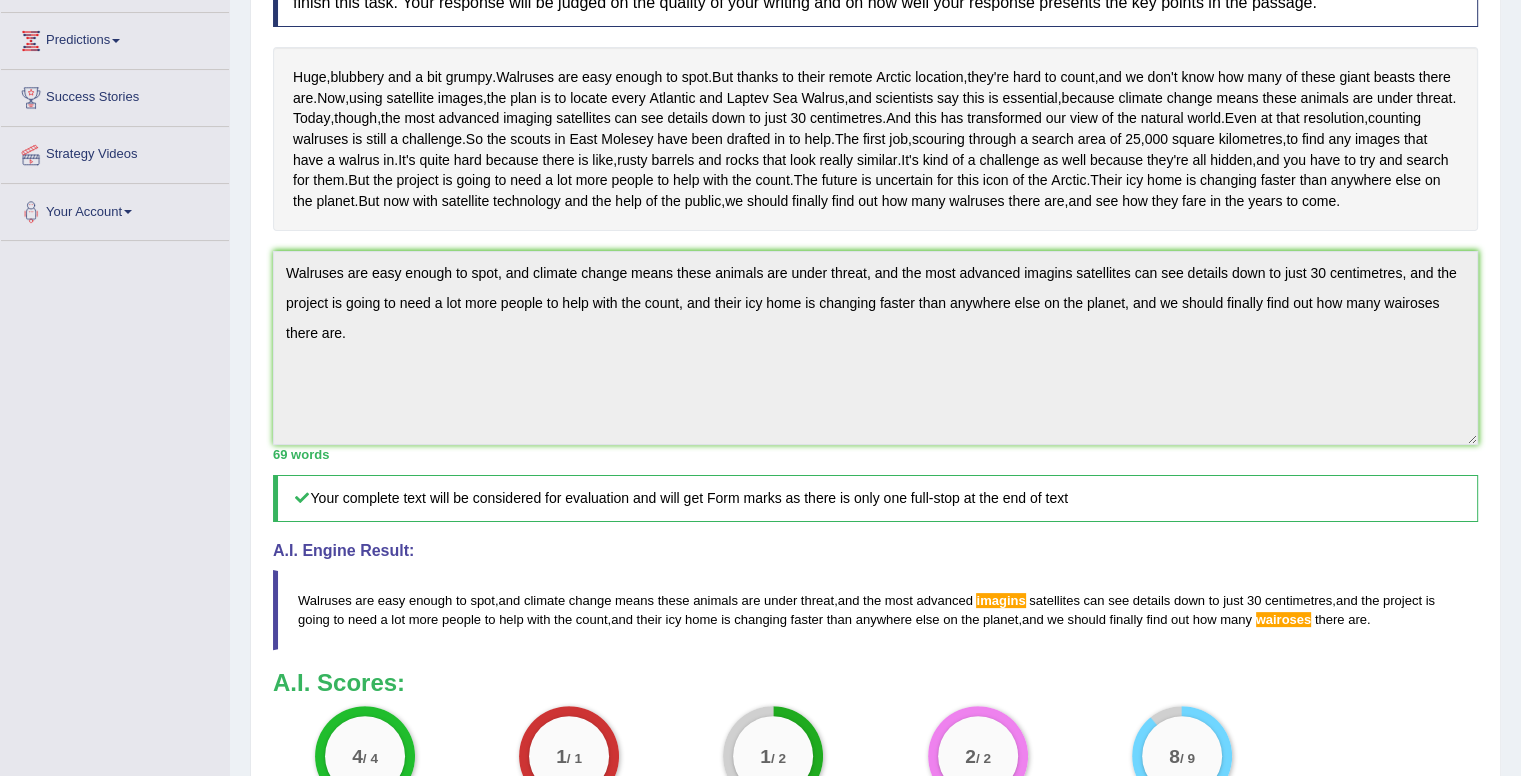 click on "Toggle navigation
Home
Practice Questions   Speaking Practice Read Aloud
Repeat Sentence
Describe Image
Re-tell Lecture
Answer Short Question
Summarize Group Discussion
Respond To A Situation
Writing Practice  Summarize Written Text
Write Essay
Reading Practice  Reading & Writing: Fill In The Blanks
Choose Multiple Answers
Re-order Paragraphs
Fill In The Blanks
Choose Single Answer
Listening Practice  Summarize Spoken Text
Highlight Incorrect Words
Highlight Correct Summary
Select Missing Word
Choose Single Answer
Choose Multiple Answers
Fill In The Blanks
Write From Dictation
Pronunciation
Tests  Take Practice Sectional Test
Take Mock Test" at bounding box center [760, 352] 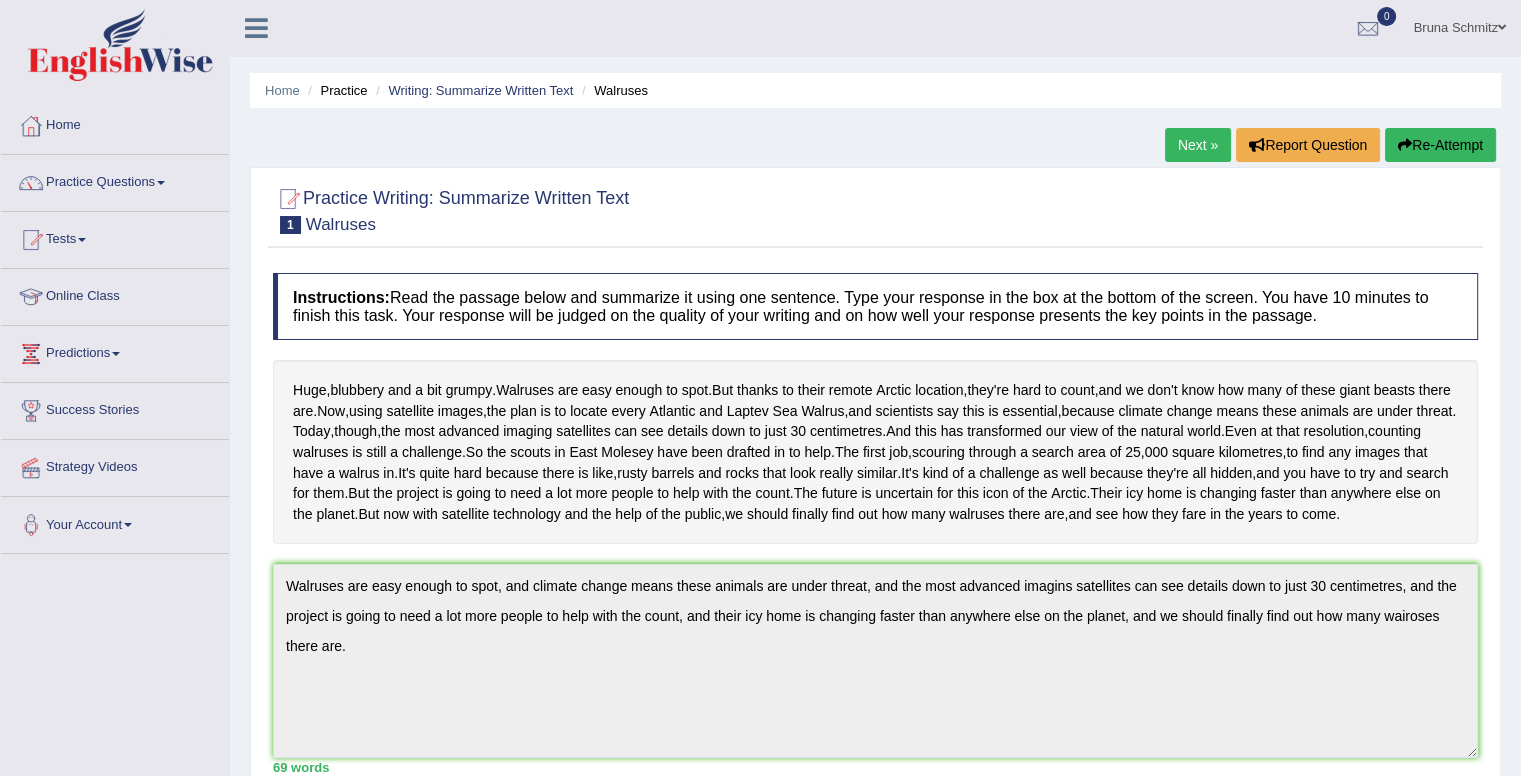 scroll, scrollTop: 0, scrollLeft: 0, axis: both 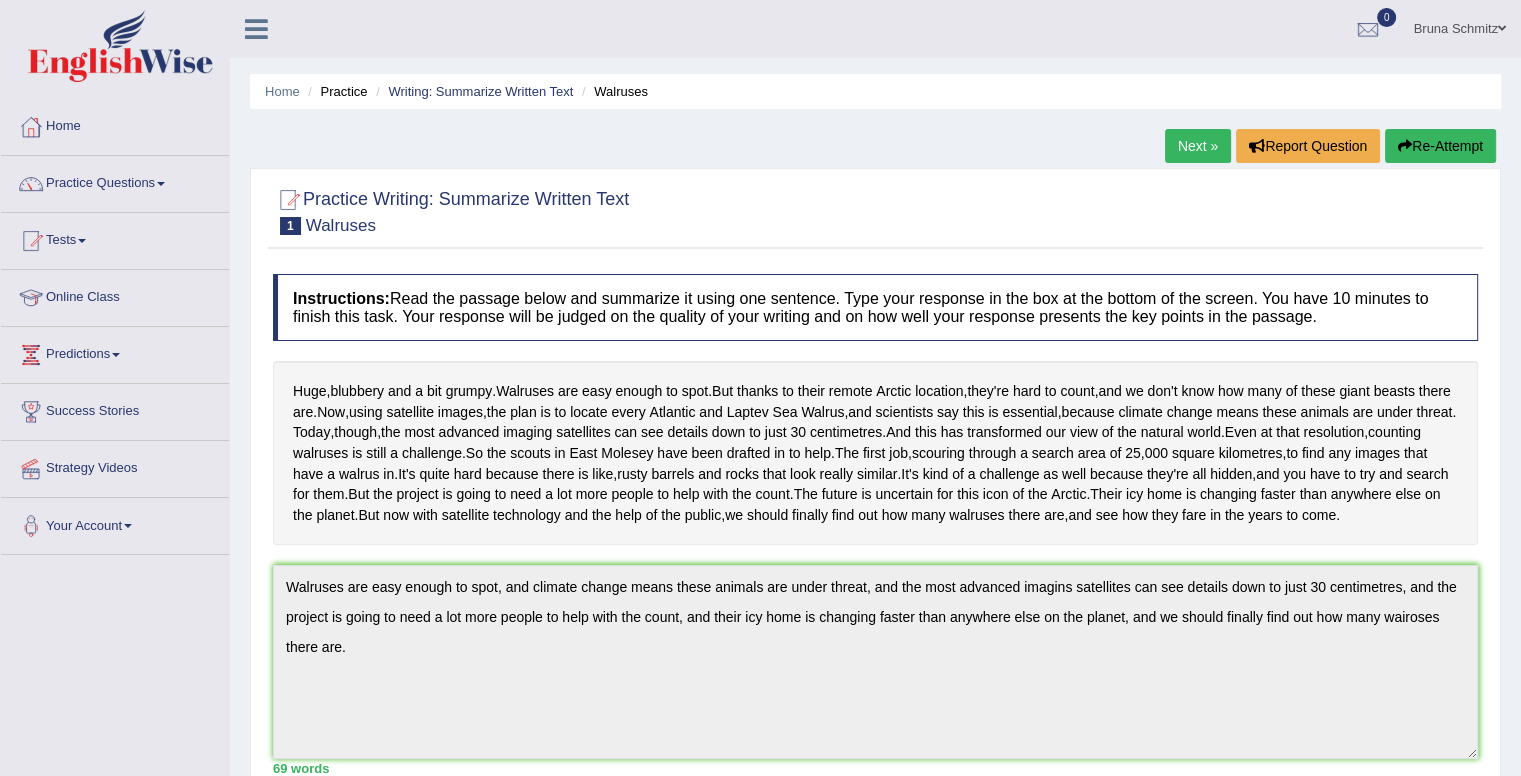 click on "Re-Attempt" at bounding box center [1440, 146] 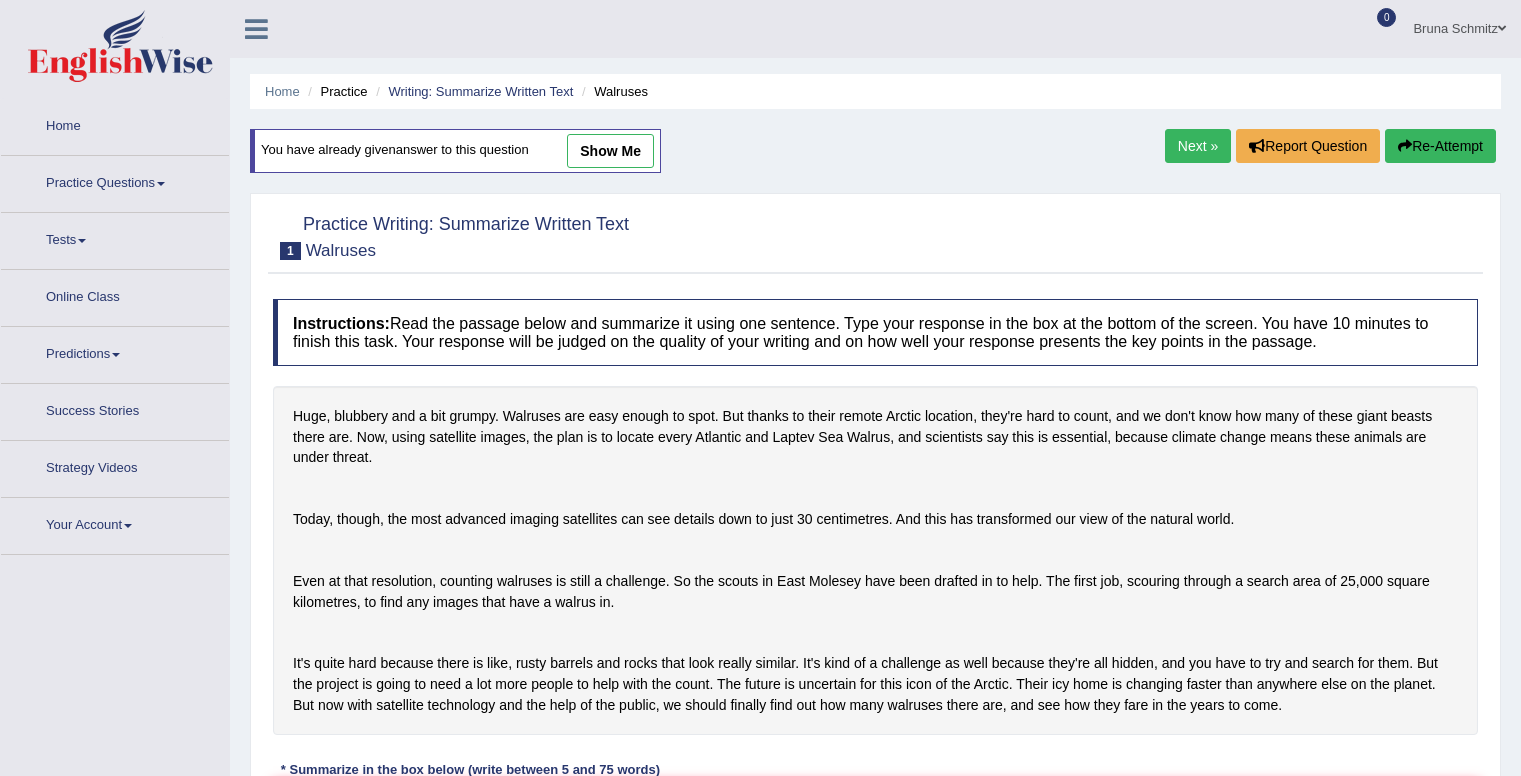 scroll, scrollTop: 0, scrollLeft: 0, axis: both 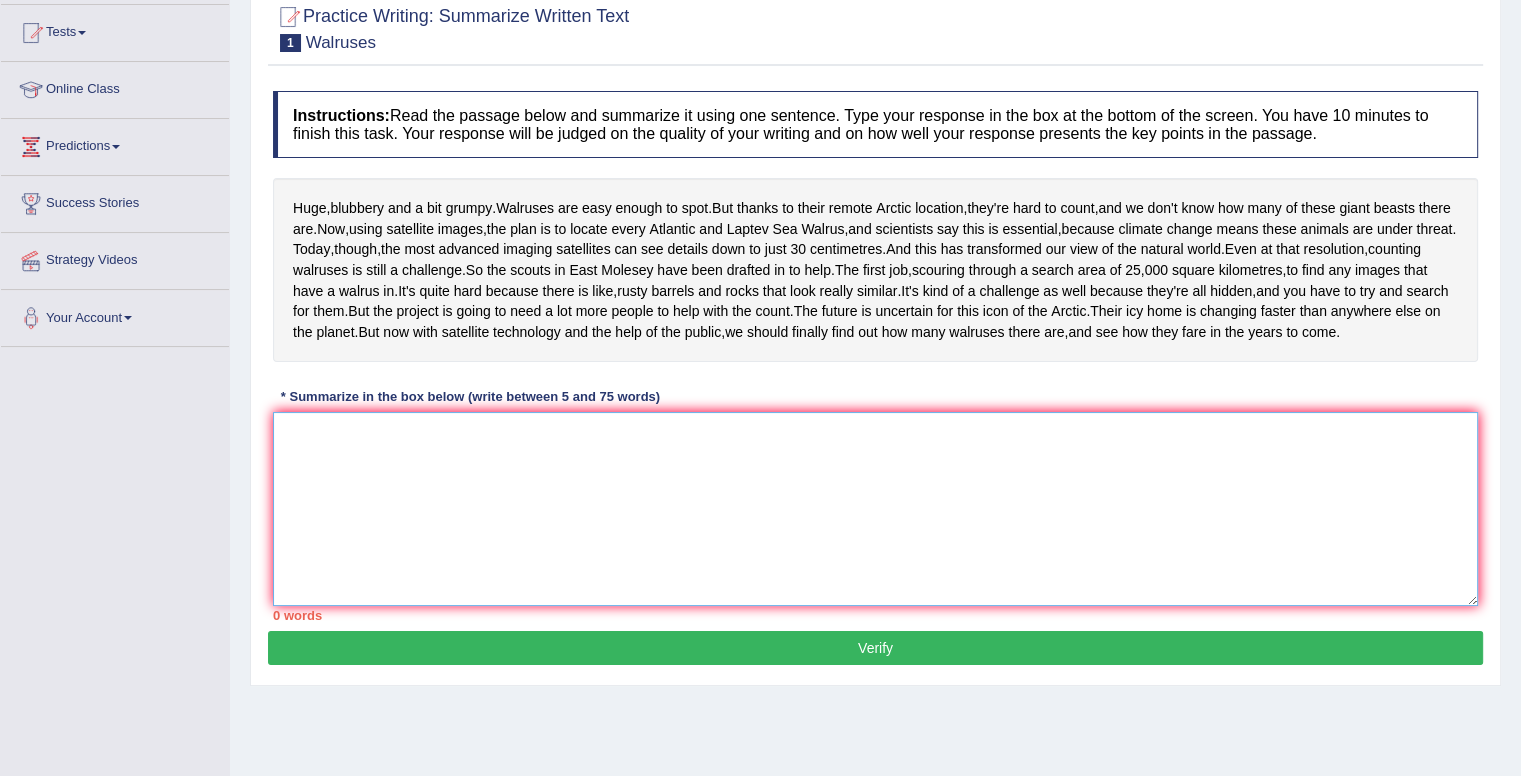 click at bounding box center [875, 509] 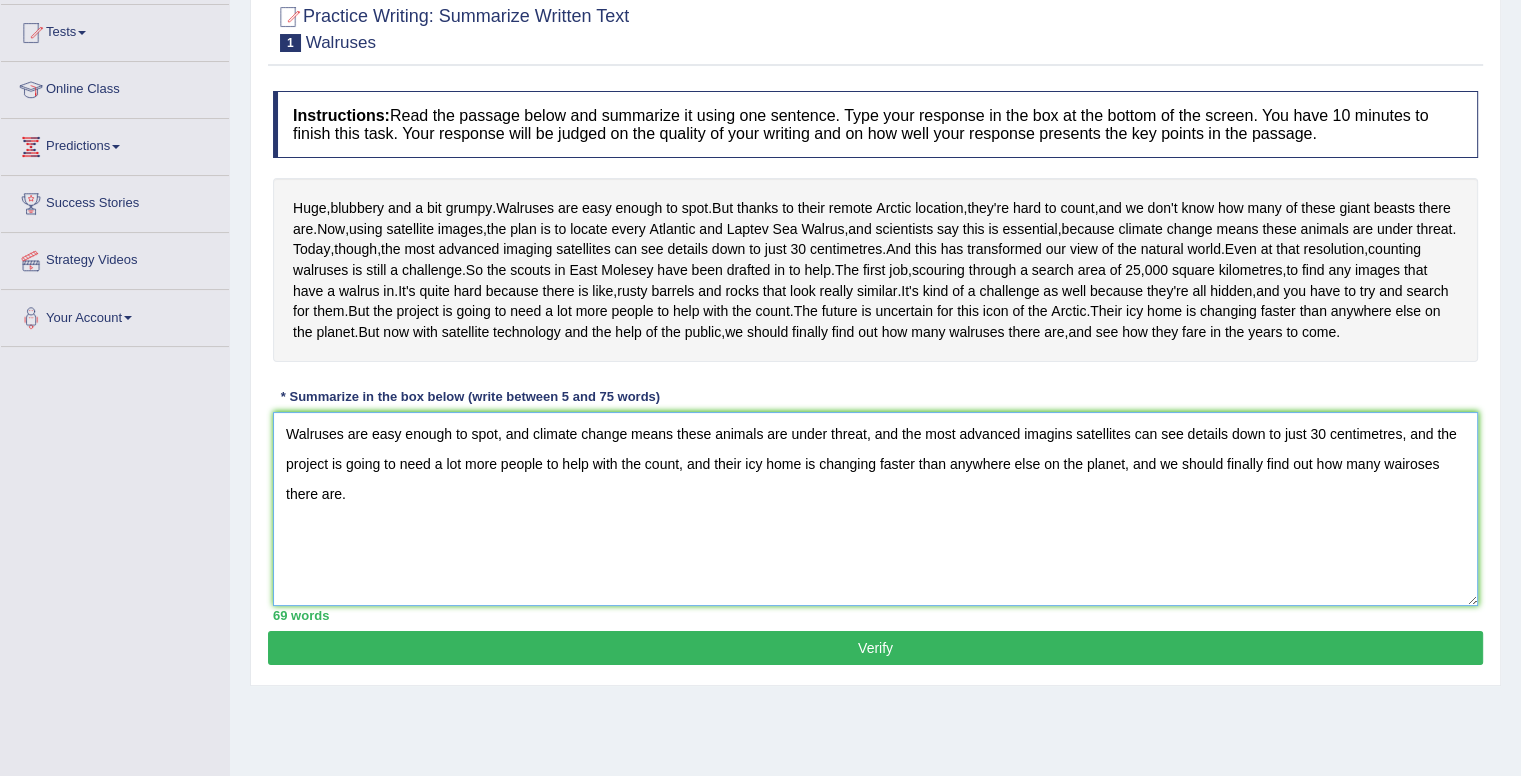 click on "Walruses are easy enough to spot, and climate change means these animals are under threat, and the most advanced imagins satellites can see details down to just 30 centimetres, and the project is going to need a lot more people to help with the count, and their icy home is changing faster than anywhere else on the planet, and we should finally find out how many wairoses there are." at bounding box center [875, 509] 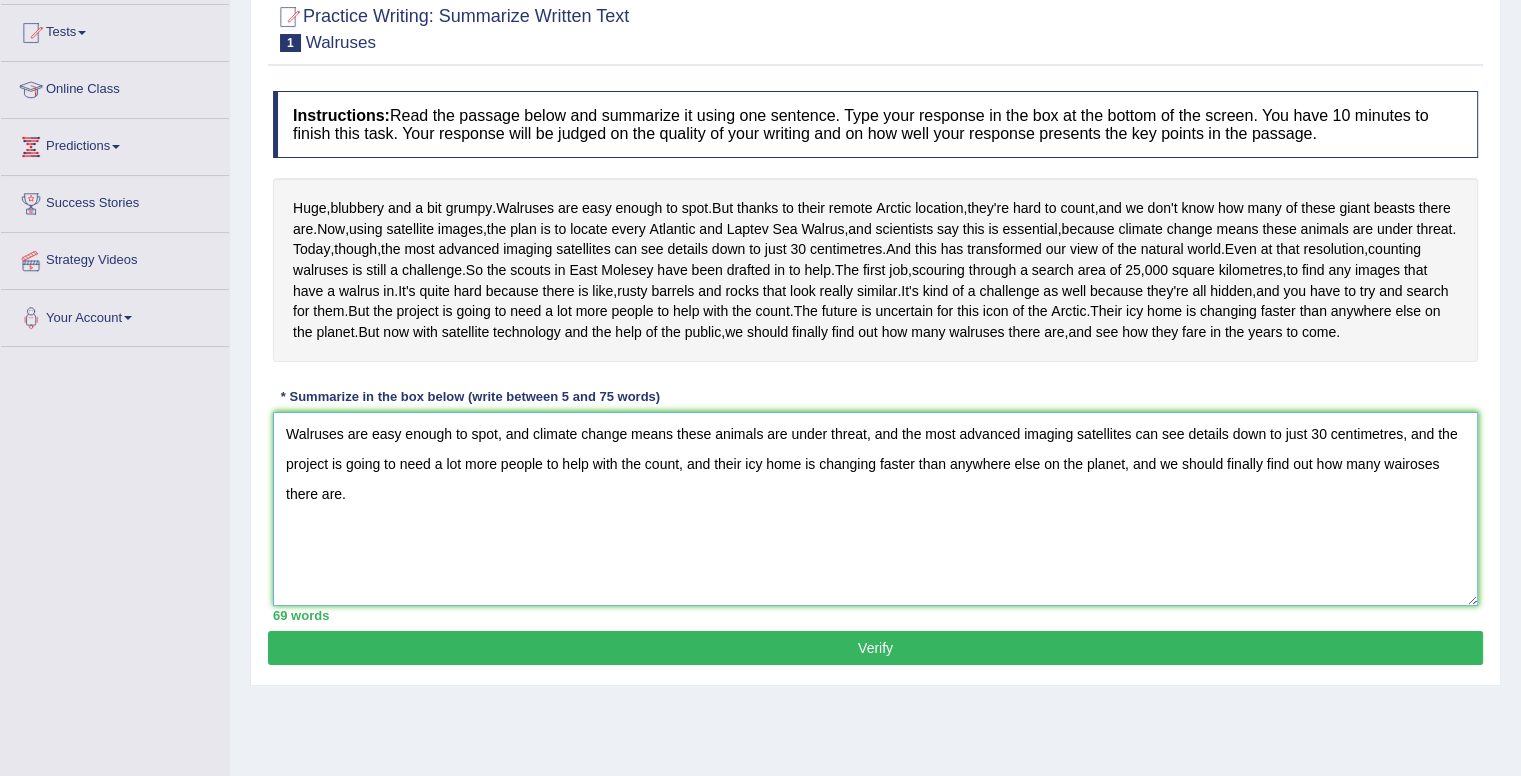 click on "Walruses are easy enough to spot, and climate change means these animals are under threat, and the most advanced imaging satellites can see details down to just 30 centimetres, and the project is going to need a lot more people to help with the count, and their icy home is changing faster than anywhere else on the planet, and we should finally find out how many wairoses there are." at bounding box center [875, 509] 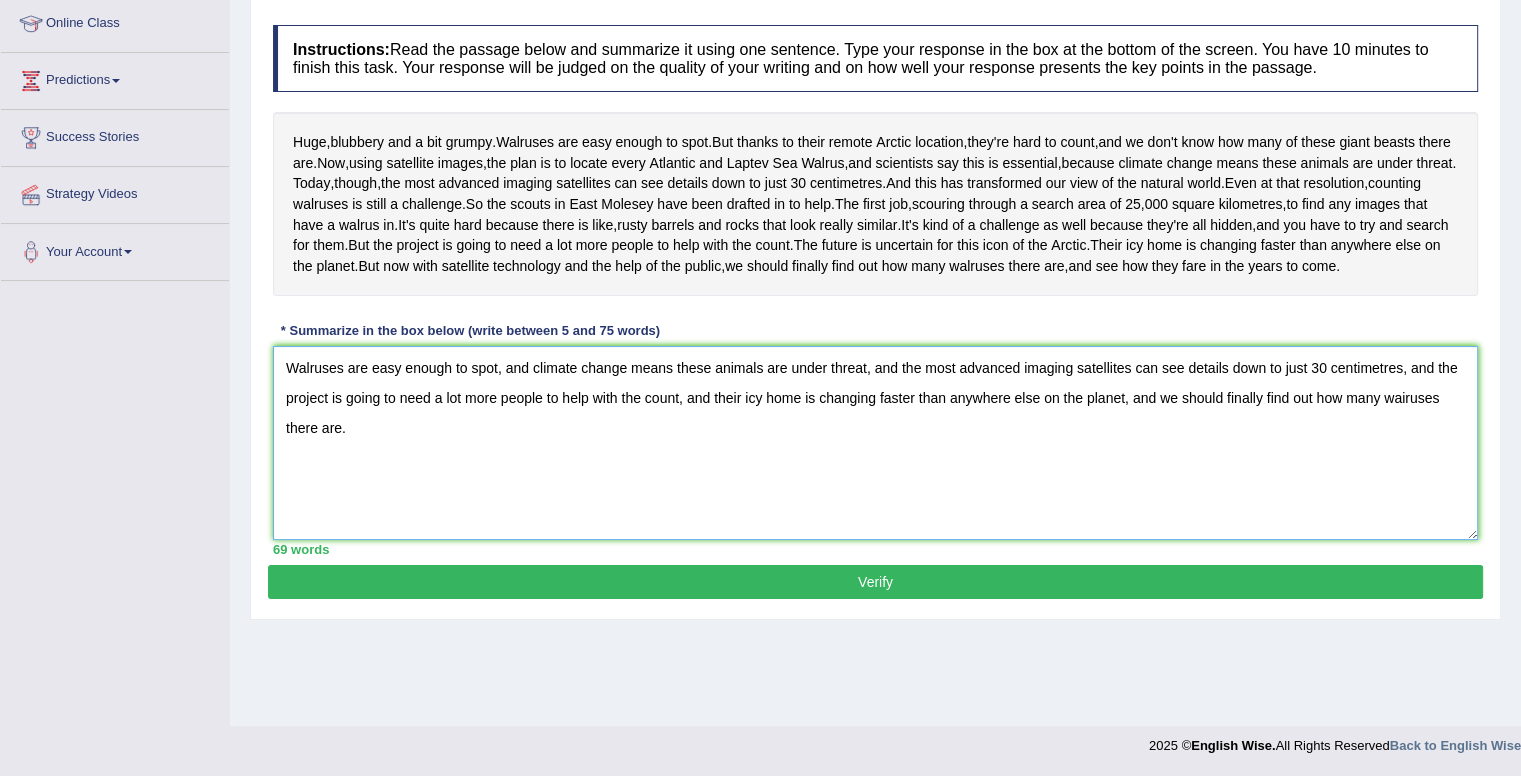 scroll, scrollTop: 276, scrollLeft: 0, axis: vertical 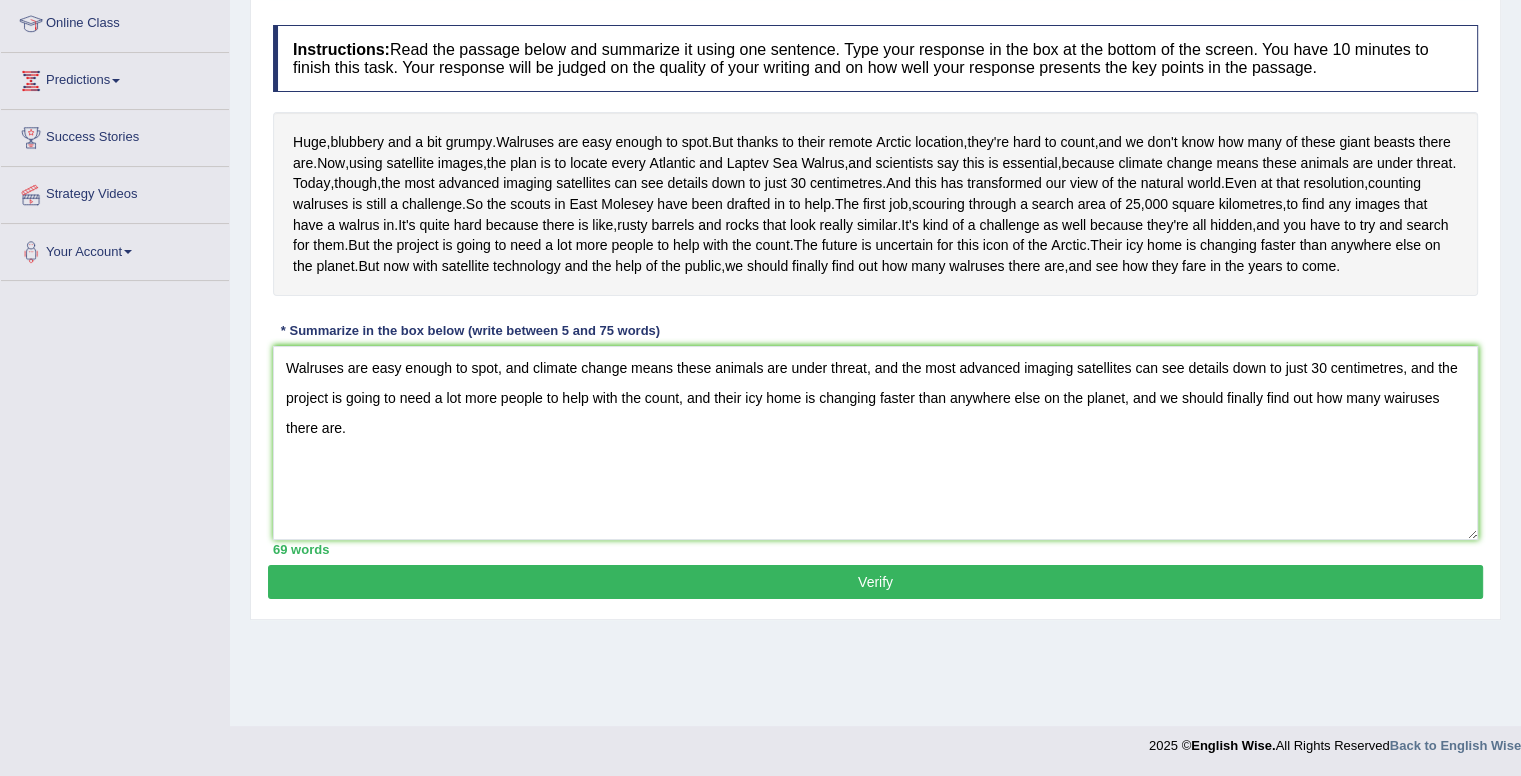 click on "Verify" at bounding box center (875, 582) 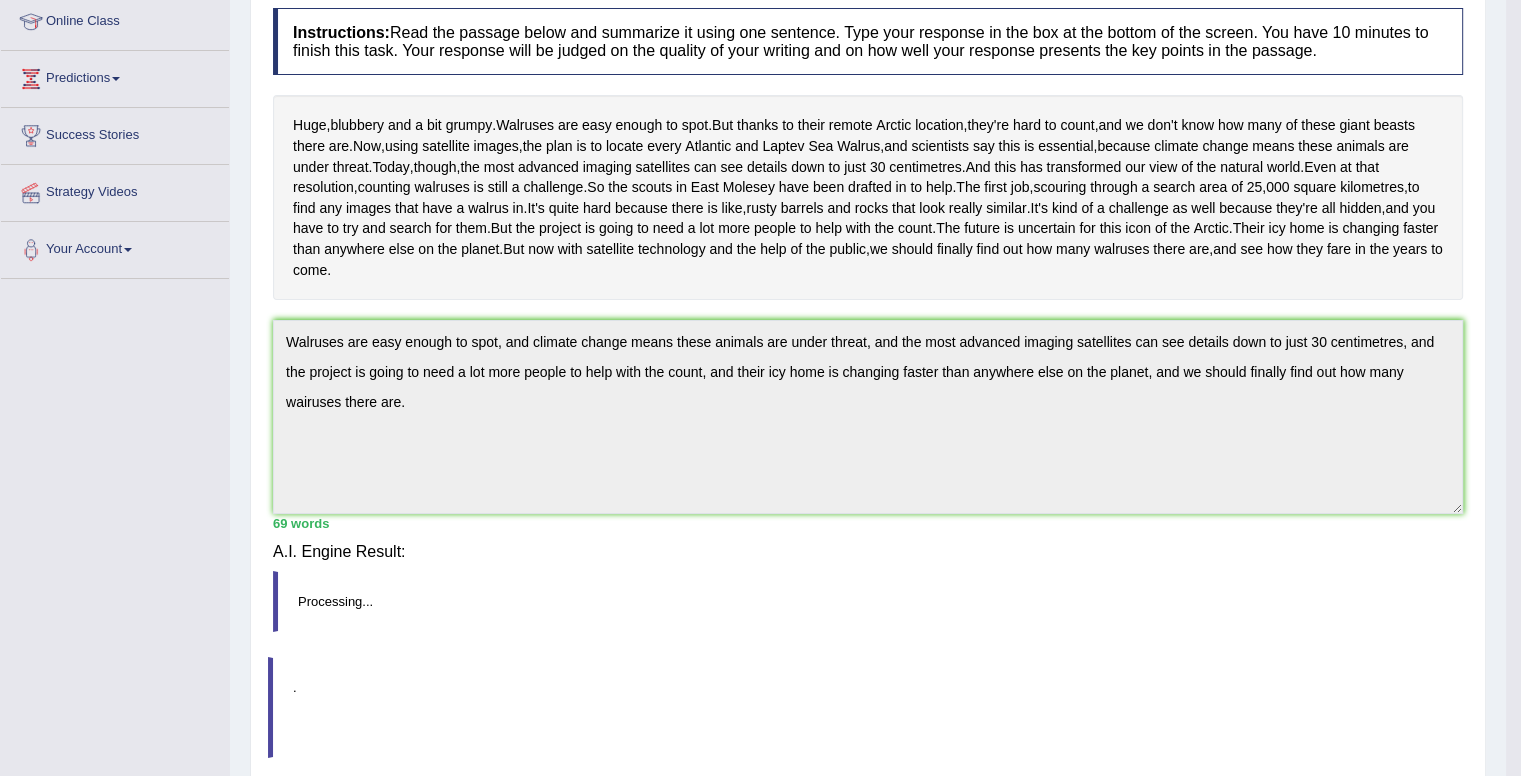 scroll, scrollTop: 274, scrollLeft: 0, axis: vertical 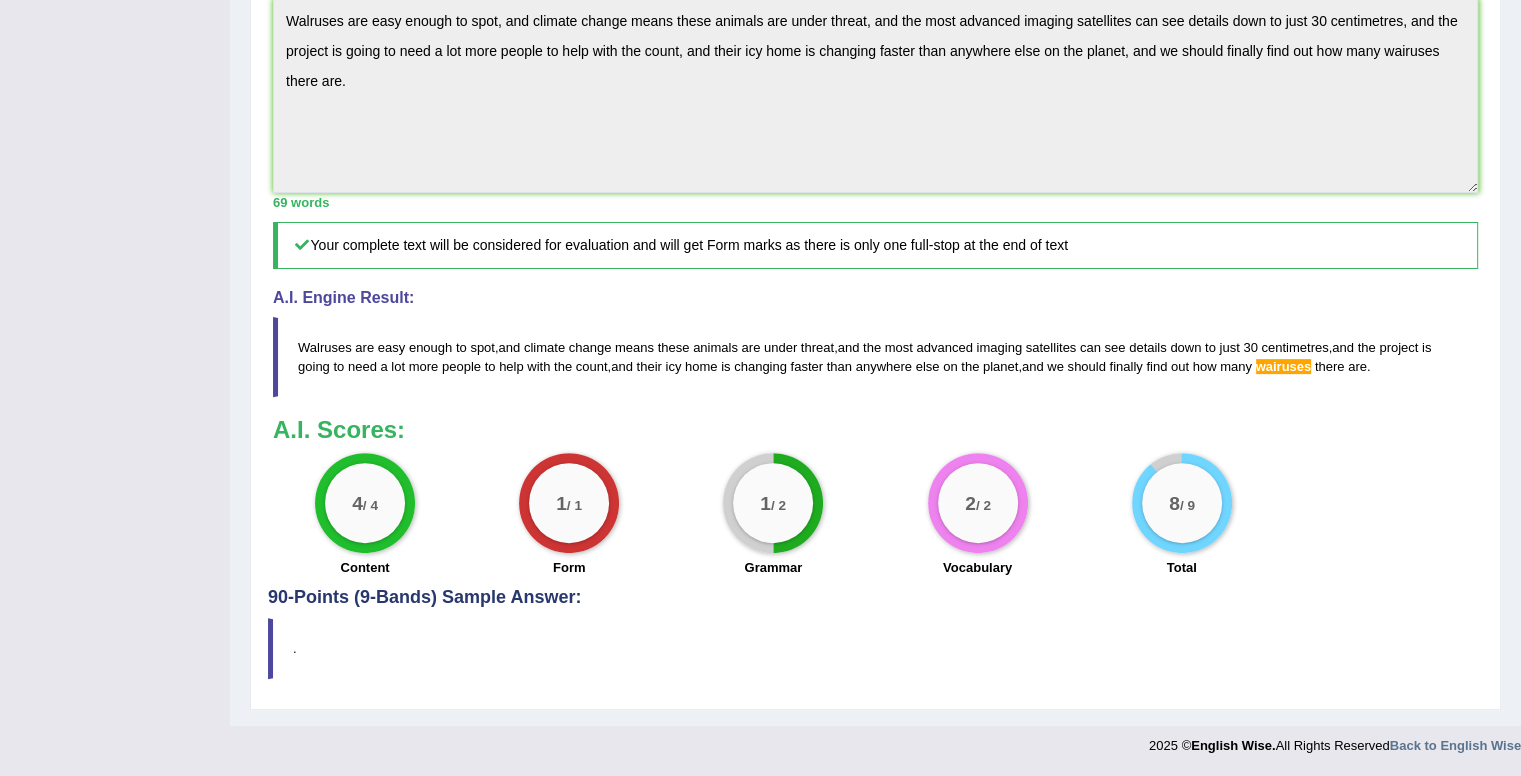 click on "wairuses" at bounding box center [1284, 366] 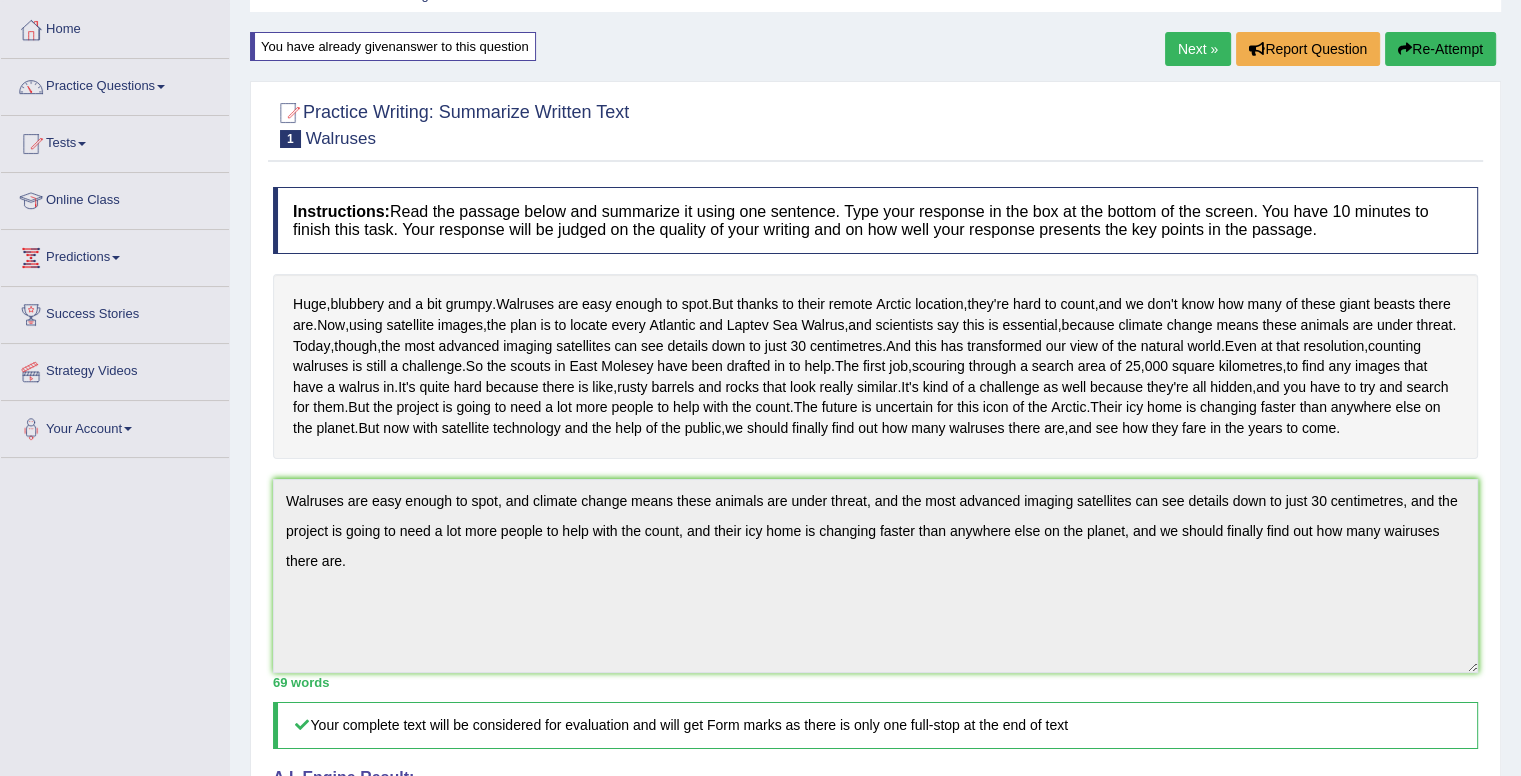 scroll, scrollTop: 0, scrollLeft: 0, axis: both 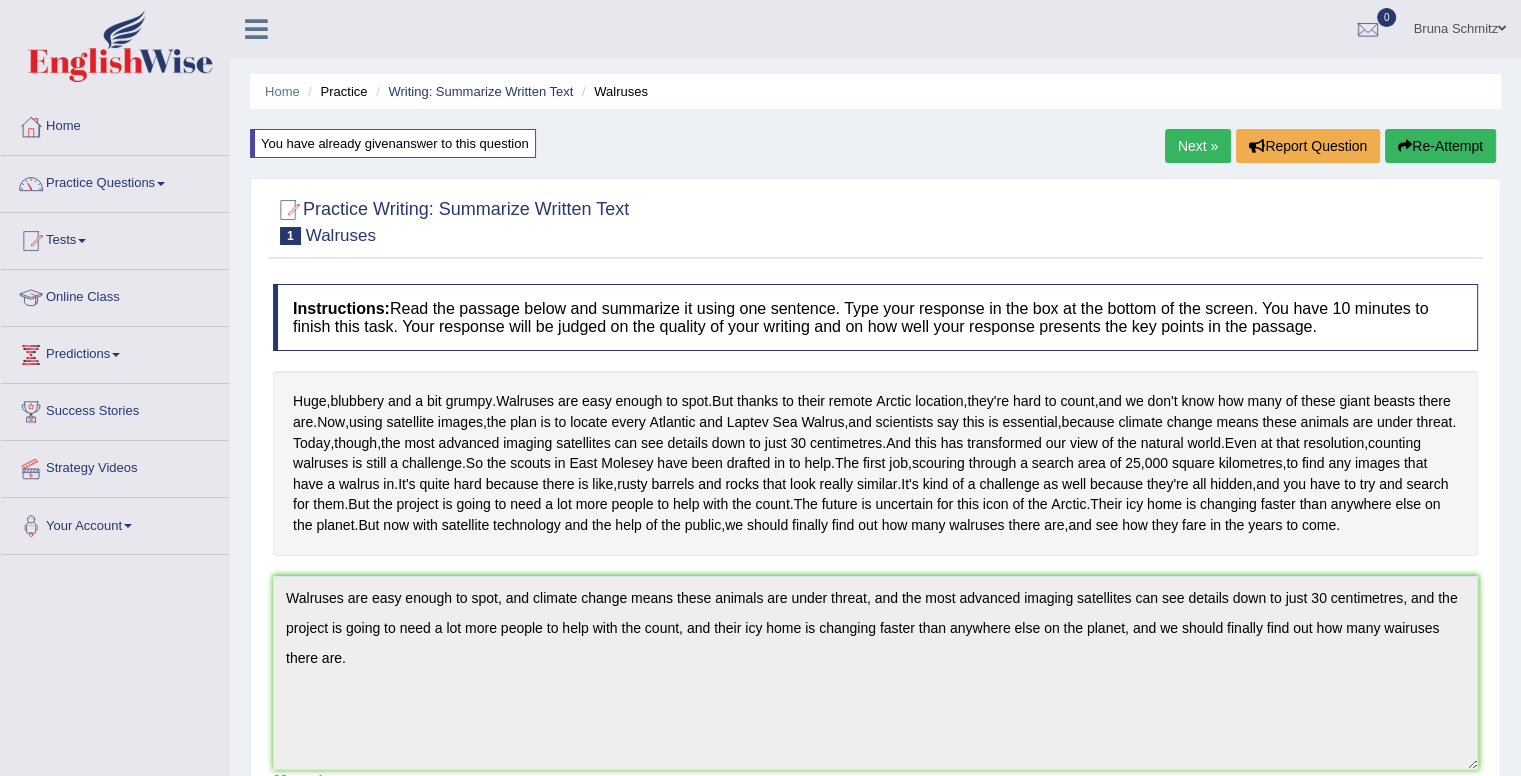 click on "Re-Attempt" at bounding box center (1440, 146) 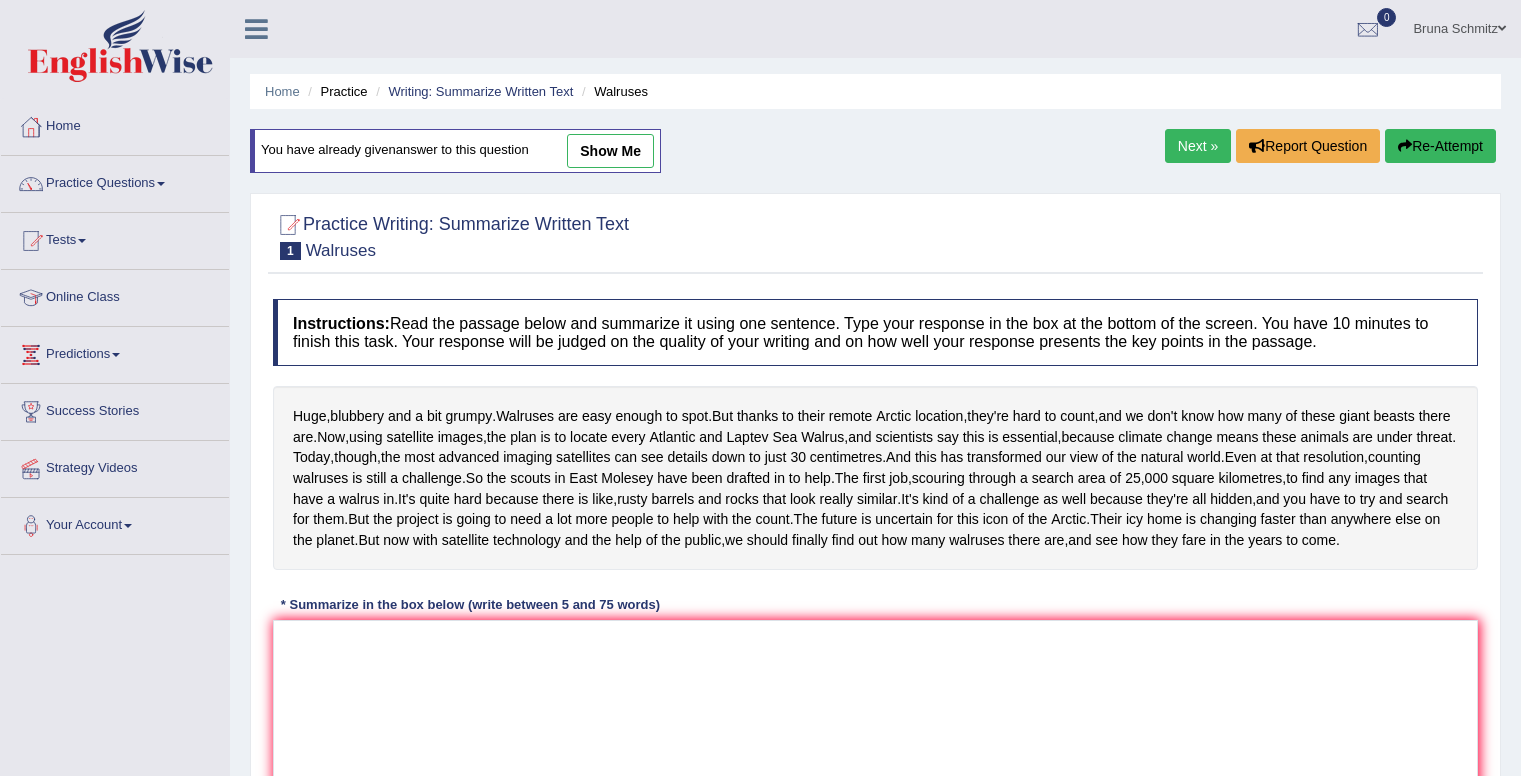 scroll, scrollTop: 0, scrollLeft: 0, axis: both 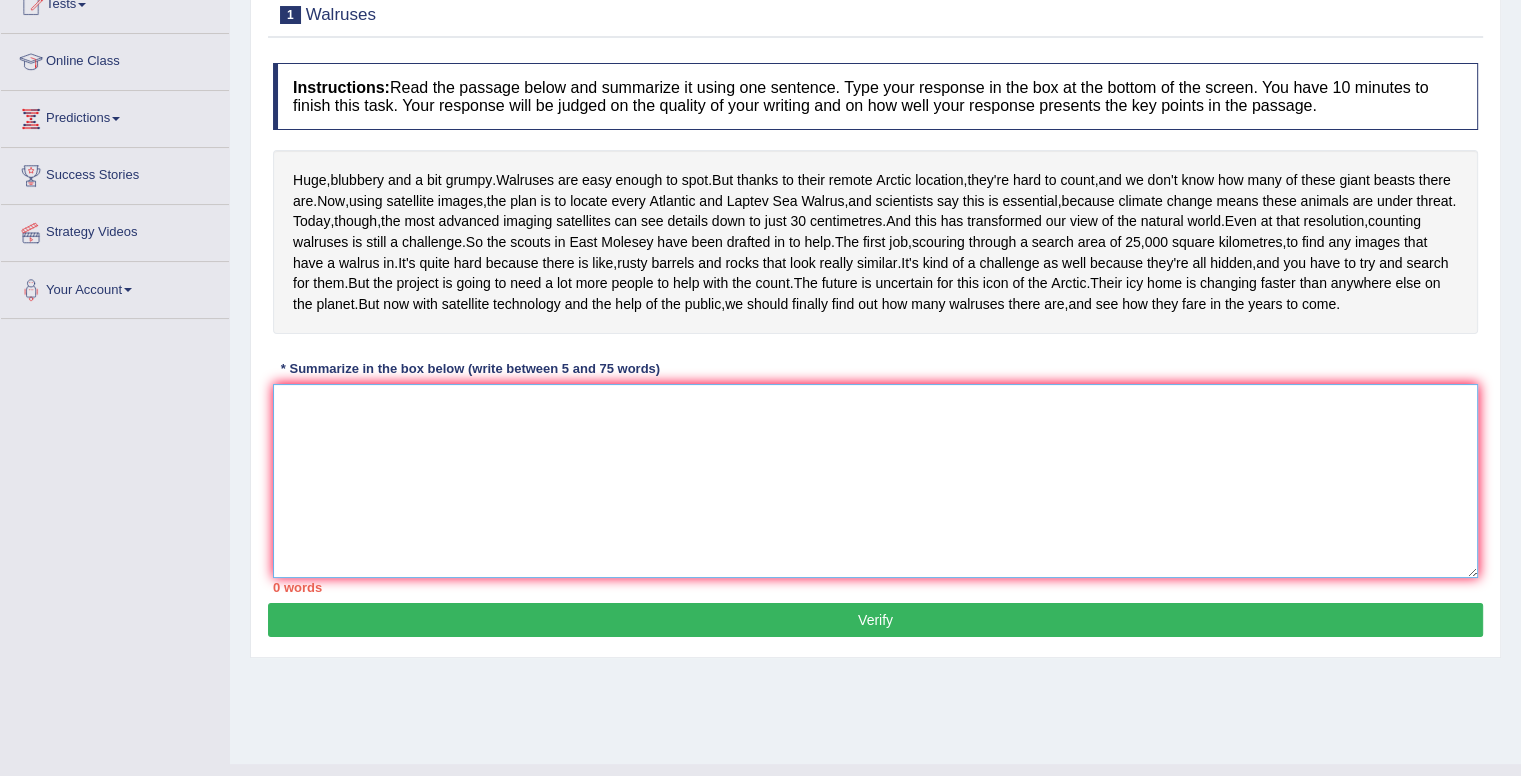 click at bounding box center [875, 481] 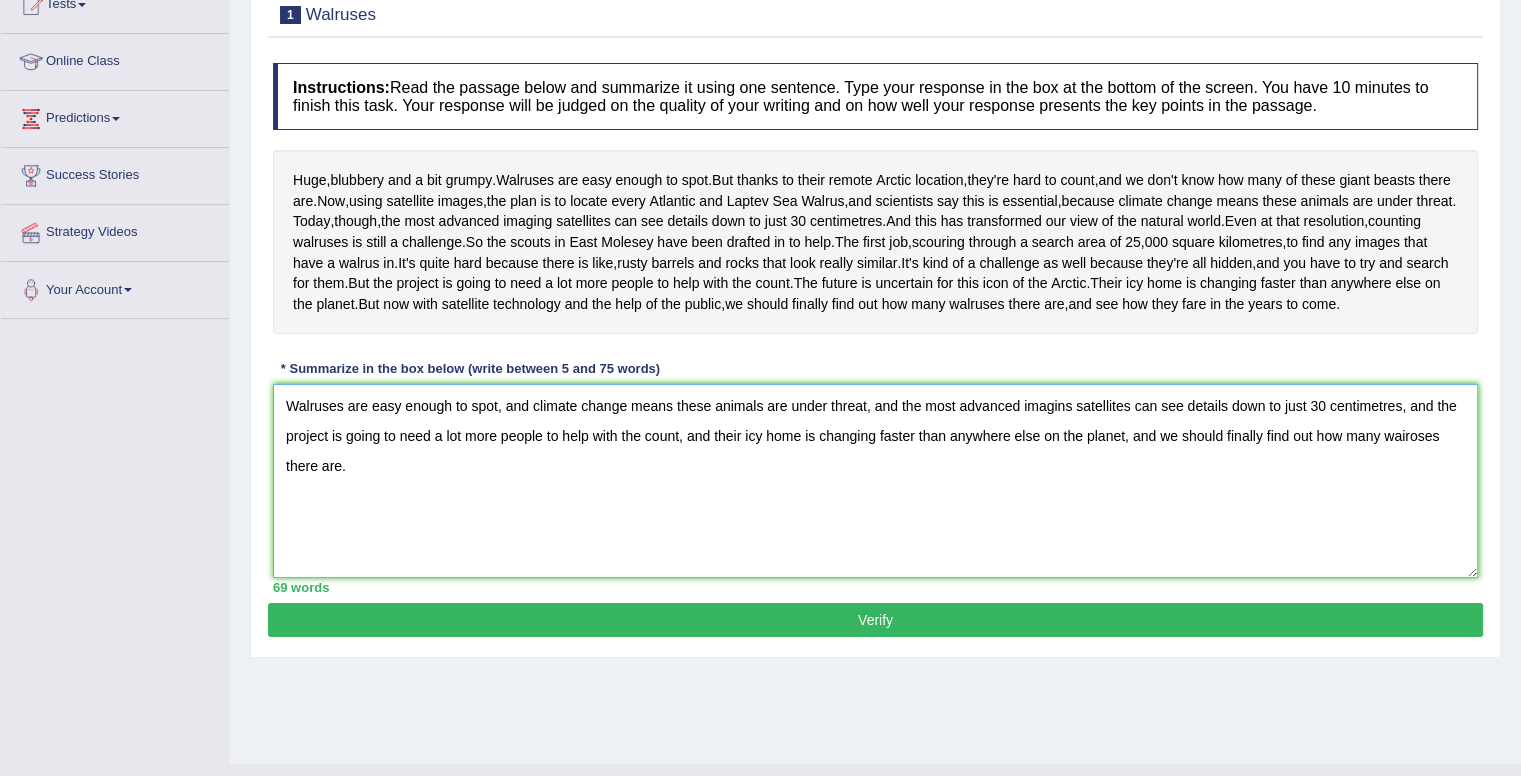 click on "Walruses are easy enough to spot, and climate change means these animals are under threat, and the most advanced imagins satellites can see details down to just 30 centimetres, and the project is going to need a lot more people to help with the count, and their icy home is changing faster than anywhere else on the planet, and we should finally find out how many wairoses there are." at bounding box center (875, 481) 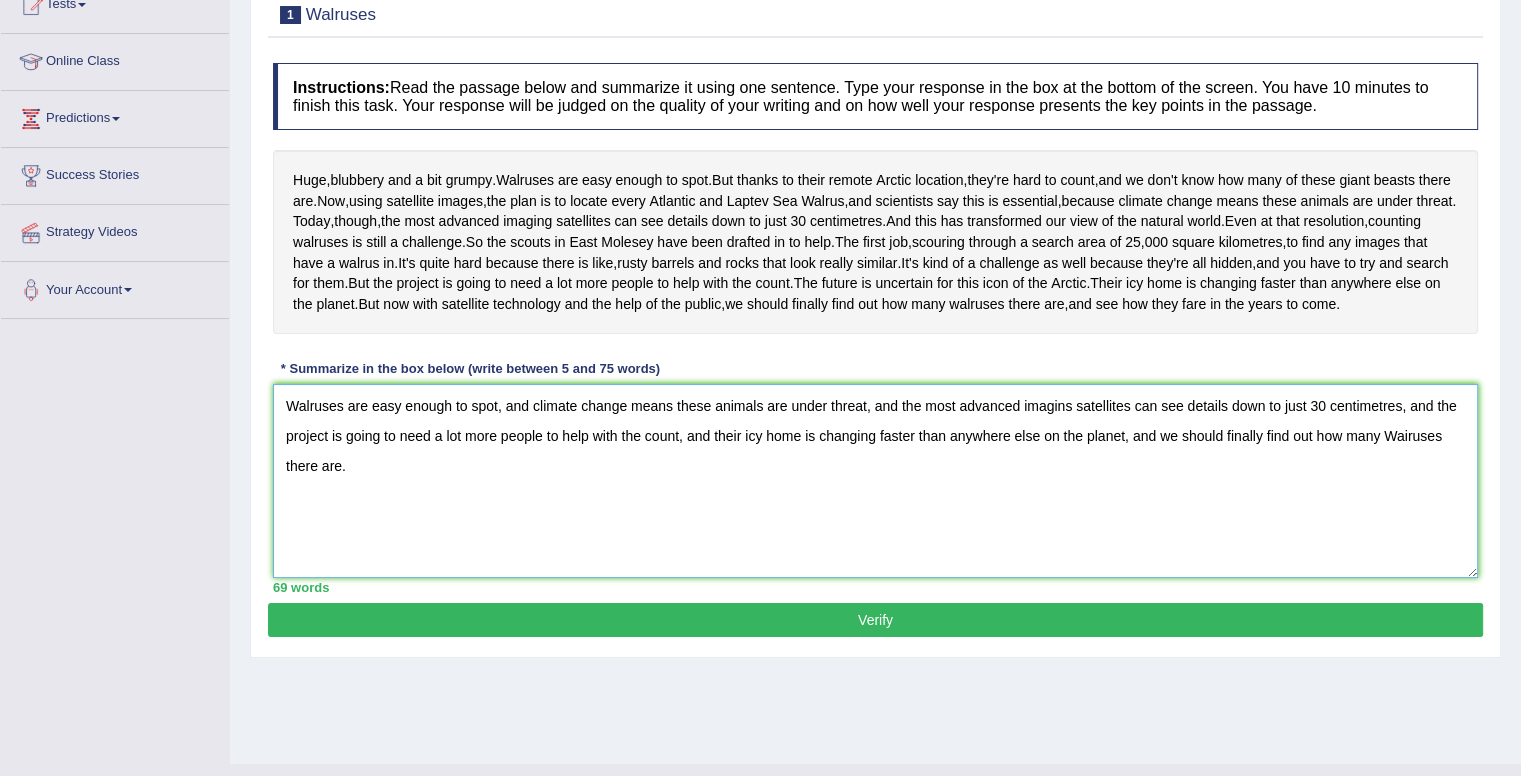 type on "Walruses are easy enough to spot, and climate change means these animals are under threat, and the most advanced imagins satellites can see details down to just 30 centimetres, and the project is going to need a lot more people to help with the count, and their icy home is changing faster than anywhere else on the planet, and we should finally find out how many Wairuses there are." 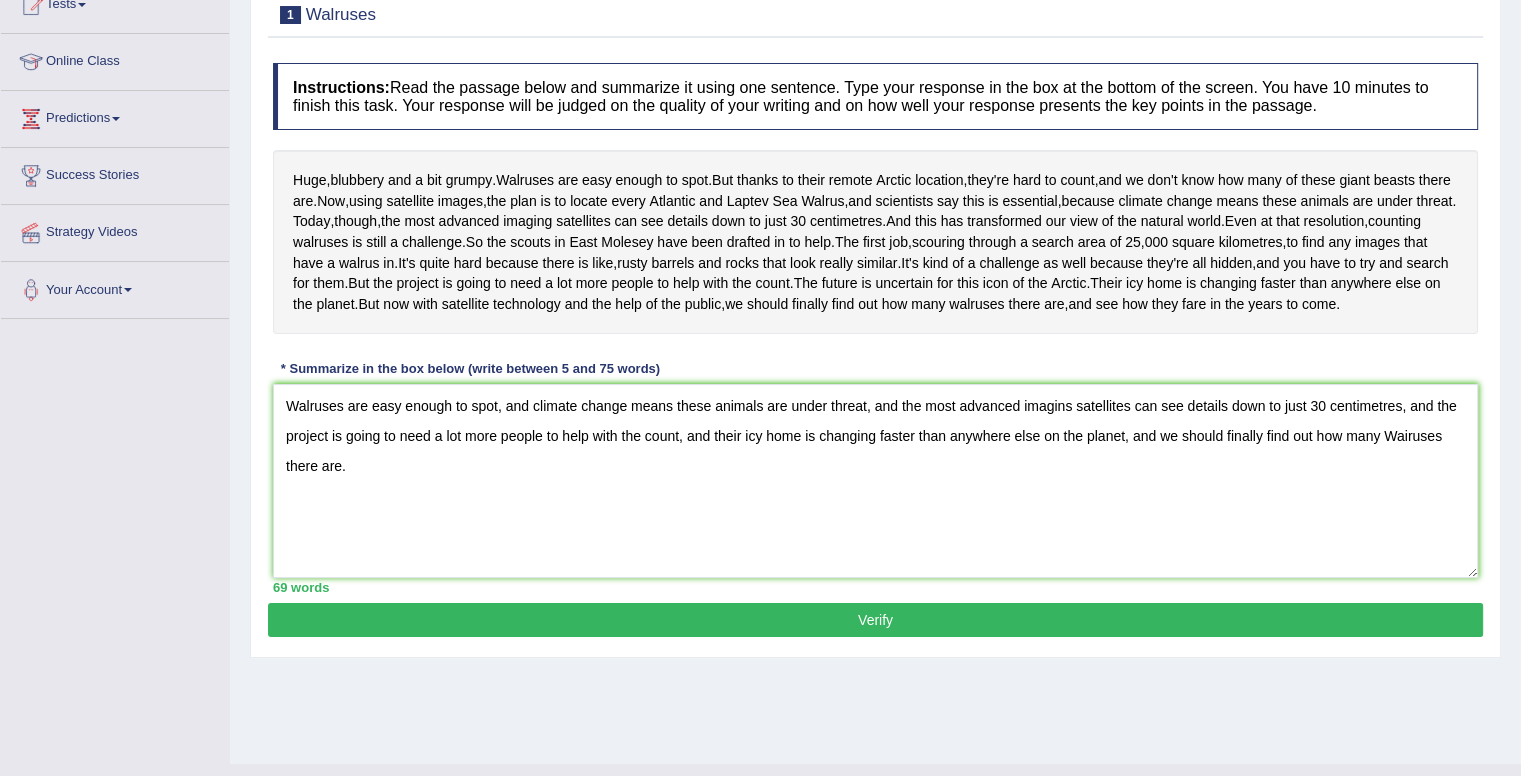 click on "Verify" at bounding box center [875, 620] 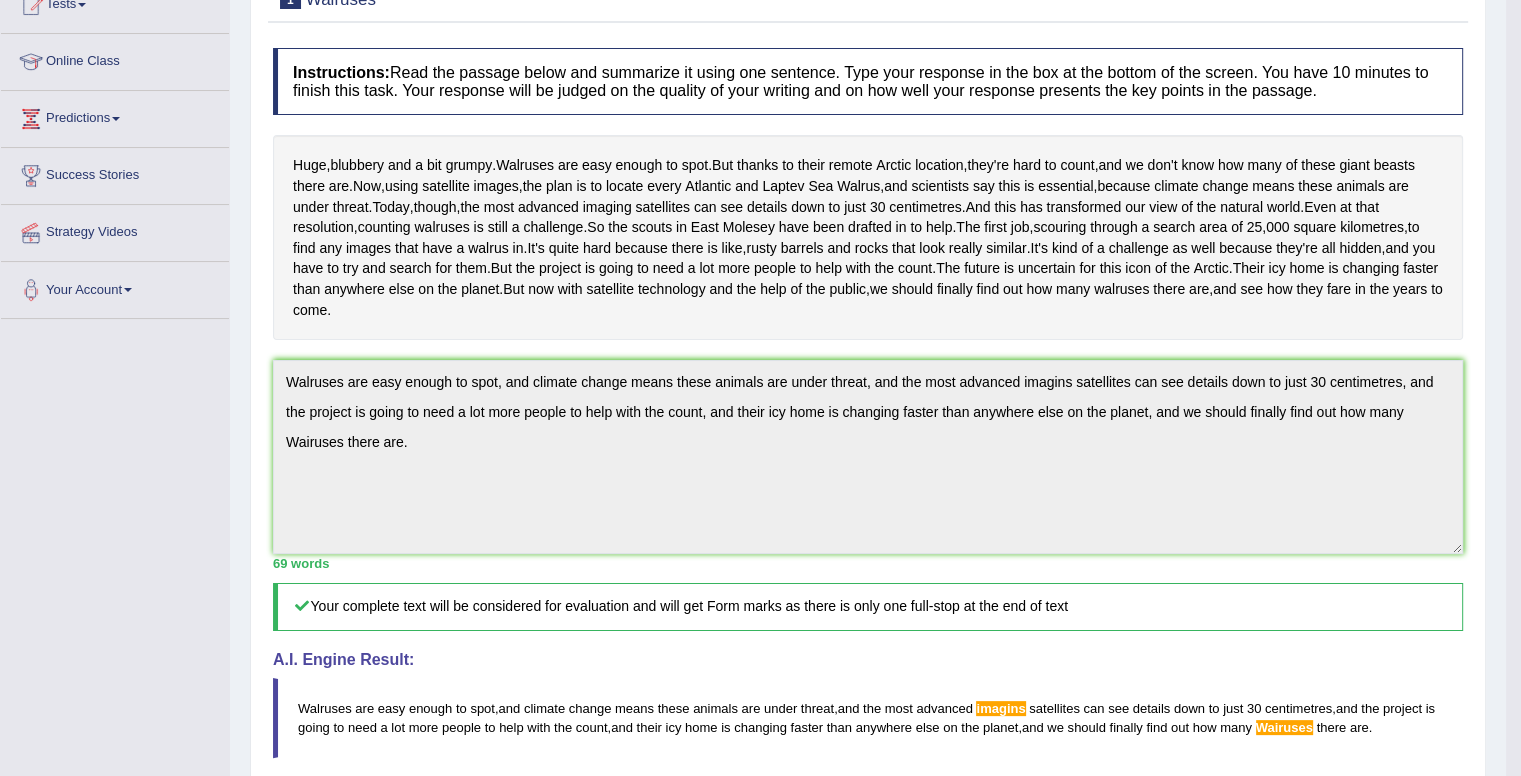 click on "Toggle navigation
Home
Practice Questions   Speaking Practice Read Aloud
Repeat Sentence
Describe Image
Re-tell Lecture
Answer Short Question
Summarize Group Discussion
Respond To A Situation
Writing Practice  Summarize Written Text
Write Essay
Reading Practice  Reading & Writing: Fill In The Blanks
Choose Multiple Answers
Re-order Paragraphs
Fill In The Blanks
Choose Single Answer
Listening Practice  Summarize Spoken Text
Highlight Incorrect Words
Highlight Correct Summary
Select Missing Word
Choose Single Answer
Choose Multiple Answers
Fill In The Blanks
Write From Dictation
Pronunciation
Tests  Take Practice Sectional Test" at bounding box center [760, 152] 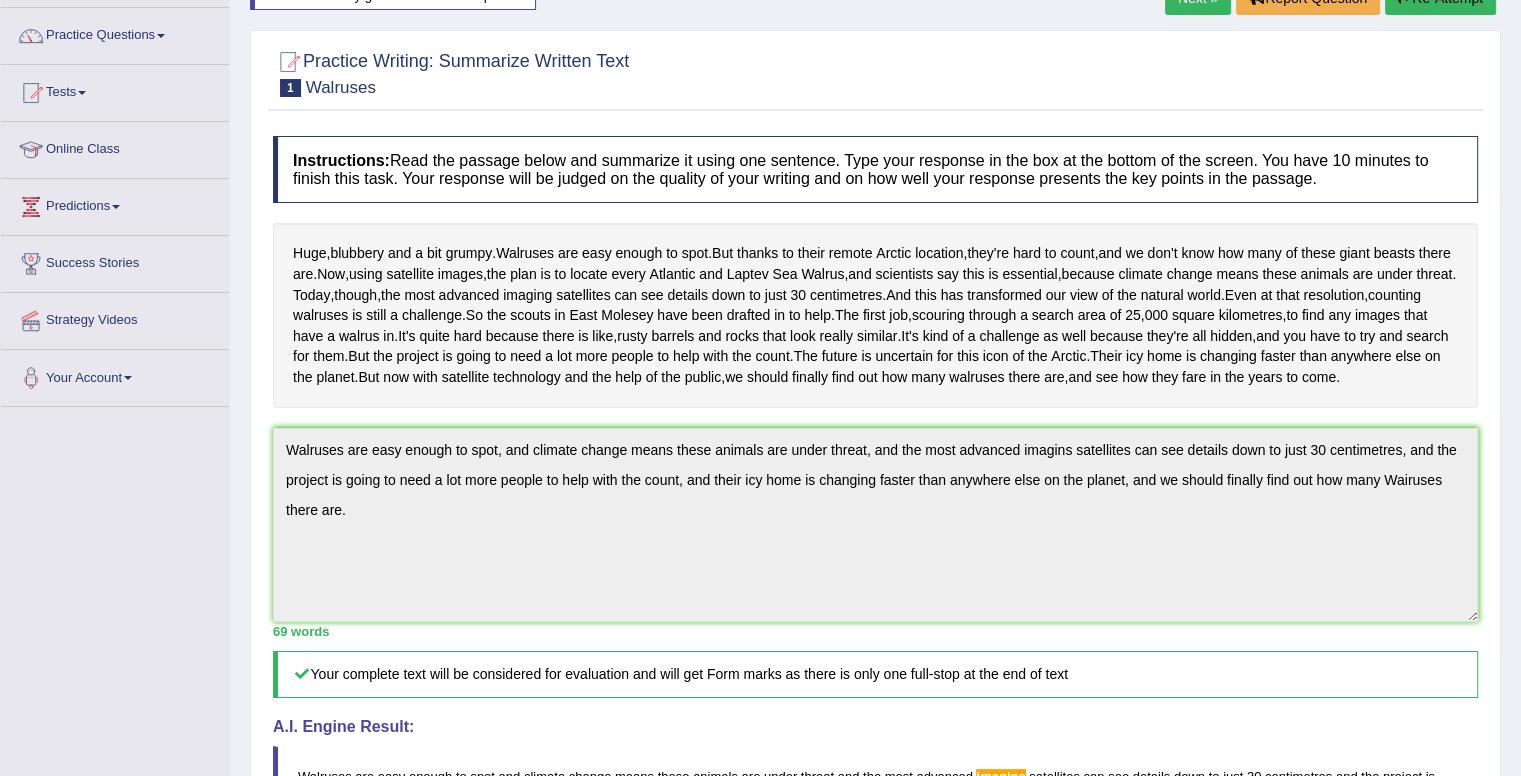 scroll, scrollTop: 0, scrollLeft: 0, axis: both 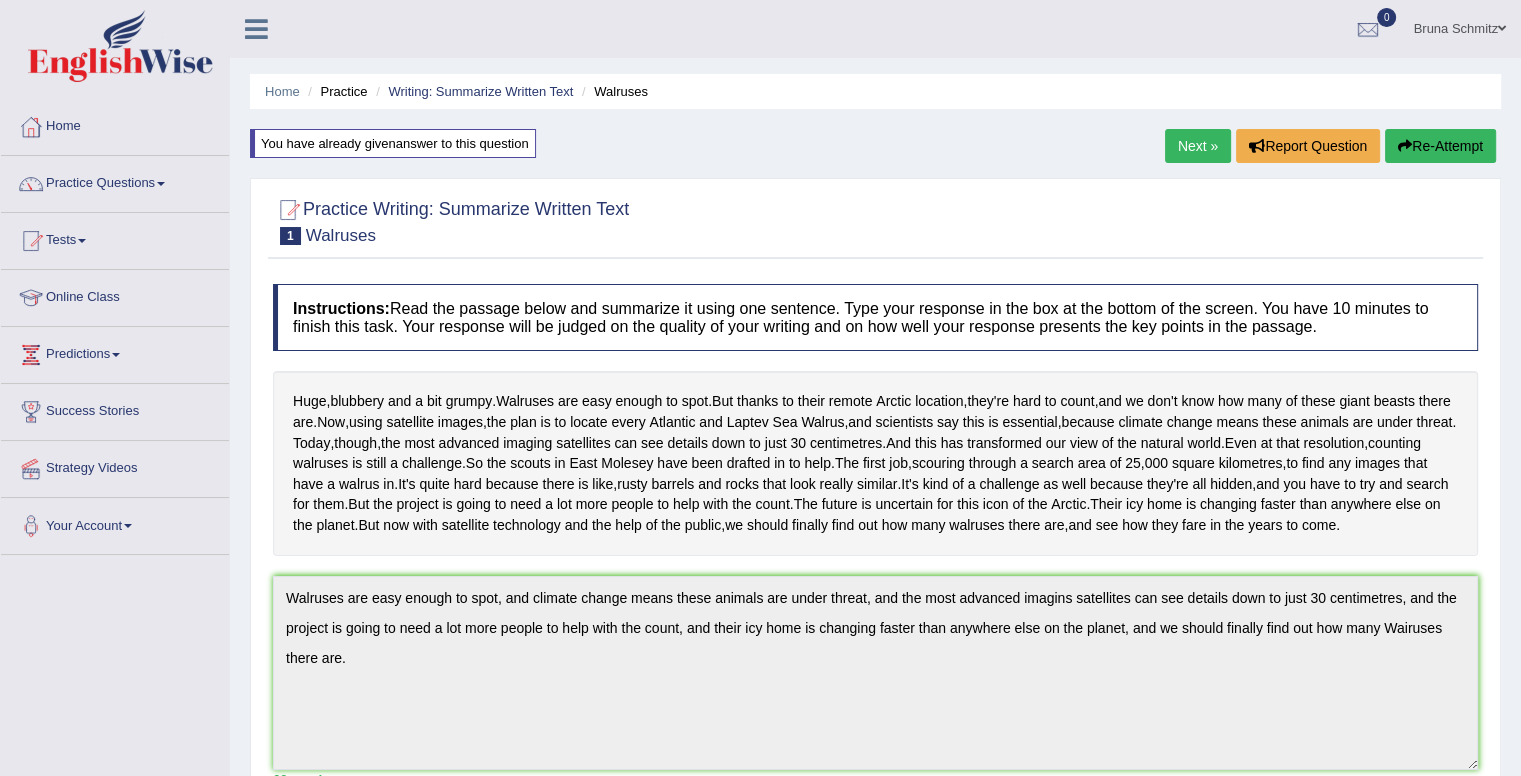 click on "Re-Attempt" at bounding box center [1440, 146] 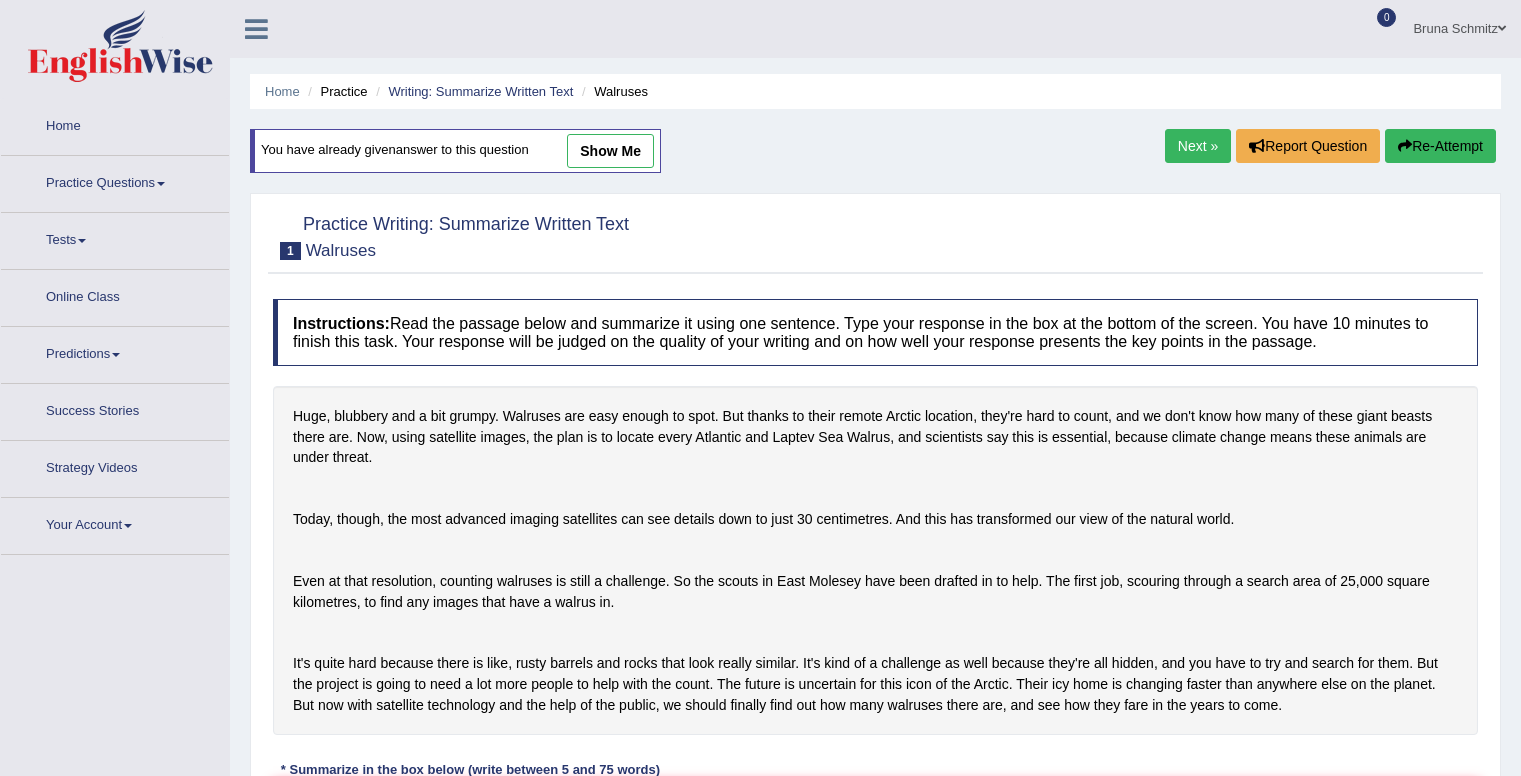 scroll, scrollTop: 0, scrollLeft: 0, axis: both 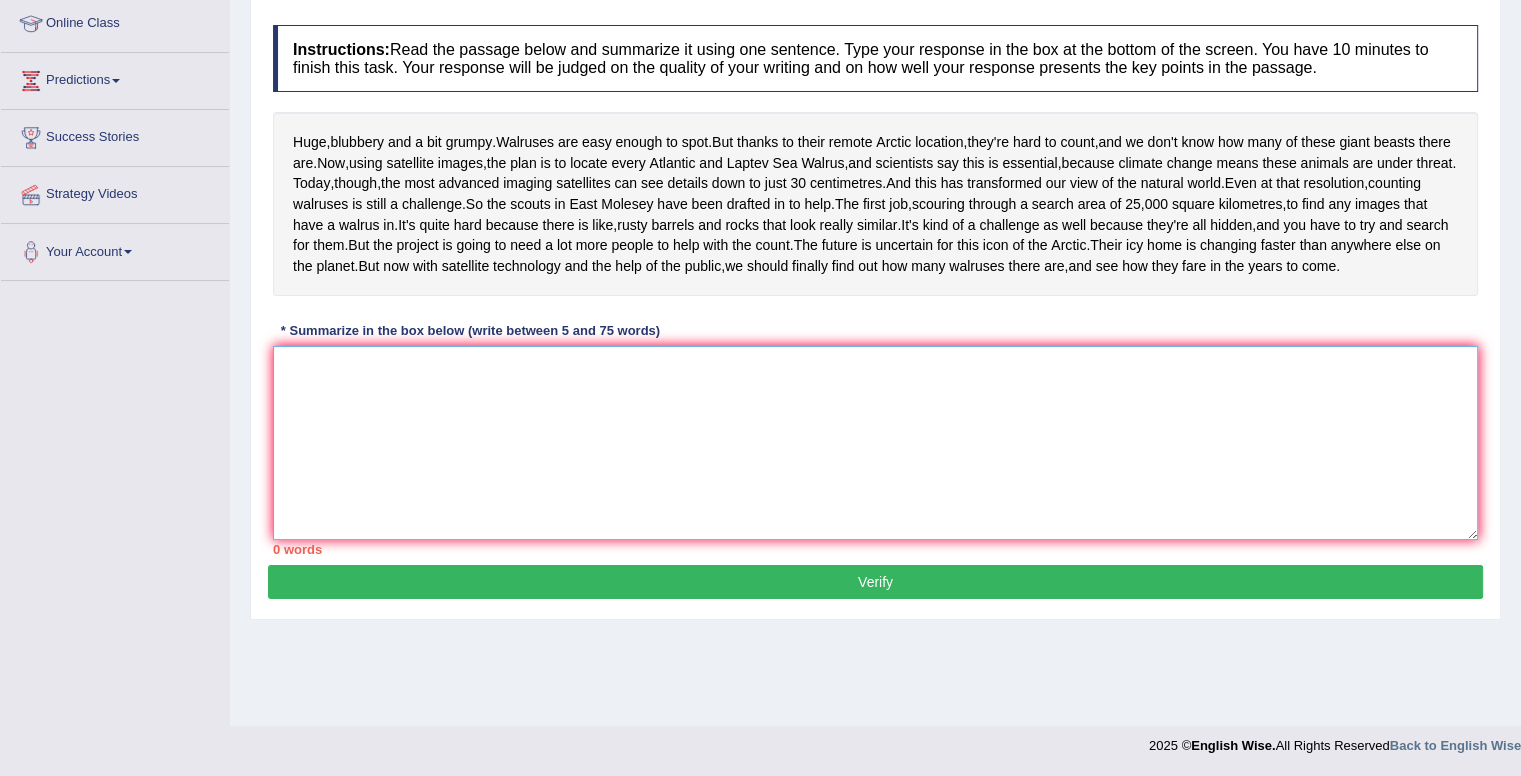click at bounding box center [875, 443] 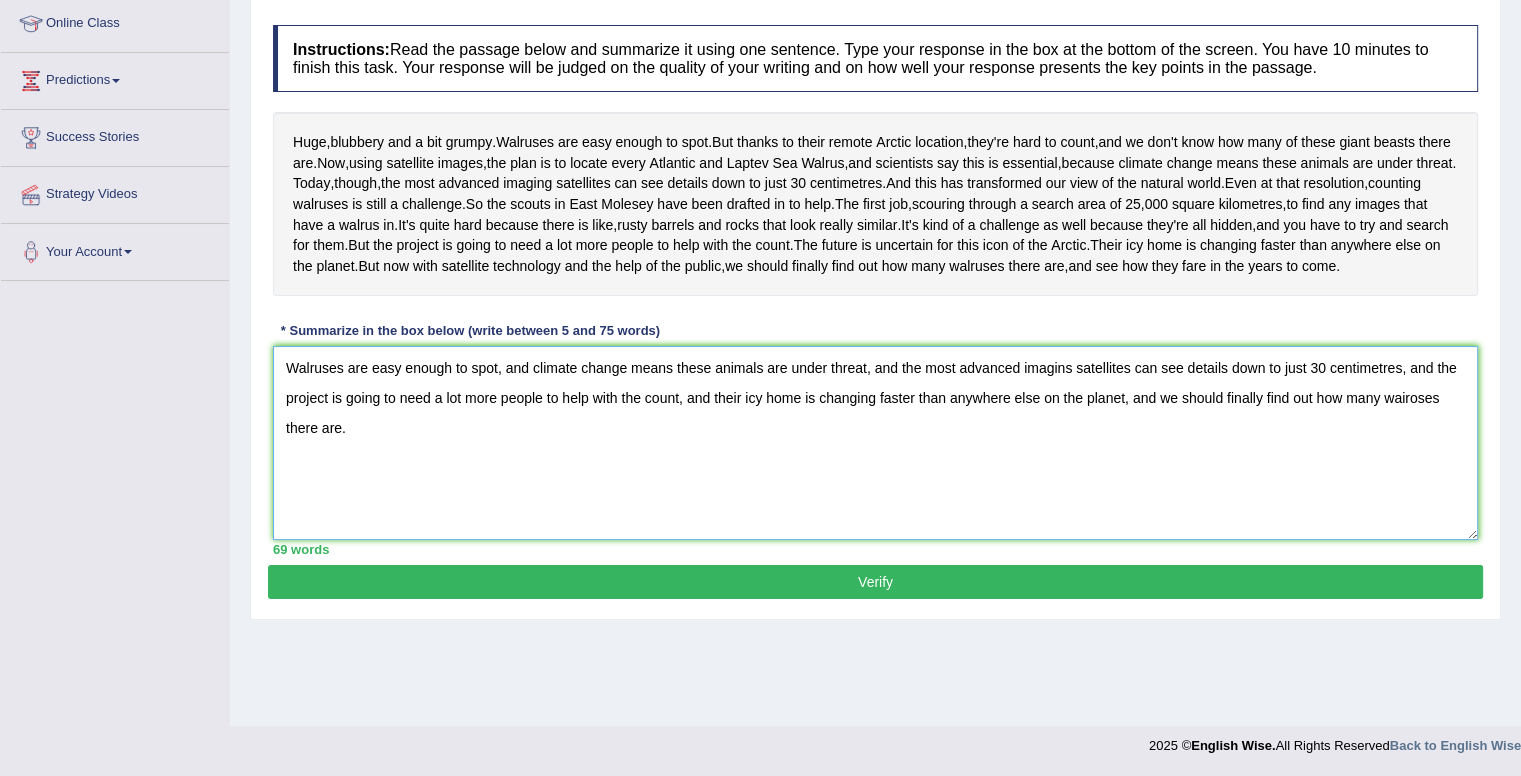 click on "Walruses are easy enough to spot, and climate change means these animals are under threat, and the most advanced imagins satellites can see details down to just 30 centimetres, and the project is going to need a lot more people to help with the count, and their icy home is changing faster than anywhere else on the planet, and we should finally find out how many wairoses there are." at bounding box center [875, 443] 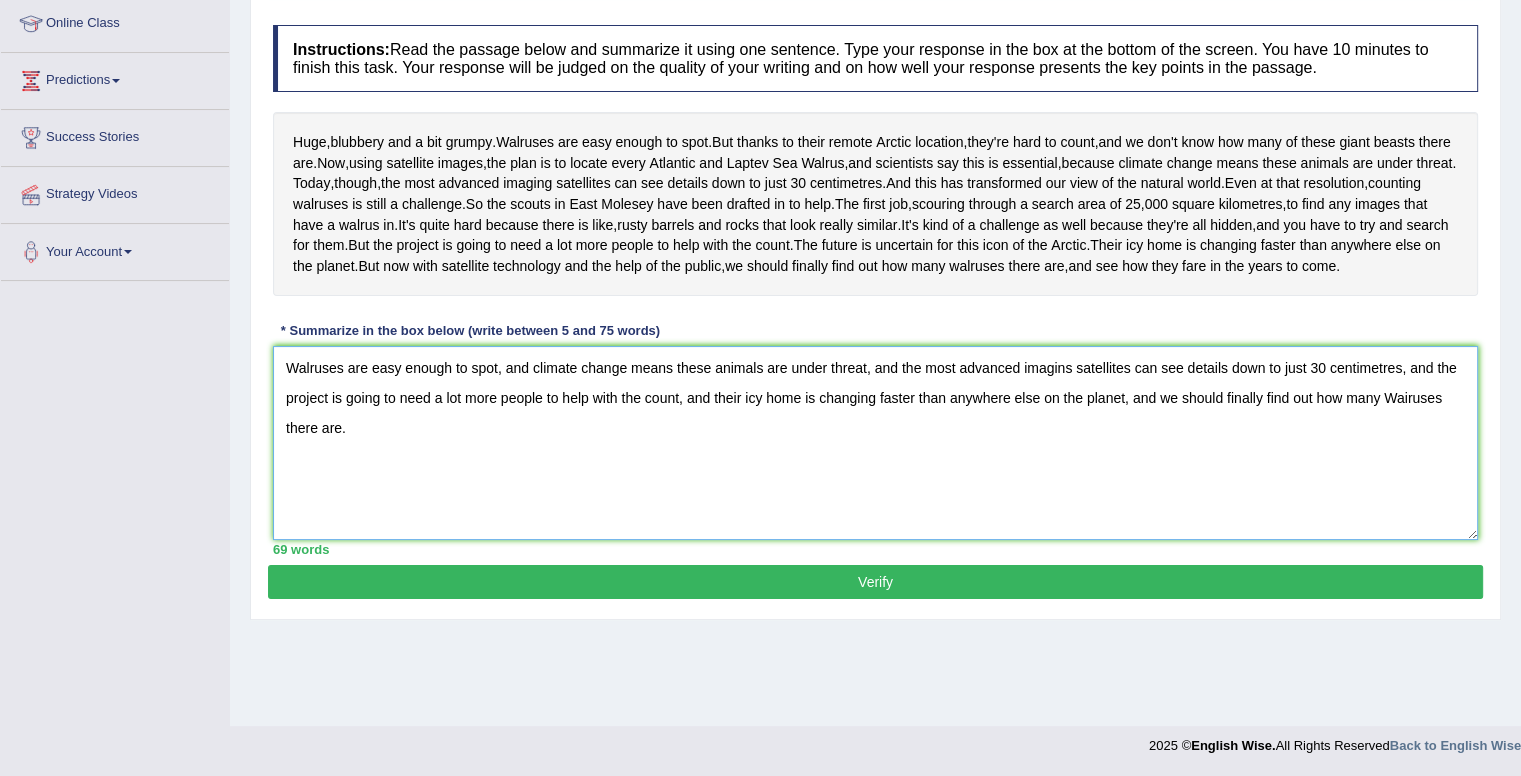click on "Walruses are easy enough to spot, and climate change means these animals are under threat, and the most advanced imagins satellites can see details down to just 30 centimetres, and the project is going to need a lot more people to help with the count, and their icy home is changing faster than anywhere else on the planet, and we should finally find out how many Wairuses there are." at bounding box center [875, 443] 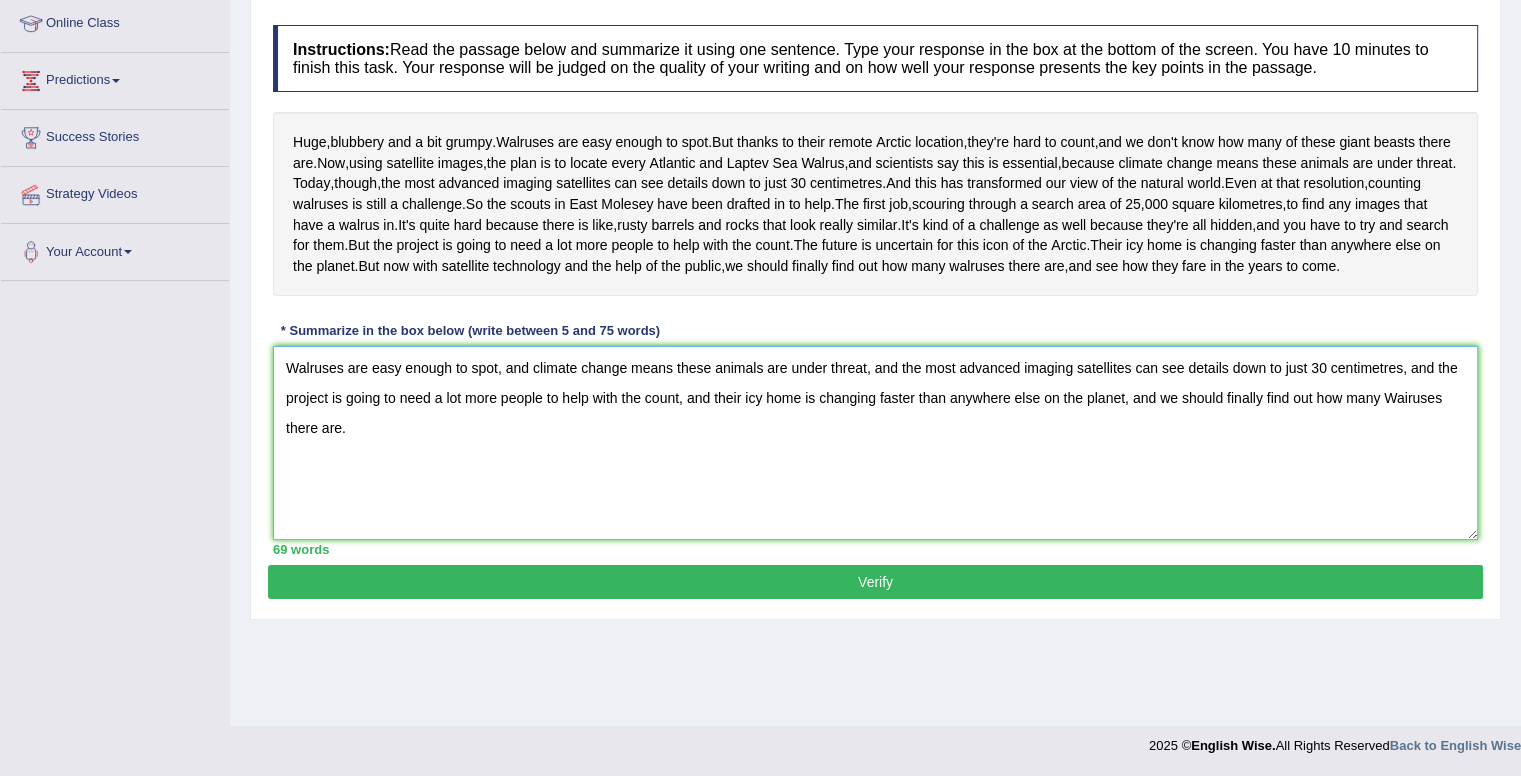type on "Walruses are easy enough to spot, and climate change means these animals are under threat, and the most advanced imaging satellites can see details down to just 30 centimetres, and the project is going to need a lot more people to help with the count, and their icy home is changing faster than anywhere else on the planet, and we should finally find out how many Wairuses there are." 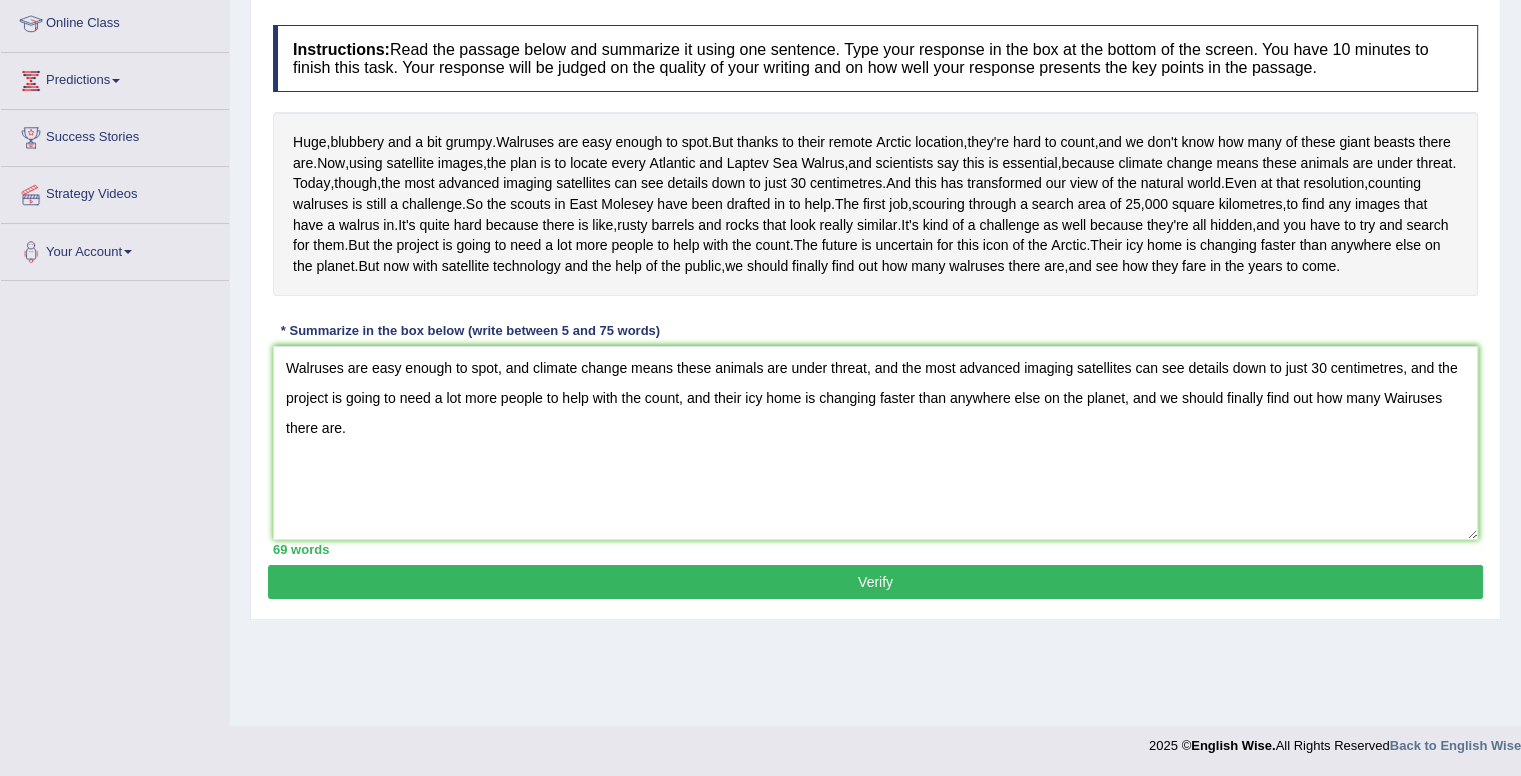 click on "Verify" at bounding box center (875, 582) 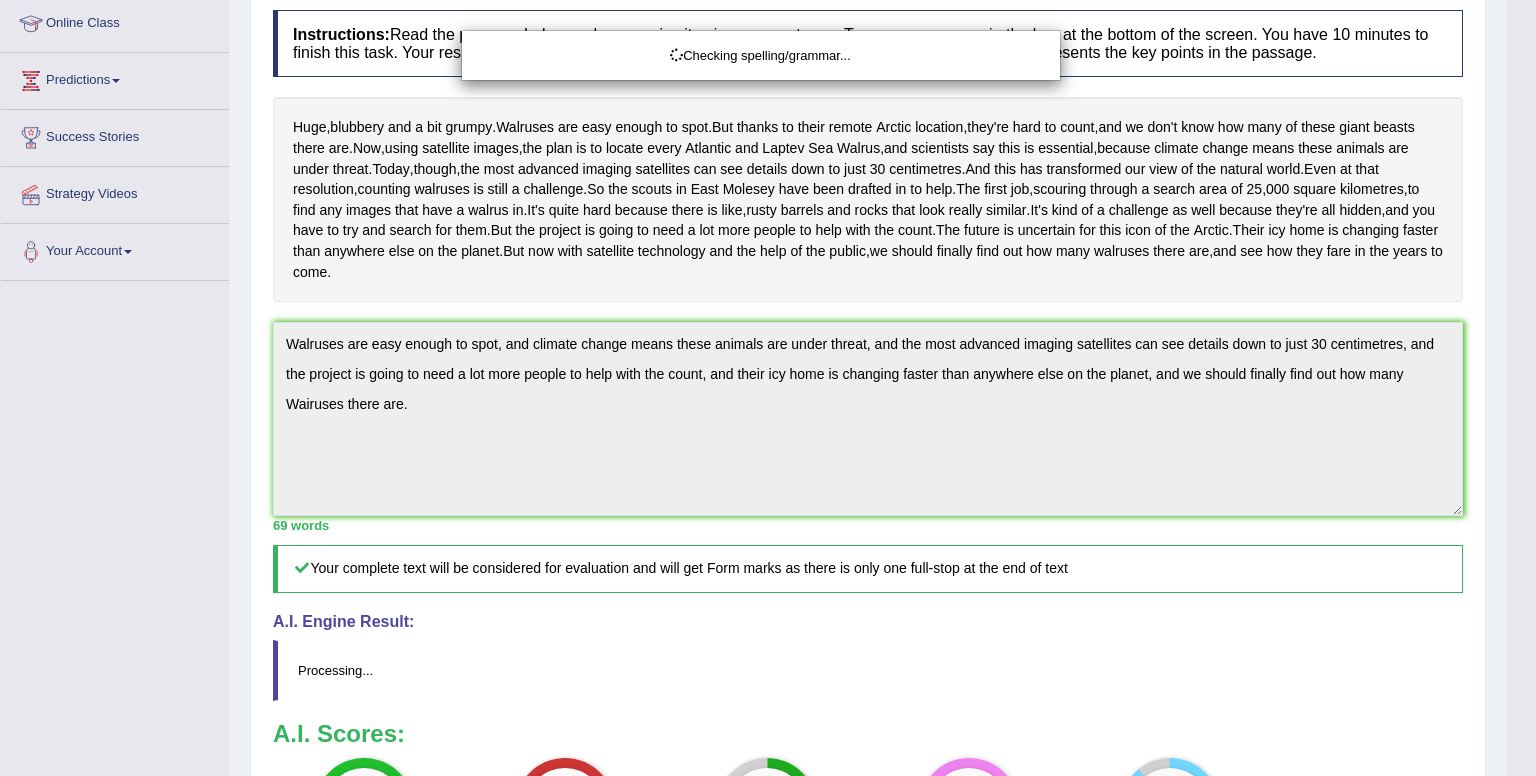 click on "Toggle navigation
Home
Practice Questions   Speaking Practice Read Aloud
Repeat Sentence
Describe Image
Re-tell Lecture
Answer Short Question
Summarize Group Discussion
Respond To A Situation
Writing Practice  Summarize Written Text
Write Essay
Reading Practice  Reading & Writing: Fill In The Blanks
Choose Multiple Answers
Re-order Paragraphs
Fill In The Blanks
Choose Single Answer
Listening Practice  Summarize Spoken Text
Highlight Incorrect Words
Highlight Correct Summary
Select Missing Word
Choose Single Answer
Choose Multiple Answers
Fill In The Blanks
Write From Dictation
Pronunciation
Tests  Take Practice Sectional Test" at bounding box center (768, 114) 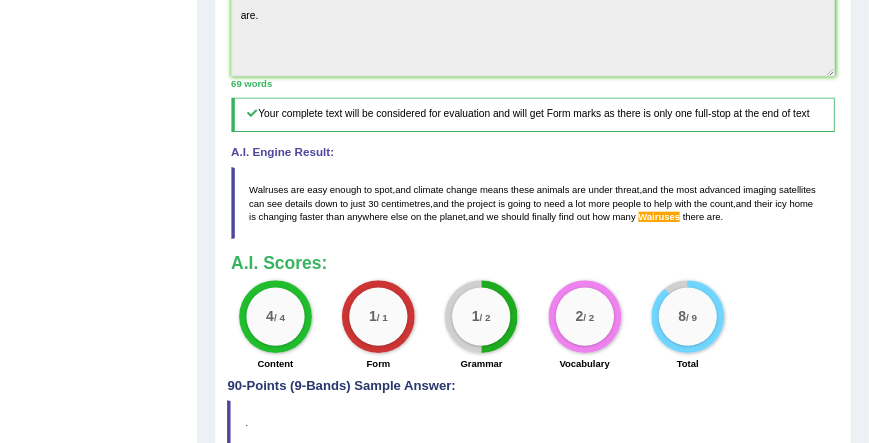 scroll, scrollTop: 677, scrollLeft: 0, axis: vertical 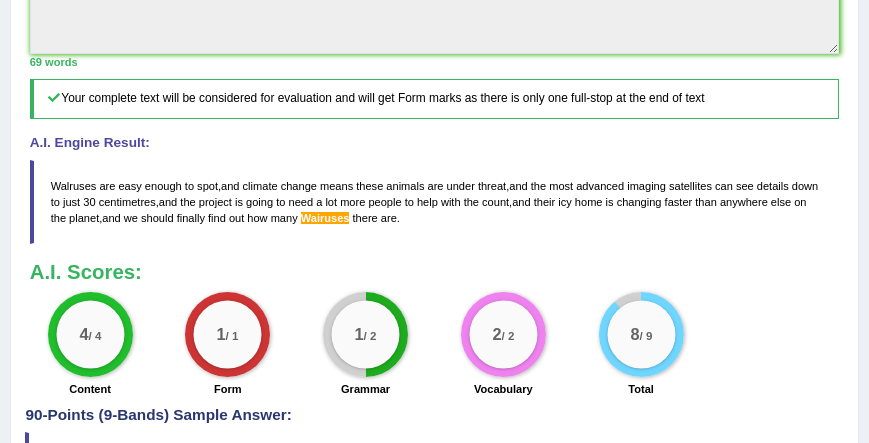 drag, startPoint x: 1522, startPoint y: 1, endPoint x: 662, endPoint y: 218, distance: 886.9549 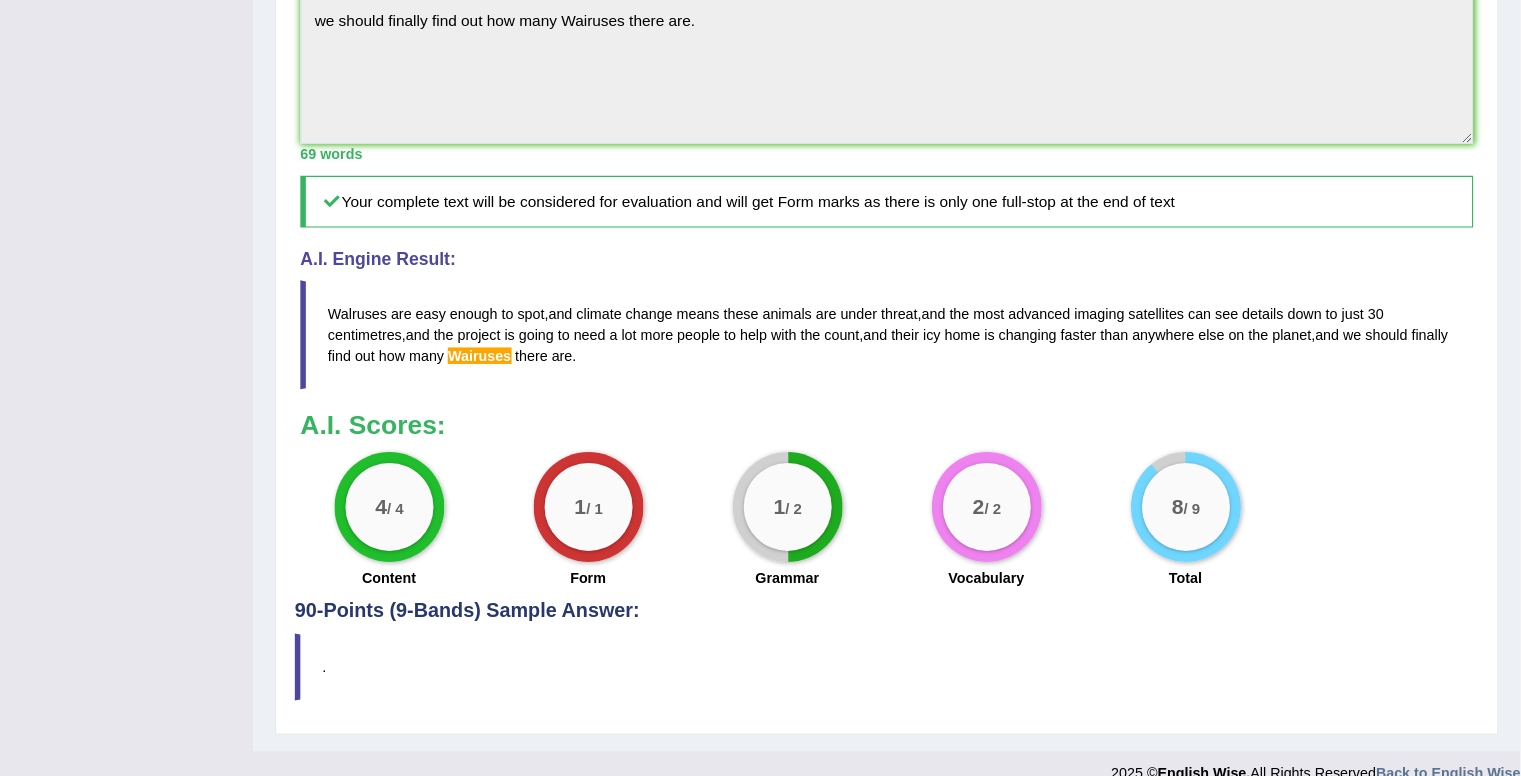 scroll, scrollTop: 676, scrollLeft: 0, axis: vertical 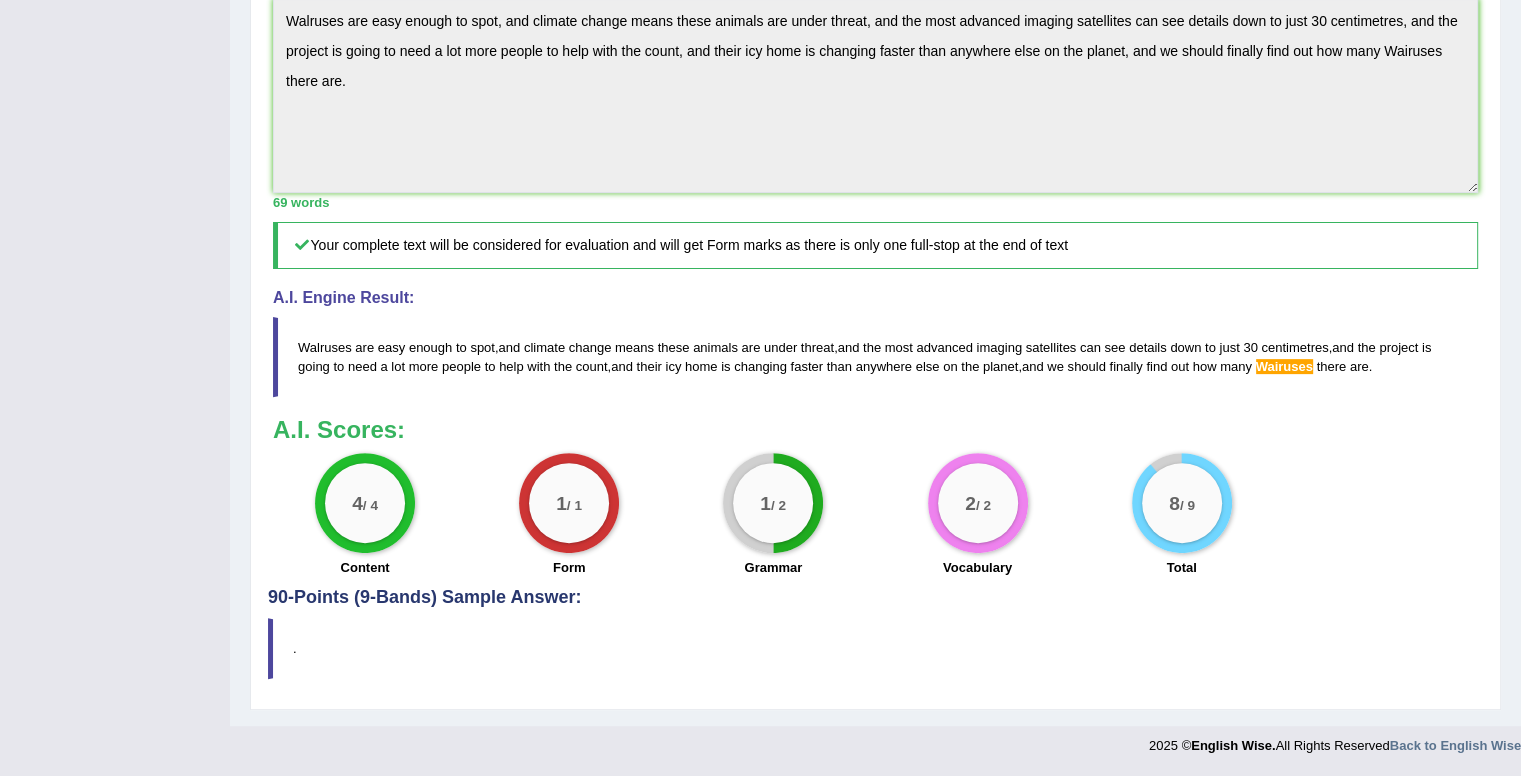 drag, startPoint x: 867, startPoint y: 1, endPoint x: 1057, endPoint y: 321, distance: 372.15588 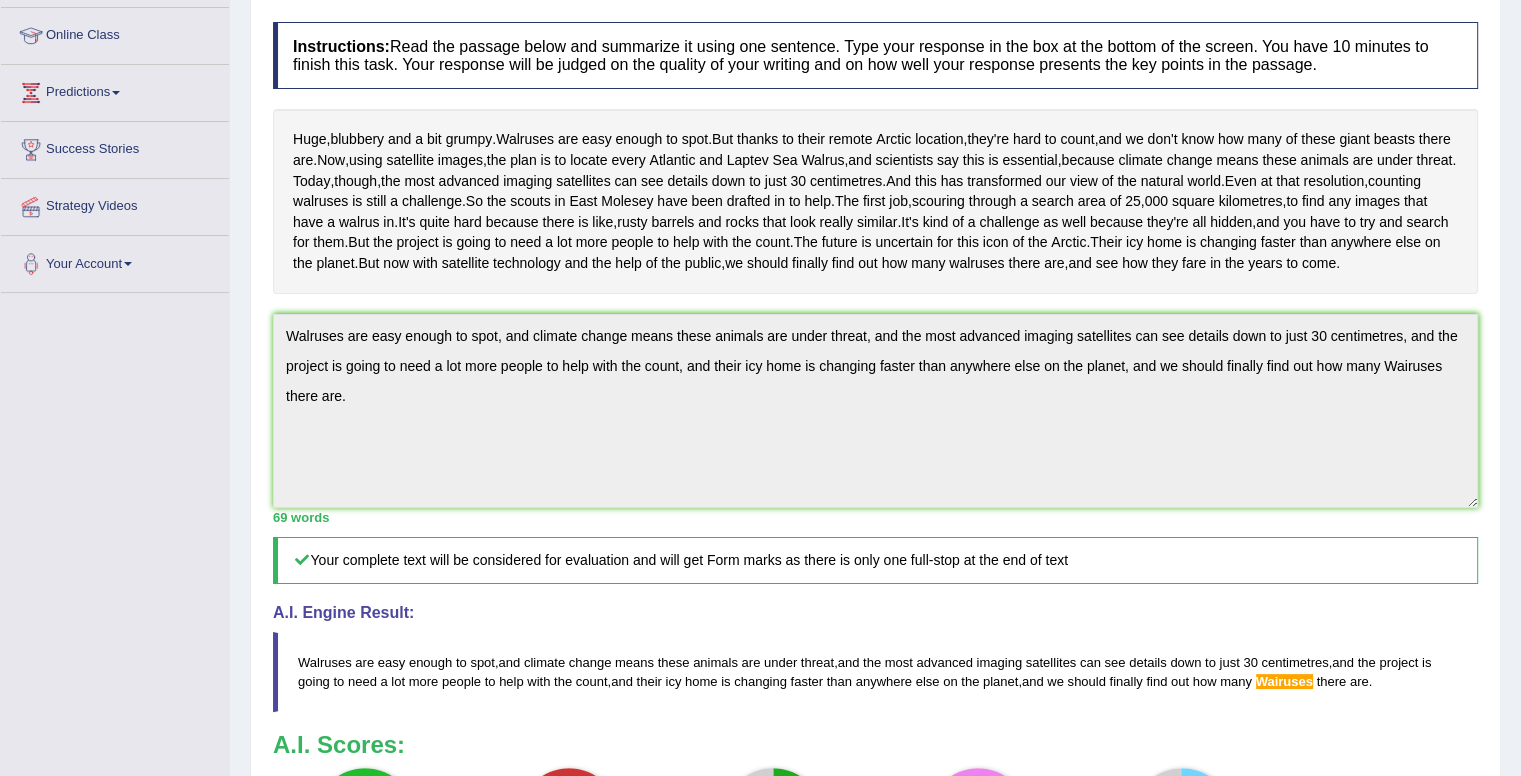 scroll, scrollTop: 254, scrollLeft: 0, axis: vertical 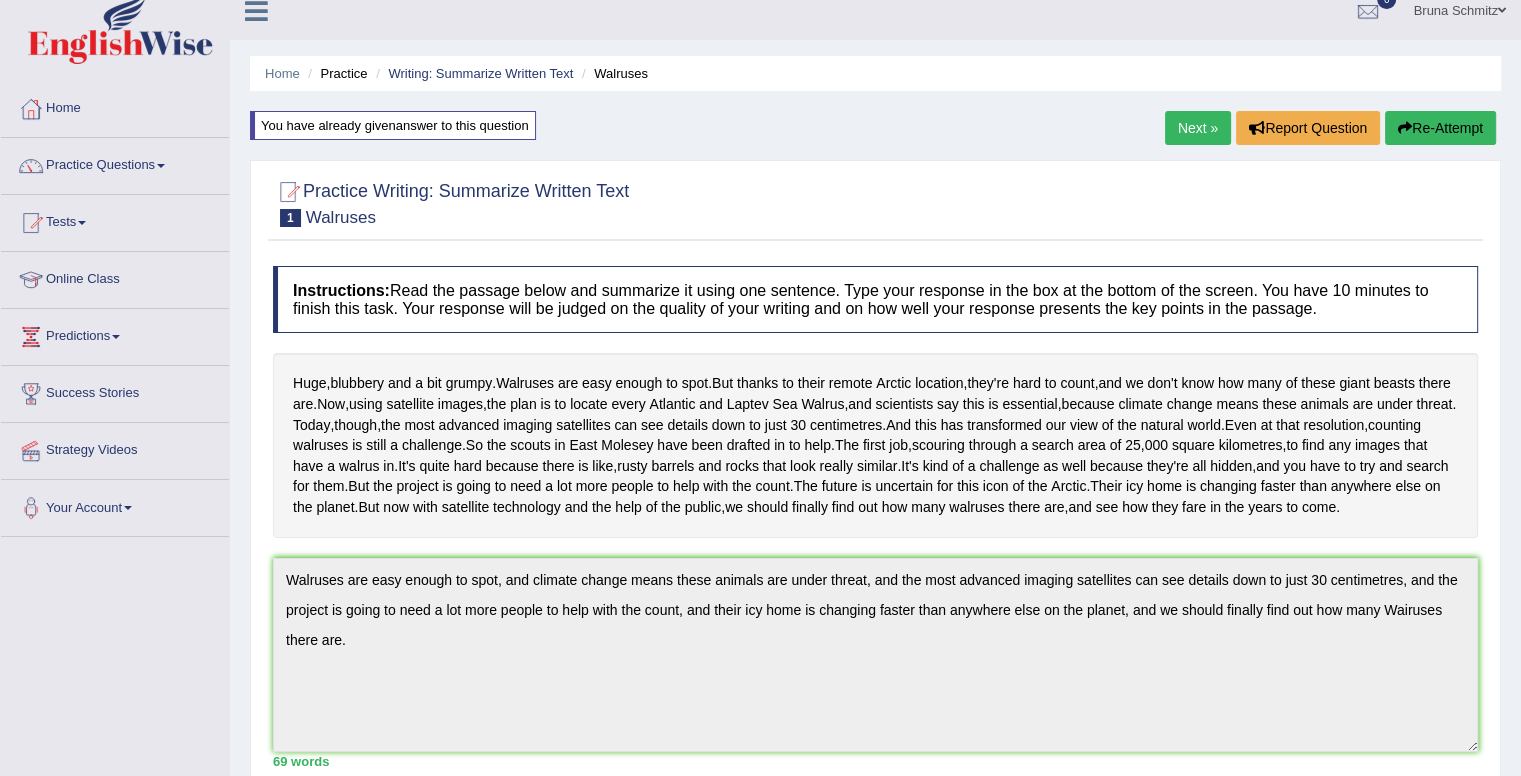 click on "Re-Attempt" at bounding box center (1440, 128) 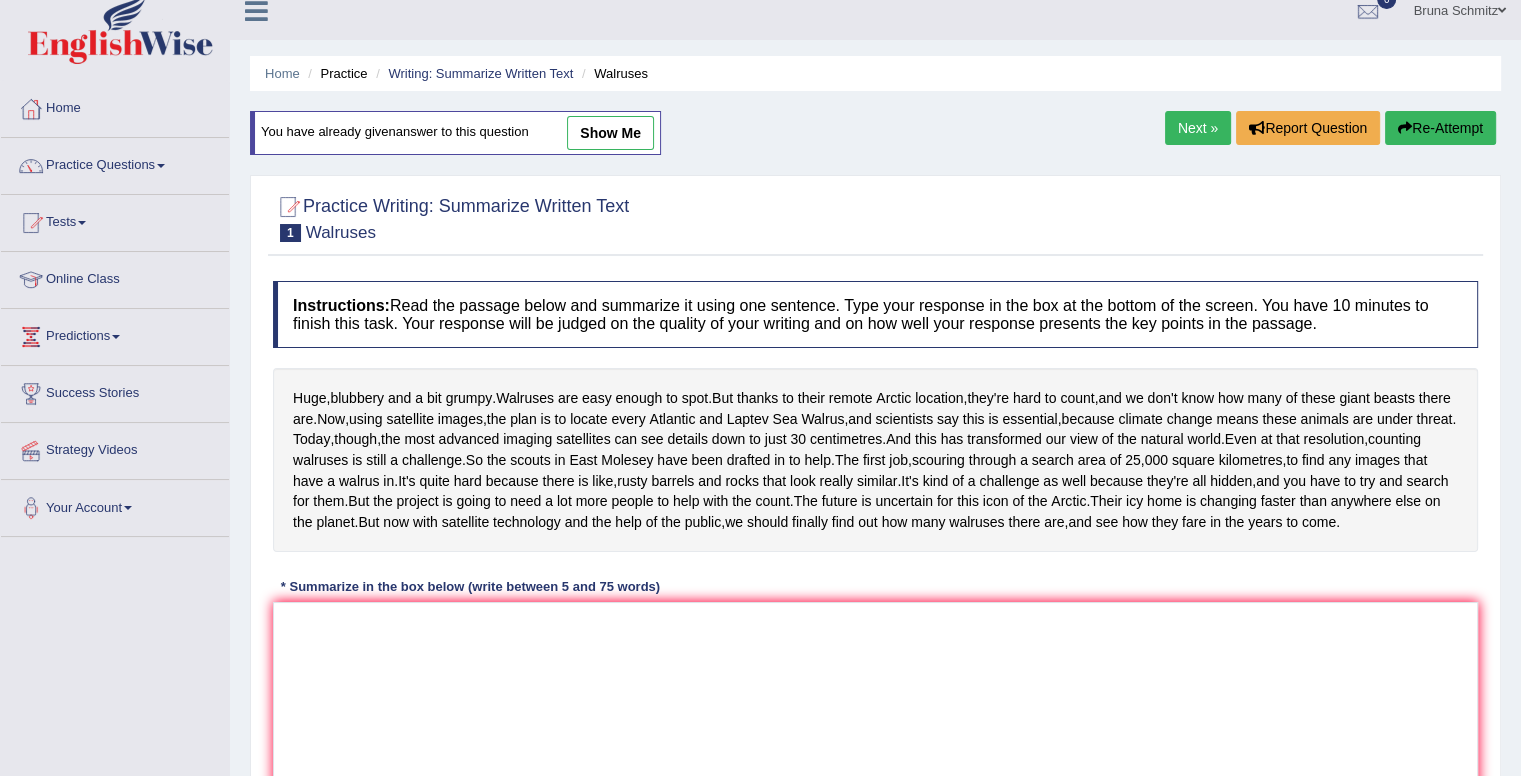 scroll, scrollTop: 18, scrollLeft: 0, axis: vertical 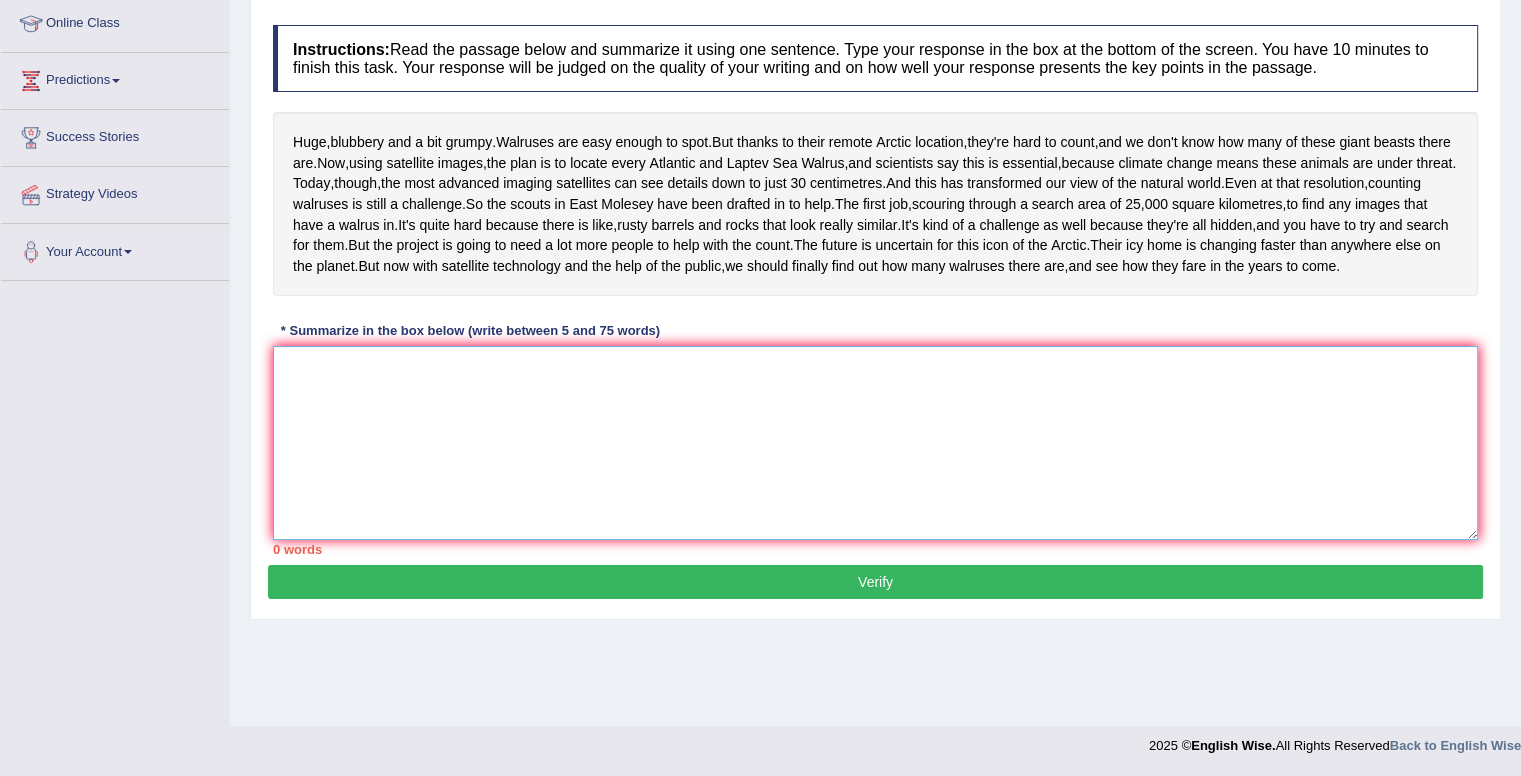 click at bounding box center (875, 443) 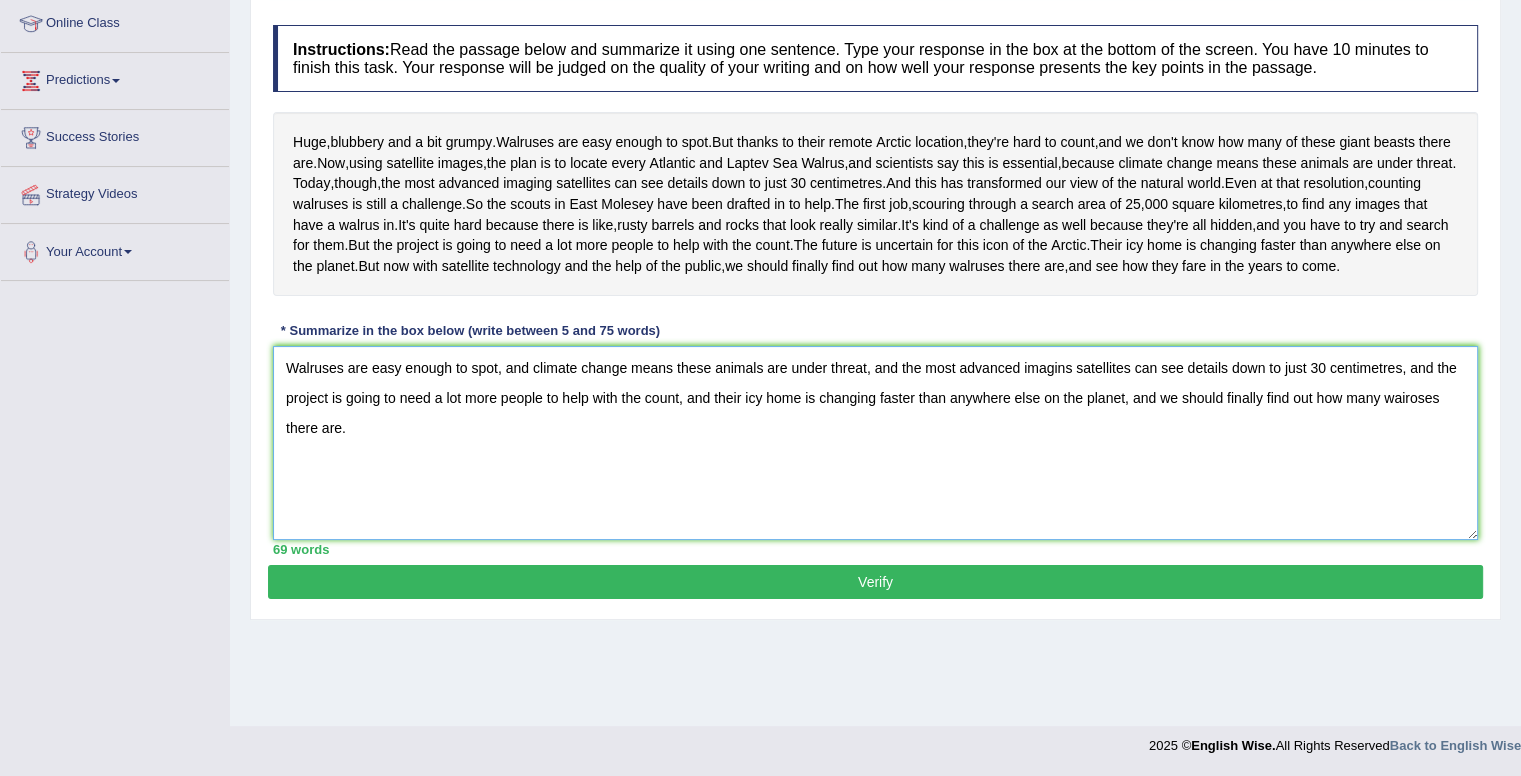 click on "Walruses are easy enough to spot, and climate change means these animals are under threat, and the most advanced imagins satellites can see details down to just 30 centimetres, and the project is going to need a lot more people to help with the count, and their icy home is changing faster than anywhere else on the planet, and we should finally find out how many wairoses there are." at bounding box center [875, 443] 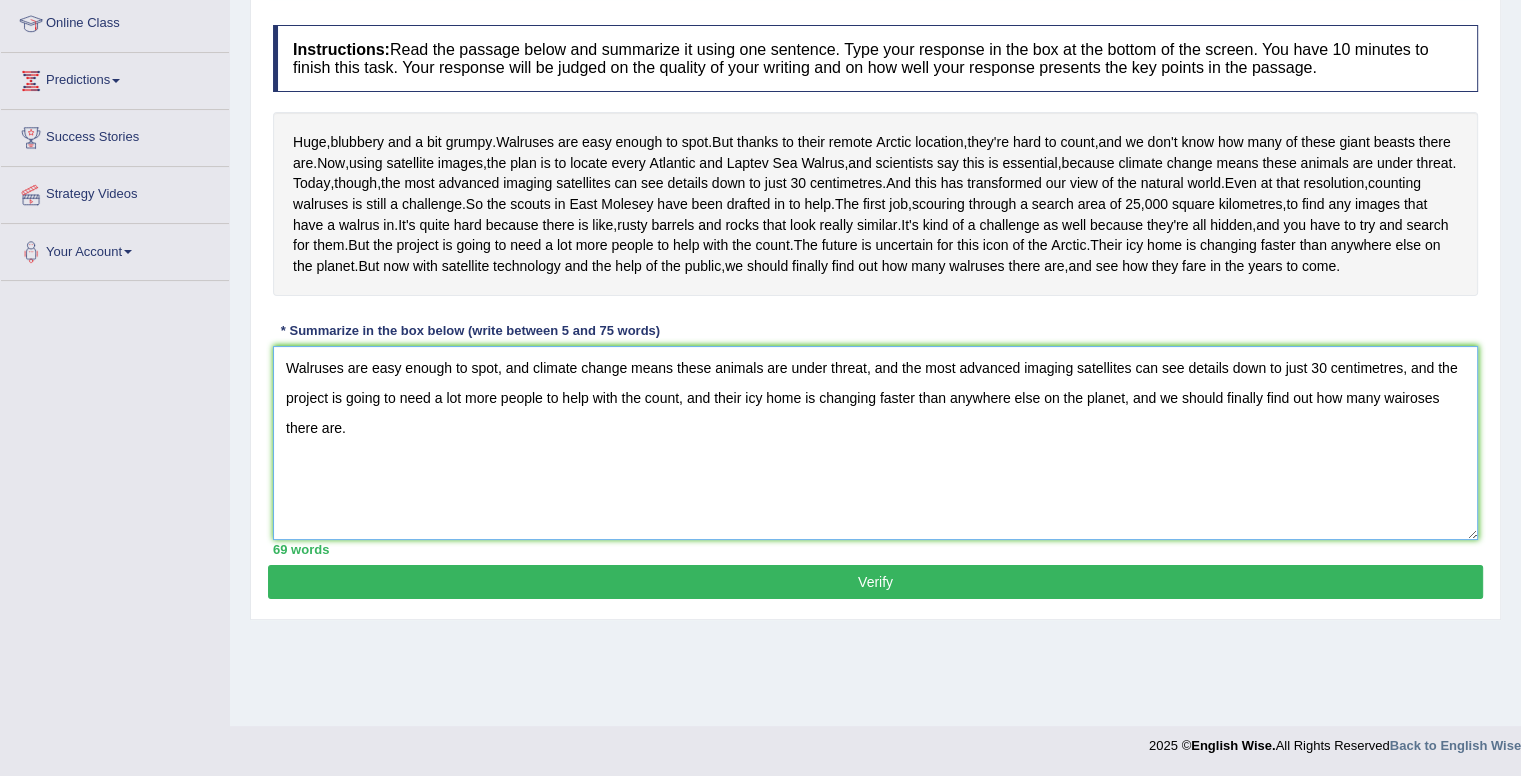 drag, startPoint x: 1160, startPoint y: 499, endPoint x: 1233, endPoint y: 546, distance: 86.821655 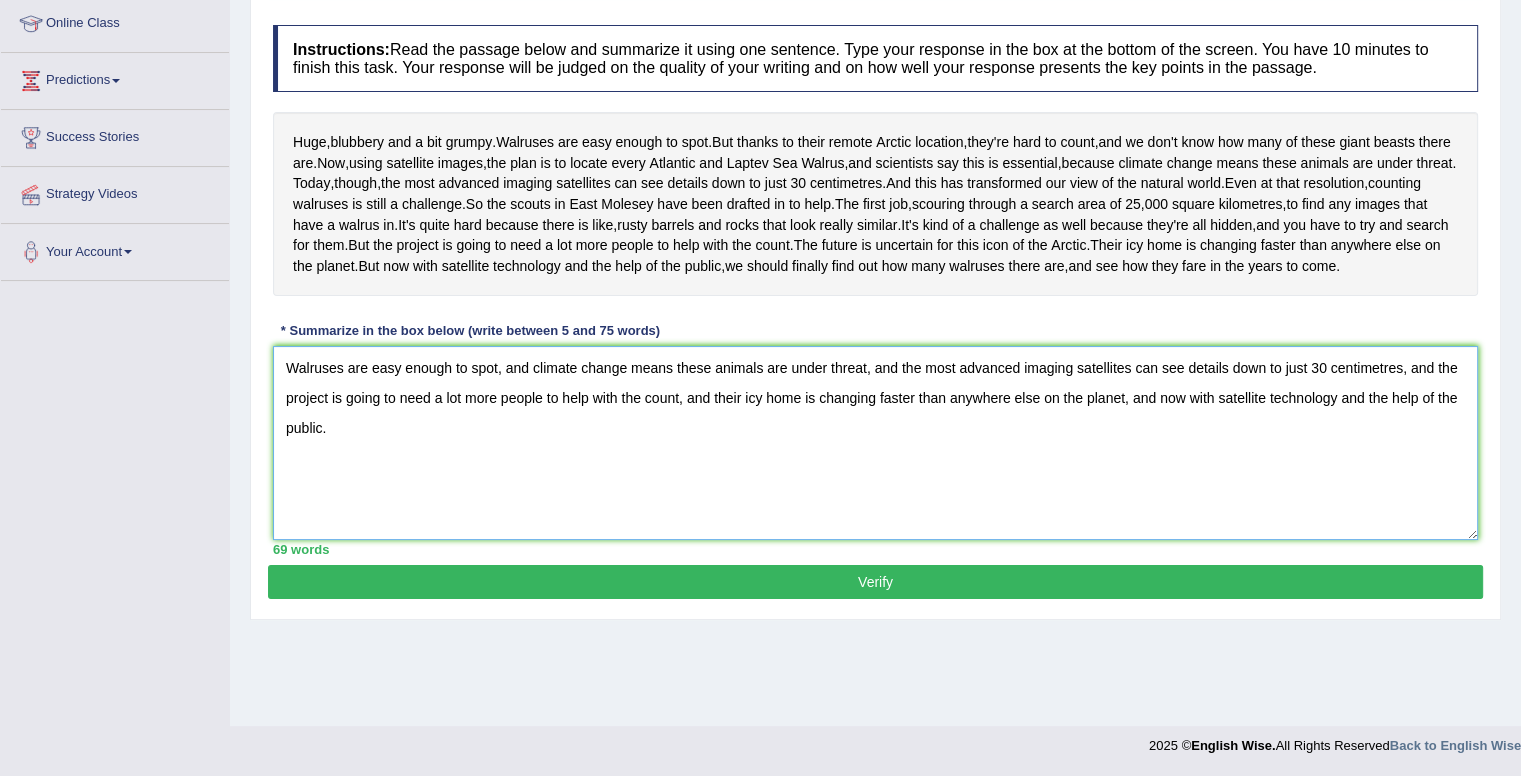 type on "Walruses are easy enough to spot, and climate change means these animals are under threat, and the most advanced imaging satellites can see details down to just 30 centimetres, and the project is going to need a lot more people to help with the count, and their icy home is changing faster than anywhere else on the planet, and now with satellite technology and the help of the public." 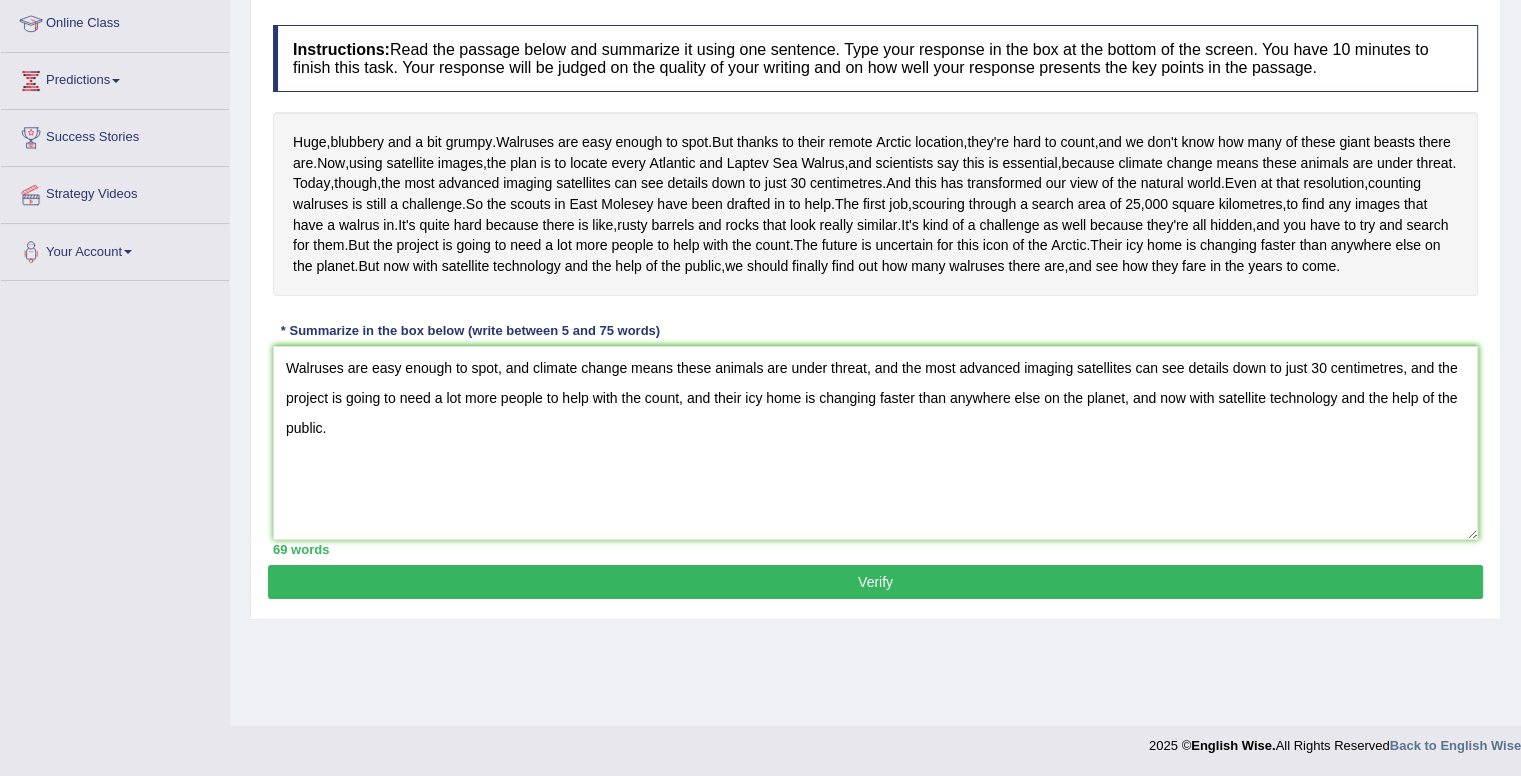click on "Verify" at bounding box center [875, 582] 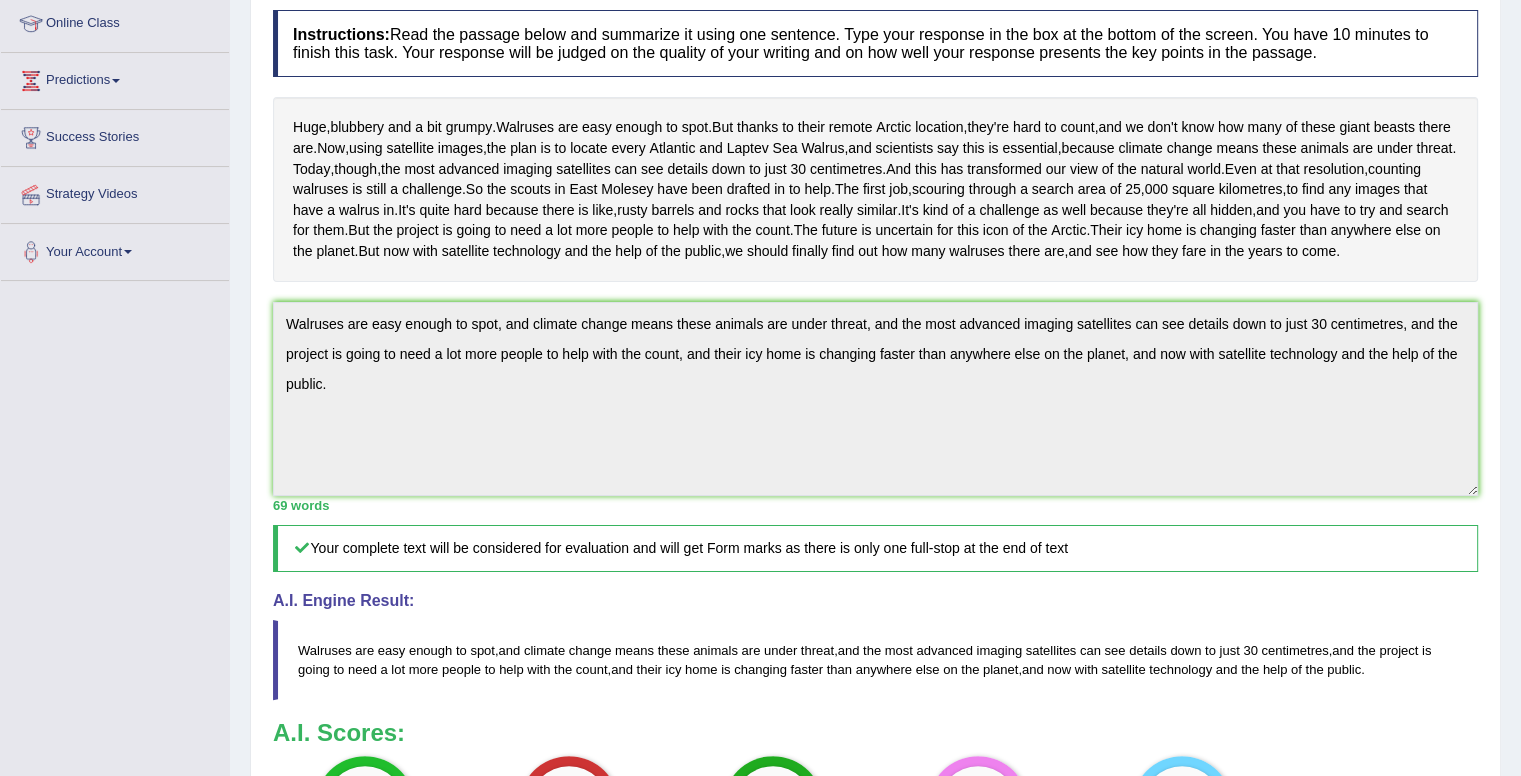 click on "Toggle navigation
Home
Practice Questions   Speaking Practice Read Aloud
Repeat Sentence
Describe Image
Re-tell Lecture
Answer Short Question
Summarize Group Discussion
Respond To A Situation
Writing Practice  Summarize Written Text
Write Essay
Reading Practice  Reading & Writing: Fill In The Blanks
Choose Multiple Answers
Re-order Paragraphs
Fill In The Blanks
Choose Single Answer
Listening Practice  Summarize Spoken Text
Highlight Incorrect Words
Highlight Correct Summary
Select Missing Word
Choose Single Answer
Choose Multiple Answers
Fill In The Blanks
Write From Dictation
Pronunciation
Tests  Take Practice Sectional Test
Take Mock Test" at bounding box center (760, 397) 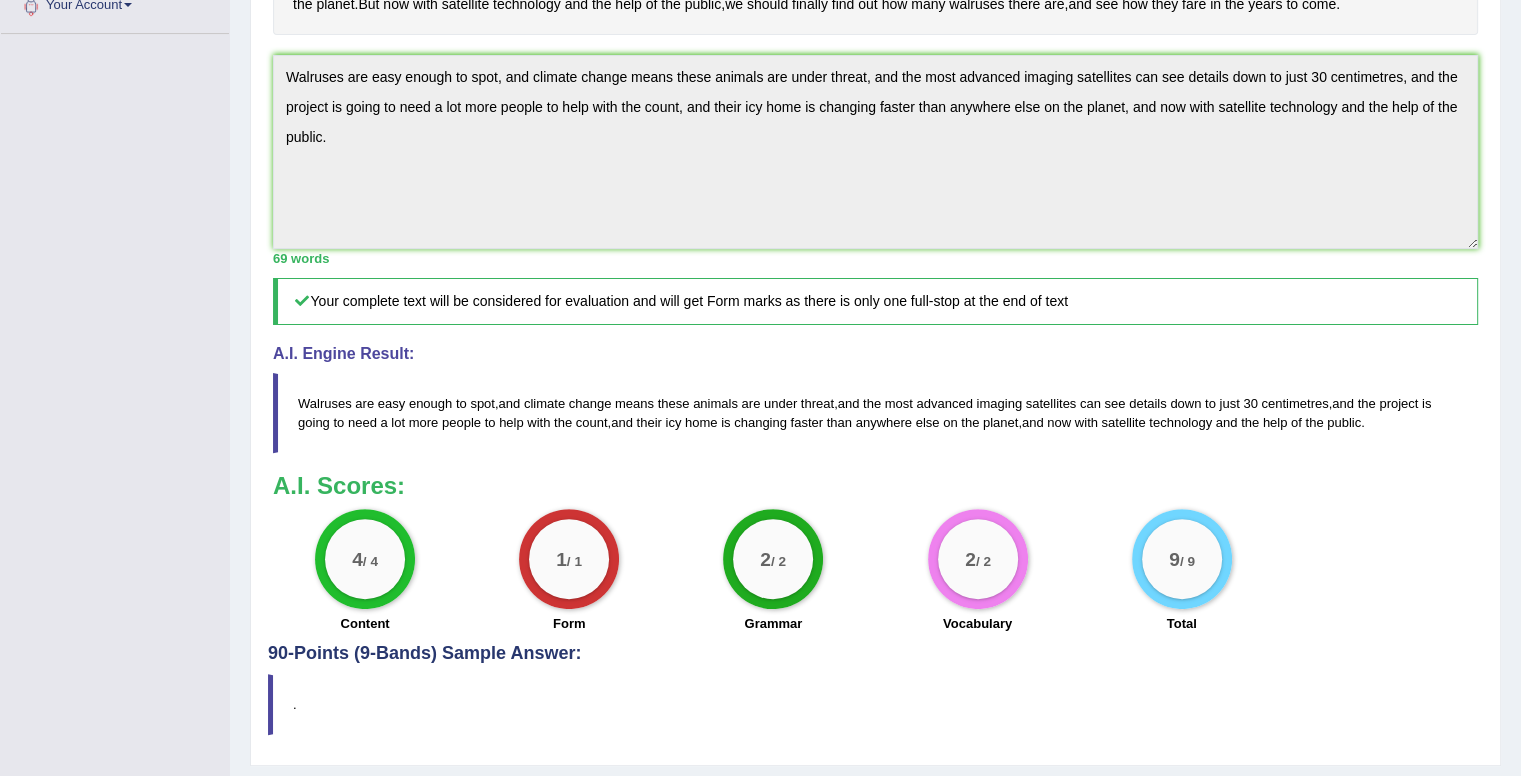 scroll, scrollTop: 676, scrollLeft: 0, axis: vertical 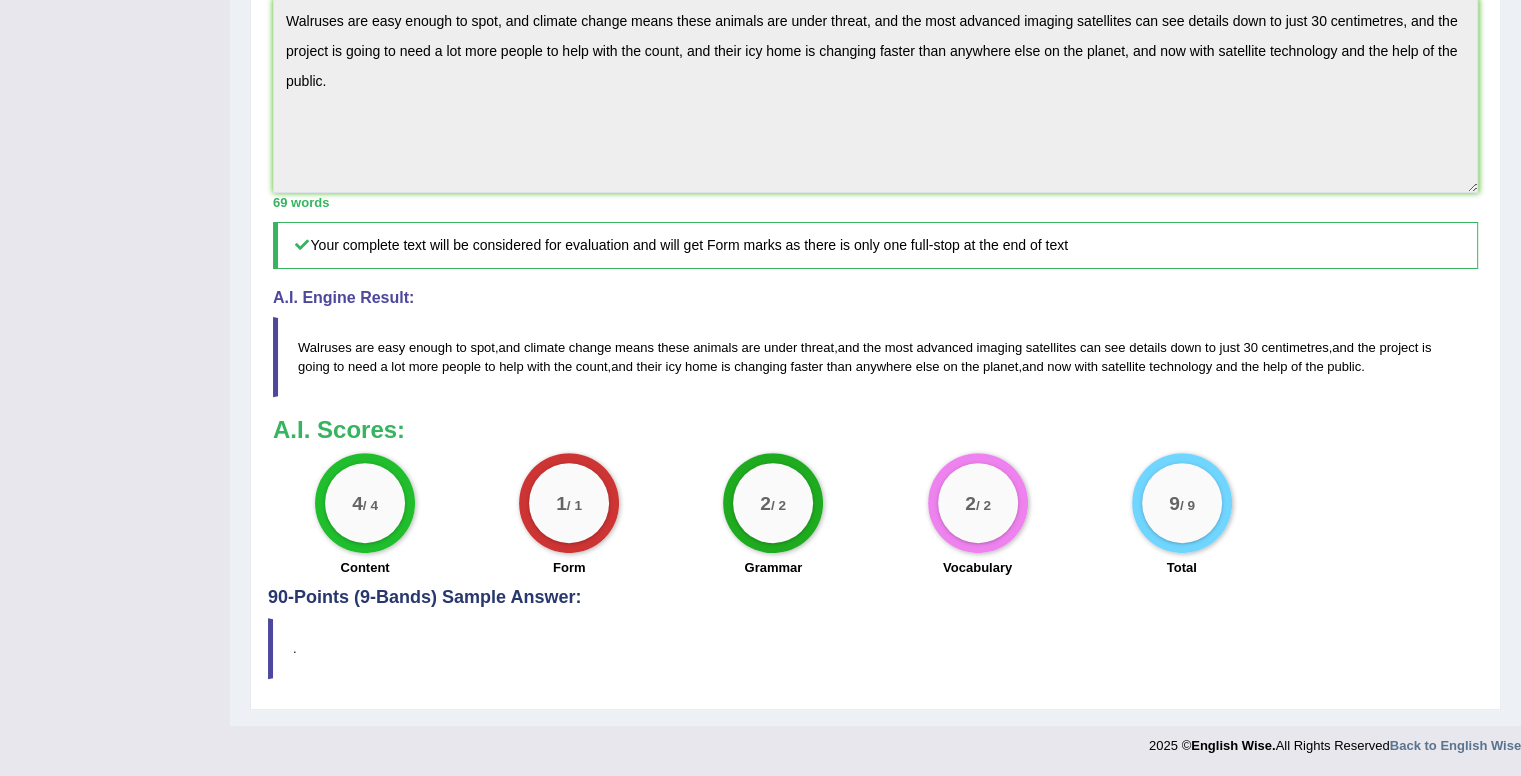 click on "Toggle navigation
Home
Practice Questions   Speaking Practice Read Aloud
Repeat Sentence
Describe Image
Re-tell Lecture
Answer Short Question
Summarize Group Discussion
Respond To A Situation
Writing Practice  Summarize Written Text
Write Essay
Reading Practice  Reading & Writing: Fill In The Blanks
Choose Multiple Answers
Re-order Paragraphs
Fill In The Blanks
Choose Single Answer
Listening Practice  Summarize Spoken Text
Highlight Incorrect Words
Highlight Correct Summary
Select Missing Word
Choose Single Answer
Choose Multiple Answers
Fill In The Blanks
Write From Dictation
Pronunciation
Tests  Take Practice Sectional Test
Take Mock Test" at bounding box center (760, 94) 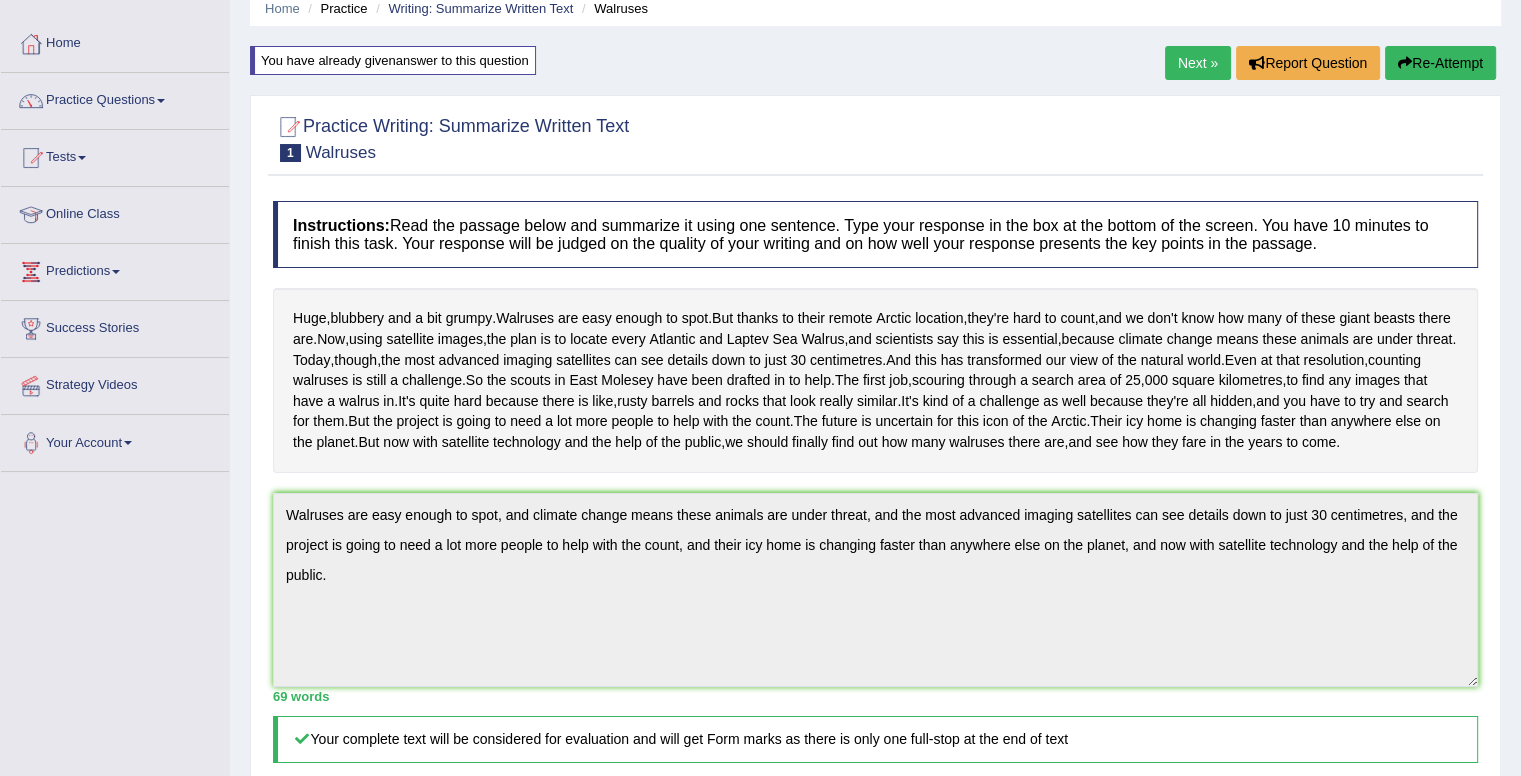 scroll, scrollTop: 0, scrollLeft: 0, axis: both 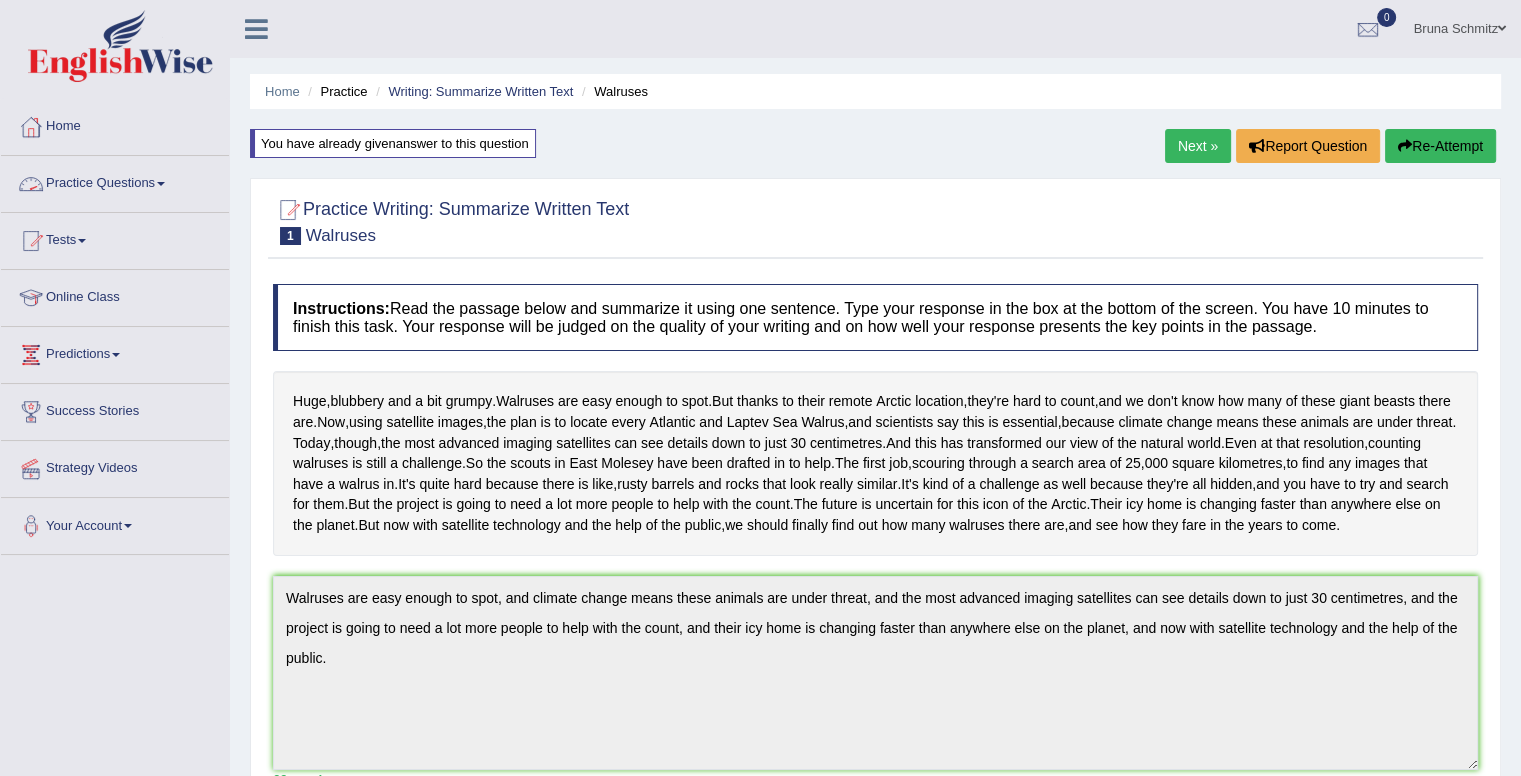 click on "Practice Questions" at bounding box center (115, 181) 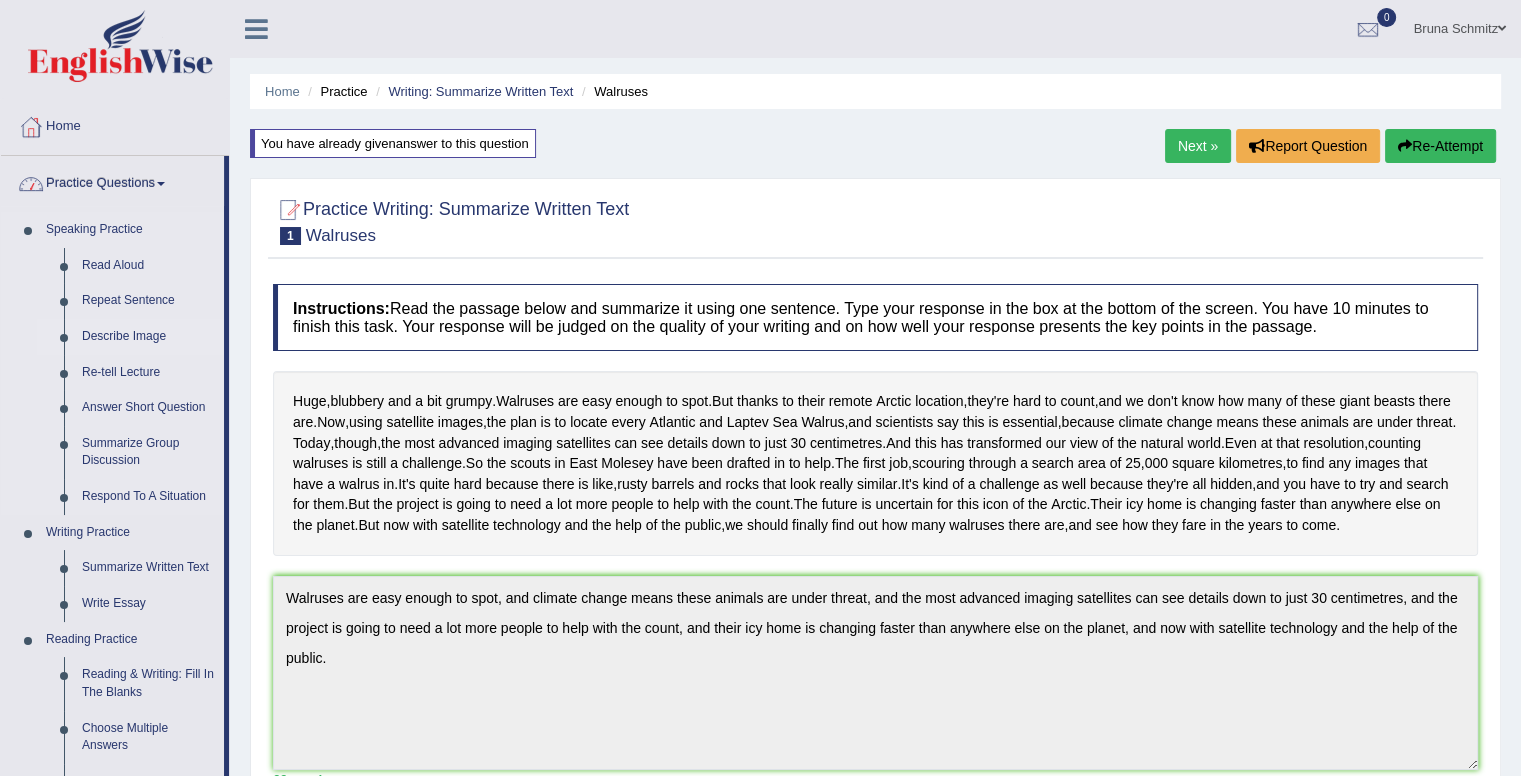 drag, startPoint x: 228, startPoint y: 199, endPoint x: 219, endPoint y: 338, distance: 139.29106 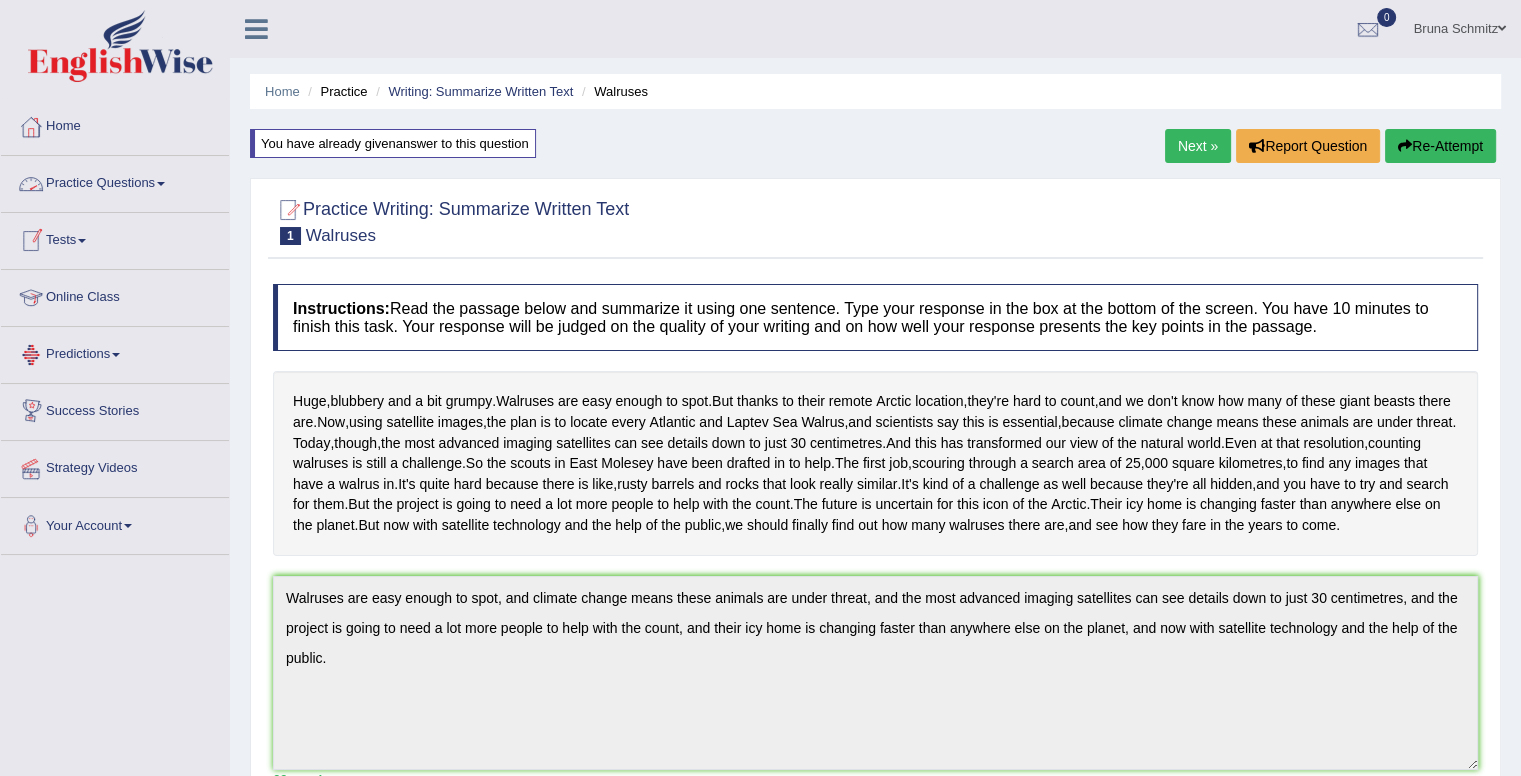 click on "Practice Questions" at bounding box center (115, 181) 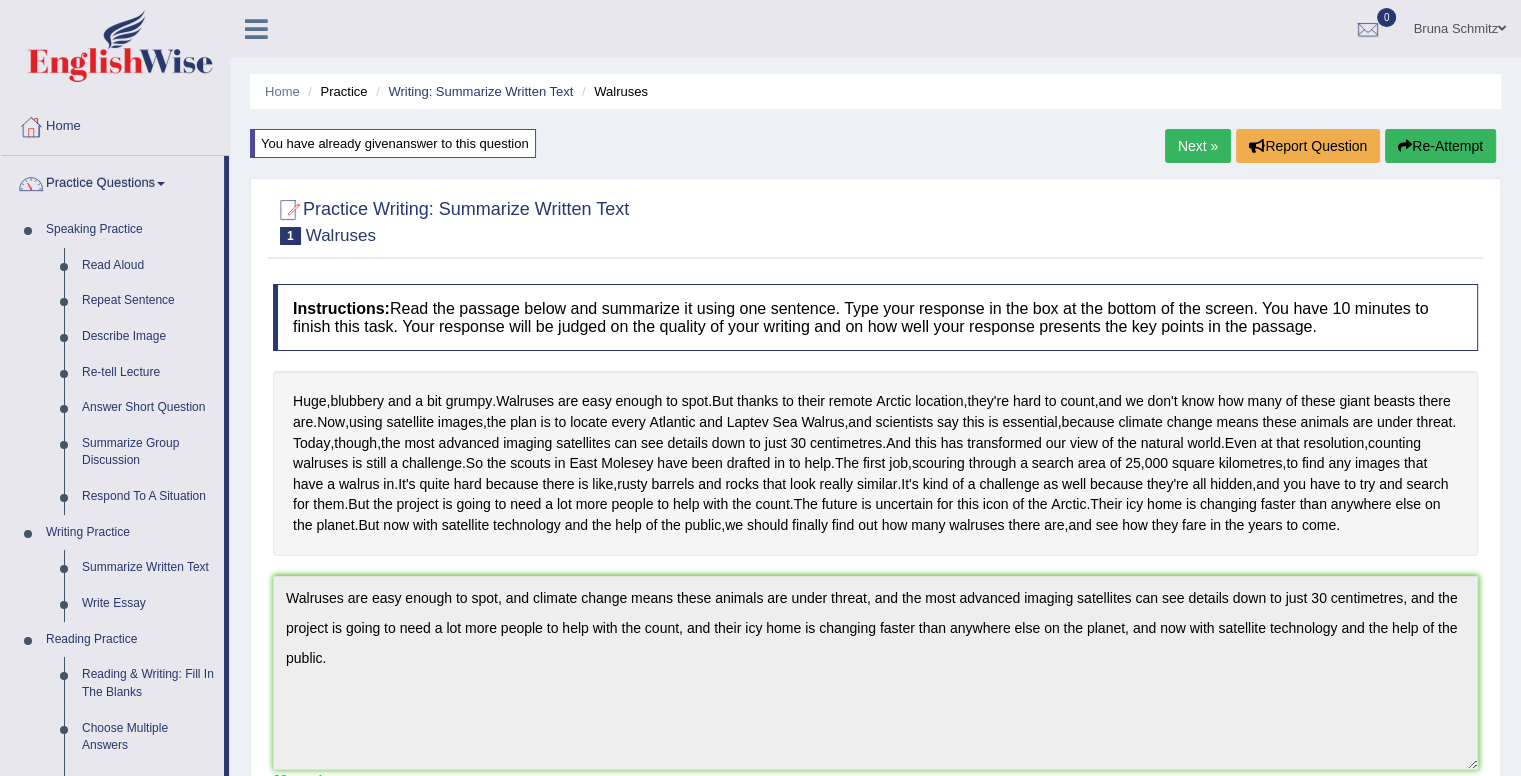 click on "Home
Practice
Writing: Summarize Written Text
Walruses
You have already given   answer to this question
Next »  Report Question  Re-Attempt
Practice Writing: Summarize Written Text
1
Walruses
Instructions:  Read the passage below and summarize it using one sentence. Type your response in the box at the bottom of the screen. You have 10 minutes to finish this task. Your response will be judged on the quality of your writing and on how well your response presents the key points in the passage.
Huge ,  blubbery   and   a   bit   grumpy .  Walruses   are   easy   enough   to   spot .  But   thanks   to   their   remote   Arctic   location ,  they're   hard   to   count ,  and   we   don't   know   how   many   of   these   giant   beasts   there   are .  Now ,  using   satellite   images" at bounding box center [875, 651] 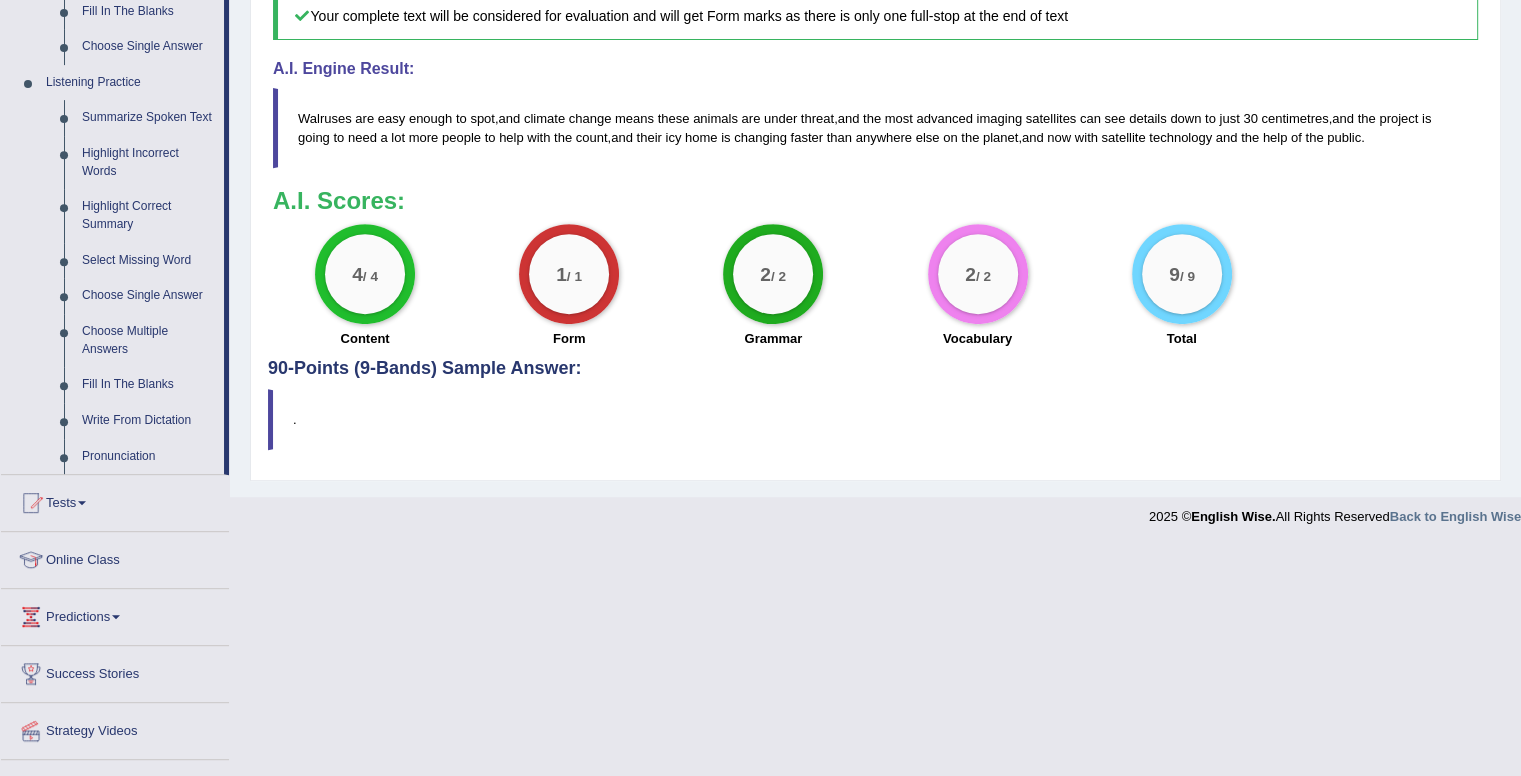 scroll, scrollTop: 686, scrollLeft: 0, axis: vertical 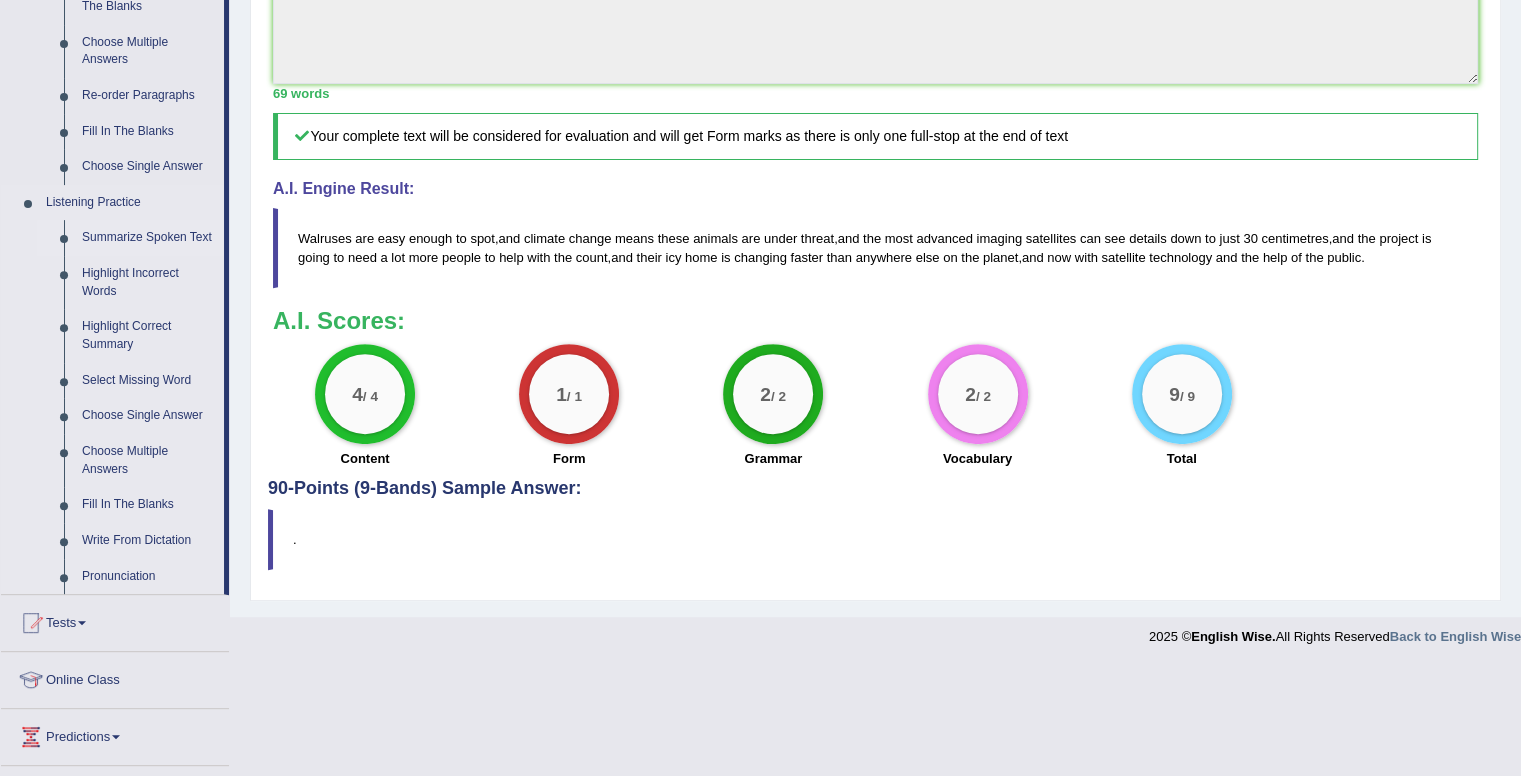 click on "Summarize Spoken Text" at bounding box center (148, 238) 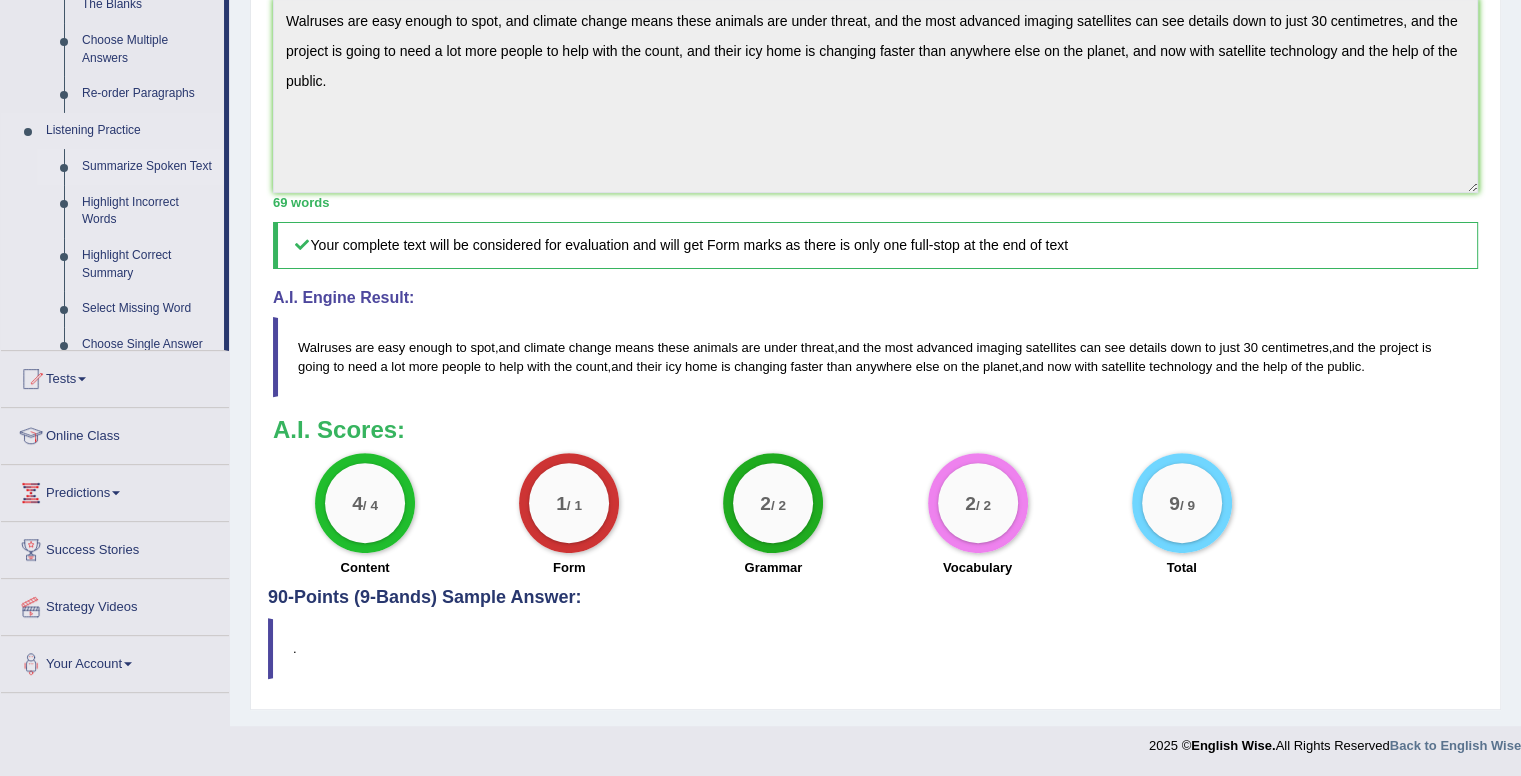 scroll, scrollTop: 269, scrollLeft: 0, axis: vertical 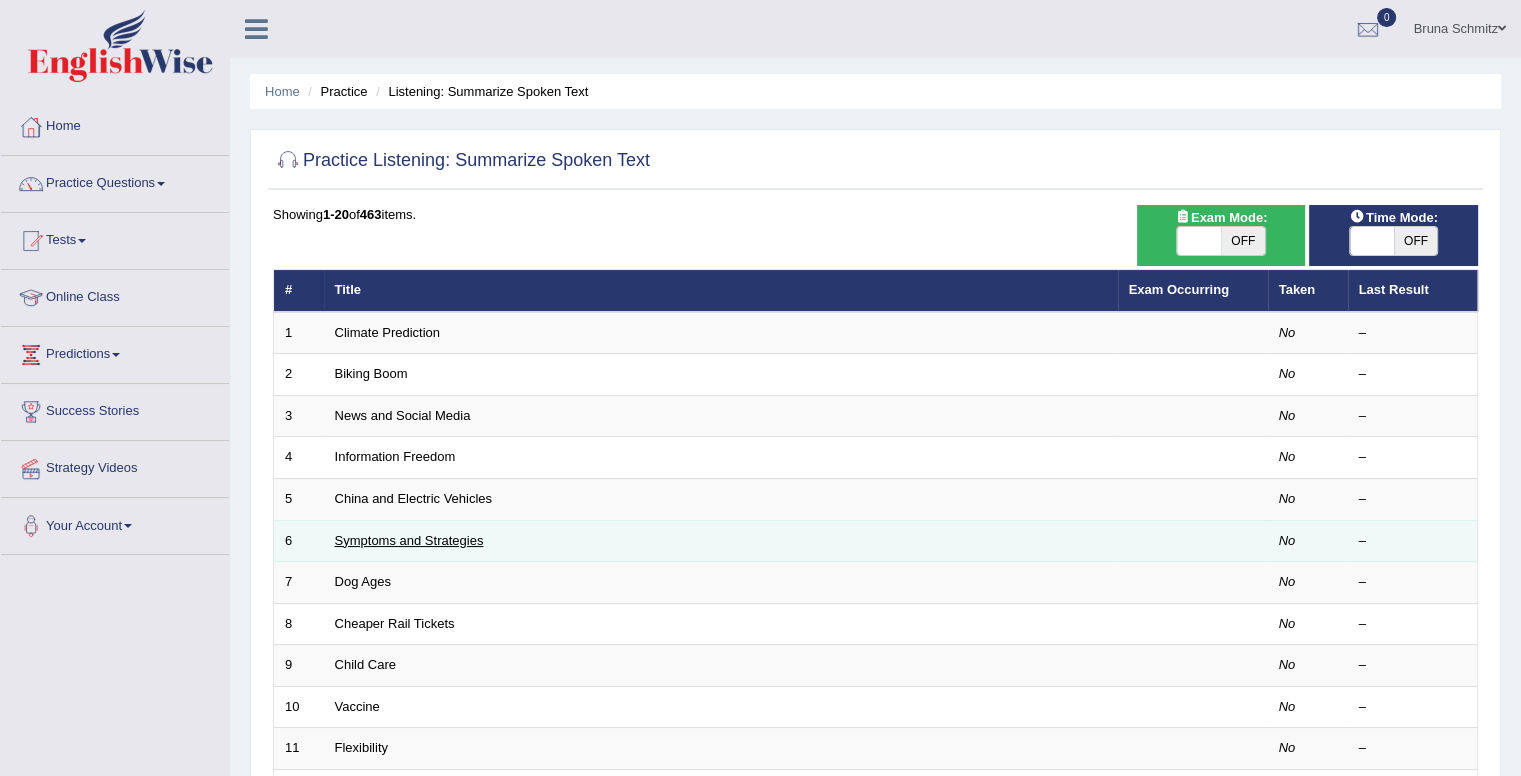 click on "Symptoms and Strategies" at bounding box center [409, 540] 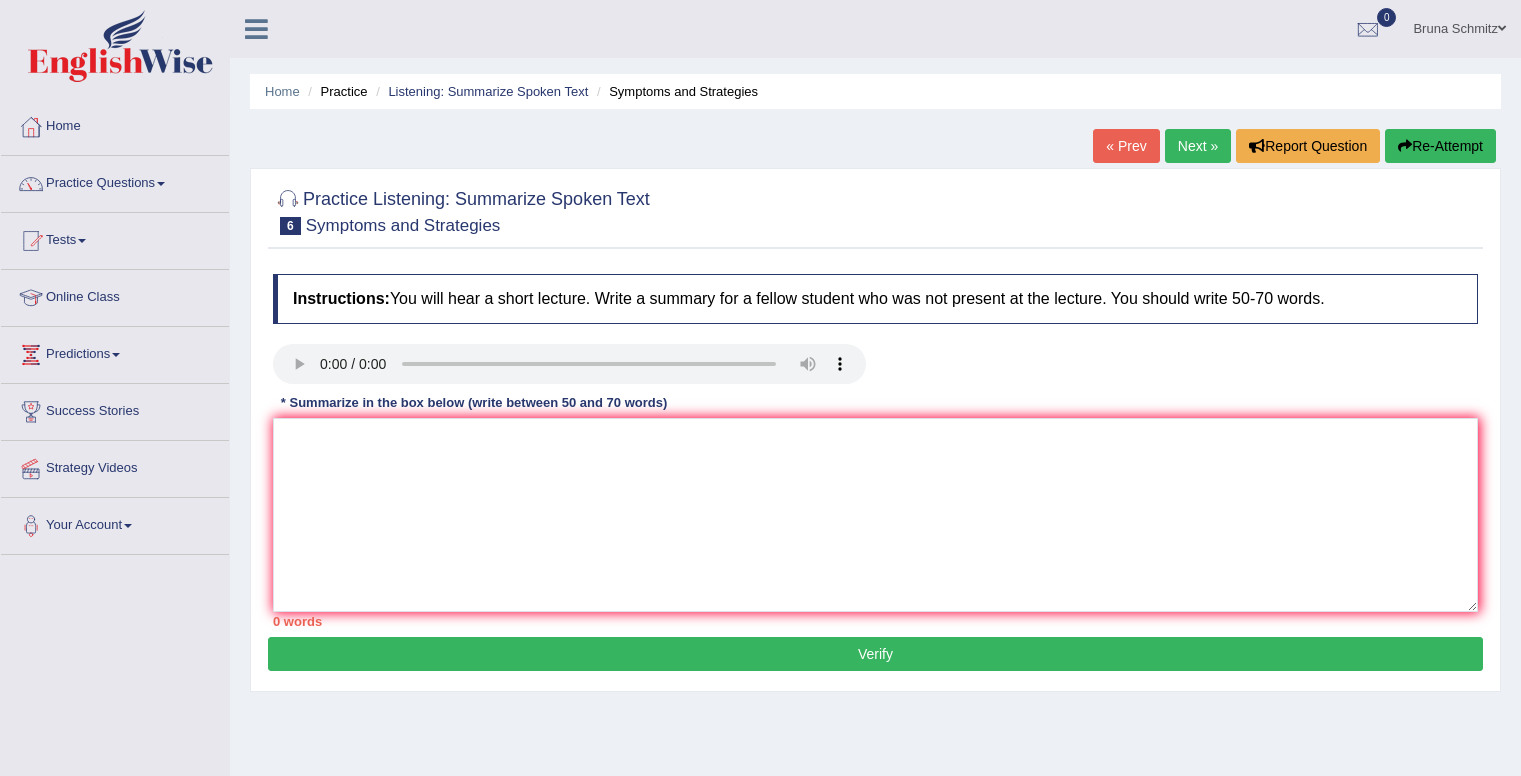 scroll, scrollTop: 0, scrollLeft: 0, axis: both 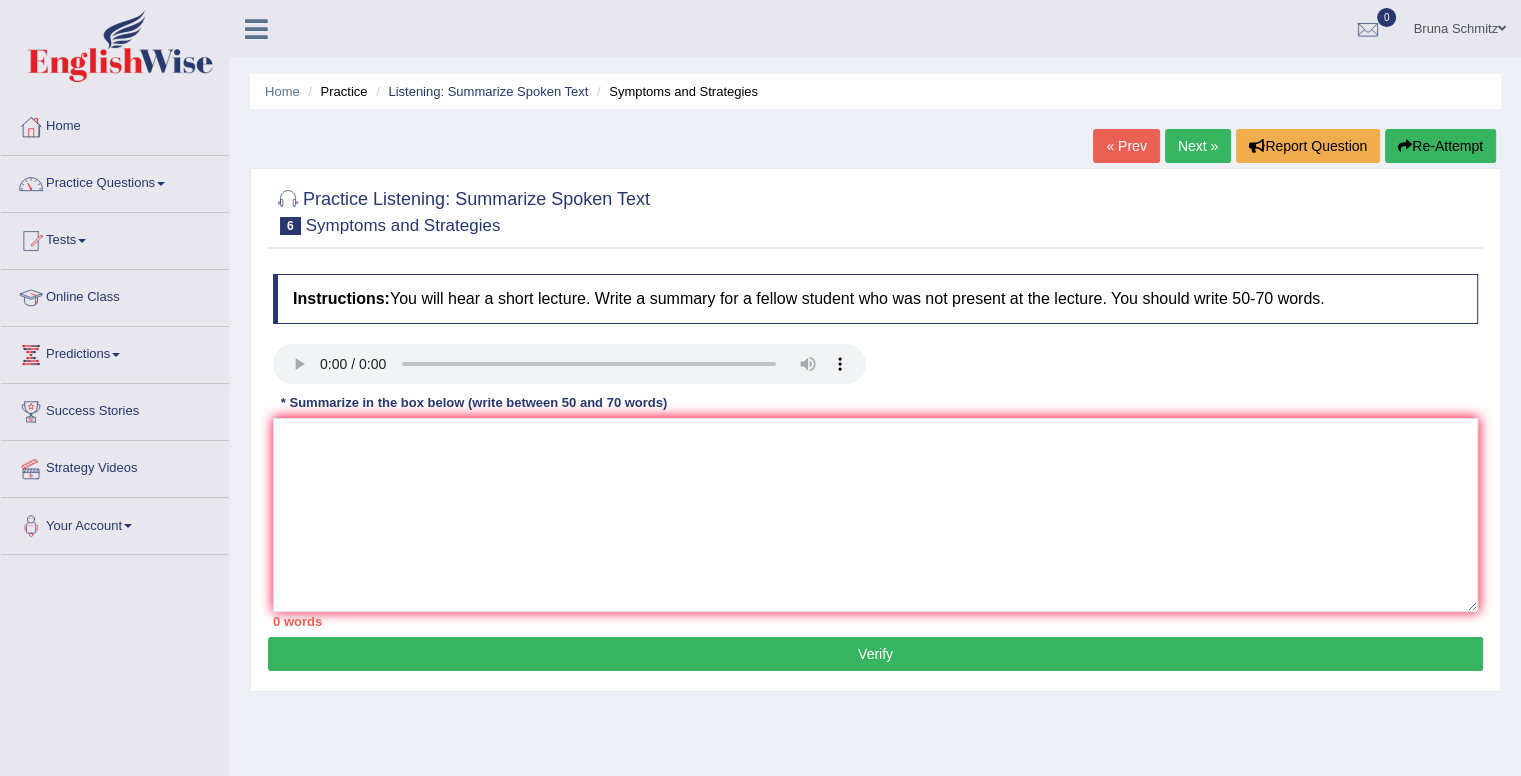 click on "Re-Attempt" at bounding box center (1440, 146) 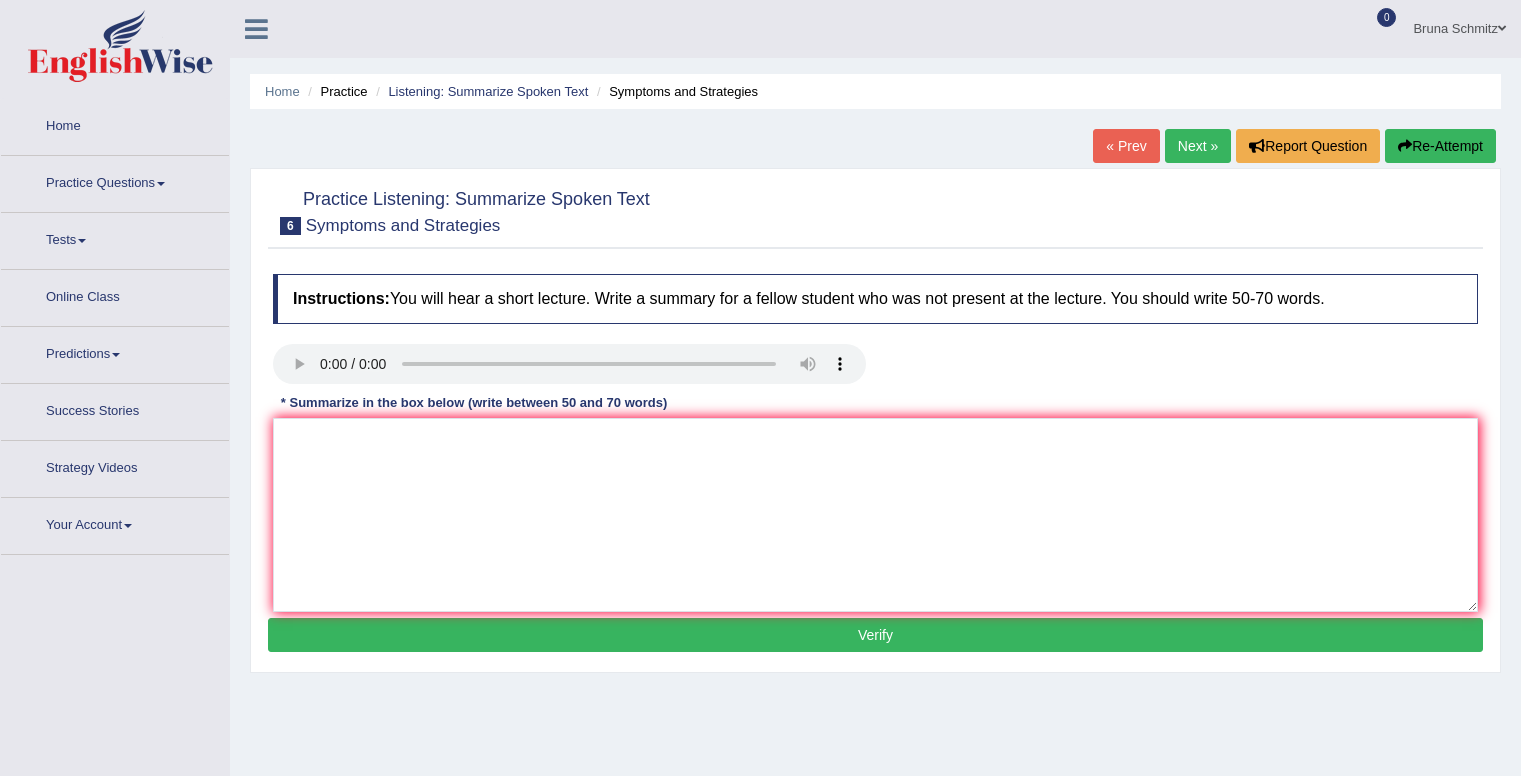 scroll, scrollTop: 0, scrollLeft: 0, axis: both 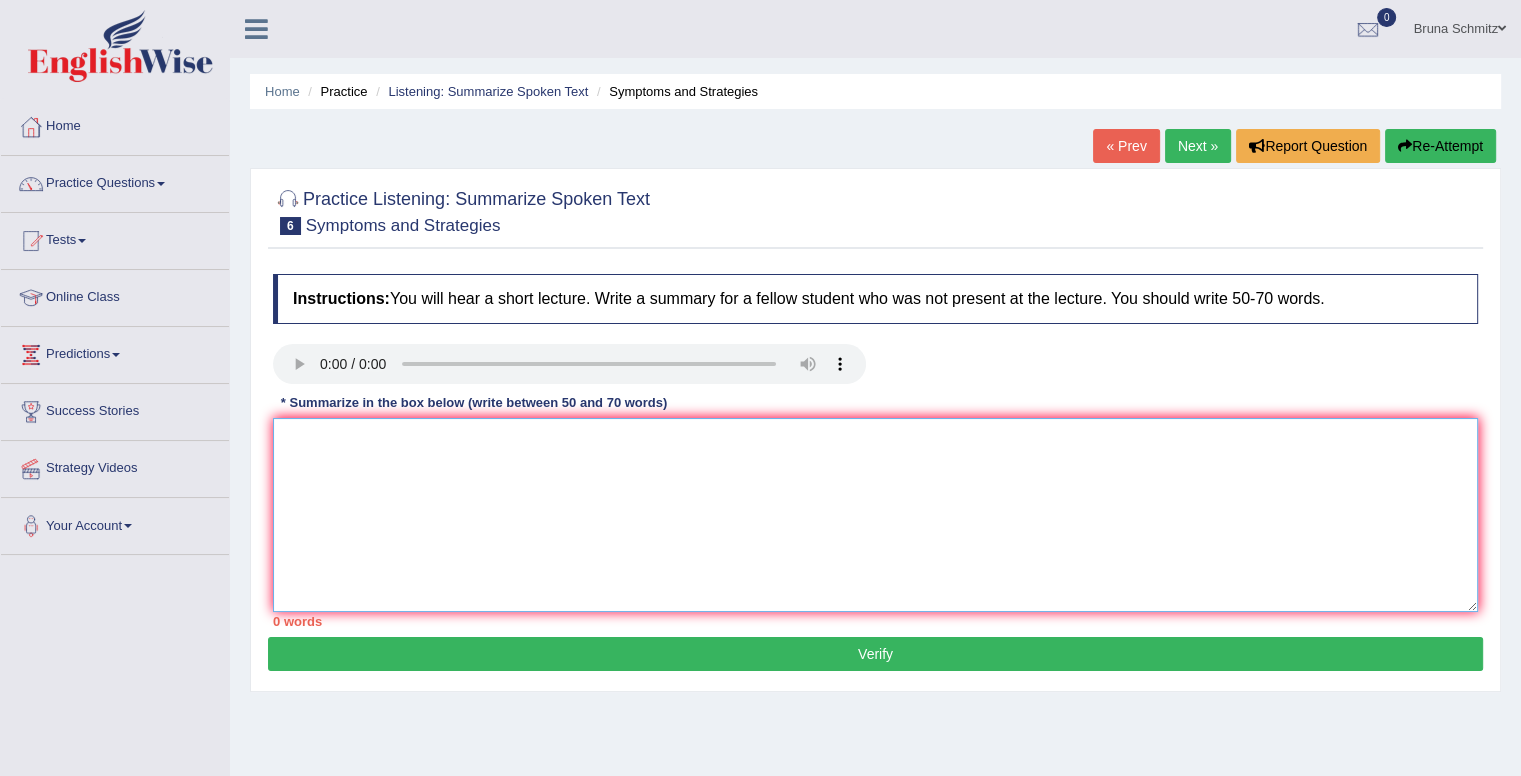 click at bounding box center [875, 515] 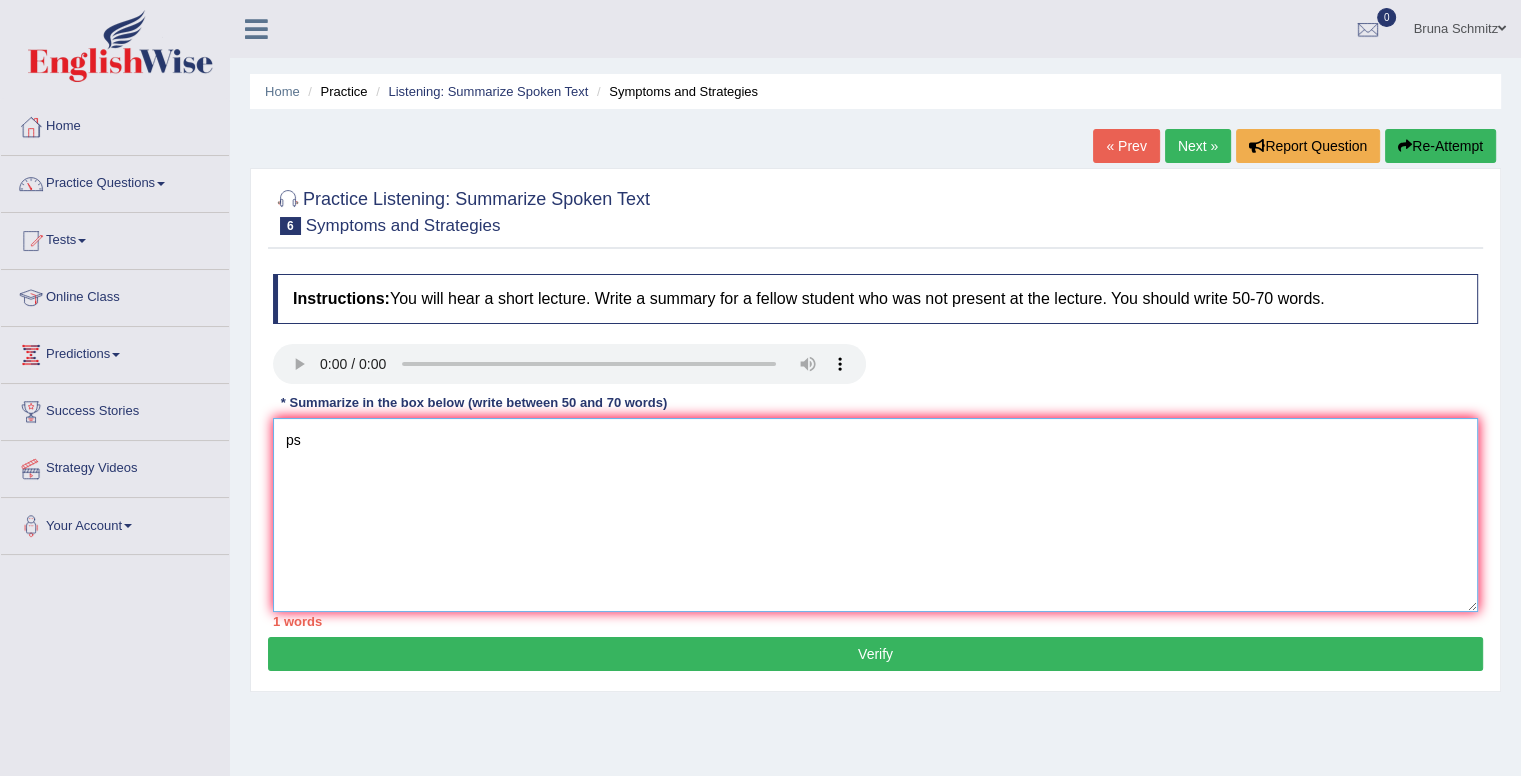 type on "p" 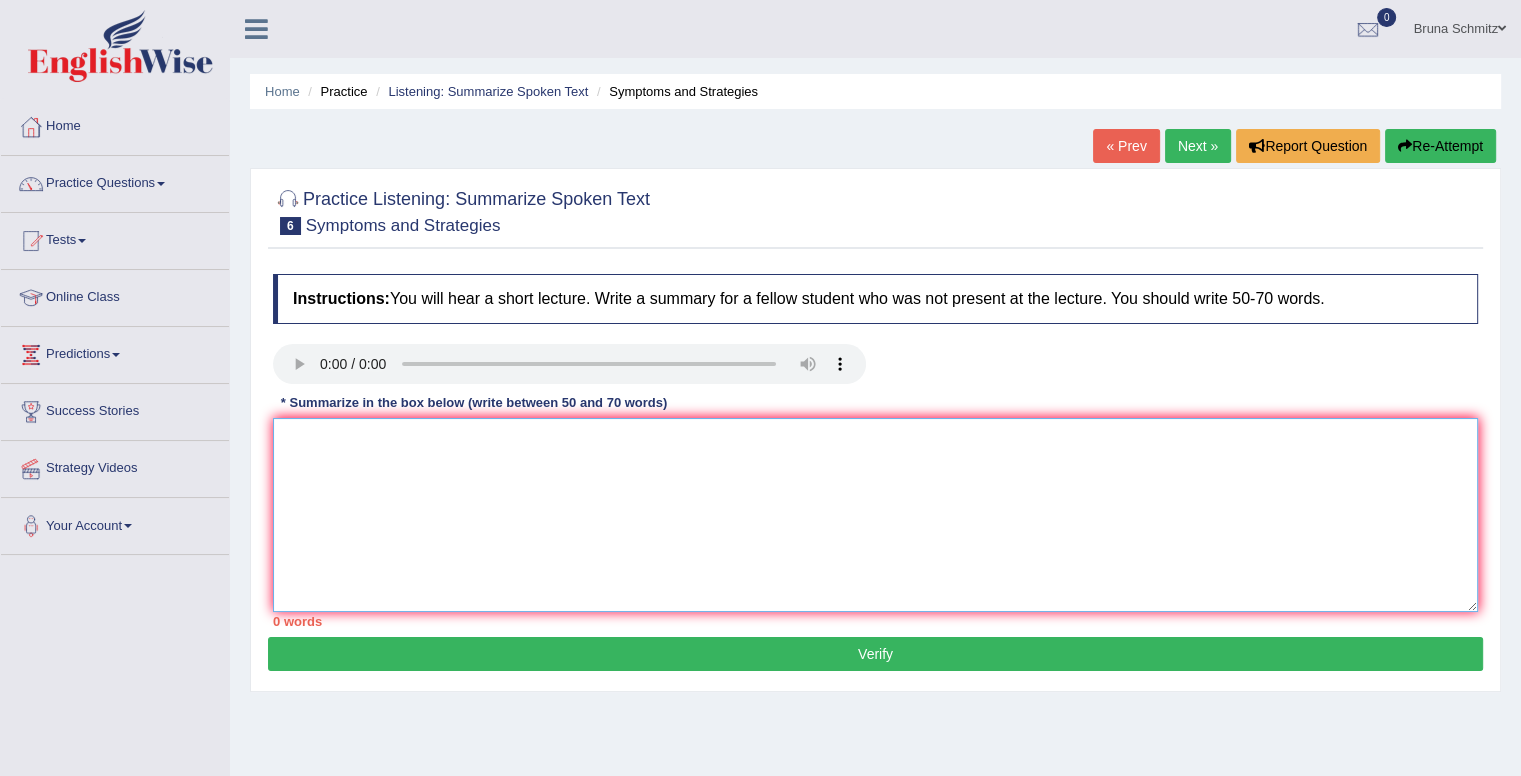 click at bounding box center (875, 515) 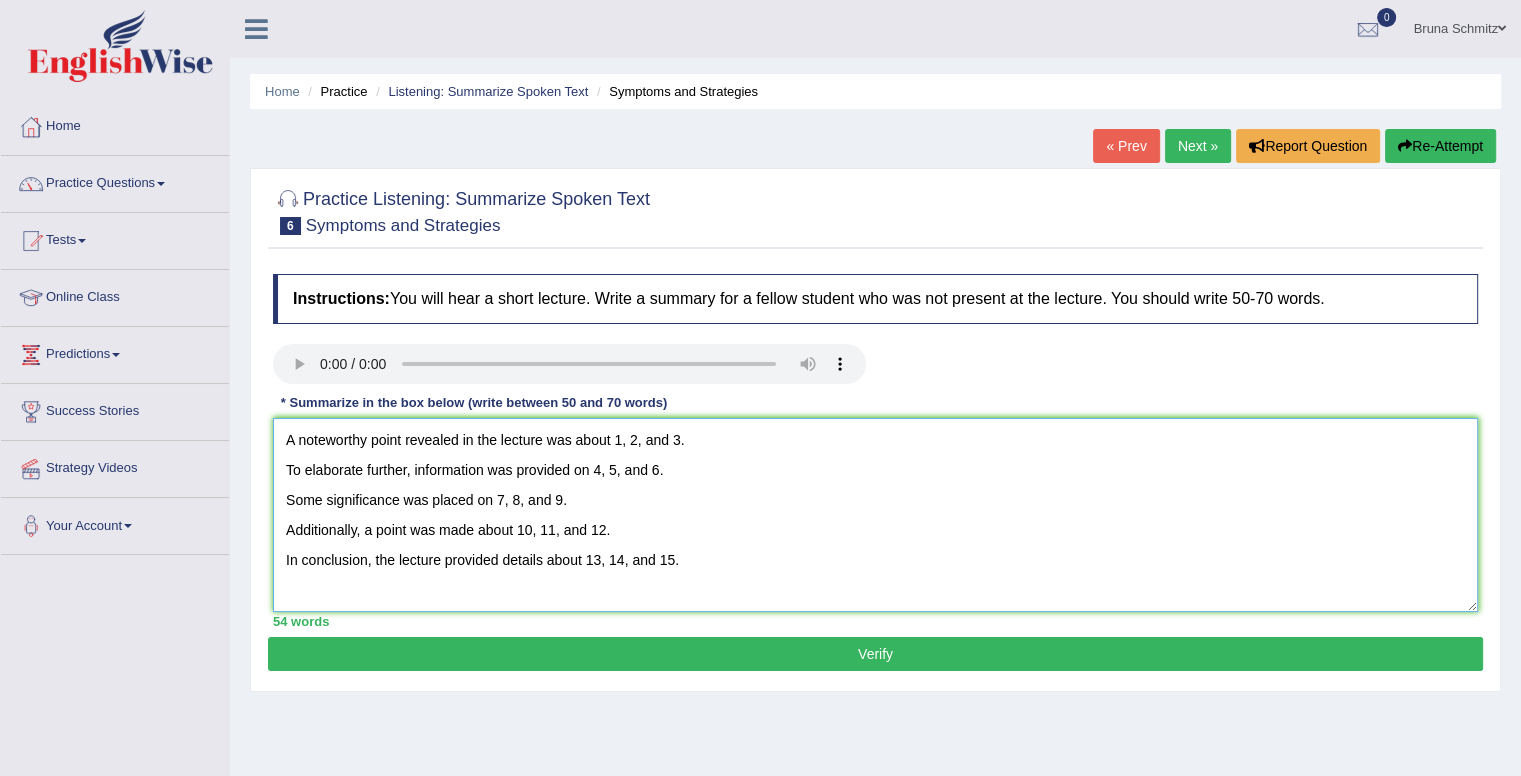 click on "A noteworthy point revealed in the lecture was about 1, 2, and 3.
To elaborate further, information was provided on 4, 5, and 6.
Some significance was placed on 7, 8, and 9.
Additionally, a point was made about 10, 11, and 12.
In conclusion, the lecture provided details about 13, 14, and 15." at bounding box center [875, 515] 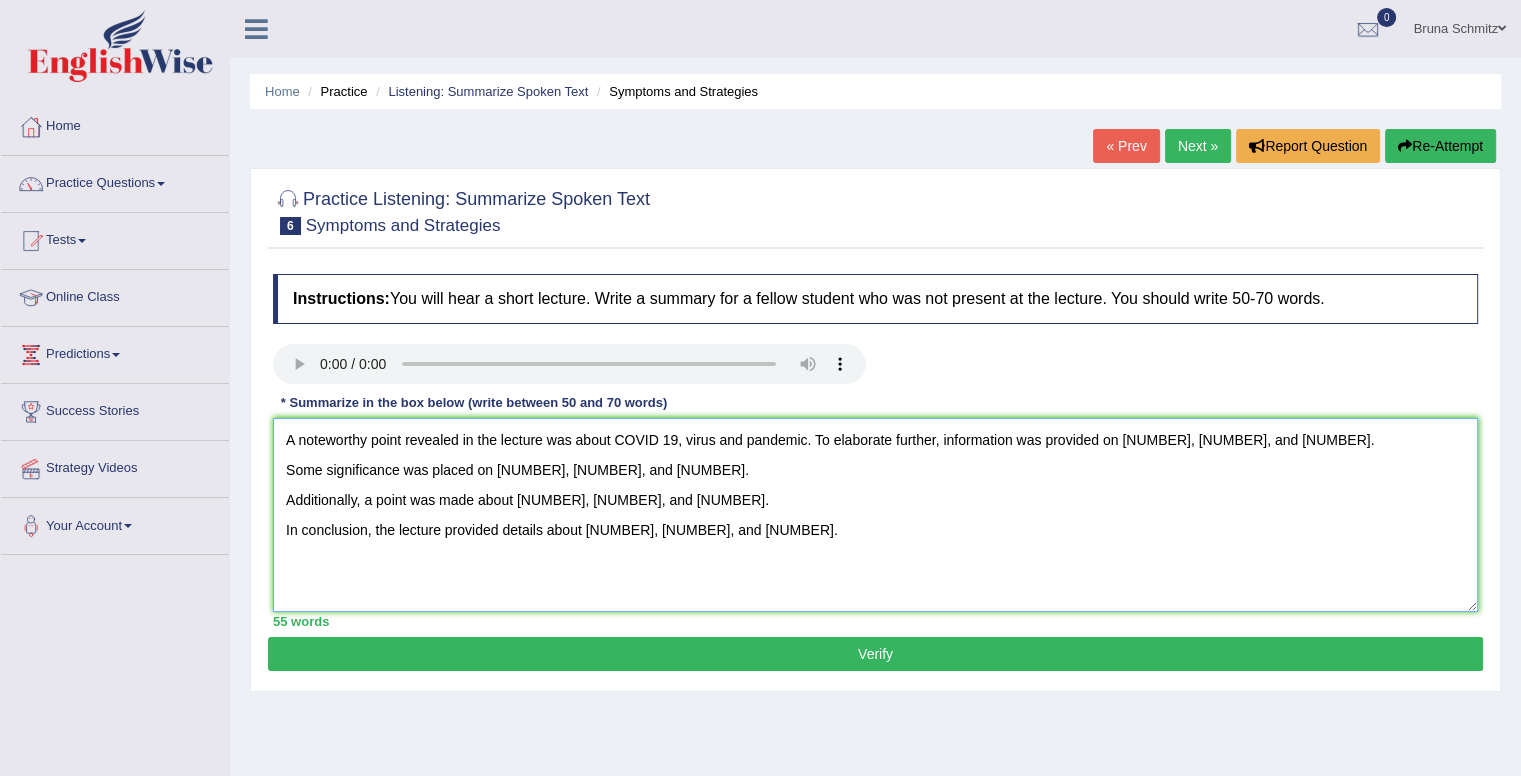 click on "A noteworthy point revealed in the lecture was about COVID 19, virus and pandemic. To elaborate further, information was provided on 4, 5, and 6.
Some significance was placed on 7, 8, and 9.
Additionally, a point was made about 10, 11, and 12.
In conclusion, the lecture provided details about 13, 14, and 15." at bounding box center [875, 515] 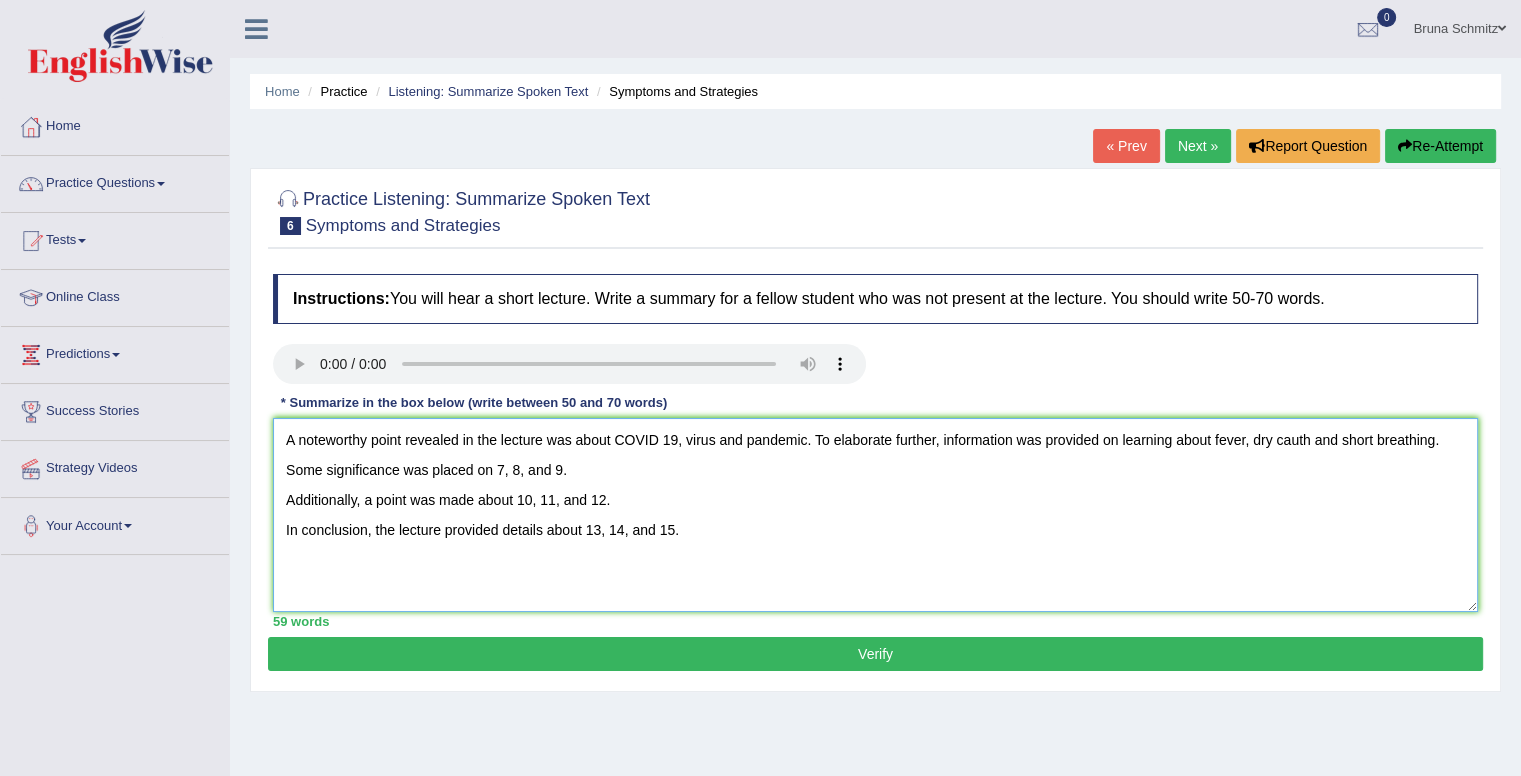 click on "A noteworthy point revealed in the lecture was about COVID 19, virus and pandemic. To elaborate further, information was provided on learning about fever, dry cauth and short breathing. Some significance was placed on 7, 8, and 9.
Additionally, a point was made about 10, 11, and 12.
In conclusion, the lecture provided details about 13, 14, and 15." at bounding box center (875, 515) 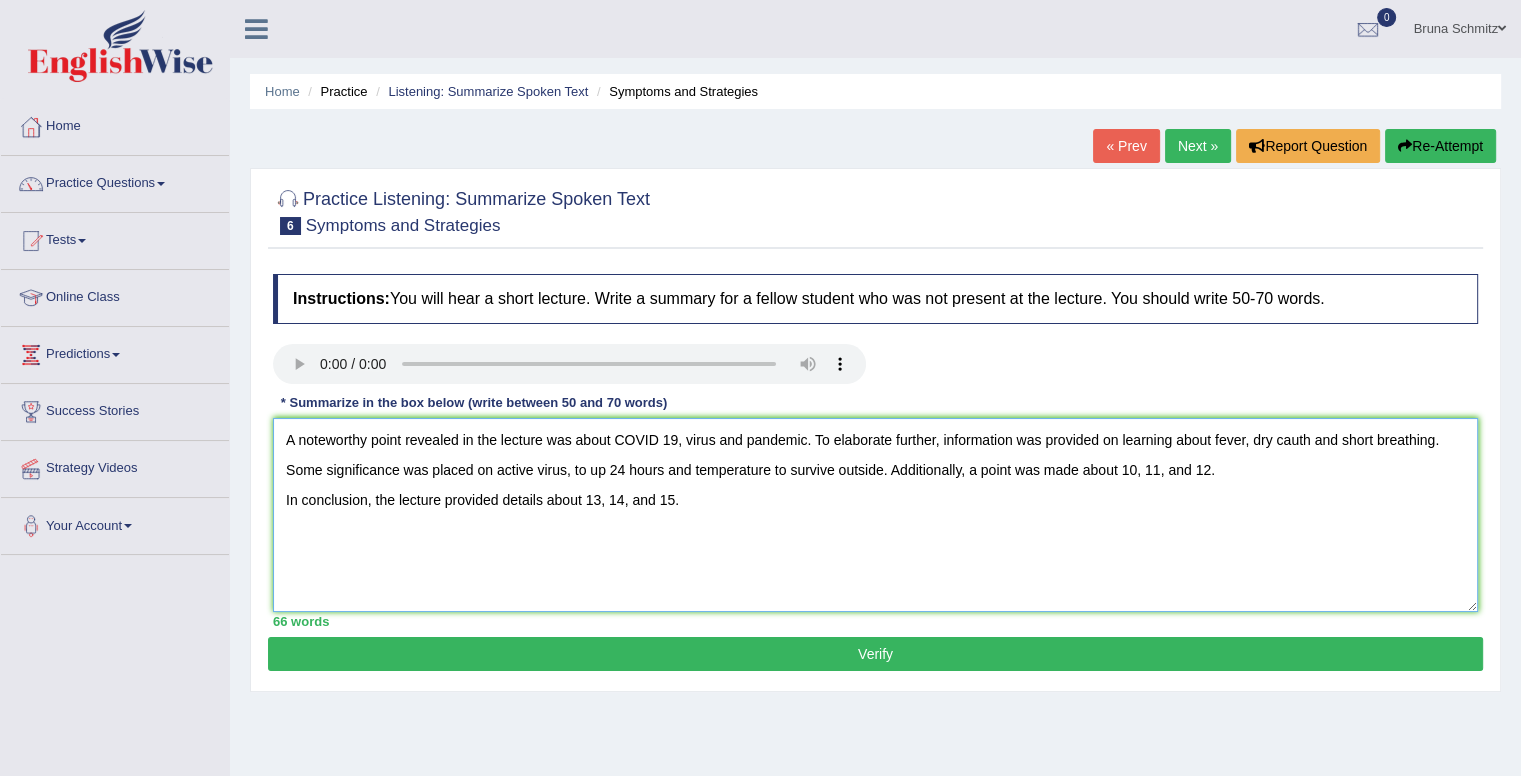 click on "A noteworthy point revealed in the lecture was about COVID 19, virus and pandemic. To elaborate further, information was provided on learning about fever, dry cauth and short breathing. Some significance was placed on active virus, to up 24 hours and temperature to survive outside. Additionally, a point was made about 10, 11, and 12.
In conclusion, the lecture provided details about 13, 14, and 15." at bounding box center [875, 515] 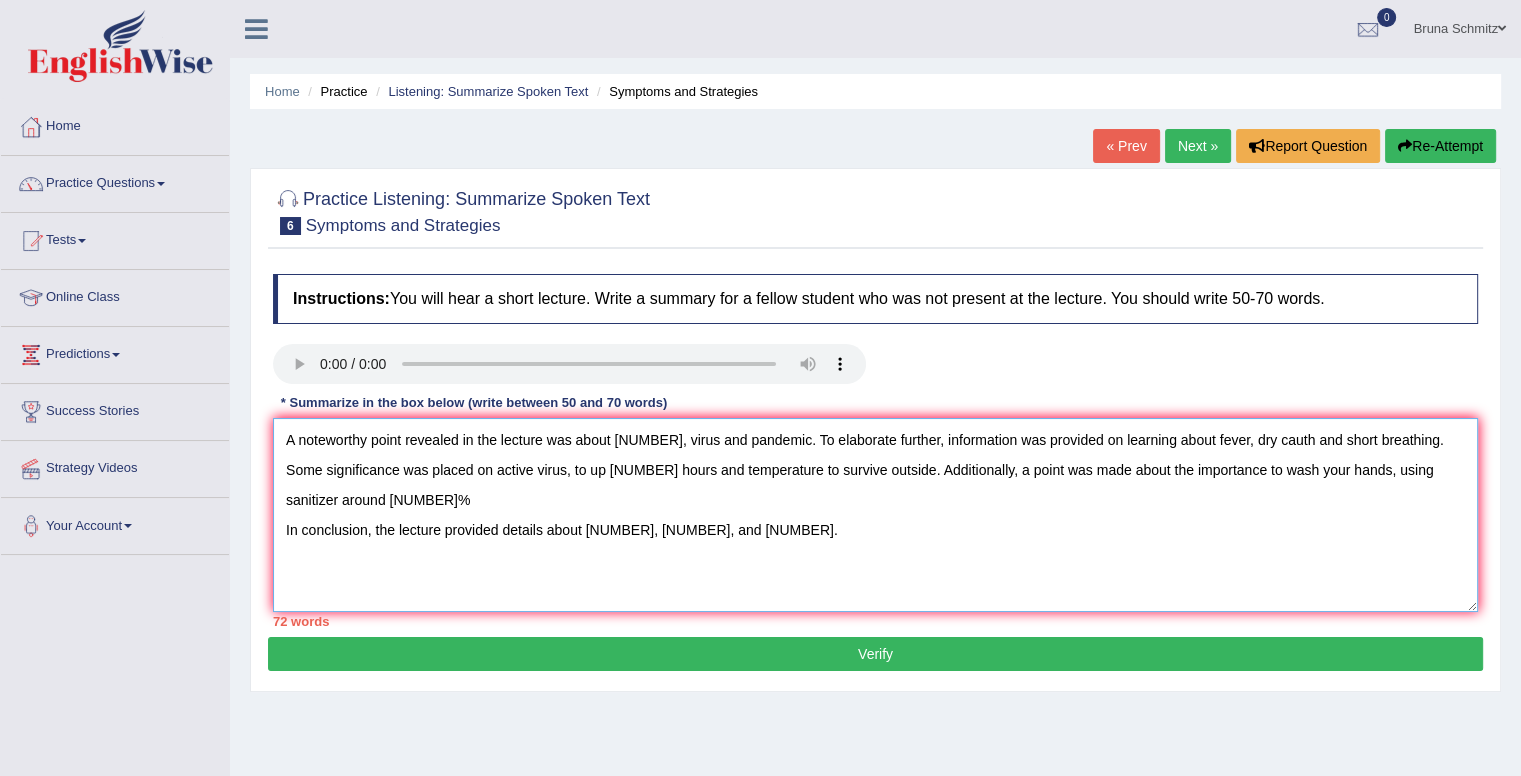 click on "A noteworthy point revealed in the lecture was about COVID 19, virus and pandemic. To elaborate further, information was provided on learning about fever, dry cauth and short breathing. Some significance was placed on active virus, to up 24 hours and temperature to survive outside. Additionally, a point was made about the importance to wash your hands, using sanitizer around 63%
In conclusion, the lecture provided details about 13, 14, and 15." at bounding box center (875, 515) 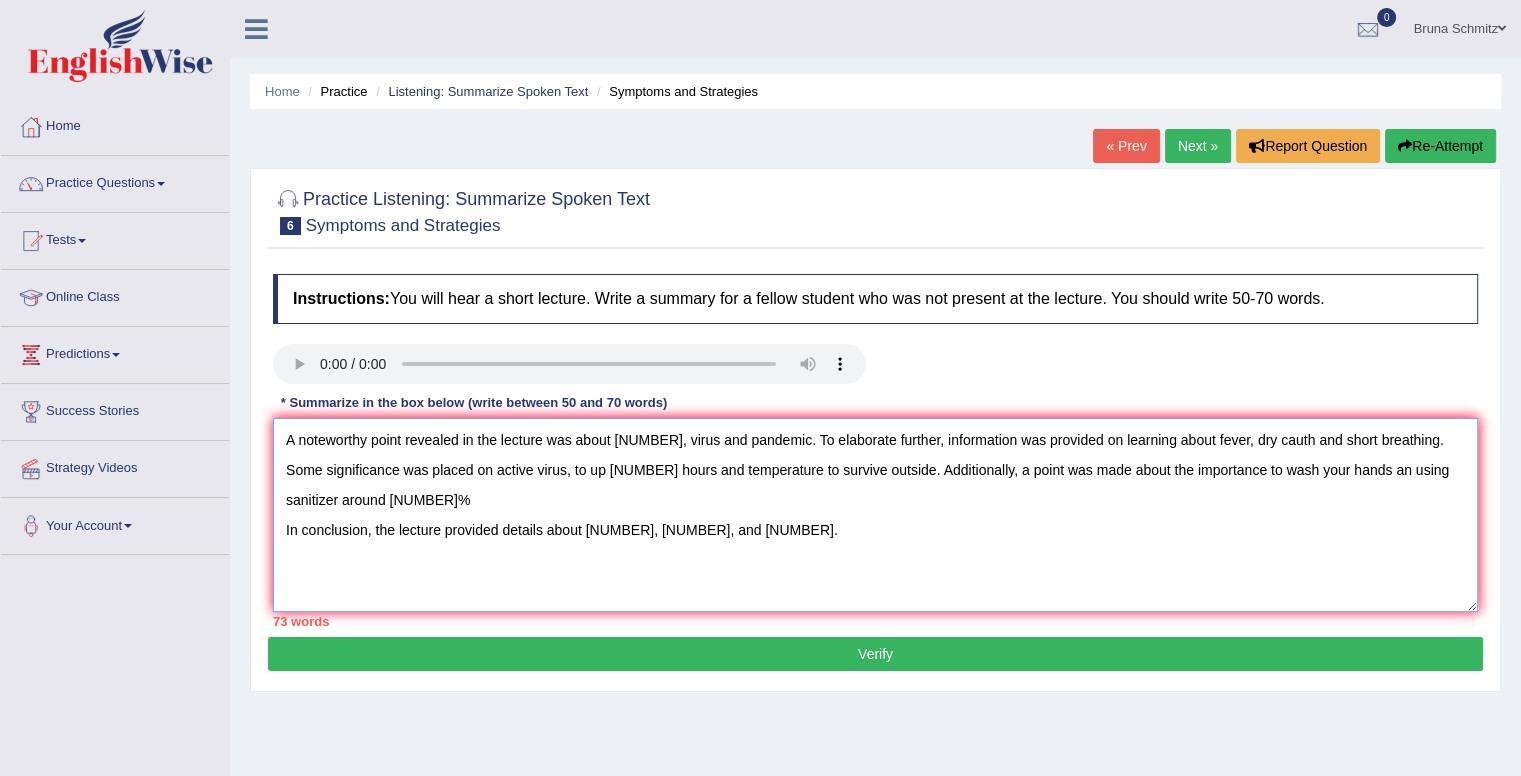 click on "A noteworthy point revealed in the lecture was about COVID 19, virus and pandemic. To elaborate further, information was provided on learning about fever, dry cauth and short breathing. Some significance was placed on active virus, to up 24 hours and temperature to survive outside. Additionally, a point was made about the importance to wash your hands an using sanitizer around 63%
In conclusion, the lecture provided details about 13, 14, and 15." at bounding box center (875, 515) 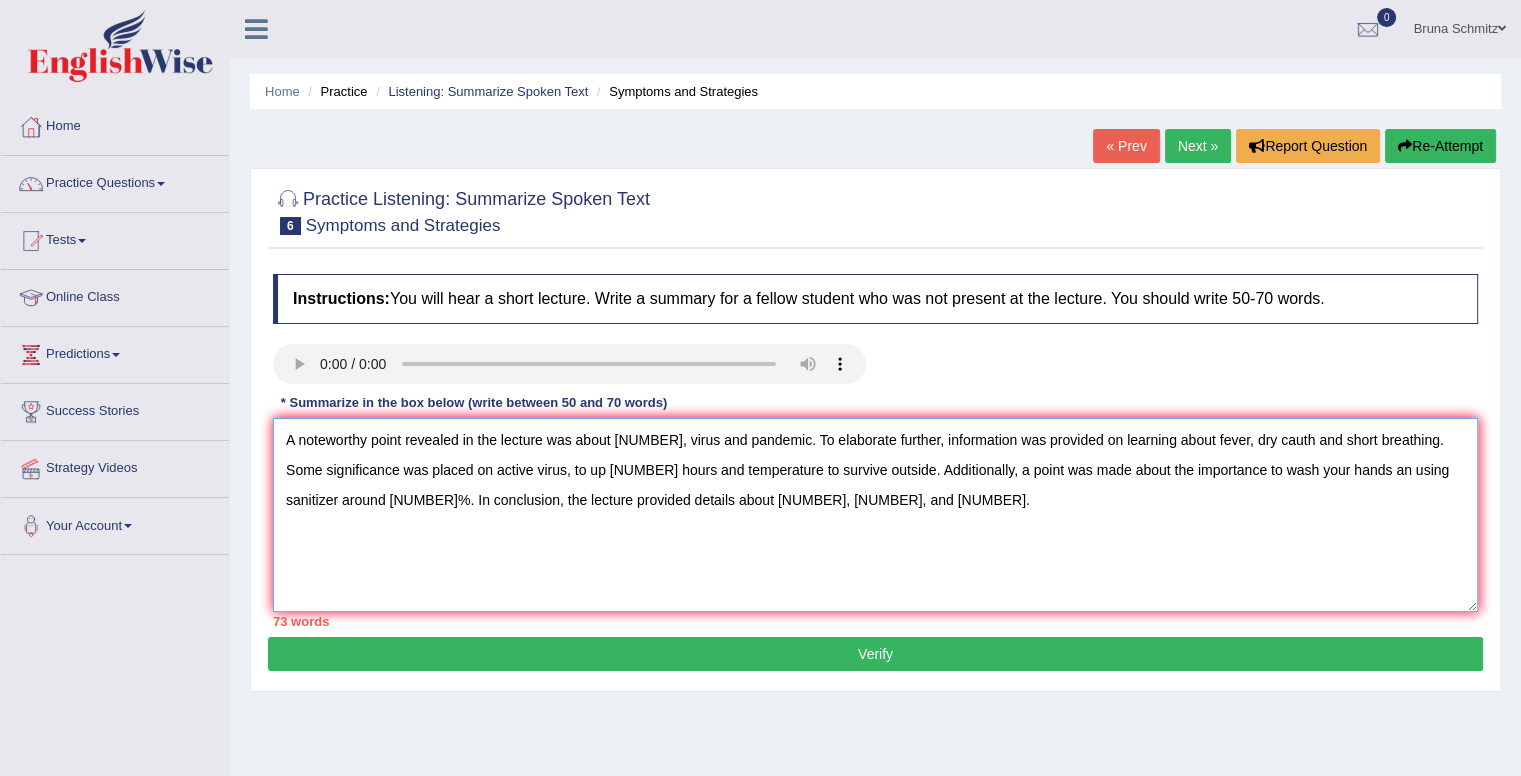 click on "A noteworthy point revealed in the lecture was about COVID 19, virus and pandemic. To elaborate further, information was provided on learning about fever, dry cauth and short breathing. Some significance was placed on active virus, to up 24 hours and temperature to survive outside. Additionally, a point was made about the importance to wash your hands an using sanitizer around 63%. In conclusion, the lecture provided details about 13, 14, and 15." at bounding box center (875, 515) 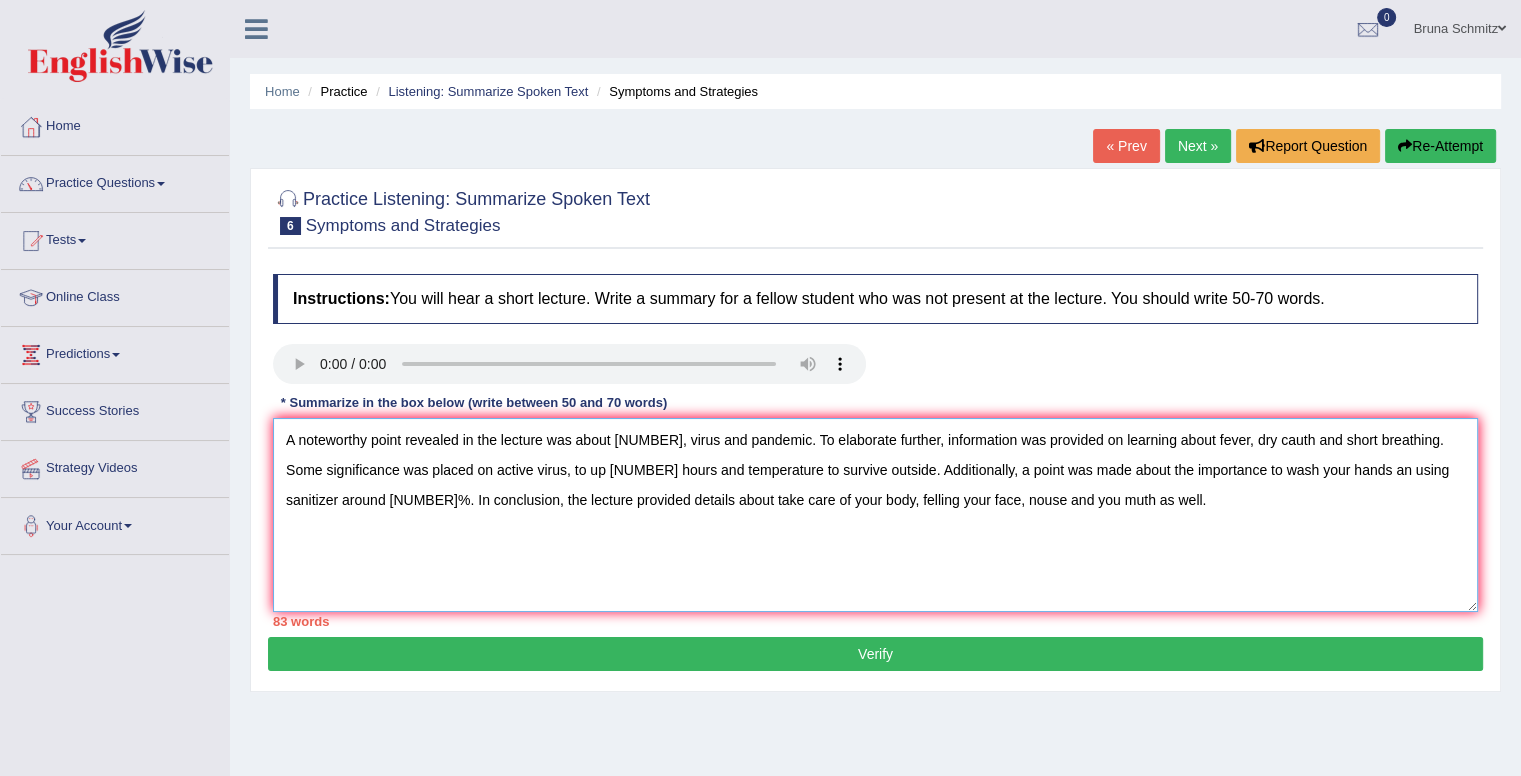 type on "A noteworthy point revealed in the lecture was about COVID 19, virus and pandemic. To elaborate further, information was provided on learning about fever, dry cauth and short breathing. Some significance was placed on active virus, to up 24 hours and temperature to survive outside. Additionally, a point was made about the importance to wash your hands an using sanitizer around 63%. In conclusion, the lecture provided details about take care of your body, felling your face, nouse and you muth as well." 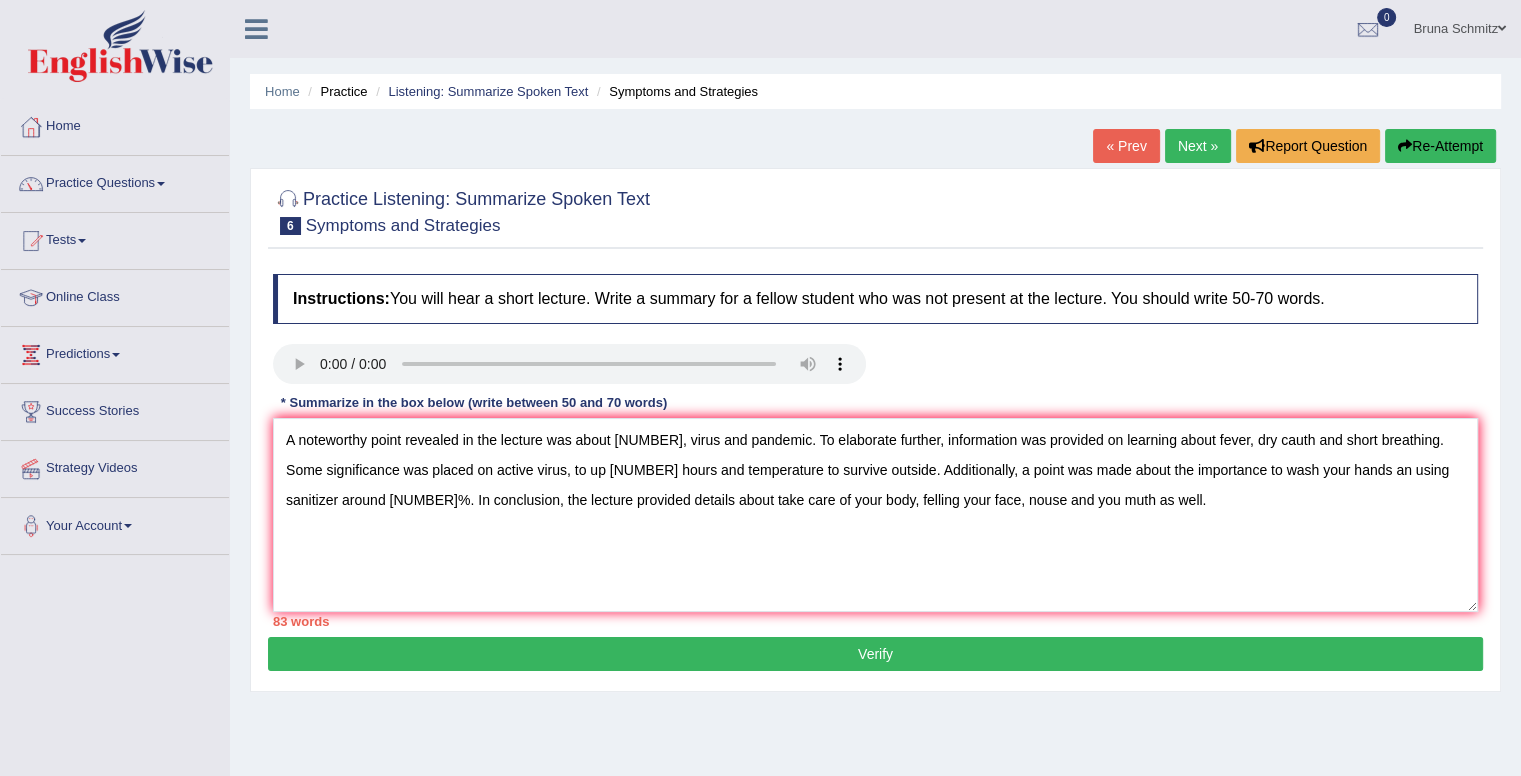 click on "Verify" at bounding box center (875, 654) 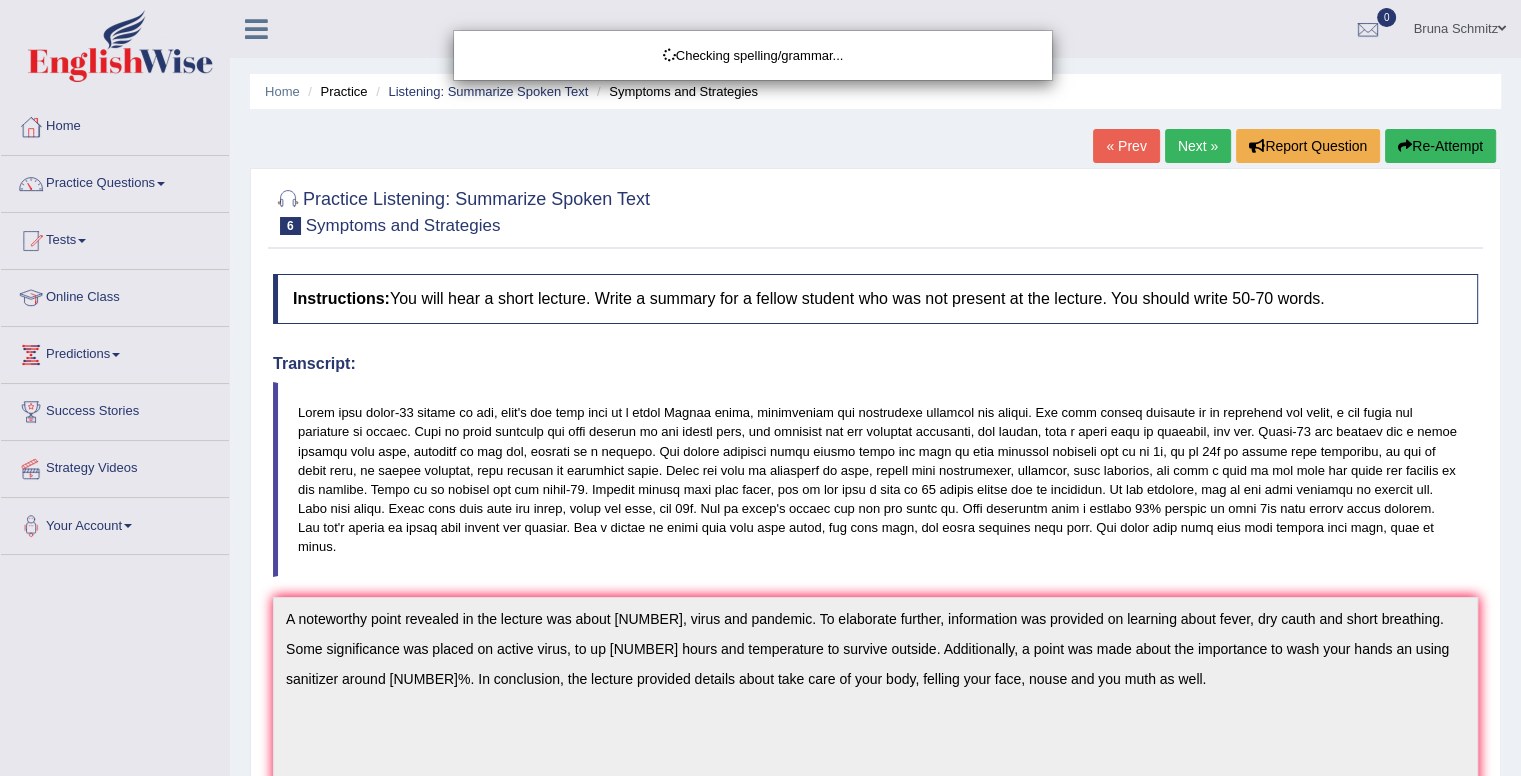 click on "Checking spelling/grammar..." at bounding box center (760, 388) 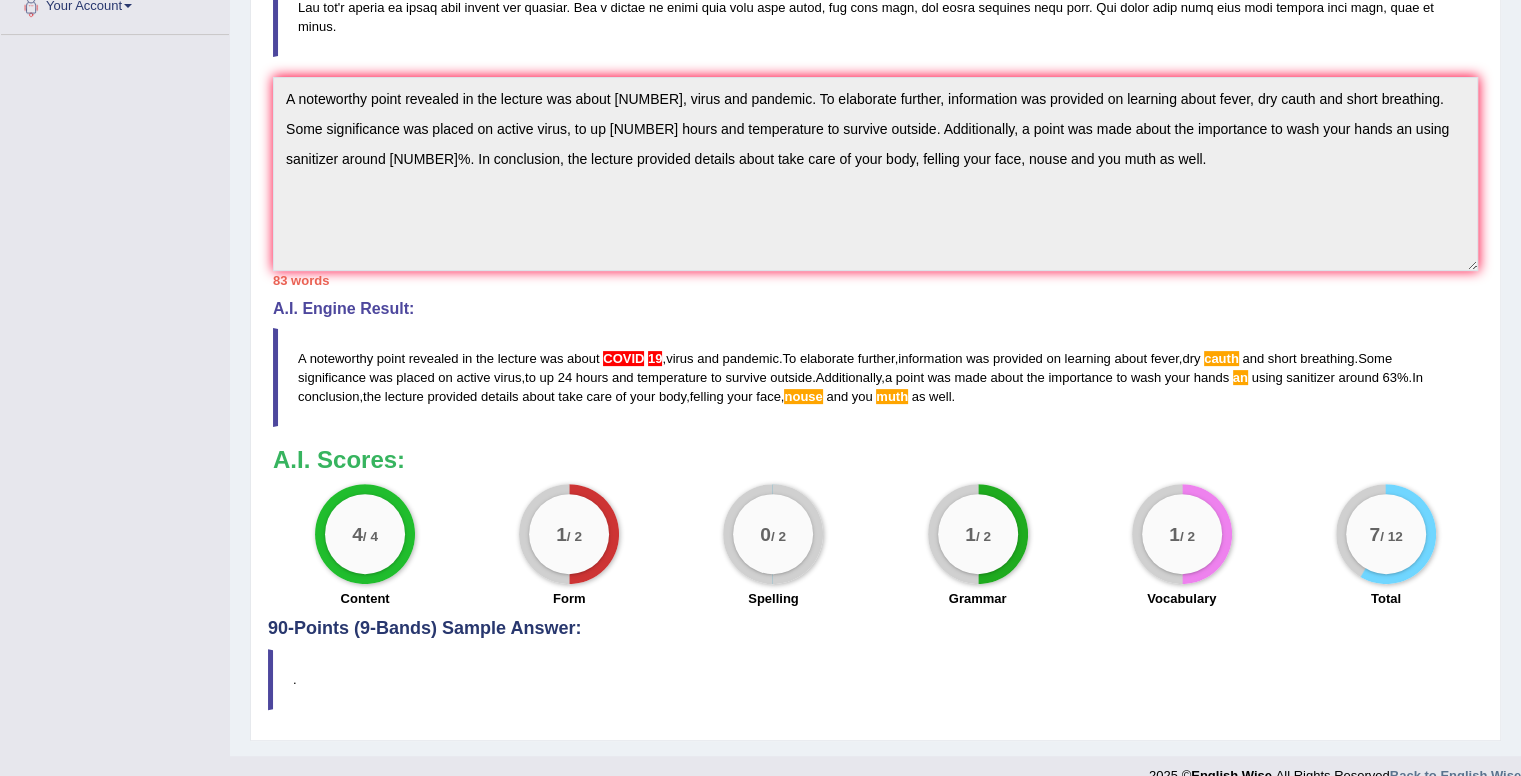 scroll, scrollTop: 528, scrollLeft: 0, axis: vertical 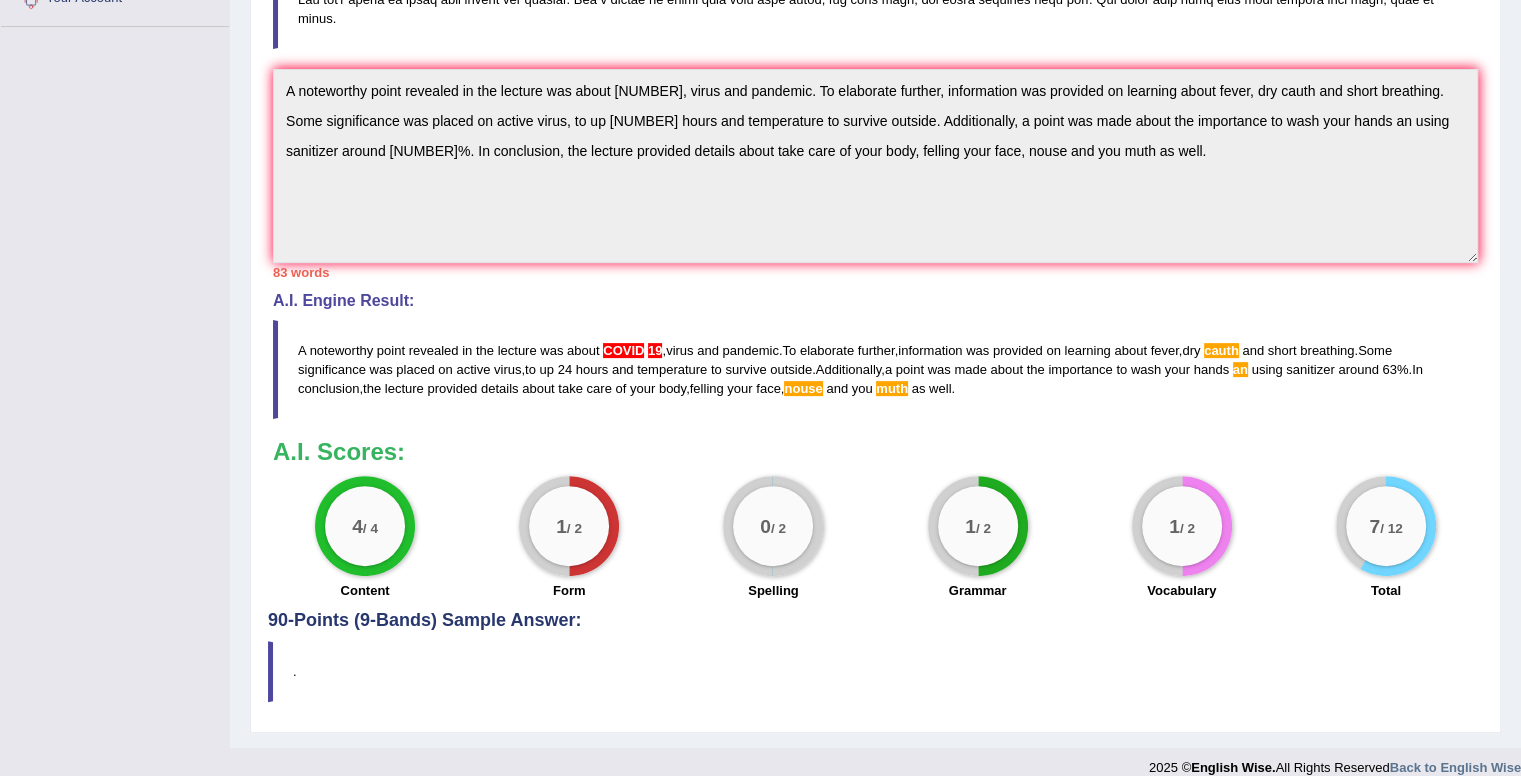 drag, startPoint x: 294, startPoint y: 325, endPoint x: 460, endPoint y: 353, distance: 168.34488 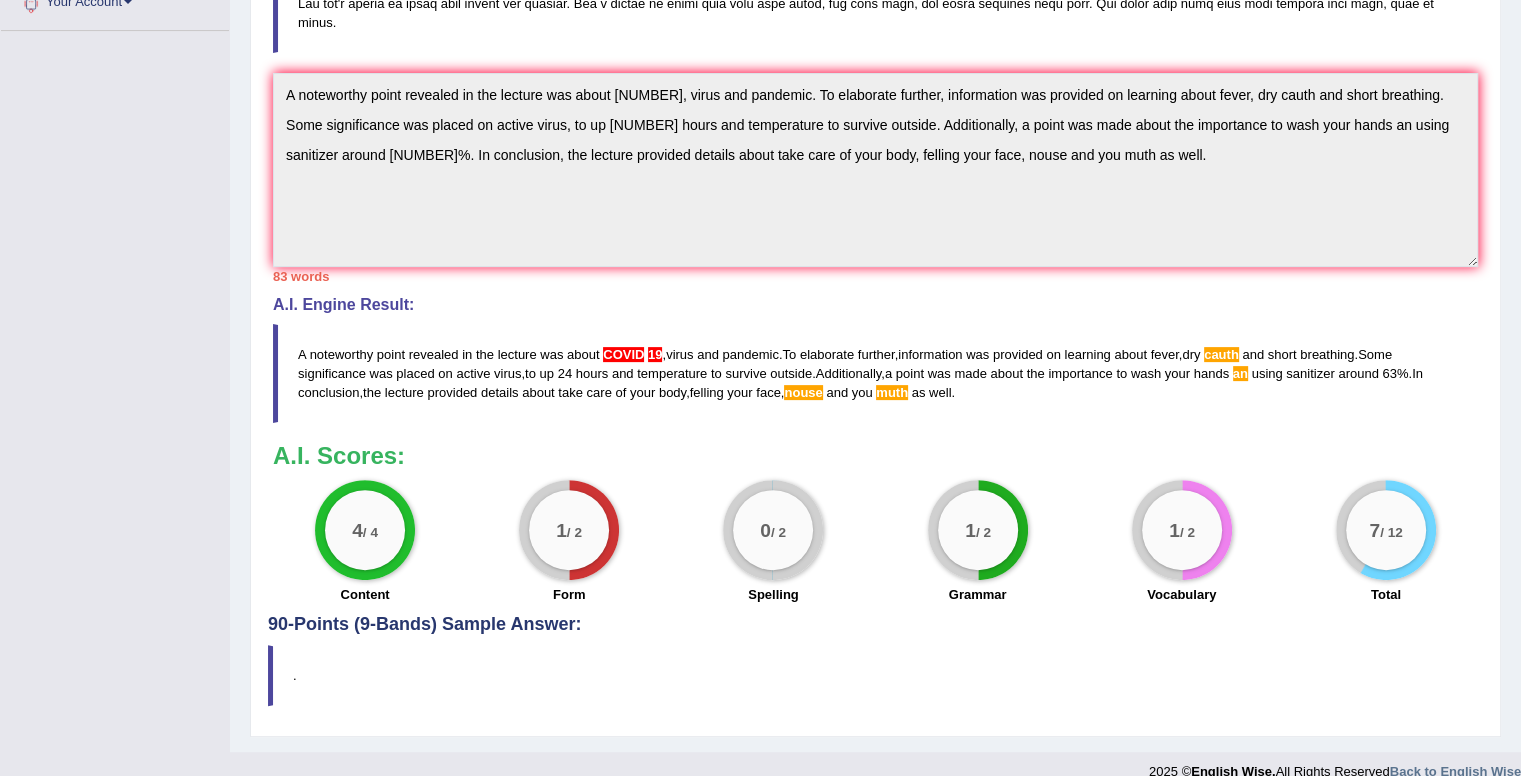 scroll, scrollTop: 528, scrollLeft: 0, axis: vertical 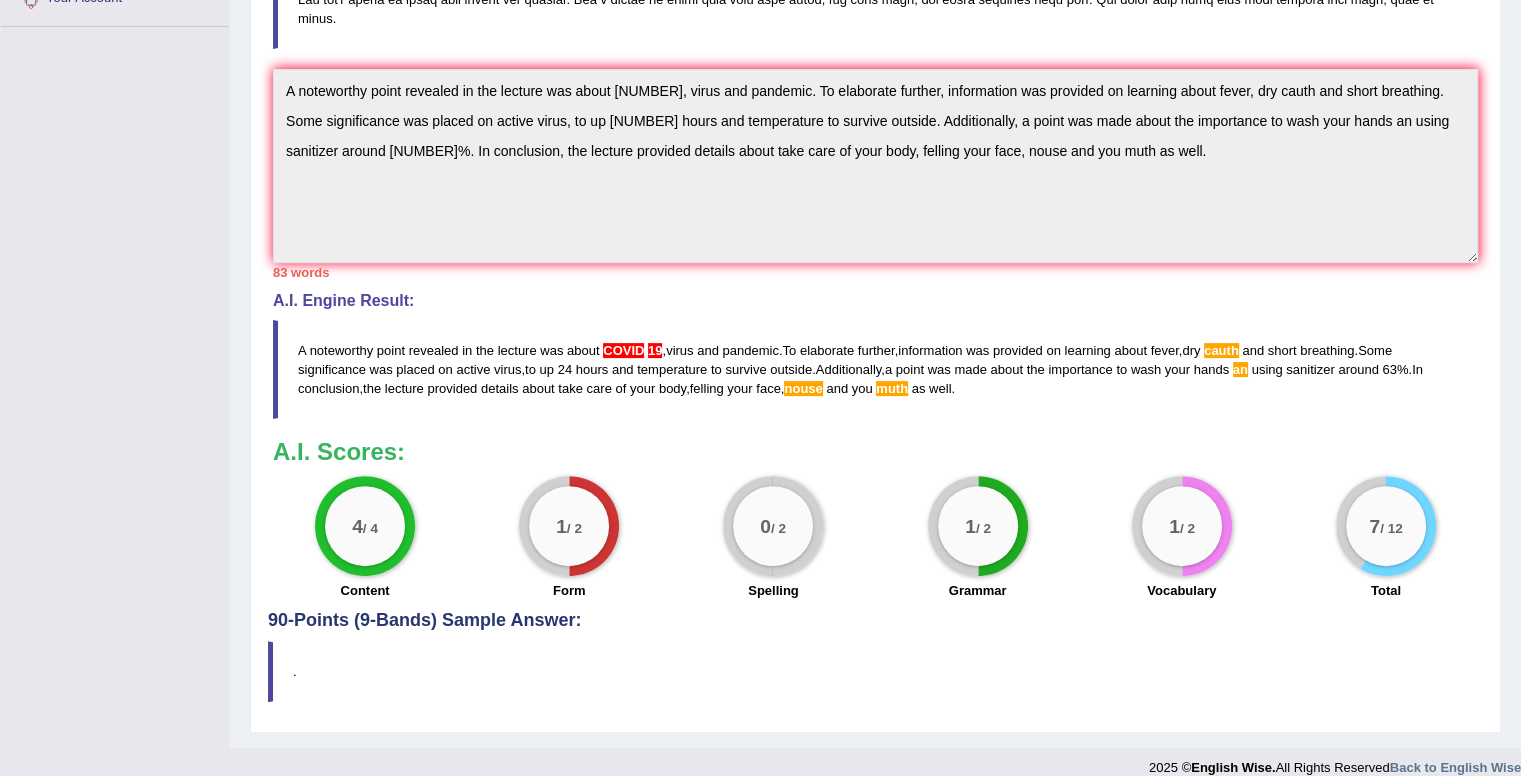 click on "on" at bounding box center [445, 369] 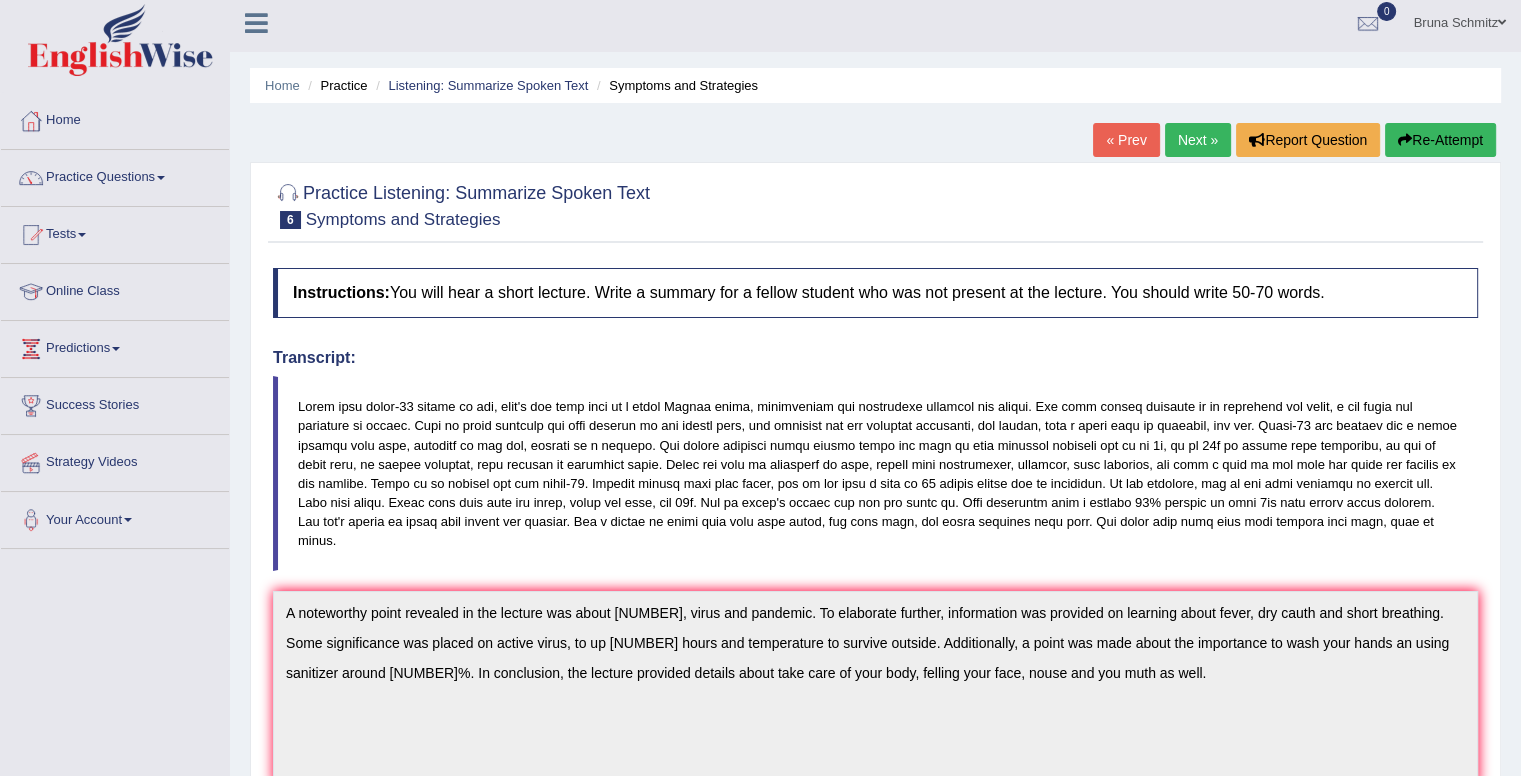 scroll, scrollTop: 4, scrollLeft: 0, axis: vertical 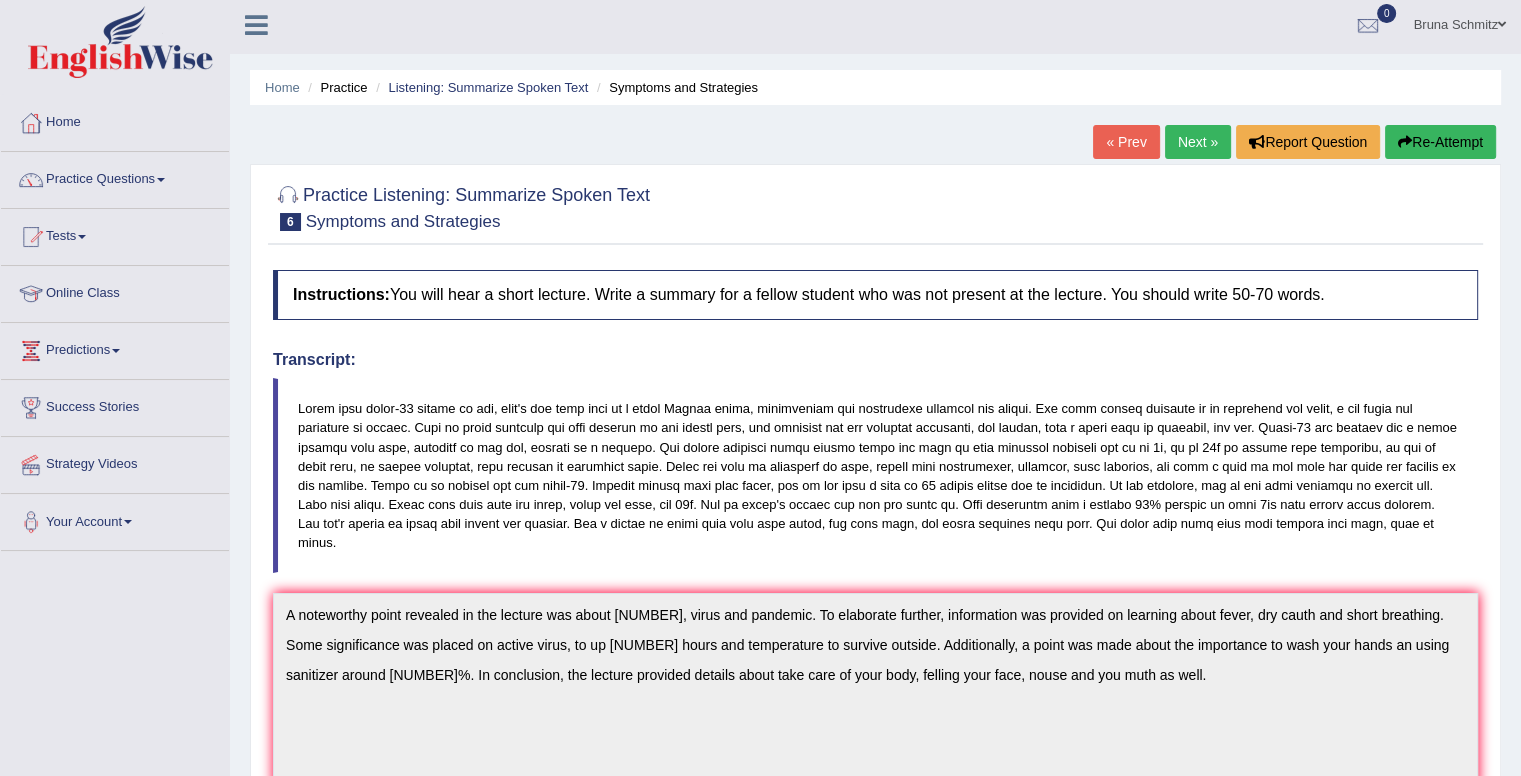 click on "Re-Attempt" at bounding box center [1440, 142] 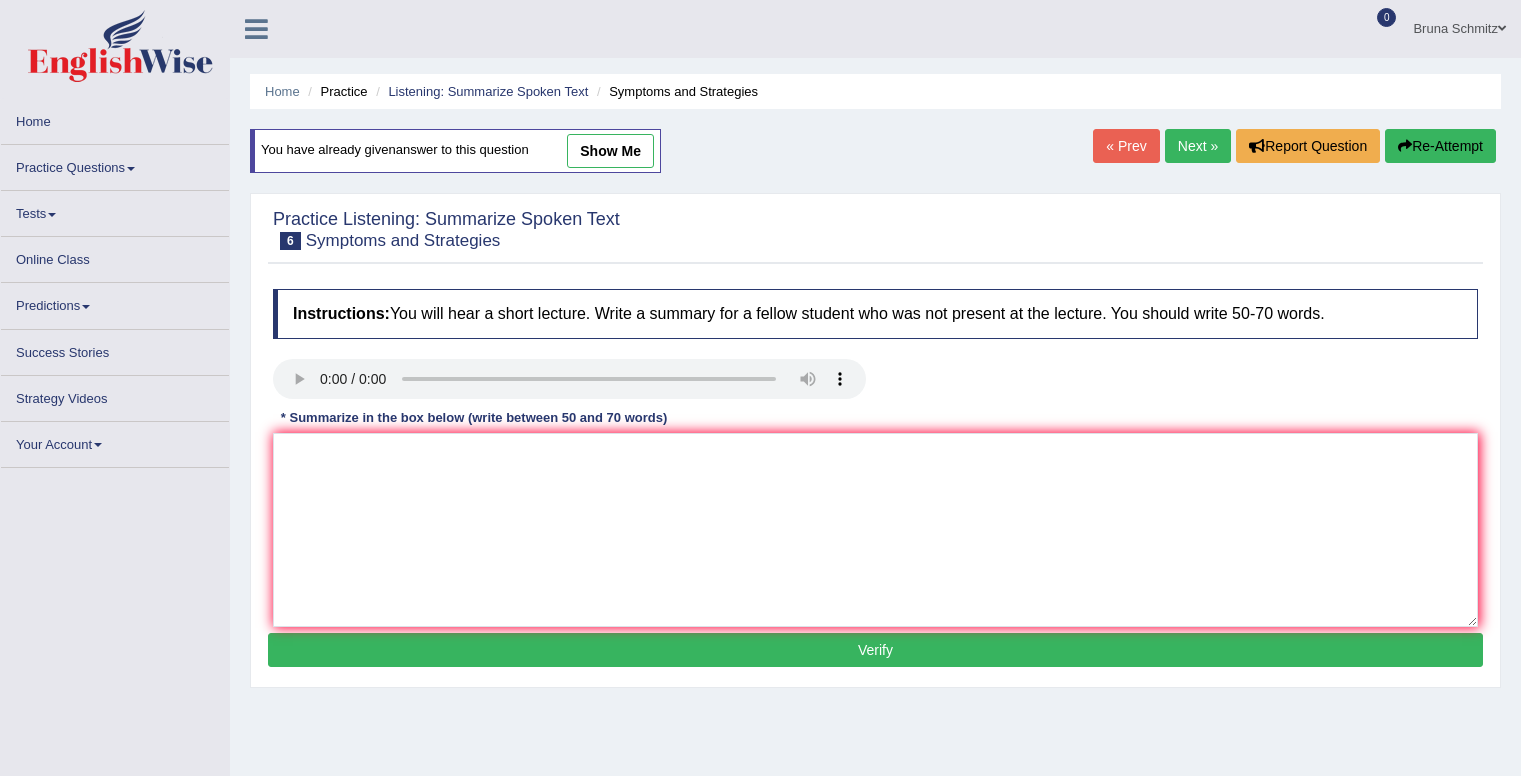 scroll, scrollTop: 4, scrollLeft: 0, axis: vertical 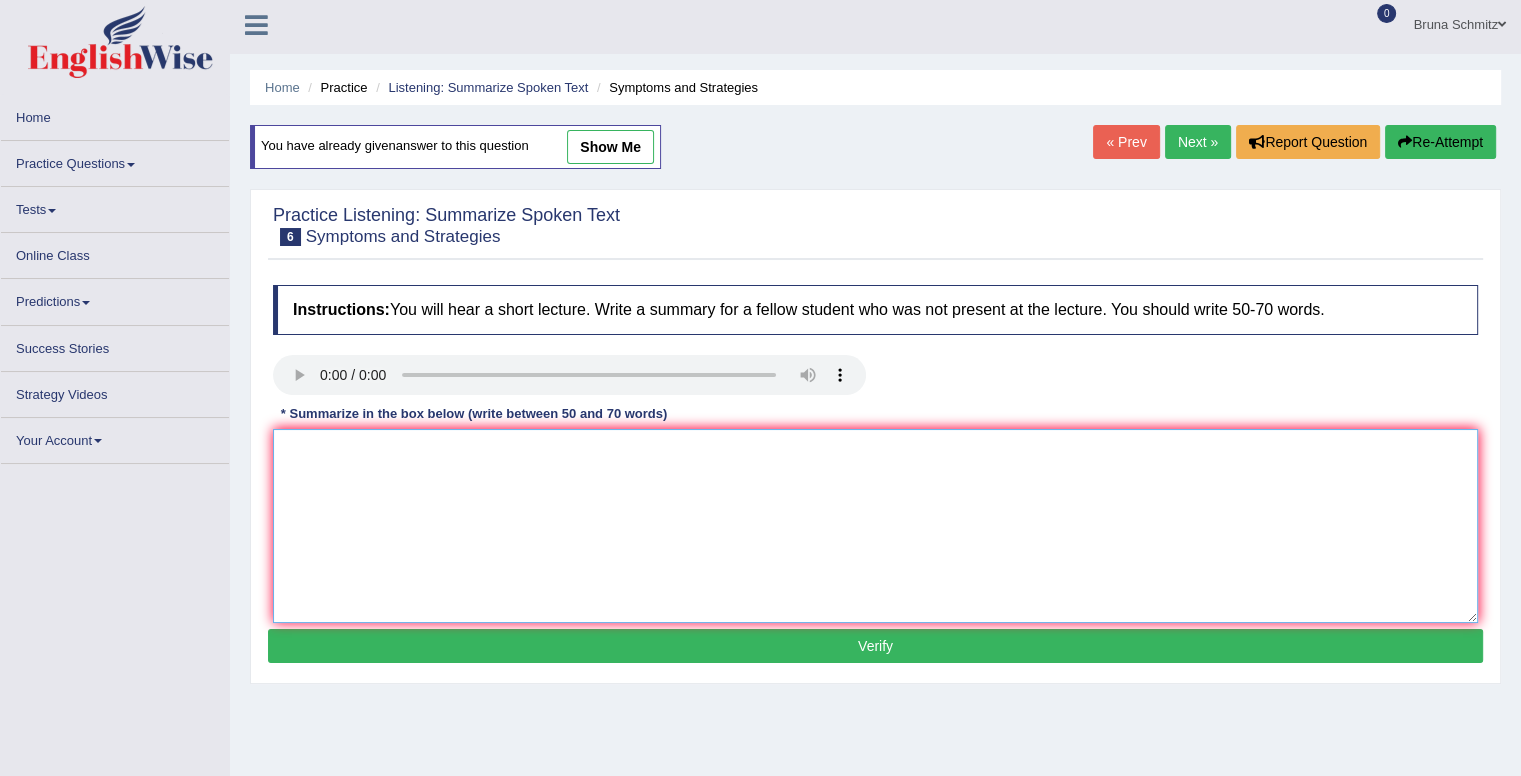 click at bounding box center [875, 526] 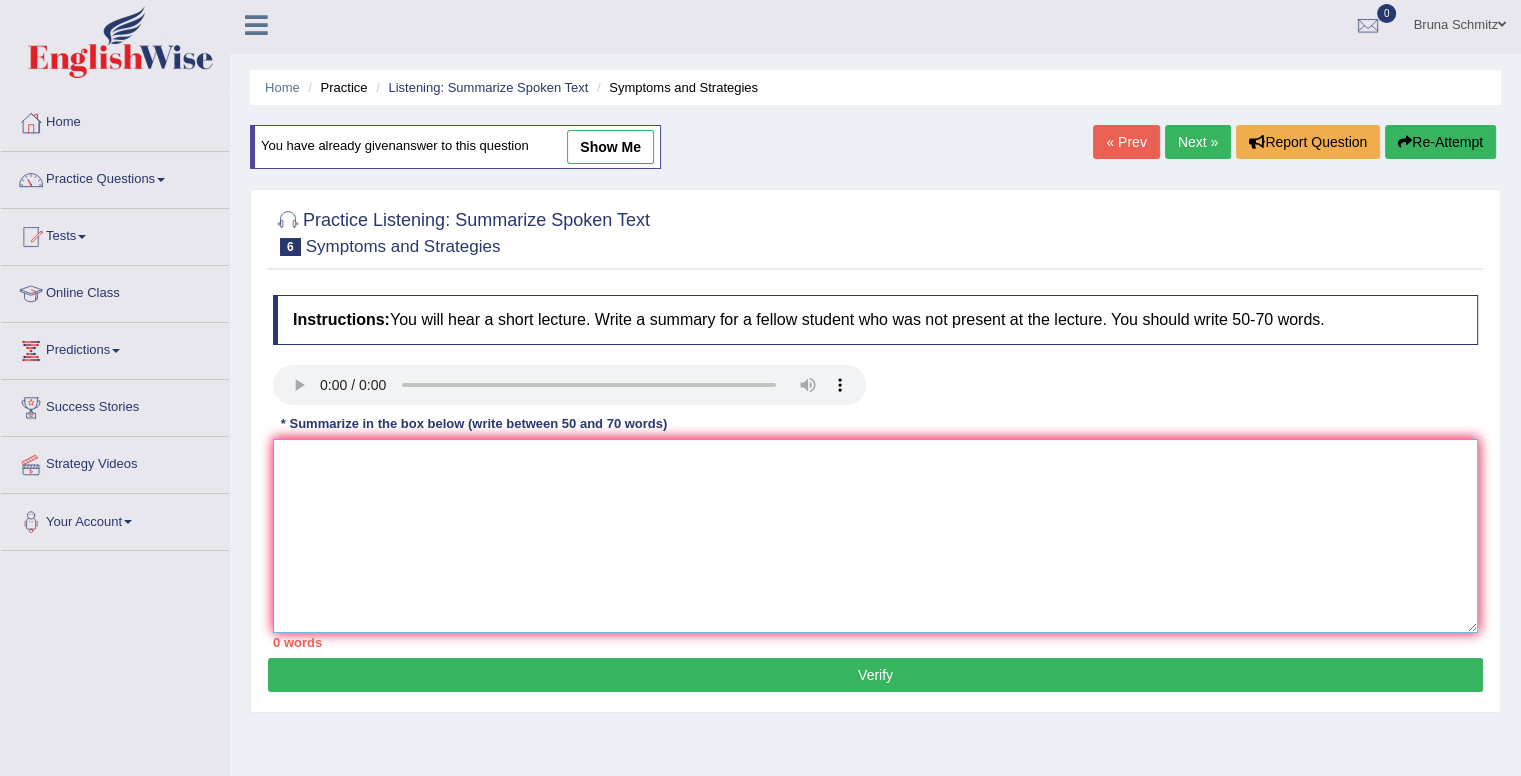 paste on "A noteworthy point revealed in the lecture was about covid 19, virus and pandemic. To elaborate further, information was provided on learning about fever, dry cough and short breathing. Some significance was placed on active virus, to up 24 hours and temperature to survive outside. Additionally, a point was made about the importance to wash your hands, and use sanitizer around 63%. In conclusion, the lecture provided details about take care of our body, felling your face, nose, and mouth as well." 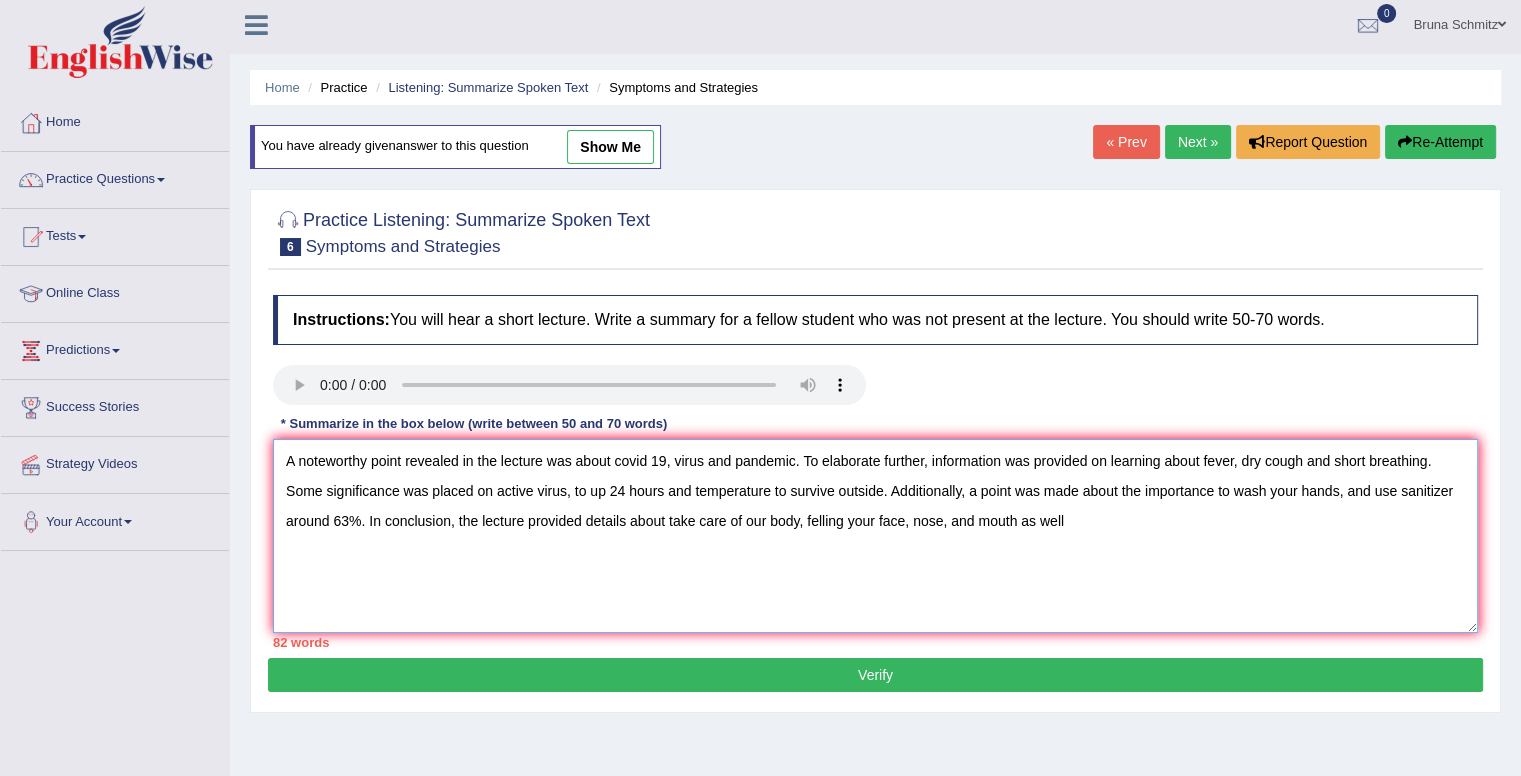 type on "A noteworthy point revealed in the lecture was about covid 19, virus and pandemic. To elaborate further, information was provided on learning about fever, dry cough and short breathing. Some significance was placed on active virus, to up 24 hours and temperature to survive outside. Additionally, a point was made about the importance to wash your hands, and use sanitizer around 63%. In conclusion, the lecture provided details about take care of our body, felling your face, nose, and mouth as well" 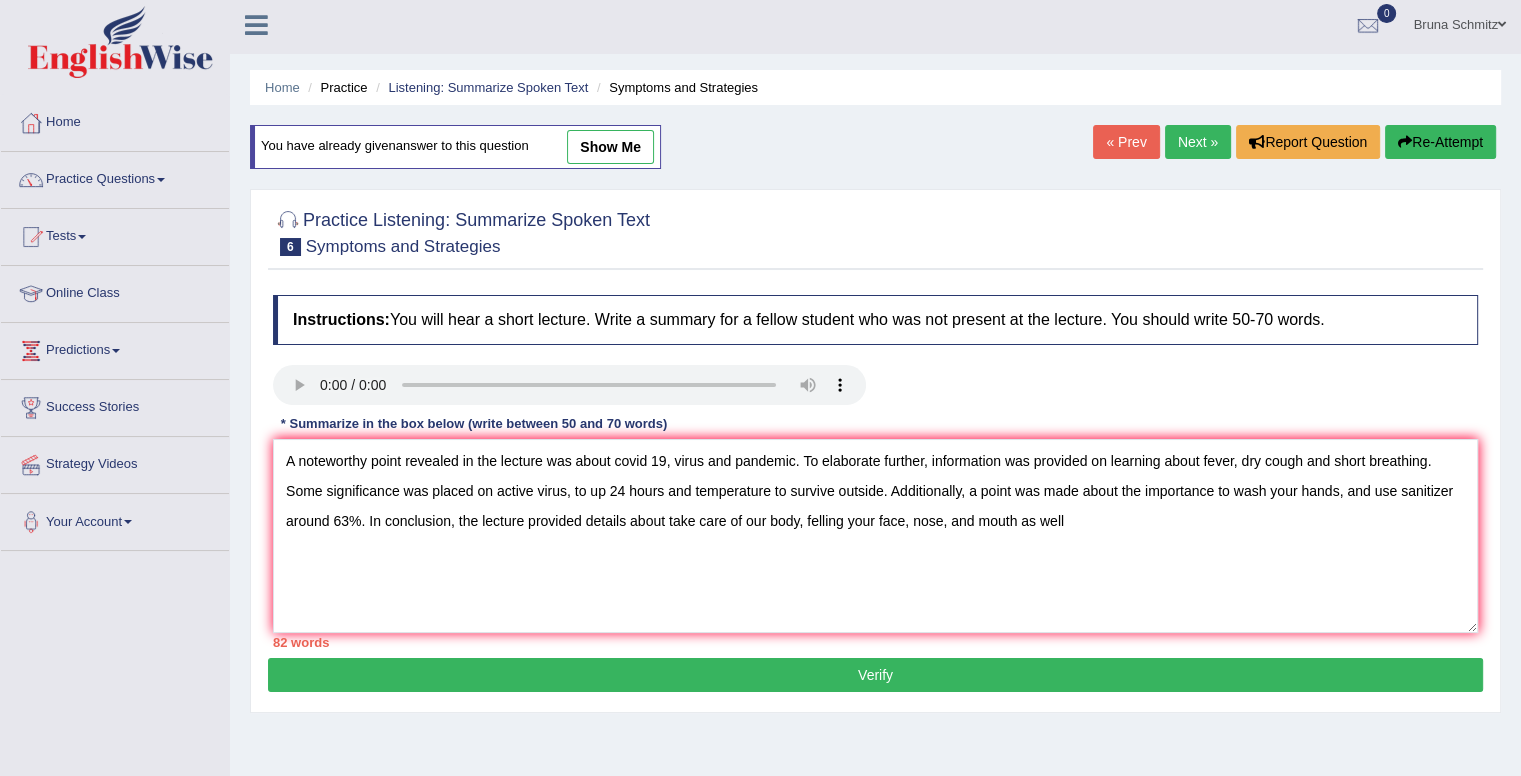 click on "Verify" at bounding box center [875, 675] 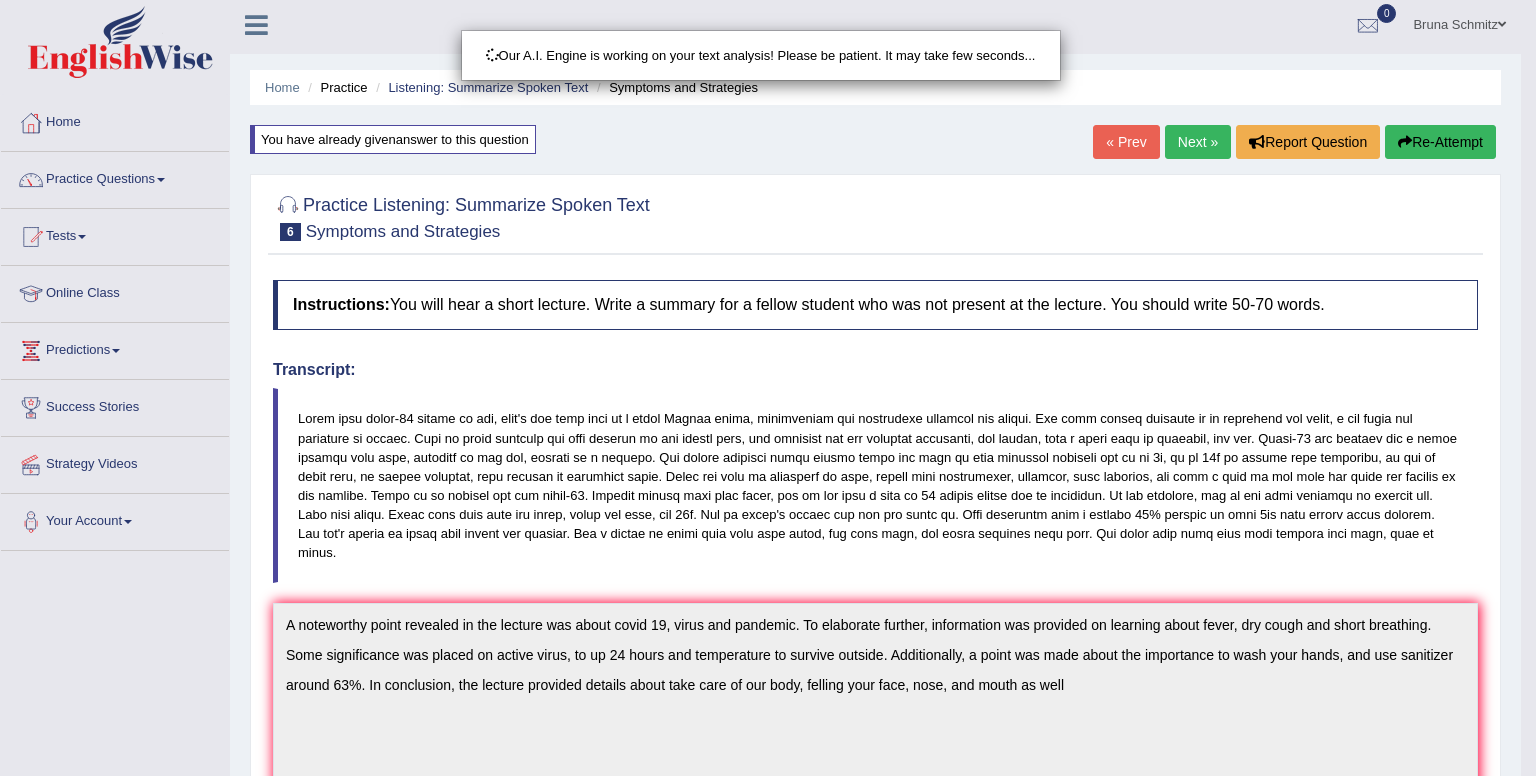 click on "Our A.I. Engine is working on your text analysis! Please be patient. It may take few seconds..." at bounding box center [768, 388] 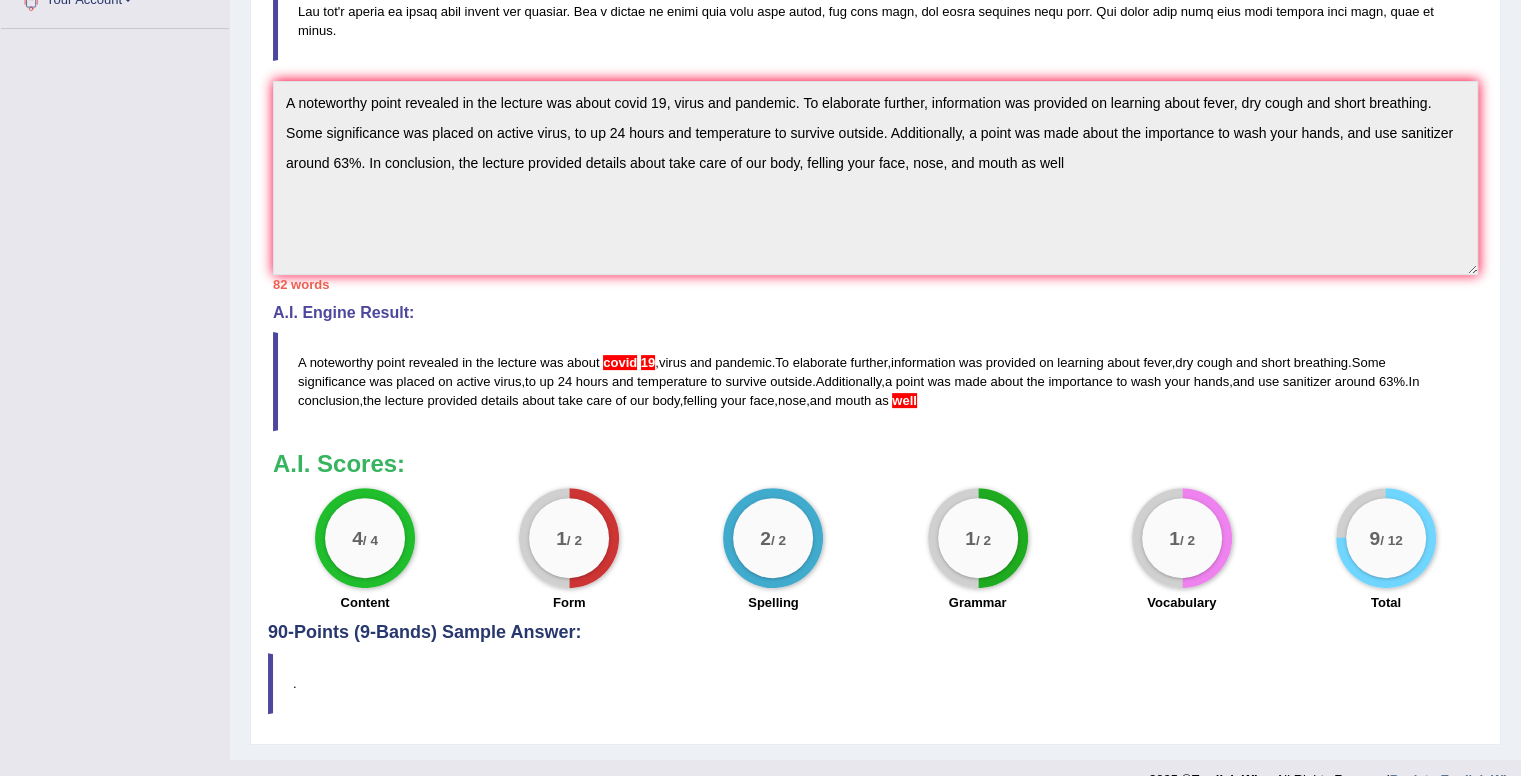 scroll, scrollTop: 538, scrollLeft: 0, axis: vertical 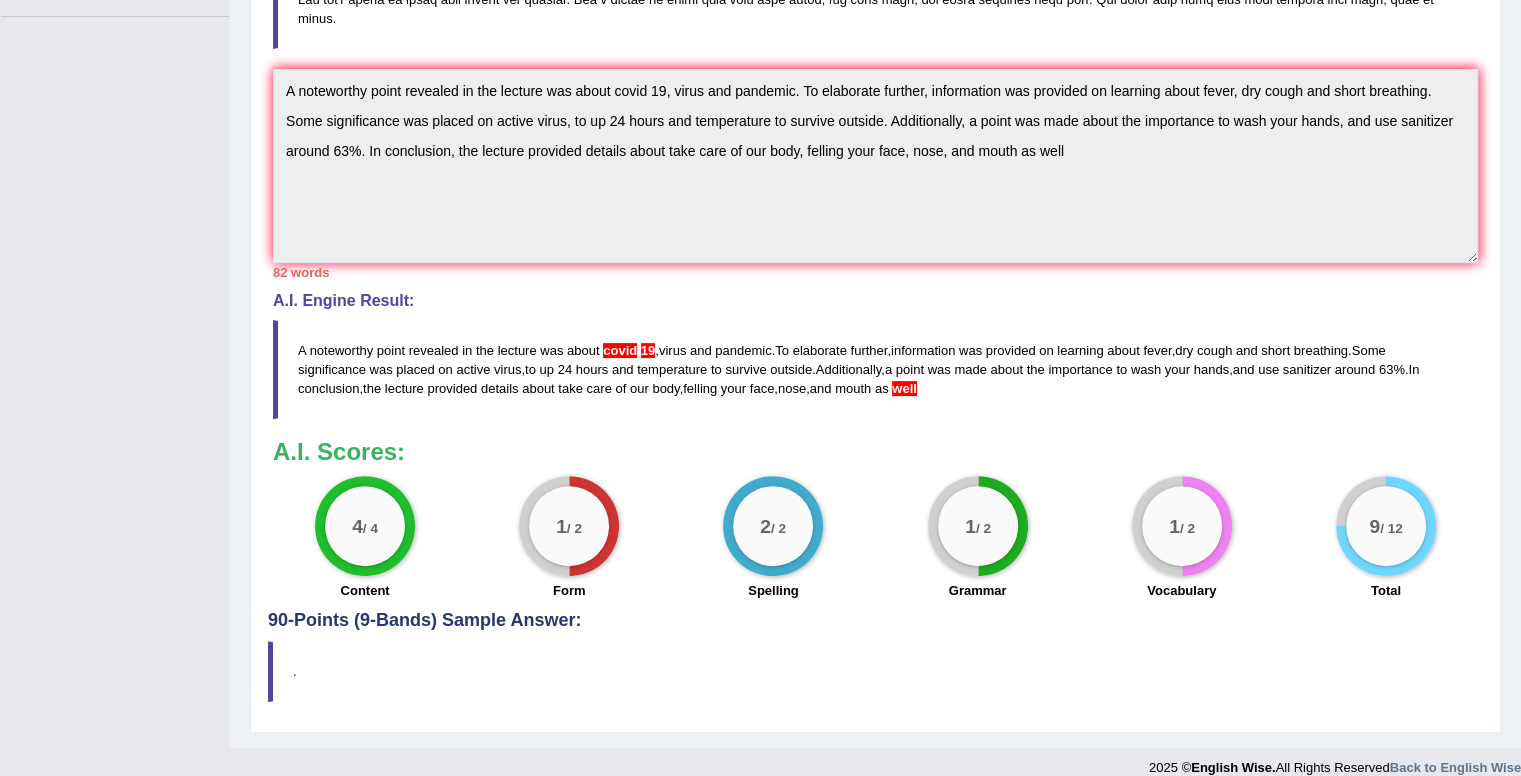 click on "well" at bounding box center [904, 388] 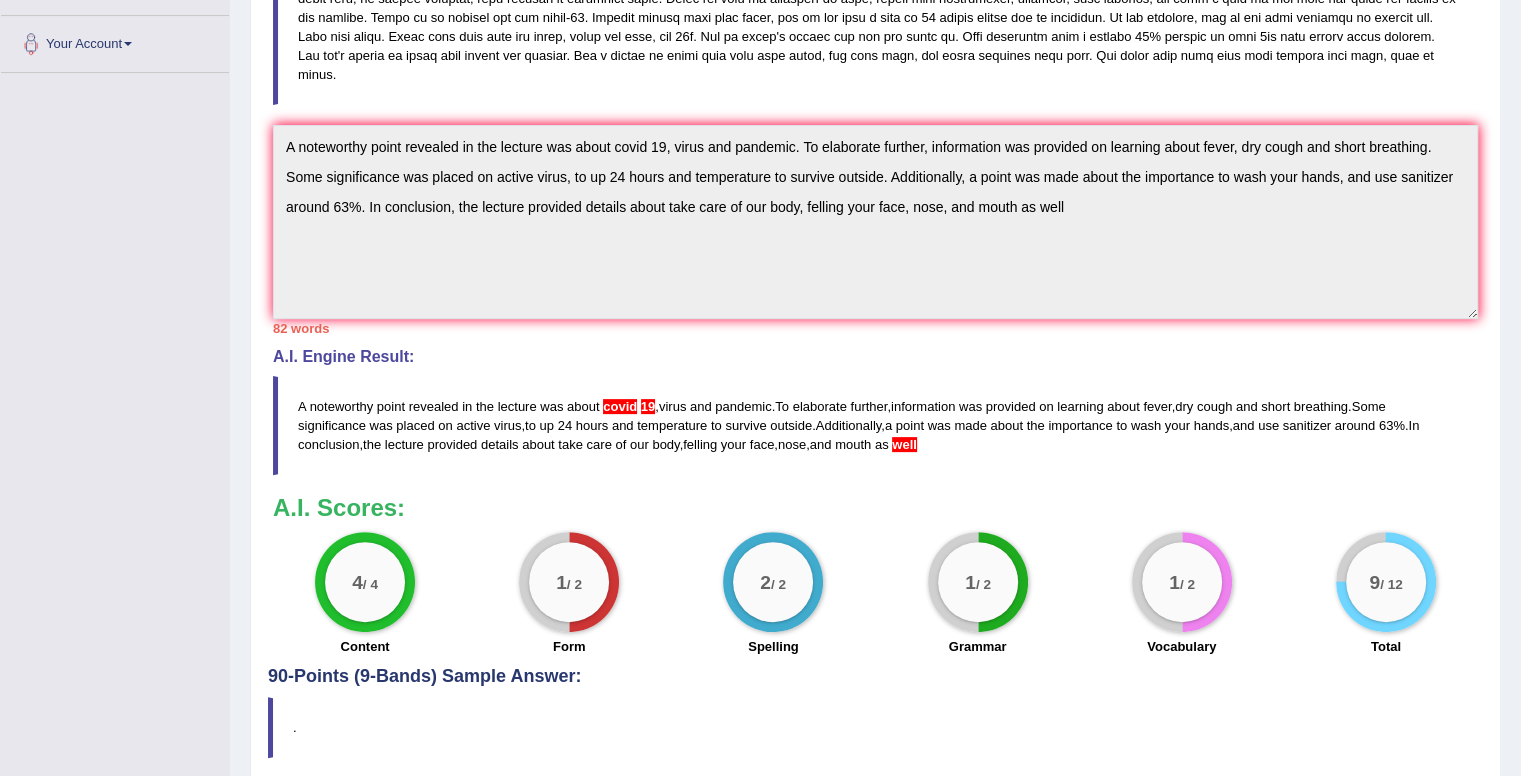scroll, scrollTop: 538, scrollLeft: 0, axis: vertical 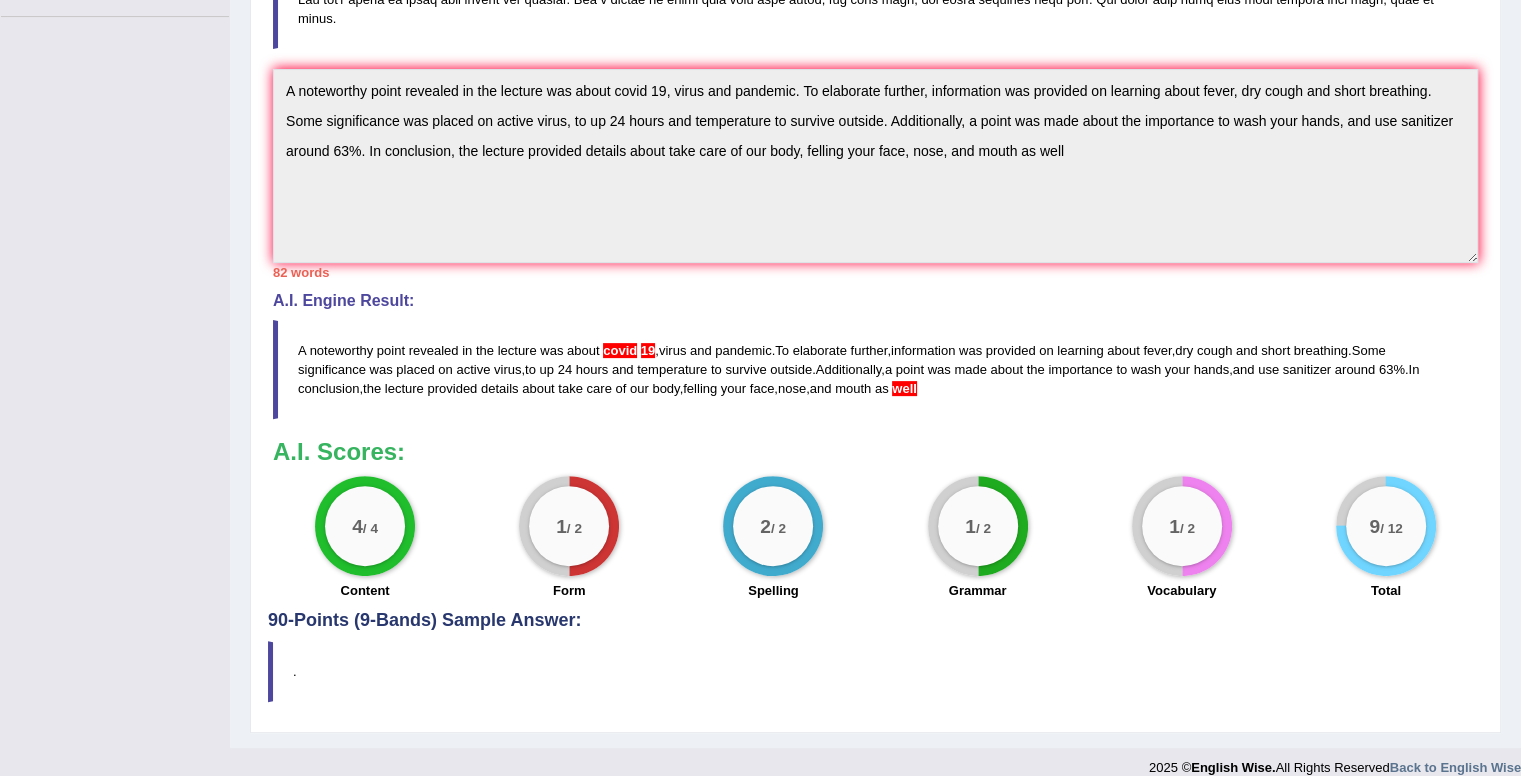 click on "." at bounding box center [875, 671] 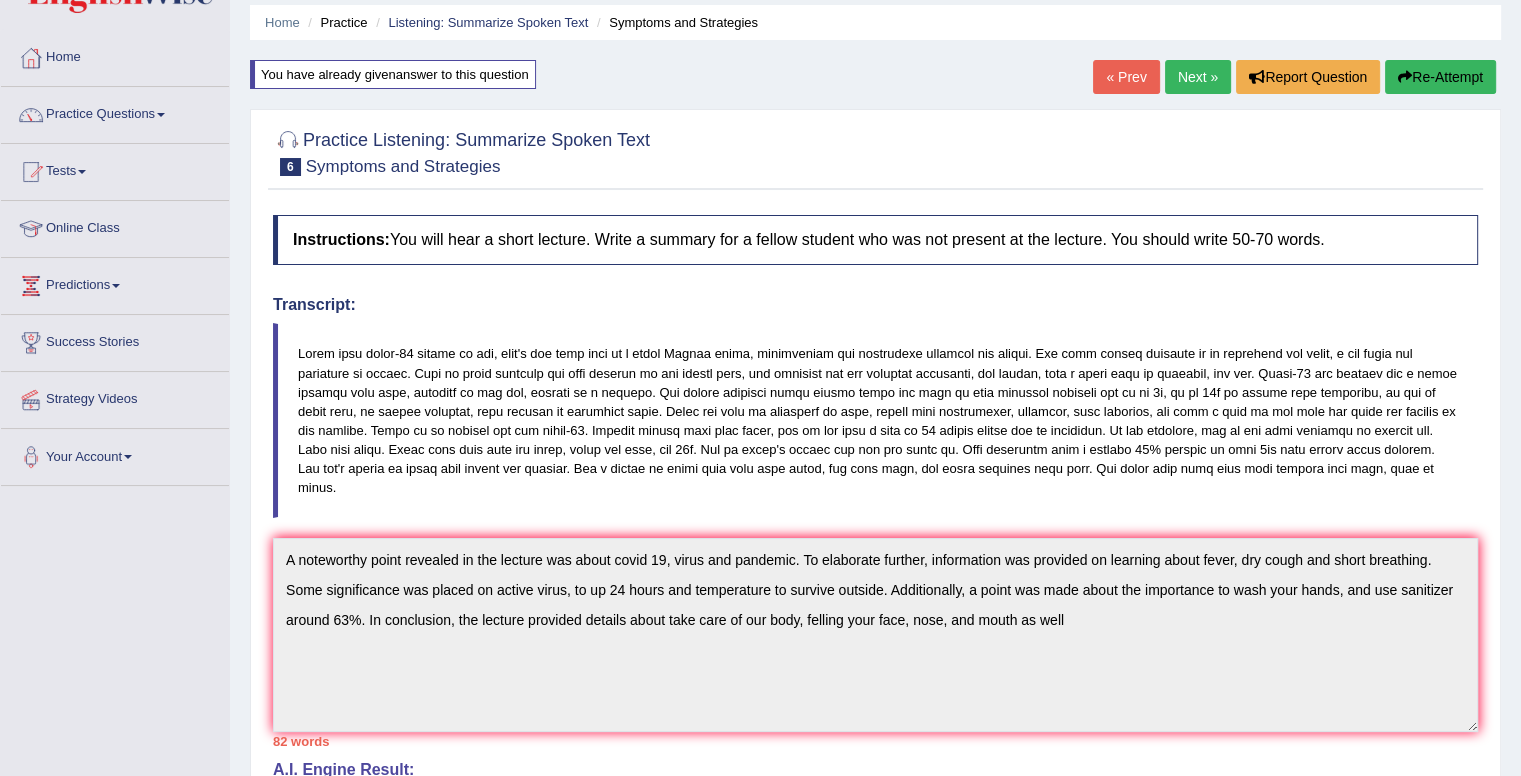 scroll, scrollTop: 38, scrollLeft: 0, axis: vertical 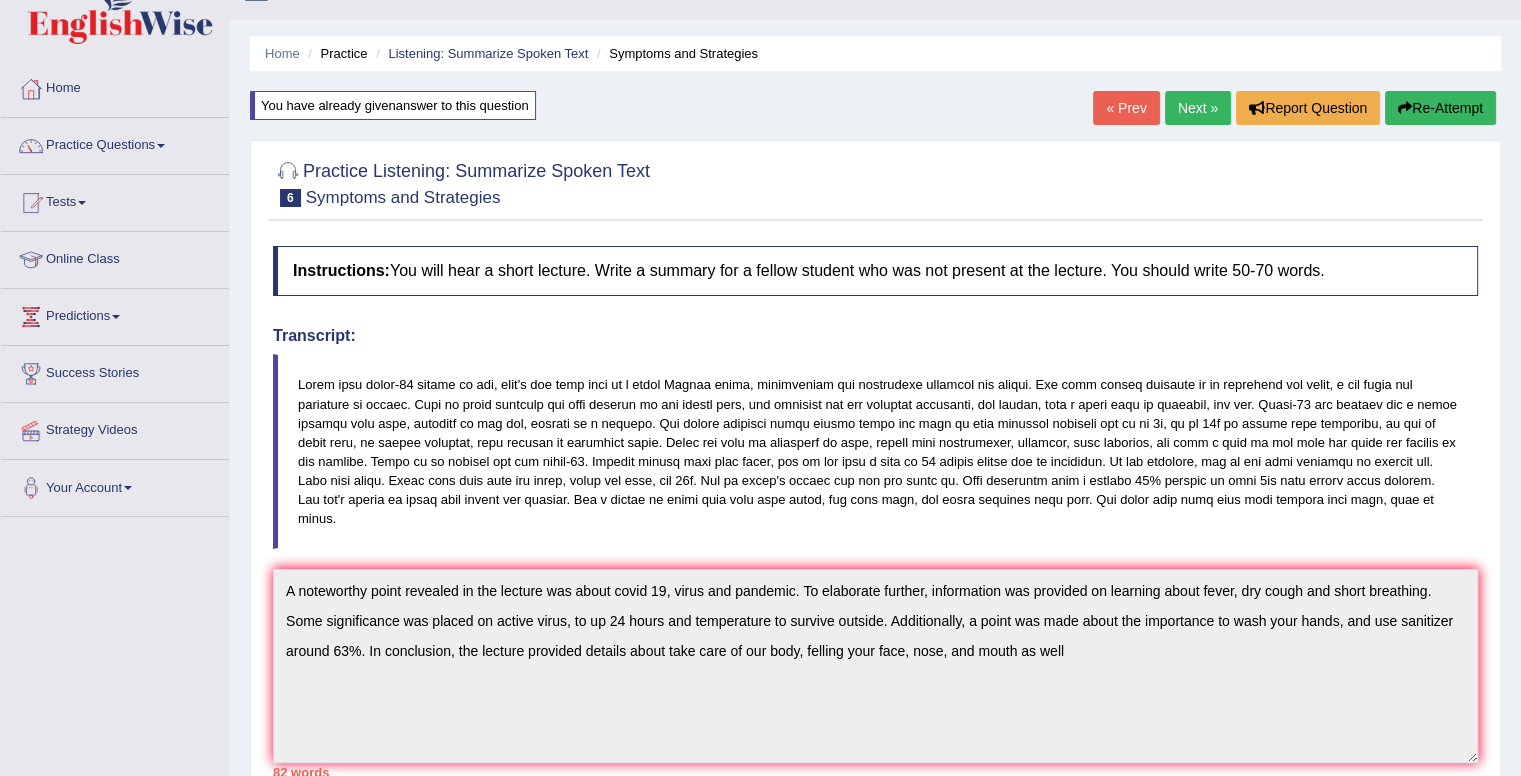 click on "Re-Attempt" at bounding box center [1440, 108] 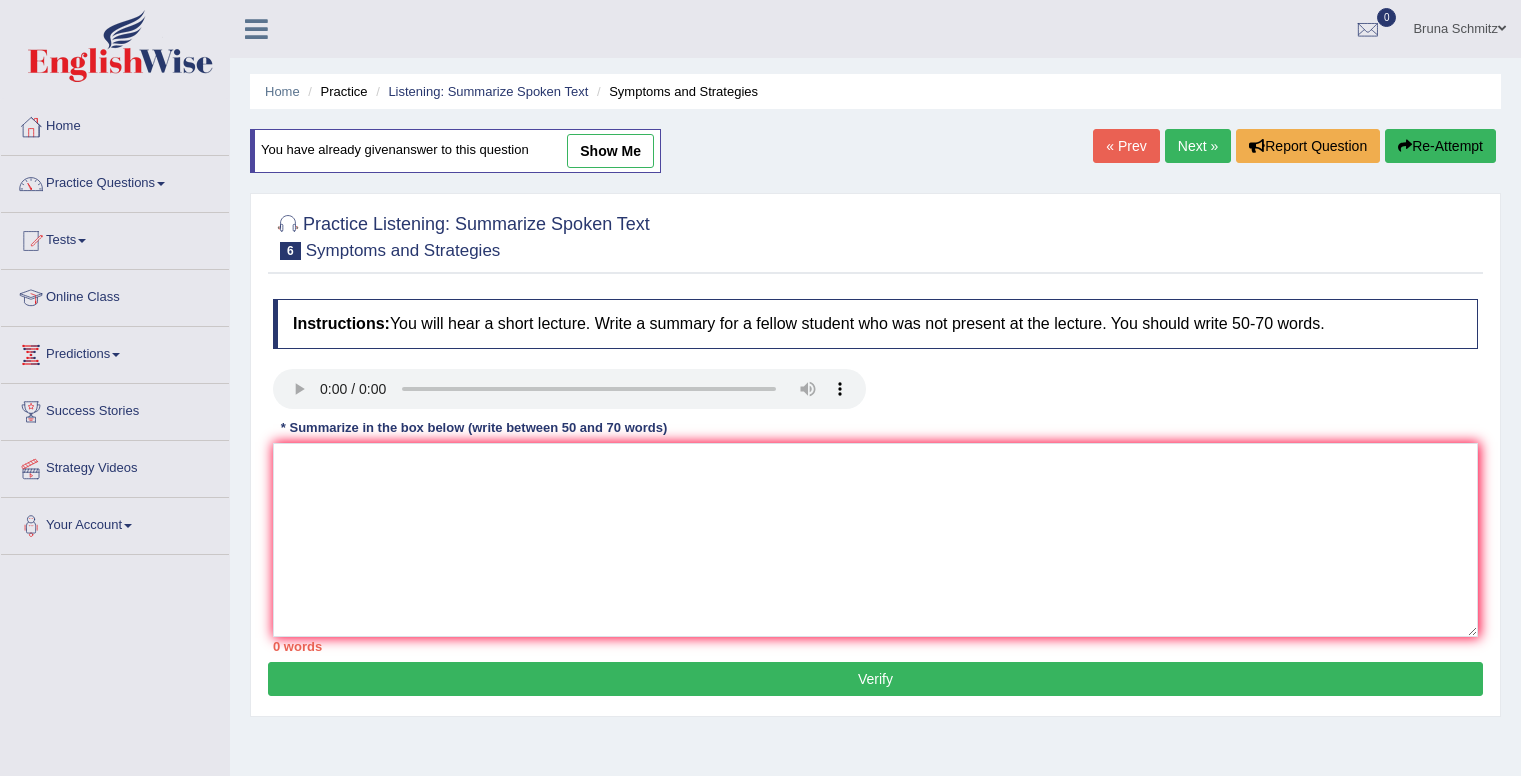 scroll, scrollTop: 38, scrollLeft: 0, axis: vertical 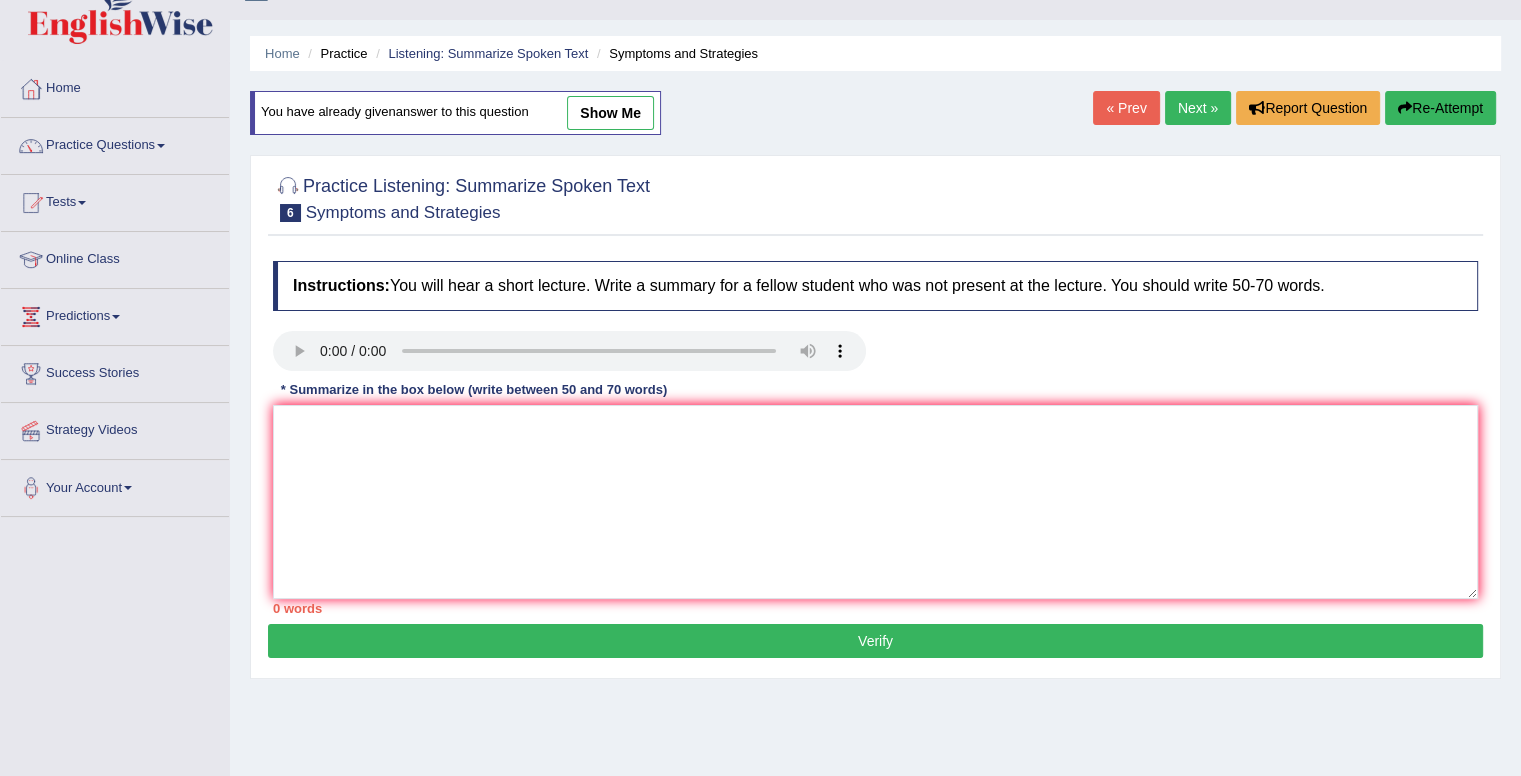 click at bounding box center [875, 502] 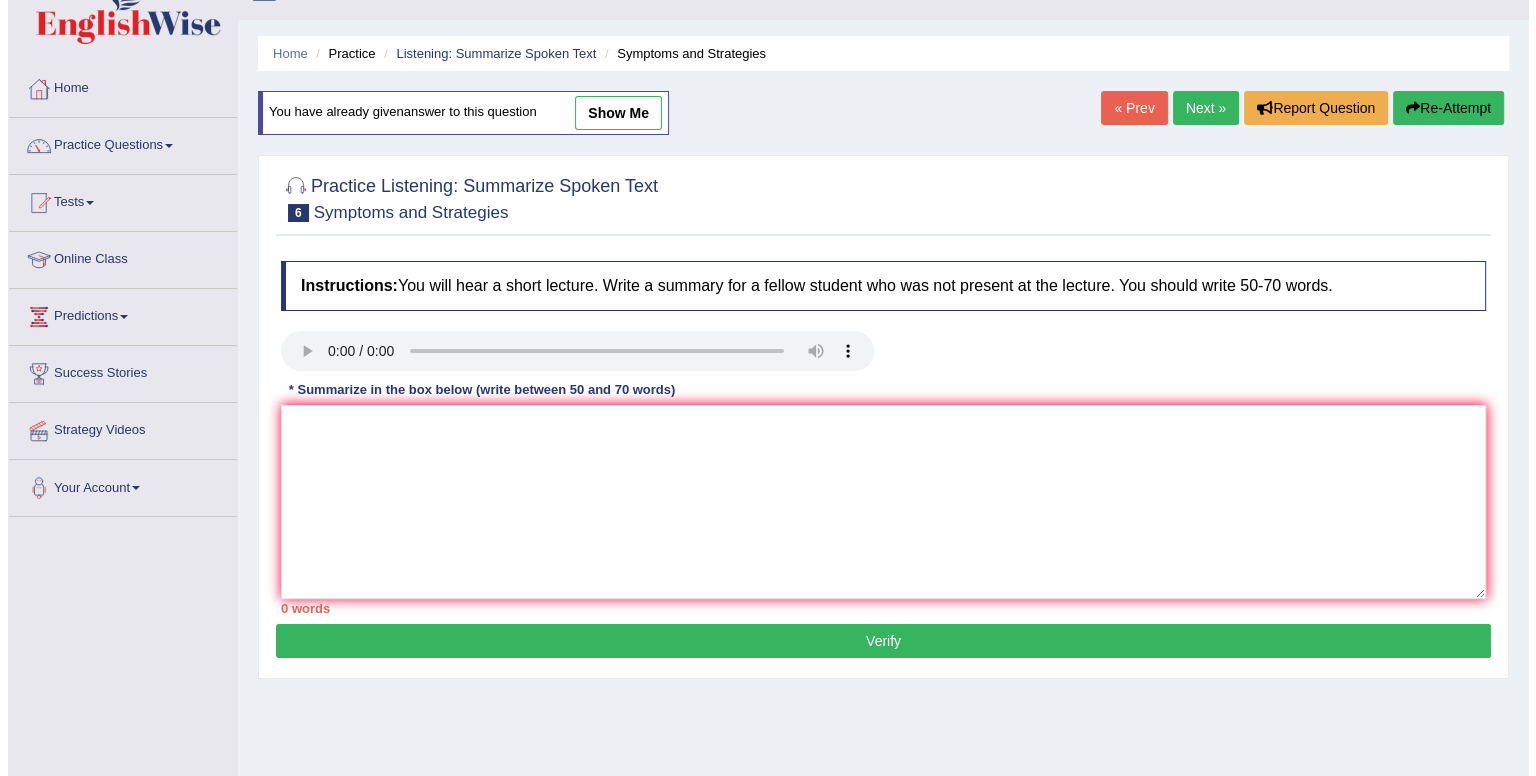 scroll, scrollTop: 0, scrollLeft: 0, axis: both 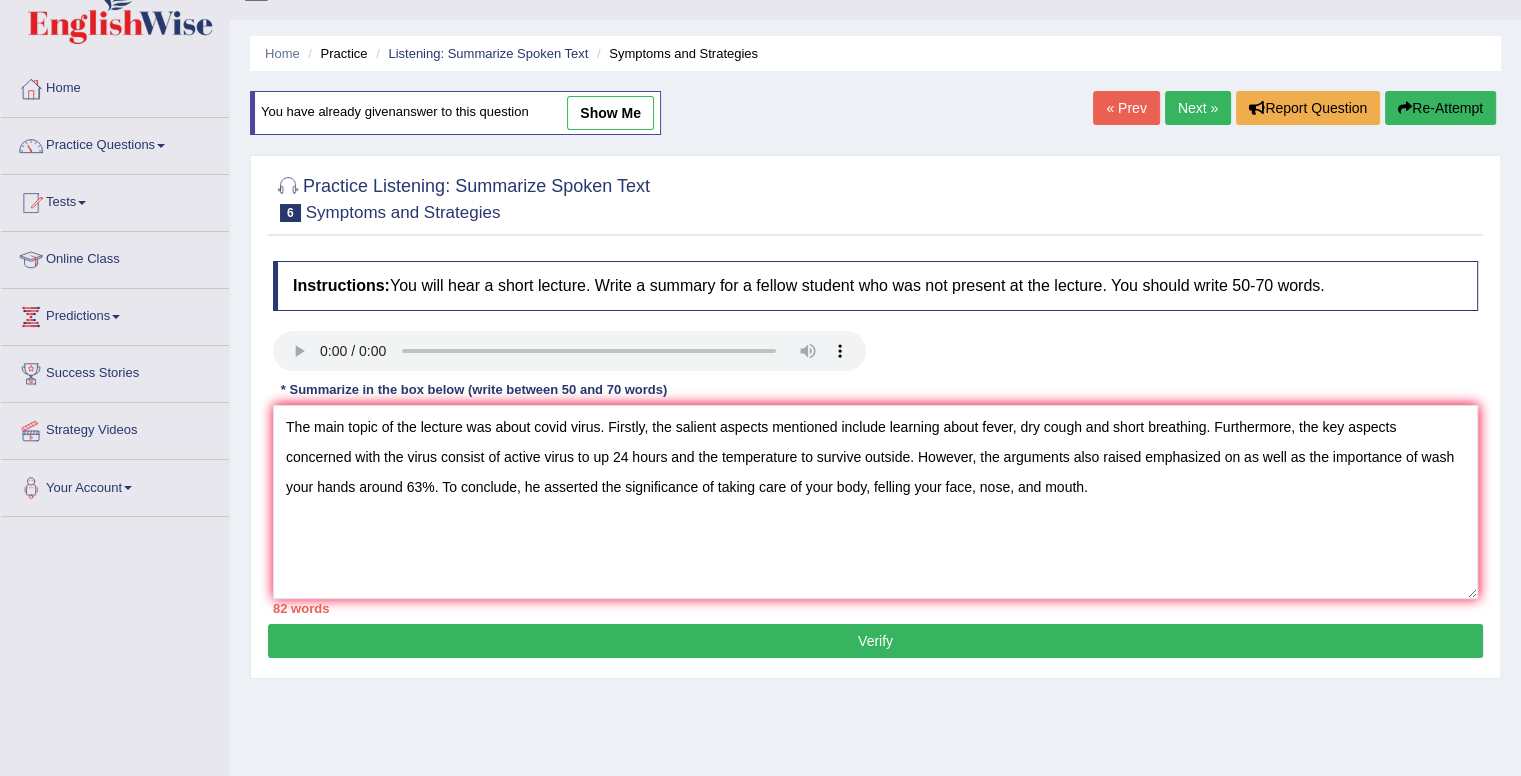 type on "The main topic of the lecture was about covid virus. Firstly, the salient aspects mentioned include learning about fever, dry cough and short breathing. Furthermore, the key aspects concerned with the virus consist of active virus to up 24 hours and the temperature to survive outside. However, the arguments also raised emphasized on as well as the importance of wash your hands around 63%. To conclude, he asserted the significance of taking care of your body, felling your face, nose, and mouth." 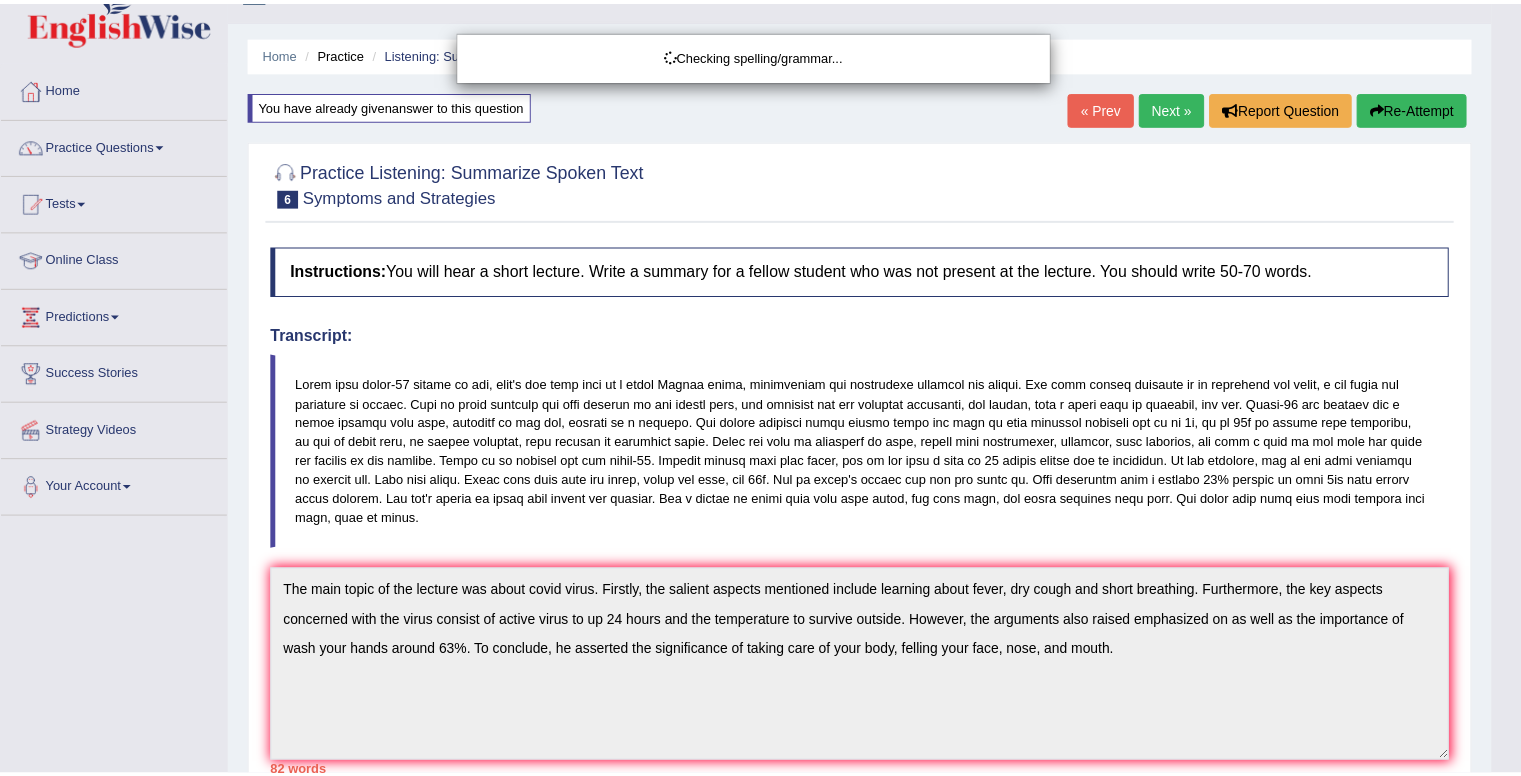 scroll, scrollTop: 48, scrollLeft: 0, axis: vertical 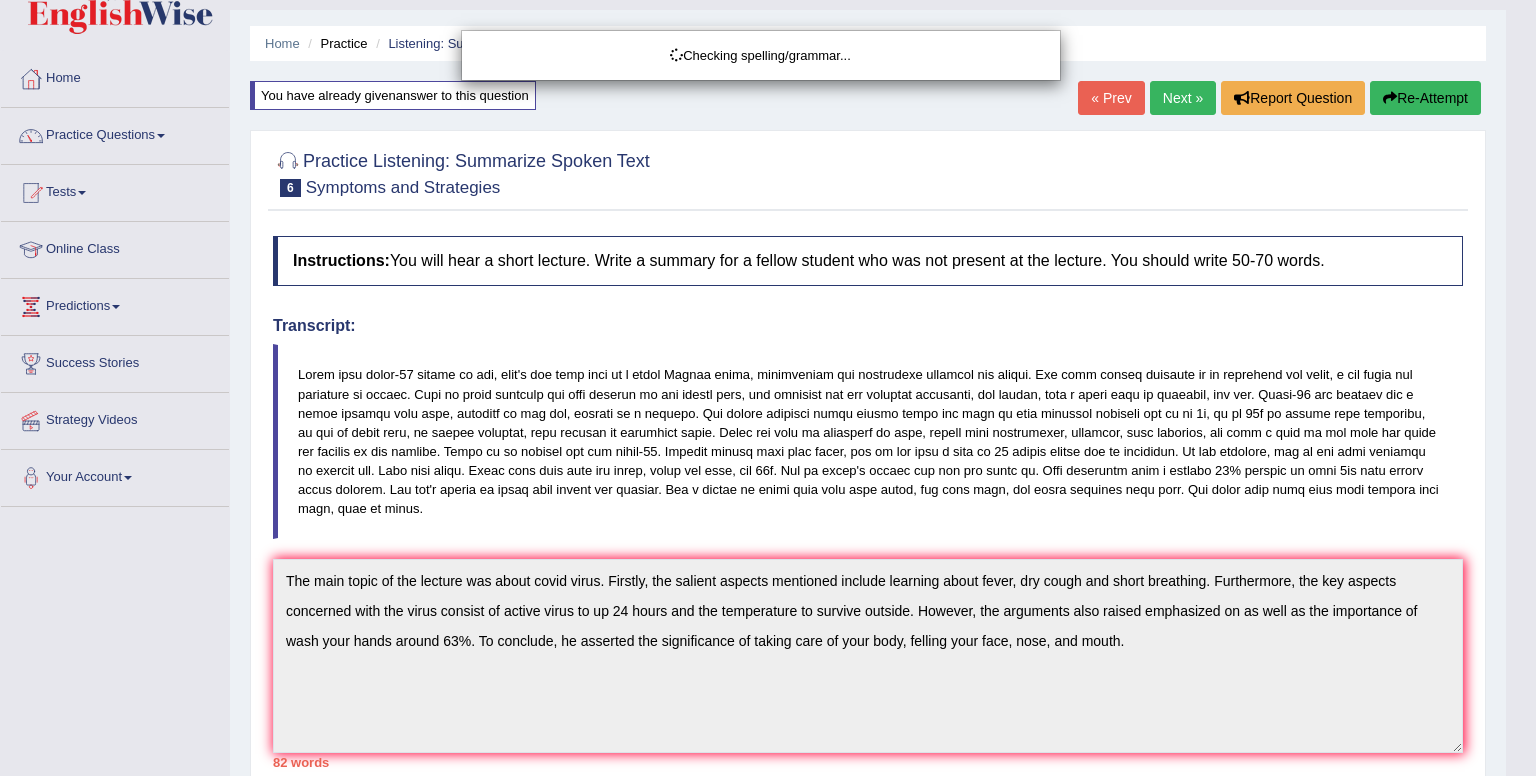 drag, startPoint x: 1527, startPoint y: 131, endPoint x: 1525, endPoint y: 276, distance: 145.0138 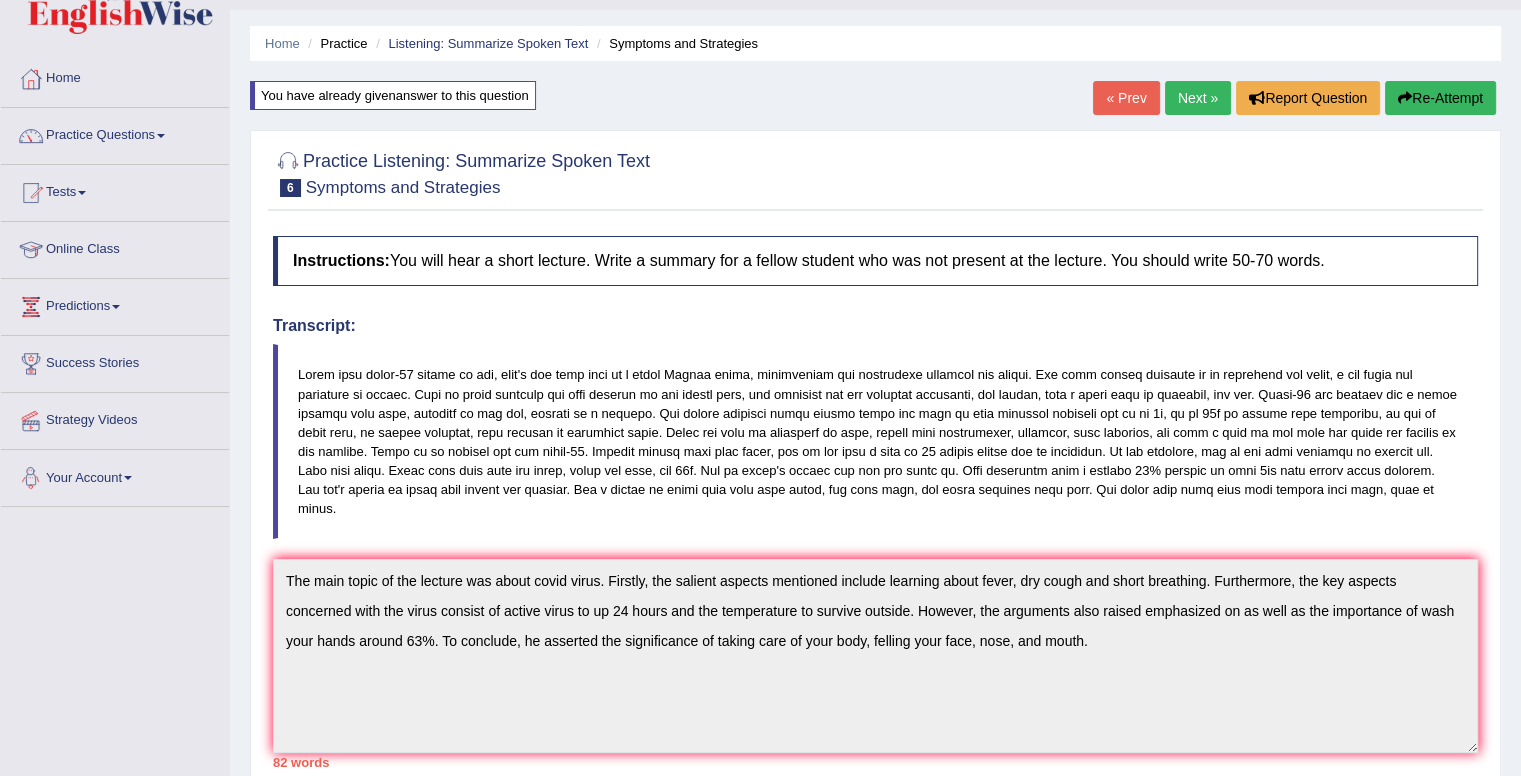 click on "Home
Practice
Listening: Summarize Spoken Text
Symptoms and Strategies
You have already given   answer to this question
« Prev Next »  Report Question  Re-Attempt
Practice Listening: Summarize Spoken Text
6
Symptoms and Strategies
Instructions:  You will hear a short lecture. Write a summary for a fellow student who was not present at the lecture. You should write 50-70 words.
Transcript: Recorded Answer: * Summarize in the box below (write between 50 and 70 words) 82 words Written Keywords: — A.I. Engine Result: The   main   topic   of   the   lecture   was   about   covid   virus .  Firstly ,  the   salient   aspects   mentioned   include   learning   about   fever ,  dry   cough   and   short   breathing .  Furthermore ,  the   key   aspects   concerned   with   the   virus" at bounding box center [875, 595] 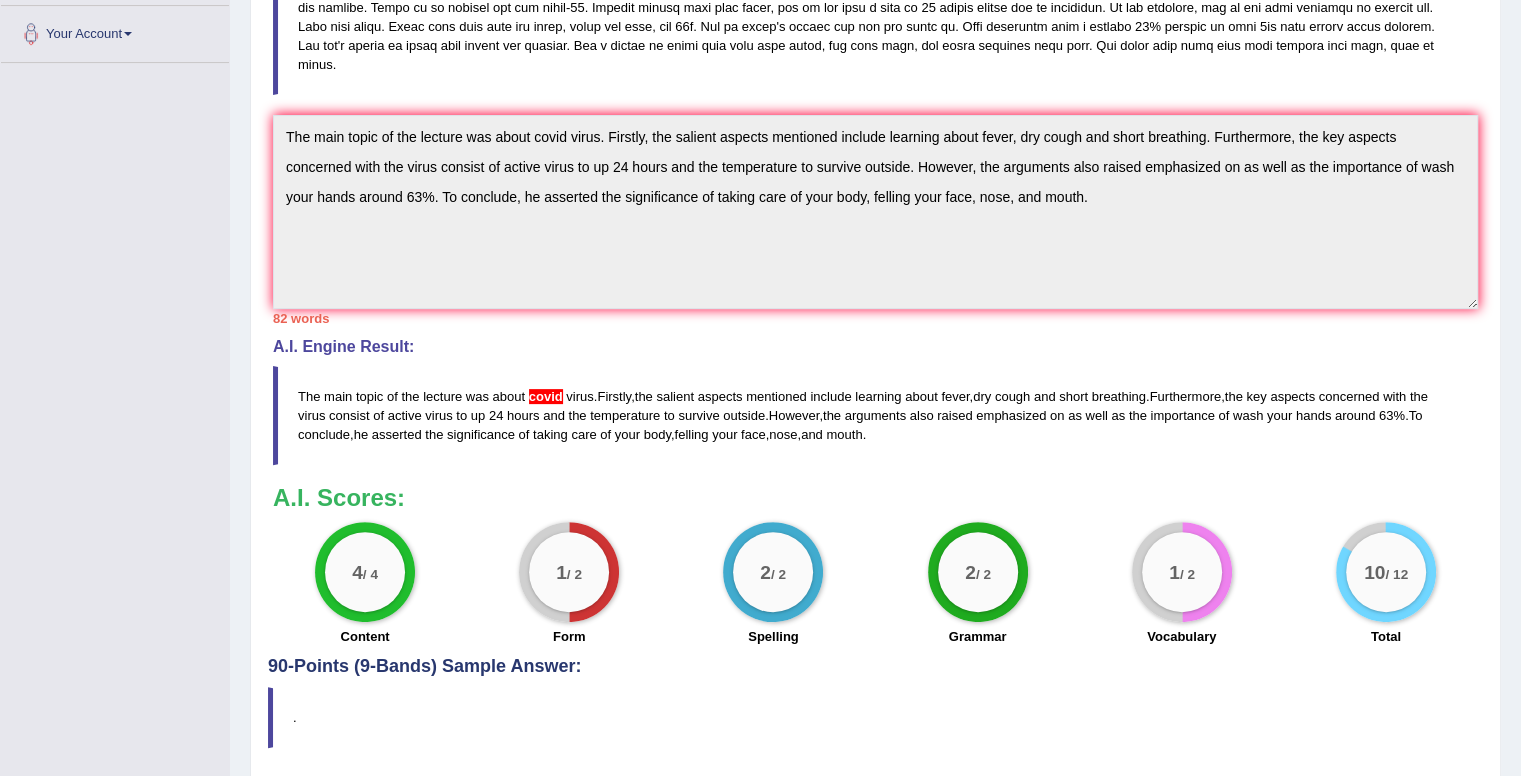 scroll, scrollTop: 538, scrollLeft: 0, axis: vertical 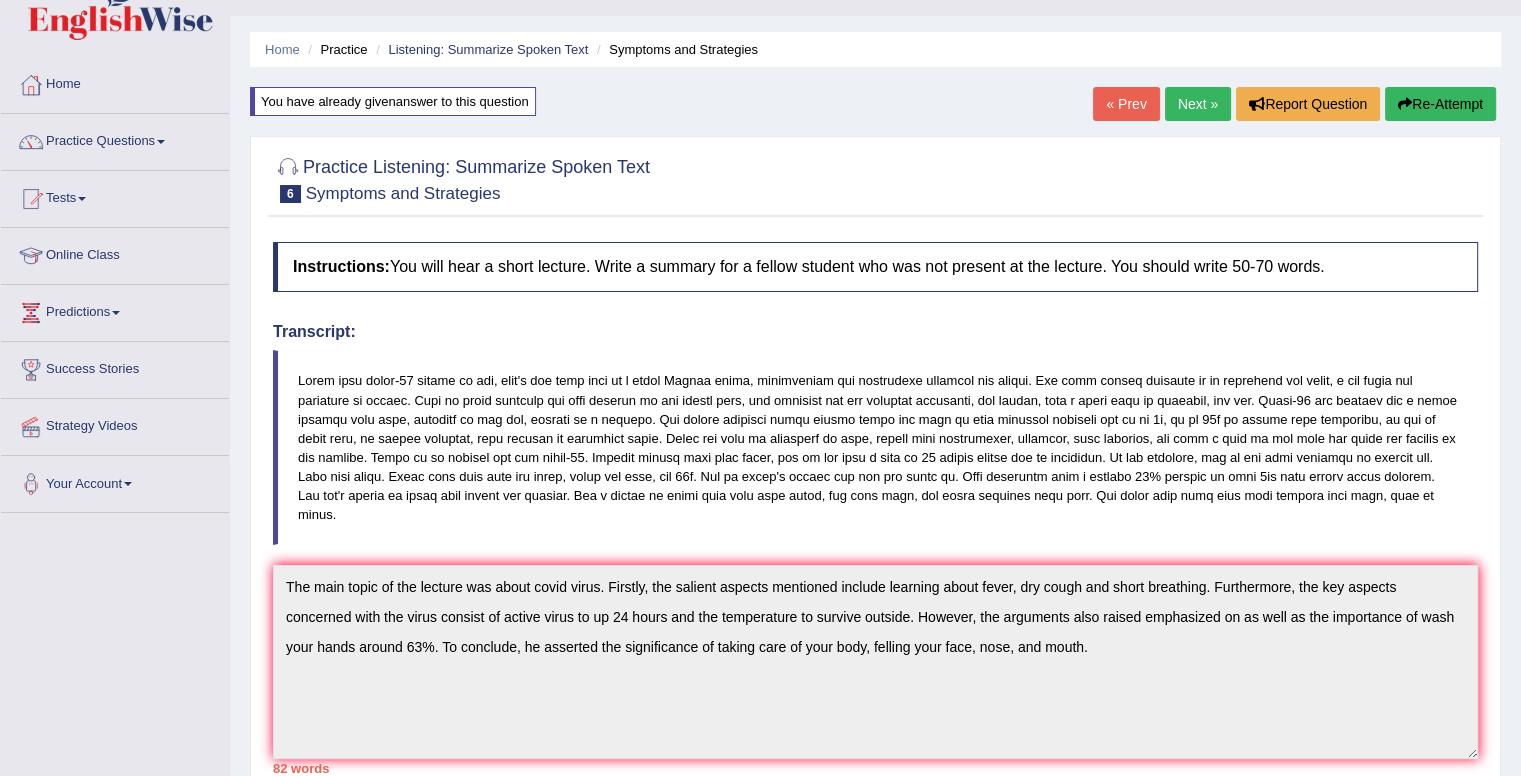 click on "Re-Attempt" at bounding box center (1440, 104) 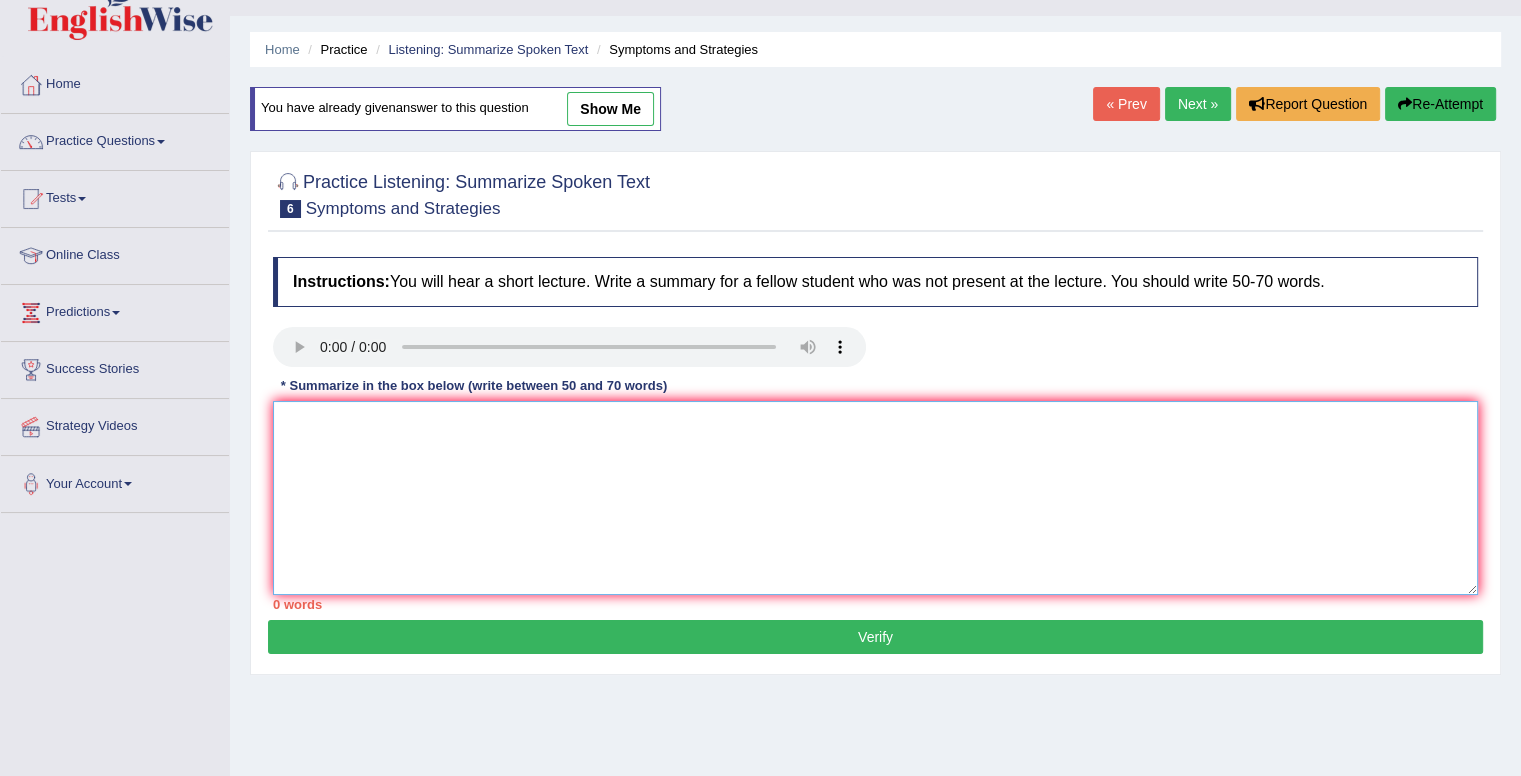 click at bounding box center (875, 498) 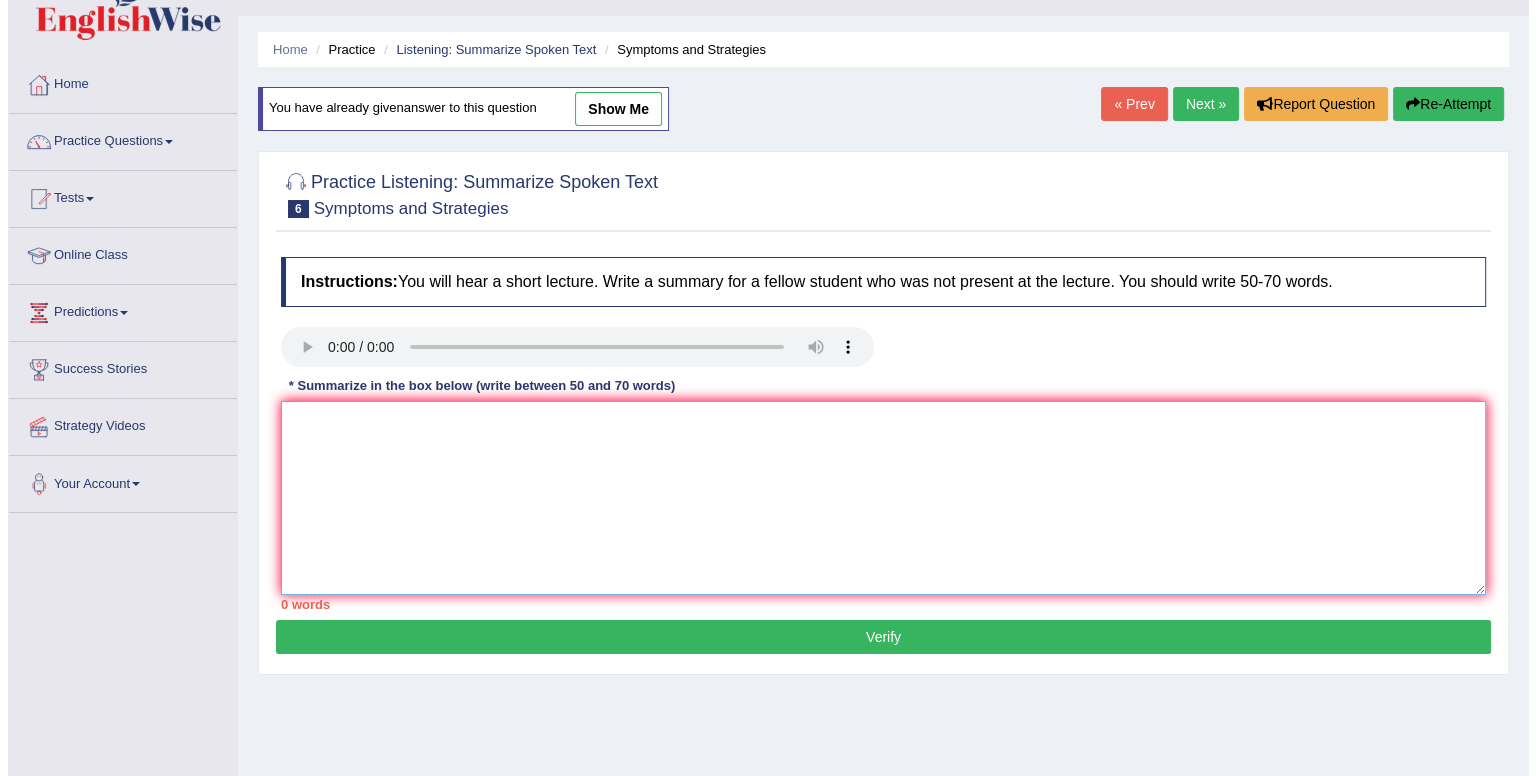 scroll, scrollTop: 0, scrollLeft: 0, axis: both 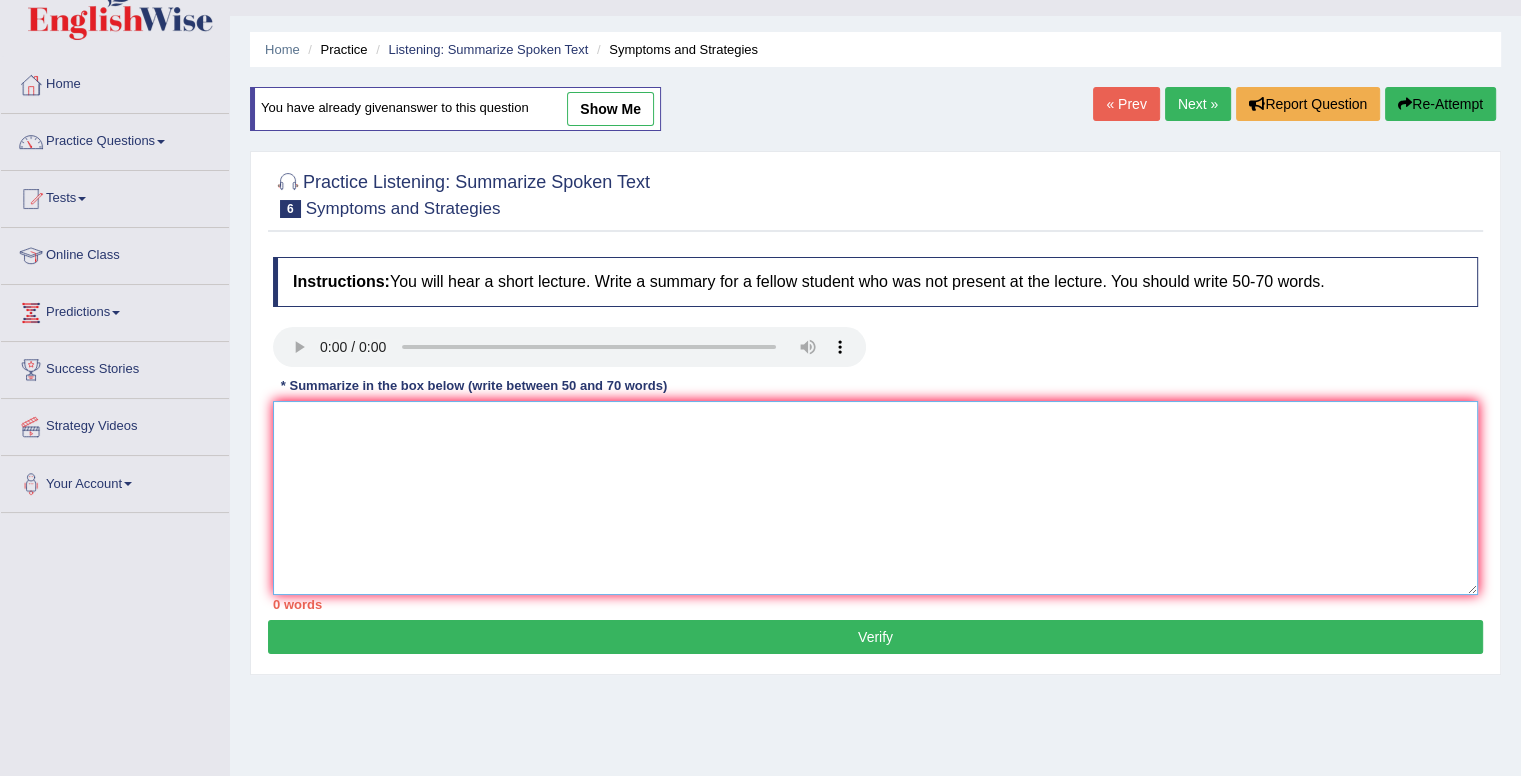 paste on "The main topic of the lecture was about covid virus. Firstly, the salient aspects mentioned include learning about fever, dry cough and short breathing. Furthermore, the key aspects concerned with the virus consist of active virus to up 24 hours and the temperature to survive outside. However, the arguments also raised emphasized on as well as the importance of wash your hands around 63%. To conclude, he asserted the significance of taking care of your body, felling your face, nose, and mouth." 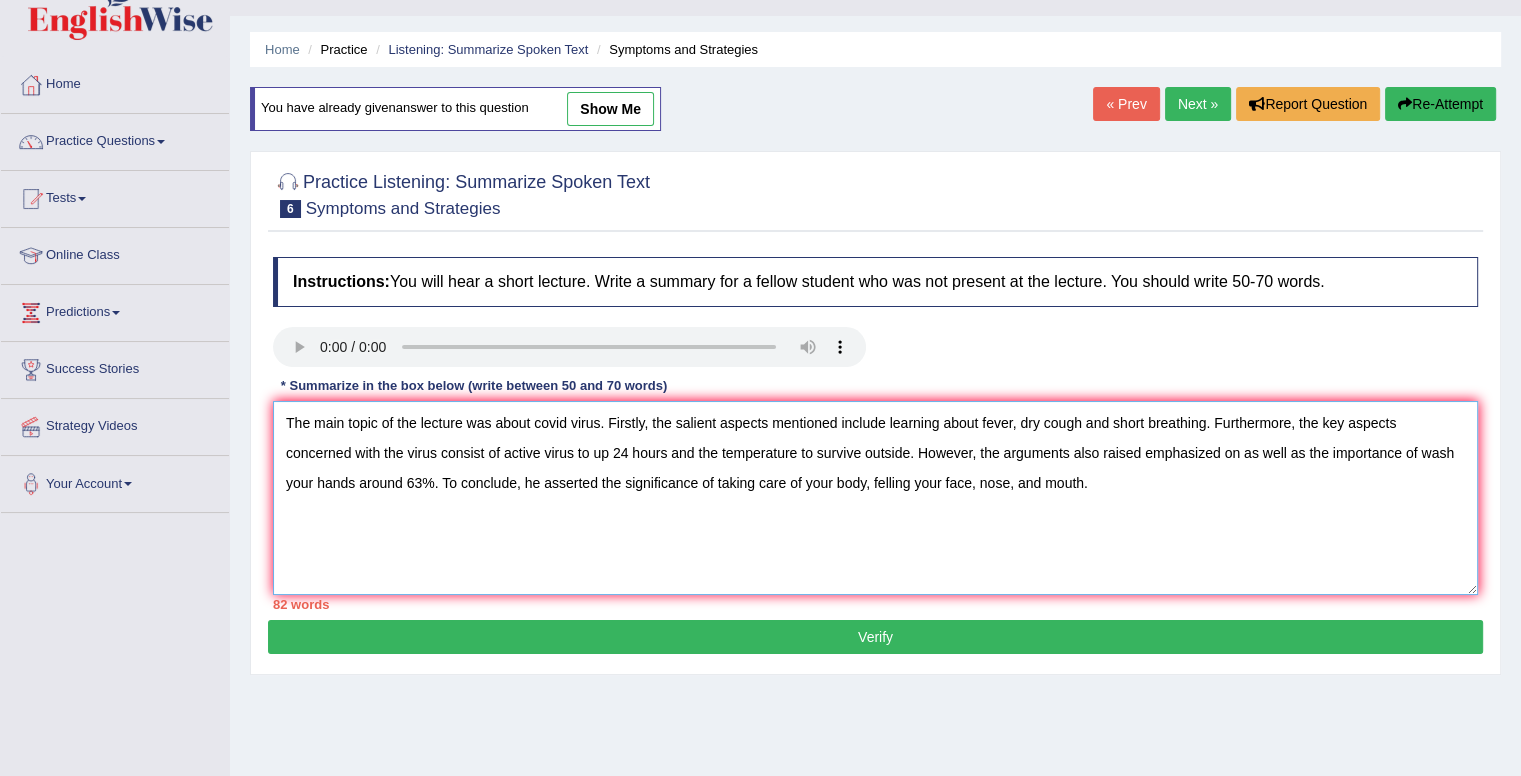 click on "The main topic of the lecture was about covid virus. Firstly, the salient aspects mentioned include learning about fever, dry cough and short breathing. Furthermore, the key aspects concerned with the virus consist of active virus to up 24 hours and the temperature to survive outside. However, the arguments also raised emphasized on as well as the importance of wash your hands around 63%. To conclude, he asserted the significance of taking care of your body, felling your face, nose, and mouth." at bounding box center [875, 498] 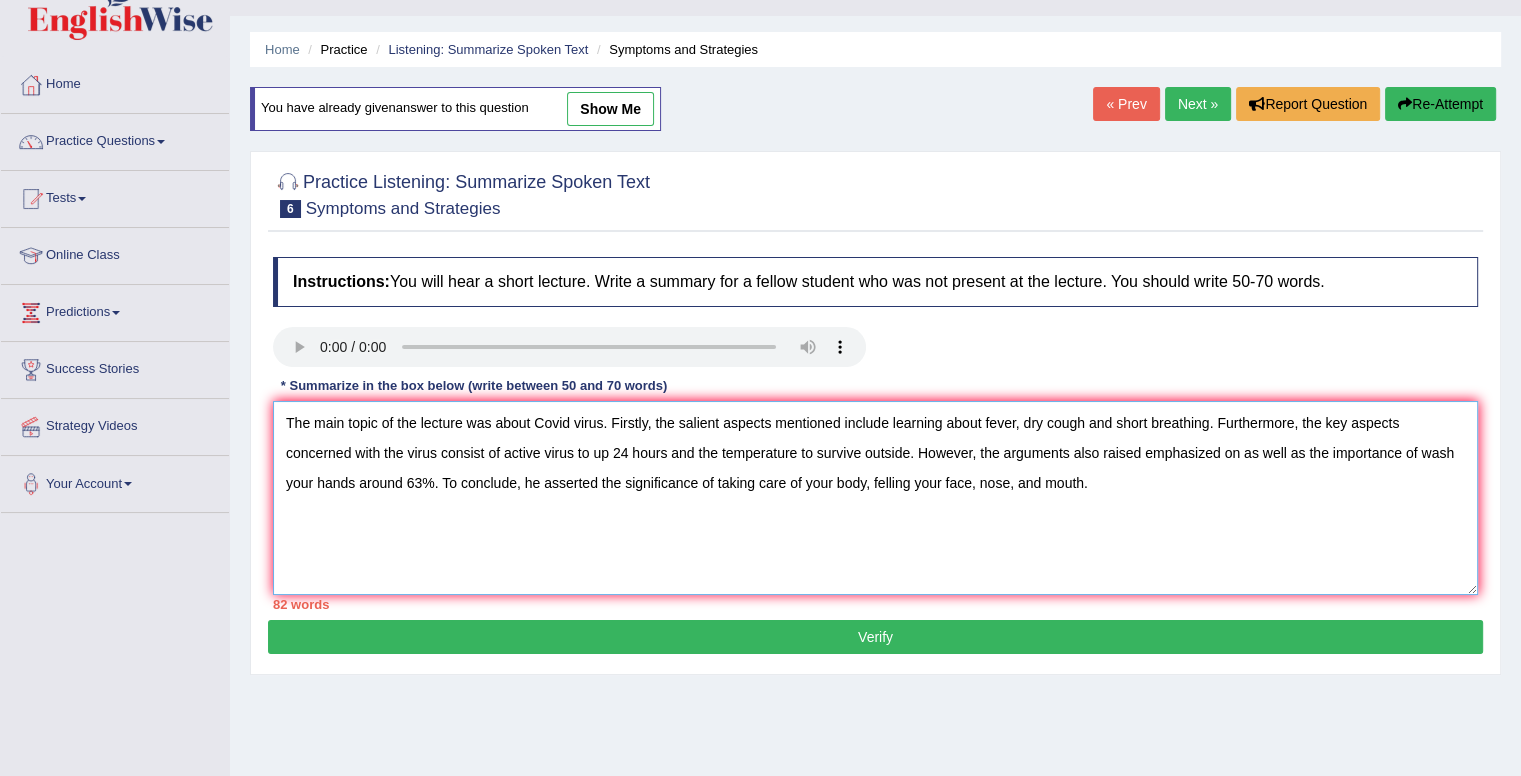 type on "The main topic of the lecture was about Covid virus. Firstly, the salient aspects mentioned include learning about fever, dry cough and short breathing. Furthermore, the key aspects concerned with the virus consist of active virus to up 24 hours and the temperature to survive outside. However, the arguments also raised emphasized on as well as the importance of wash your hands around 63%. To conclude, he asserted the significance of taking care of your body, felling your face, nose, and mouth." 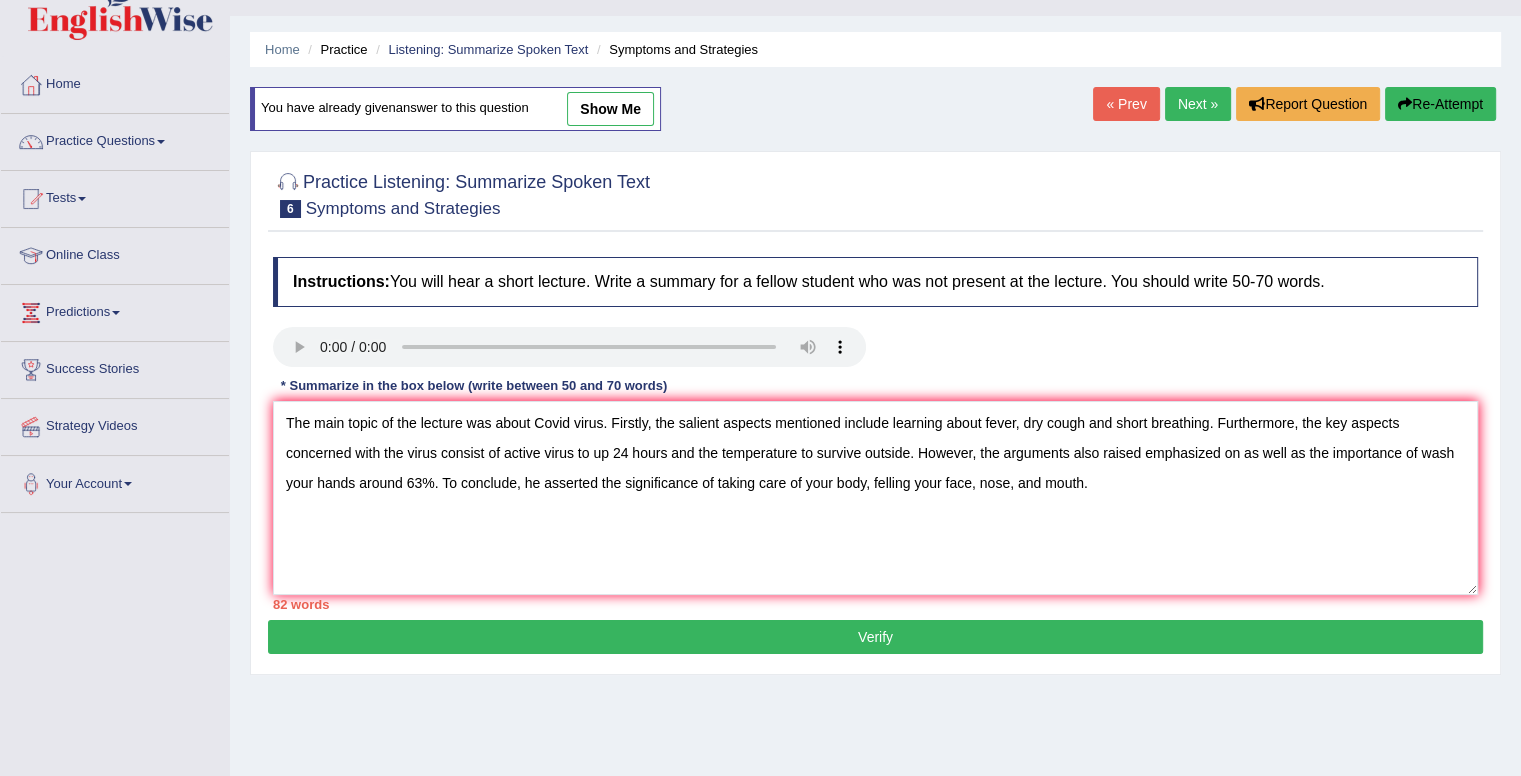 click on "Verify" at bounding box center (875, 637) 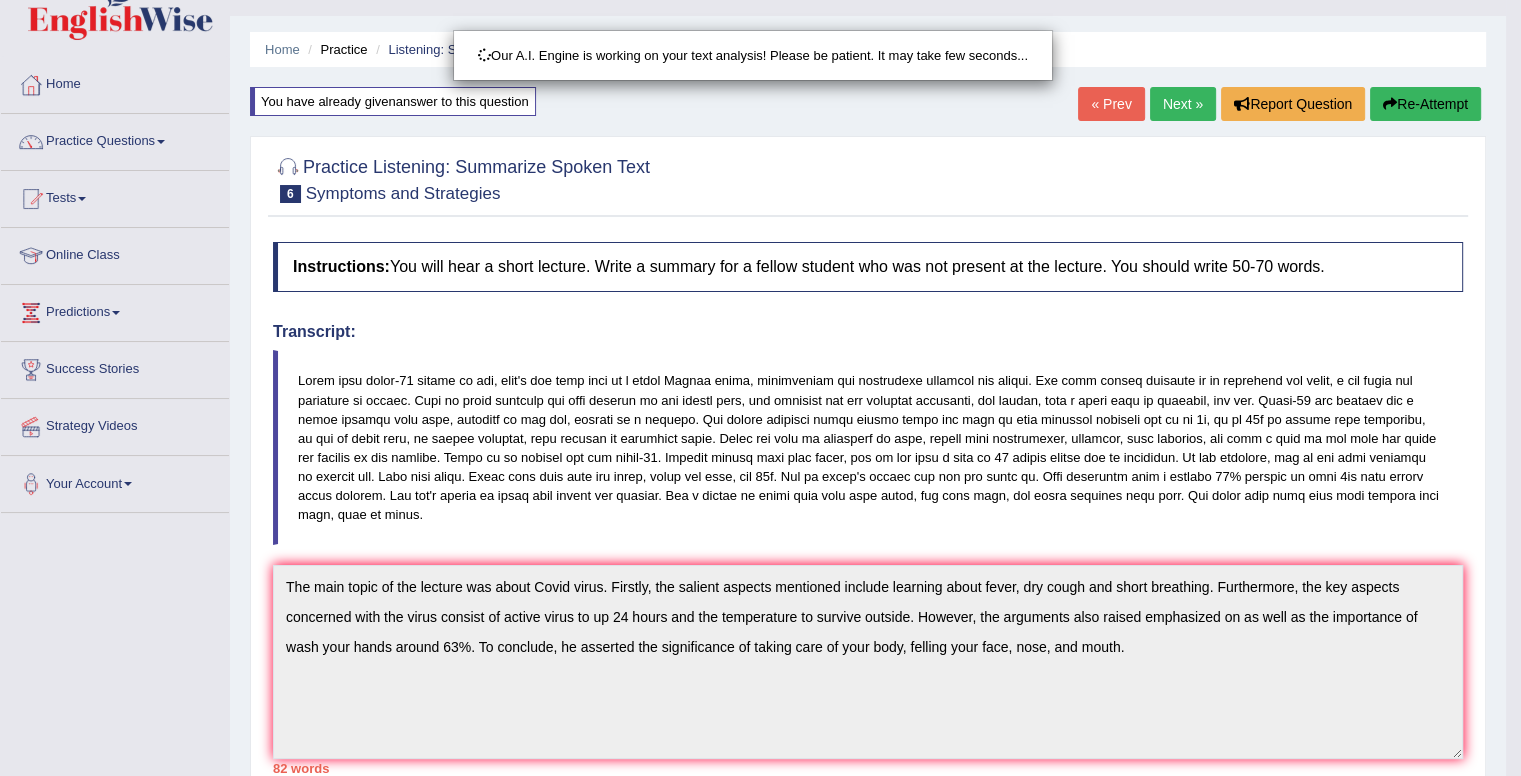 click on "Our A.I. Engine is working on your text analysis! Please be patient. It may take few seconds..." at bounding box center [760, 388] 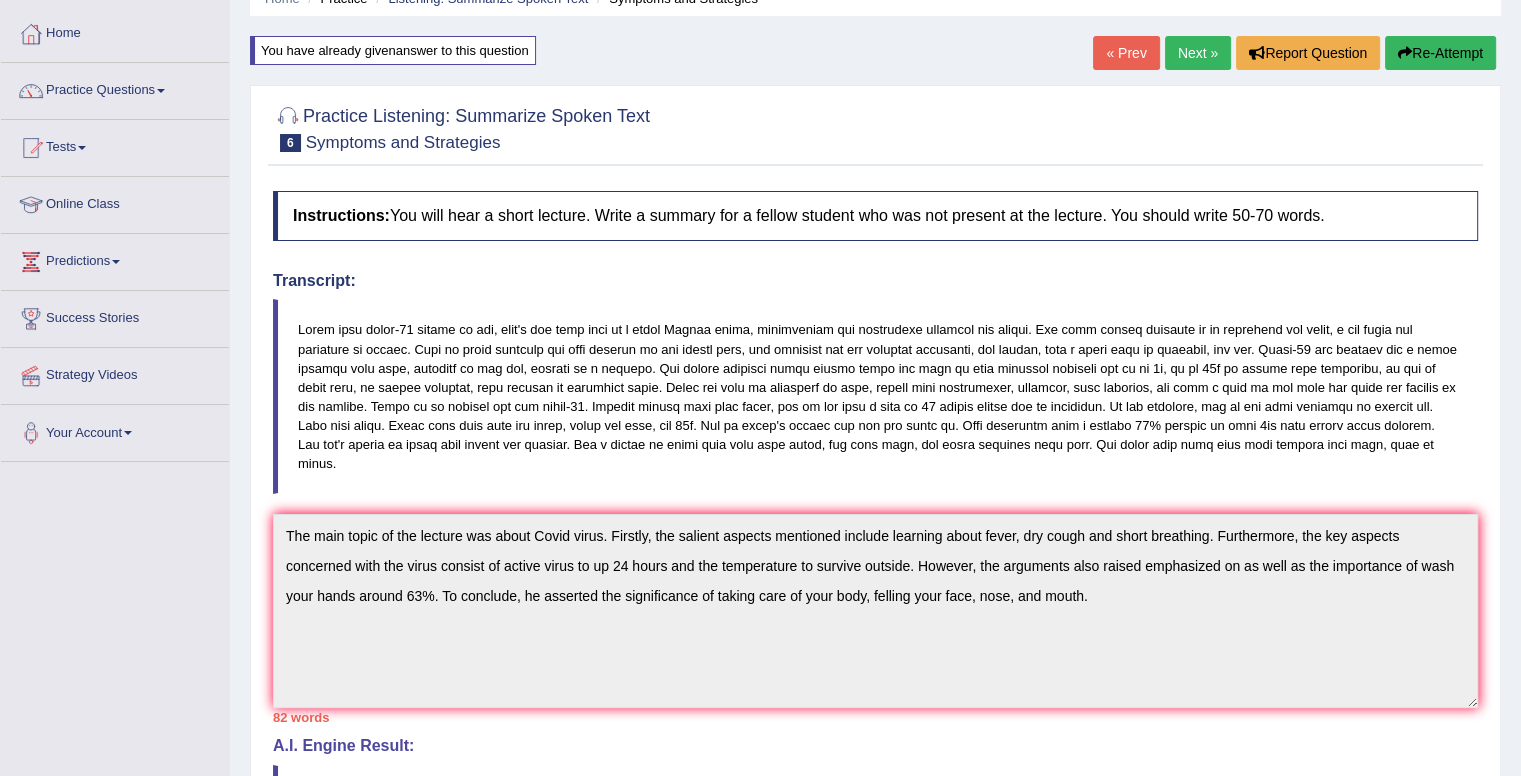 scroll, scrollTop: 0, scrollLeft: 0, axis: both 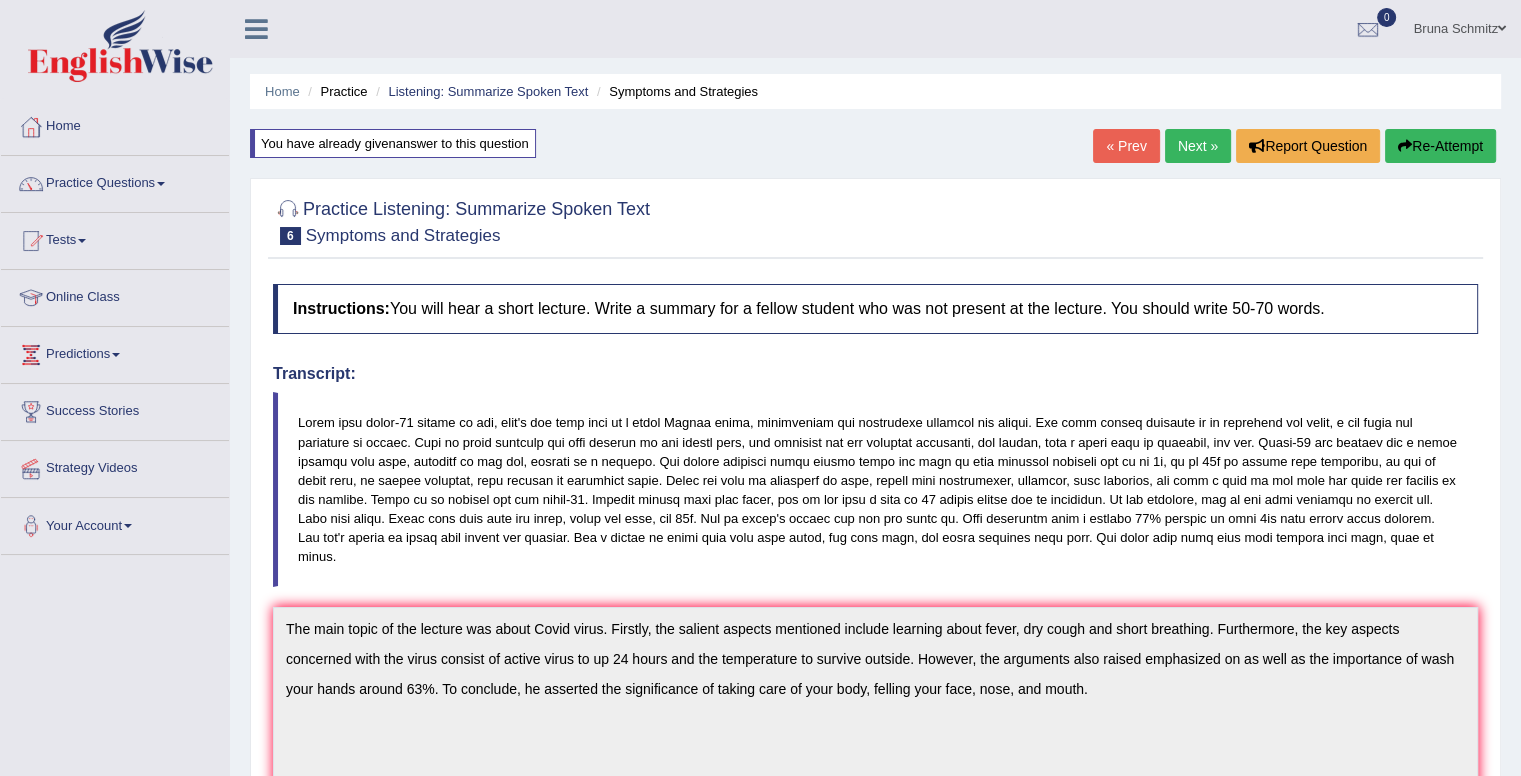 click on "Re-Attempt" at bounding box center (1440, 146) 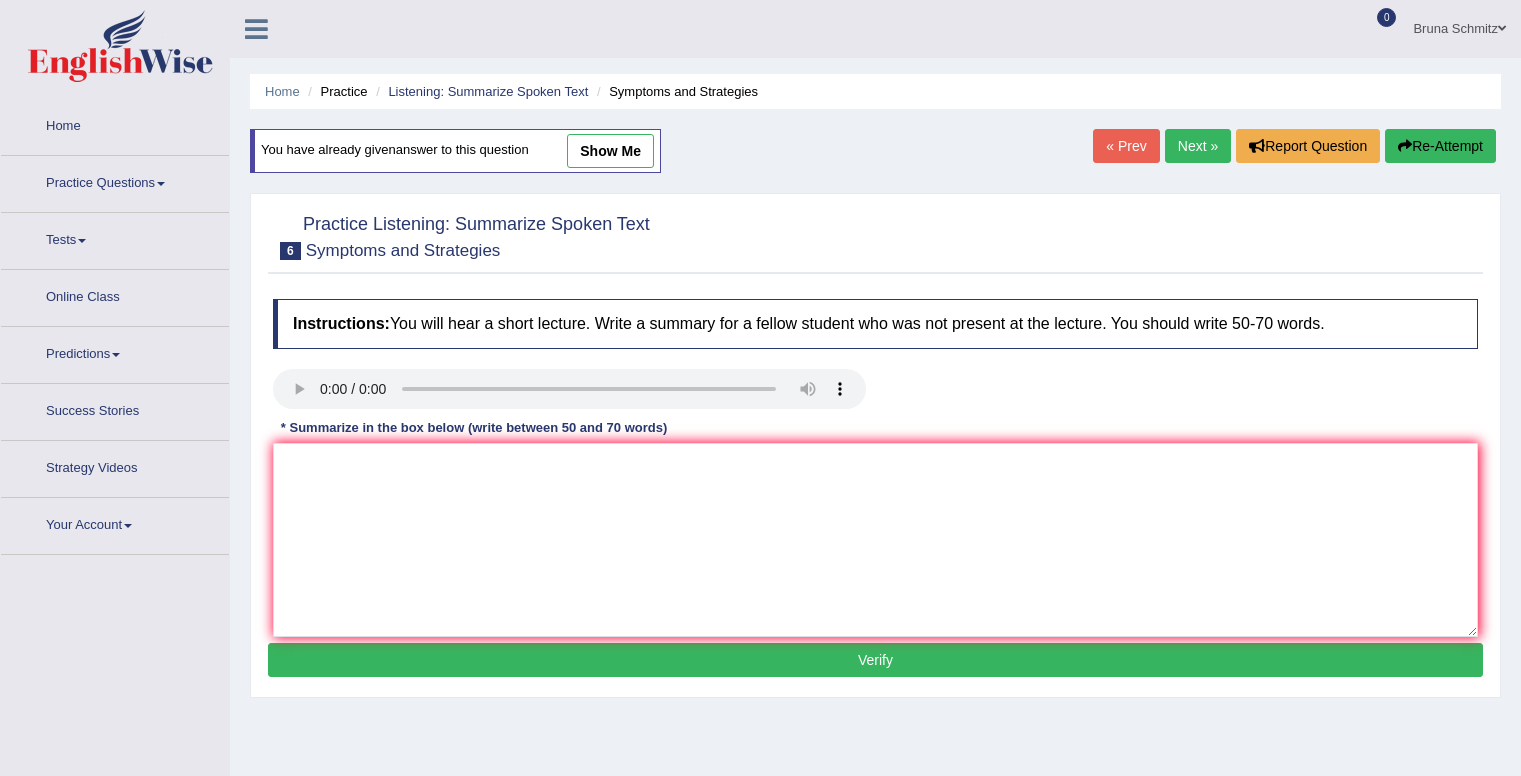 scroll, scrollTop: 0, scrollLeft: 0, axis: both 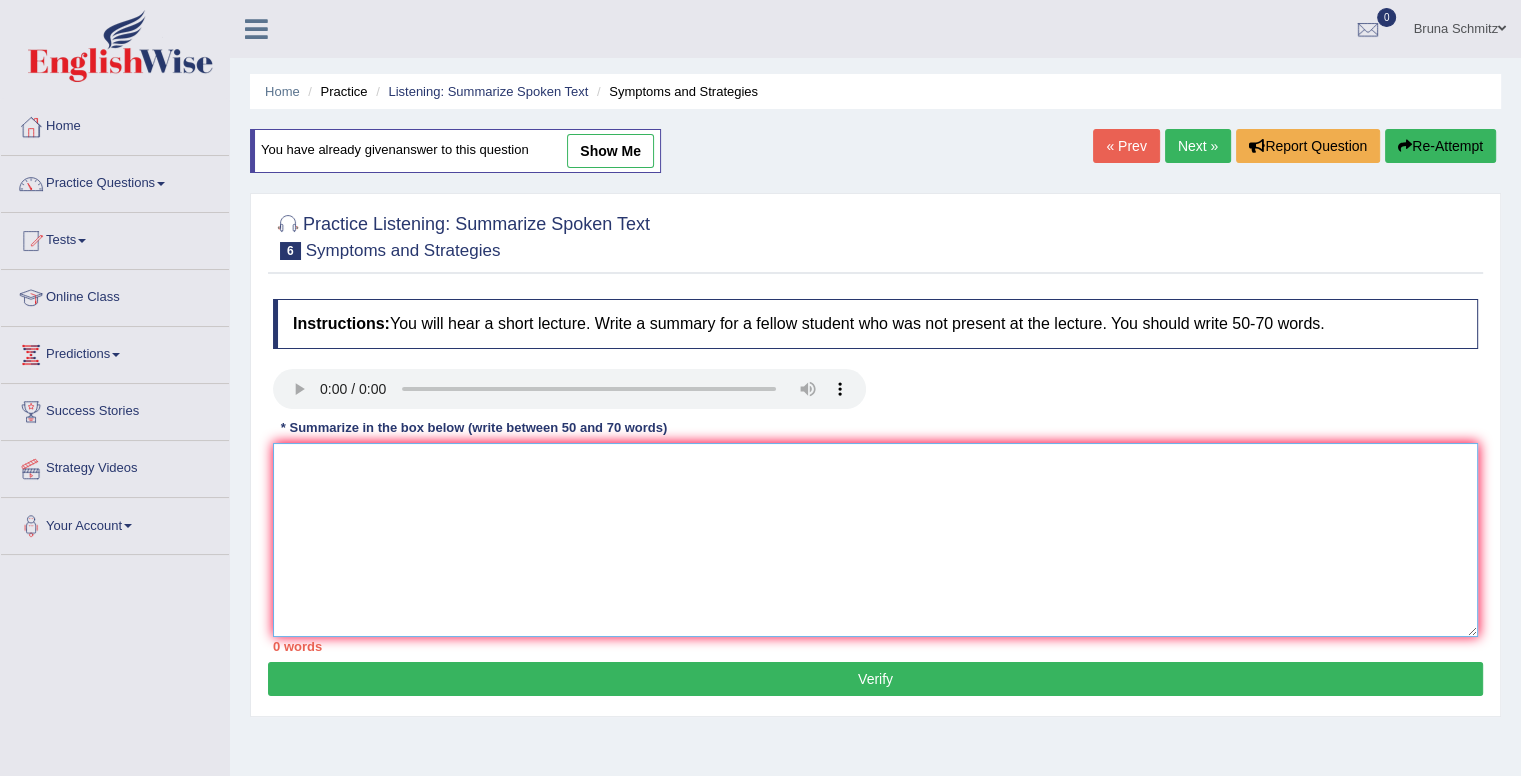 click at bounding box center [875, 540] 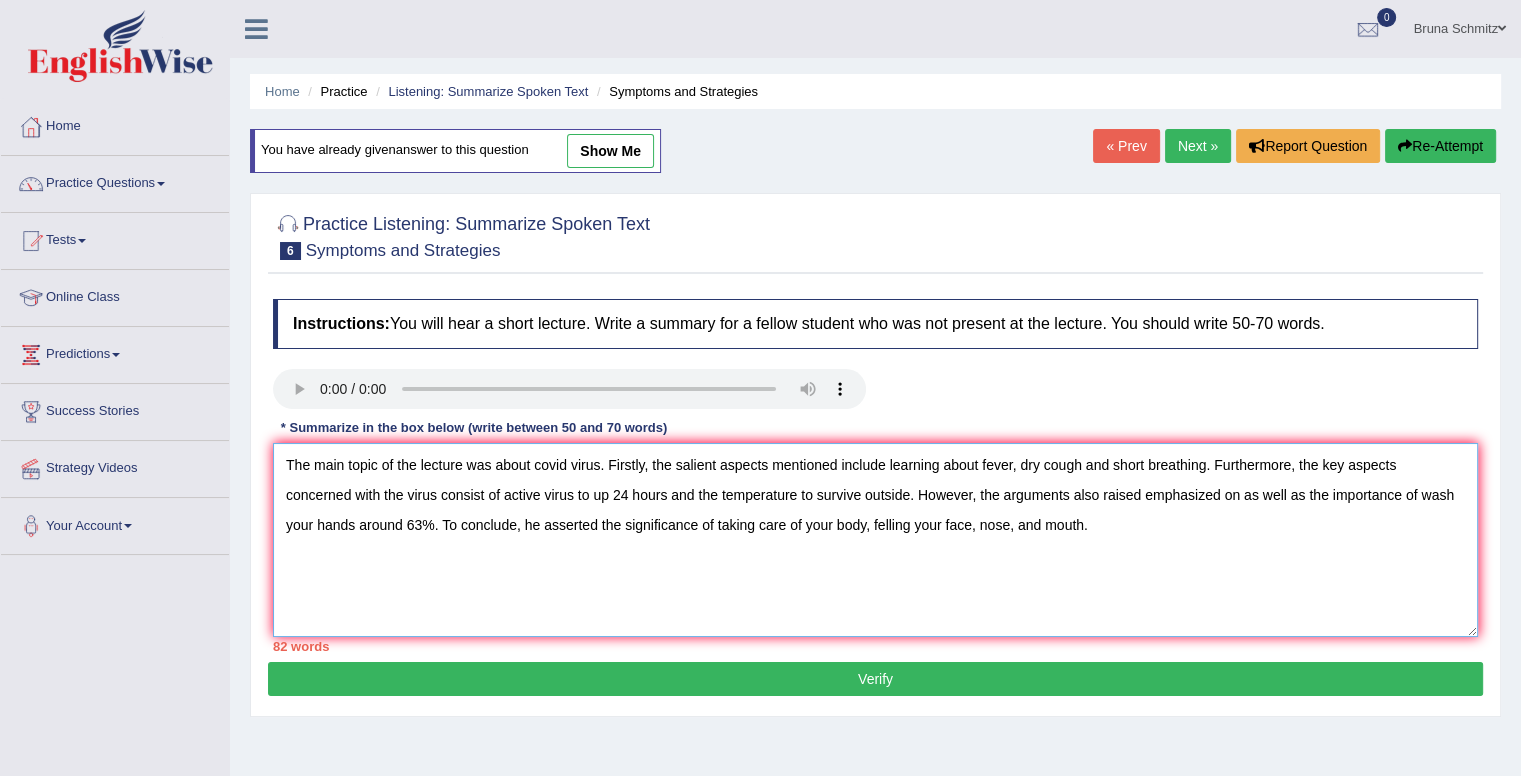click on "The main topic of the lecture was about covid virus. Firstly, the salient aspects mentioned include learning about fever, dry cough and short breathing. Furthermore, the key aspects concerned with the virus consist of active virus to up 24 hours and the temperature to survive outside. However, the arguments also raised emphasized on as well as the importance of wash your hands around 63%. To conclude, he asserted the significance of taking care of your body, felling your face, nose, and mouth." at bounding box center (875, 540) 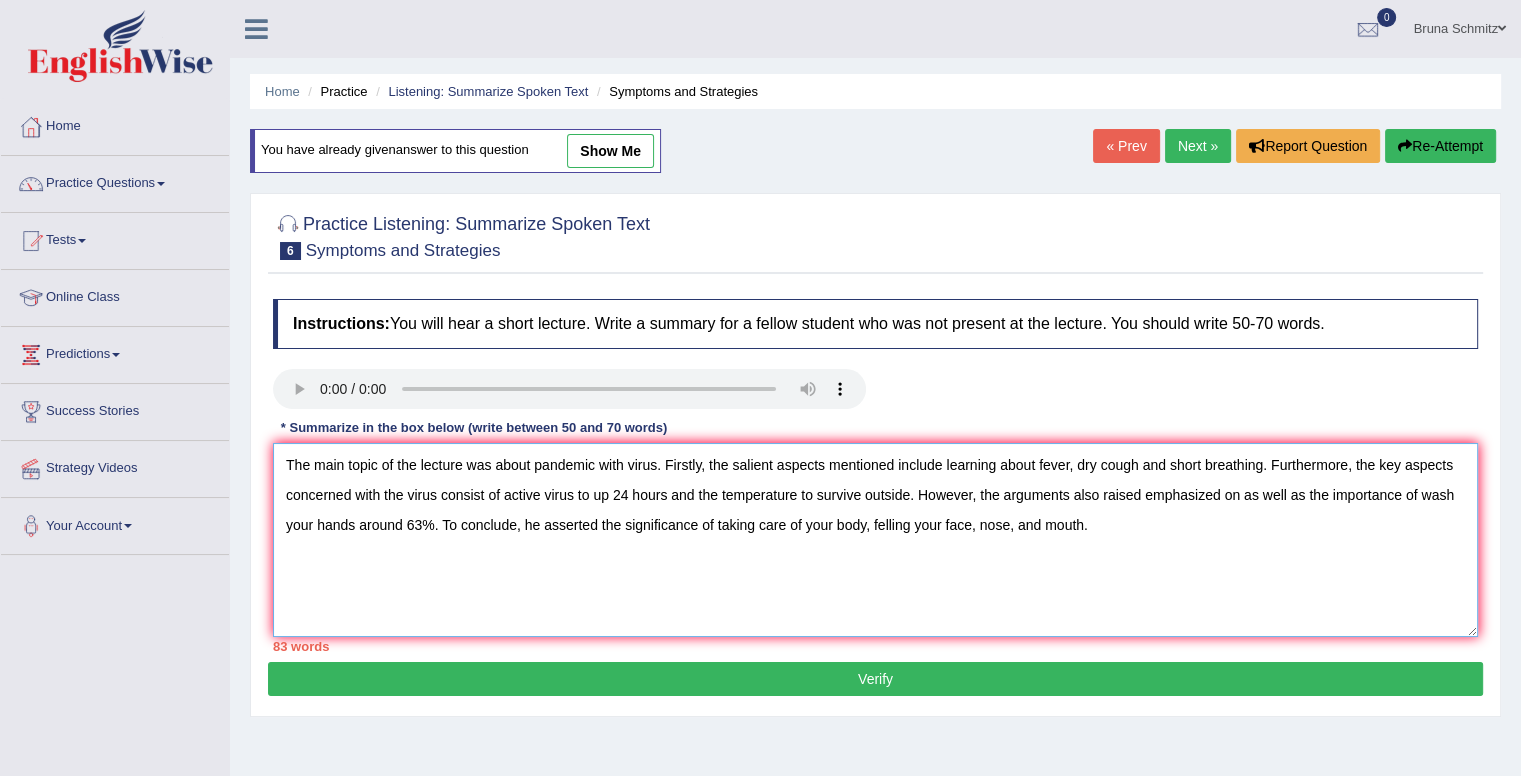 type on "The main topic of the lecture was about pandemic with virus. Firstly, the salient aspects mentioned include learning about fever, dry cough and short breathing. Furthermore, the key aspects concerned with the virus consist of active virus to up 24 hours and the temperature to survive outside. However, the arguments also raised emphasized on as well as the importance of wash your hands around 63%. To conclude, he asserted the significance of taking care of your body, felling your face, nose, and mouth." 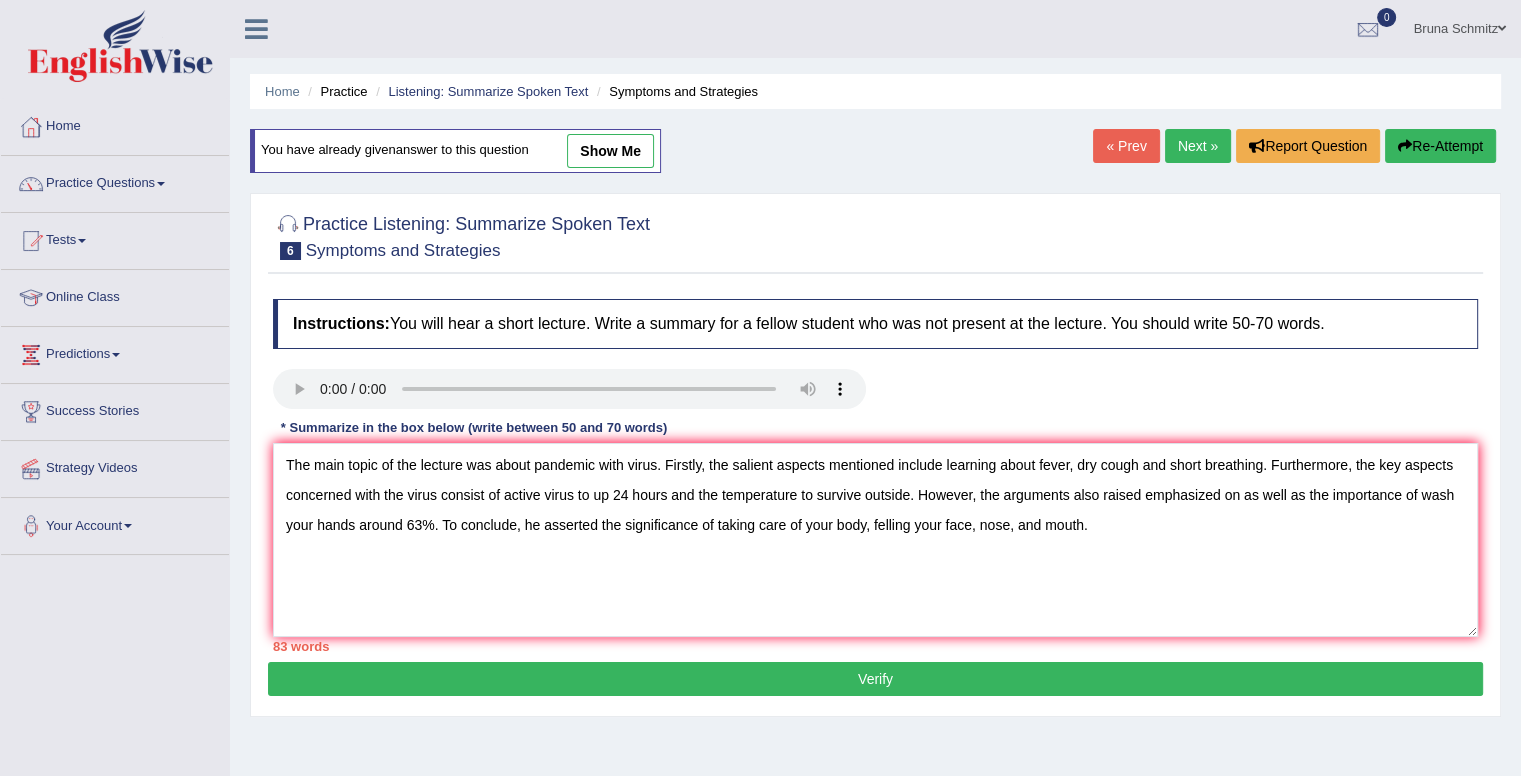 click on "Verify" at bounding box center [875, 679] 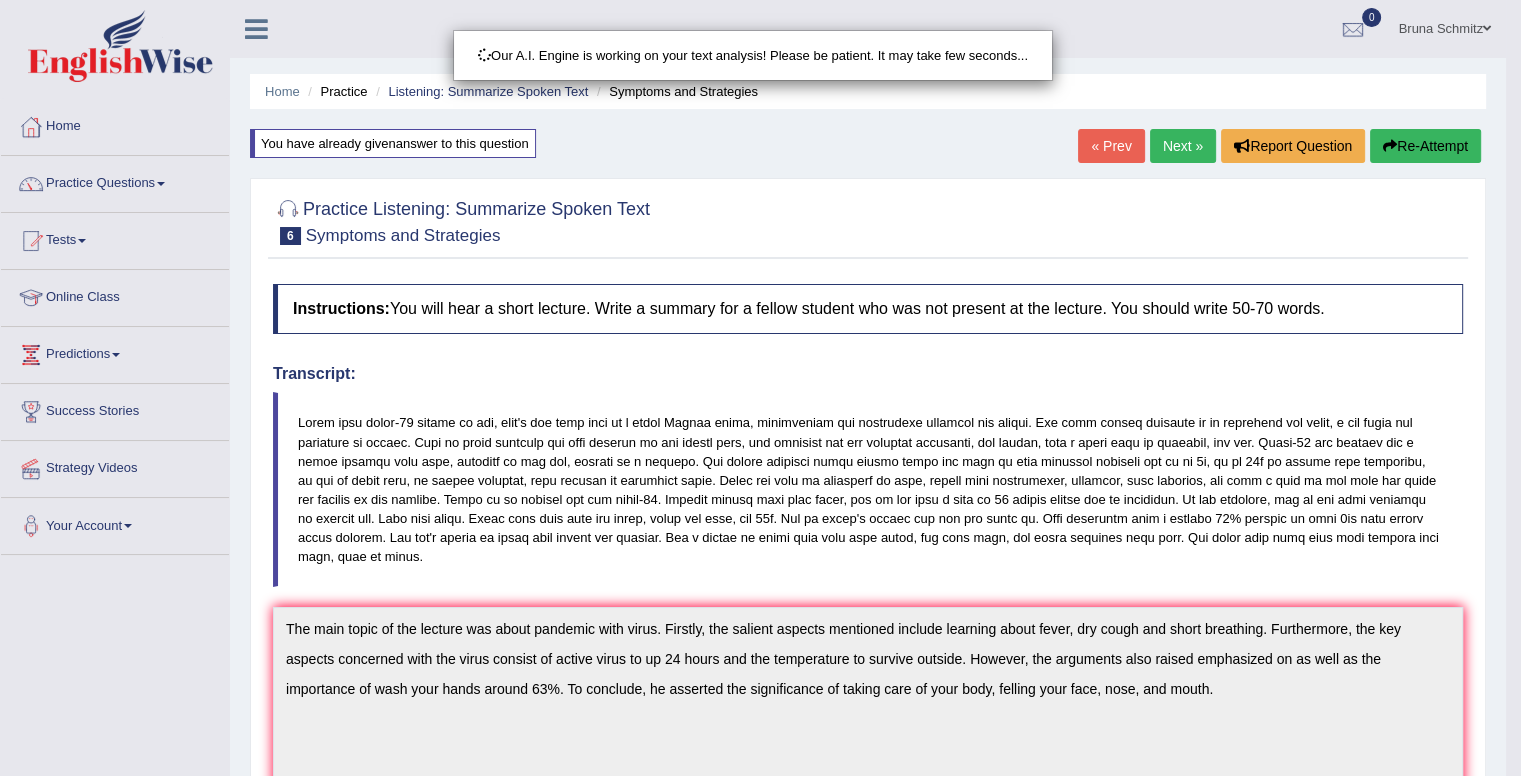 click on "Our A.I. Engine is working on your text analysis! Please be patient. It may take few seconds..." at bounding box center (760, 388) 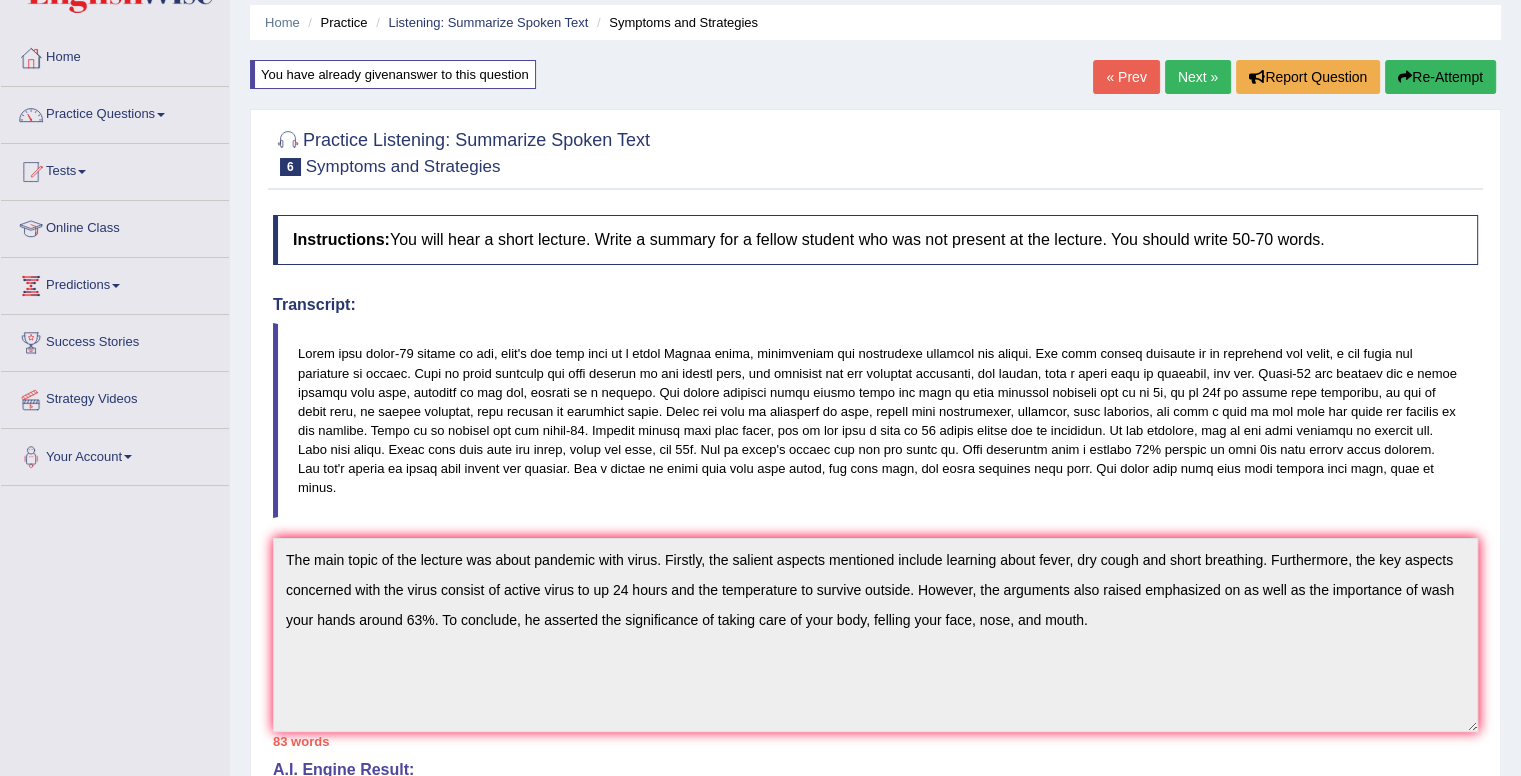 scroll, scrollTop: 58, scrollLeft: 0, axis: vertical 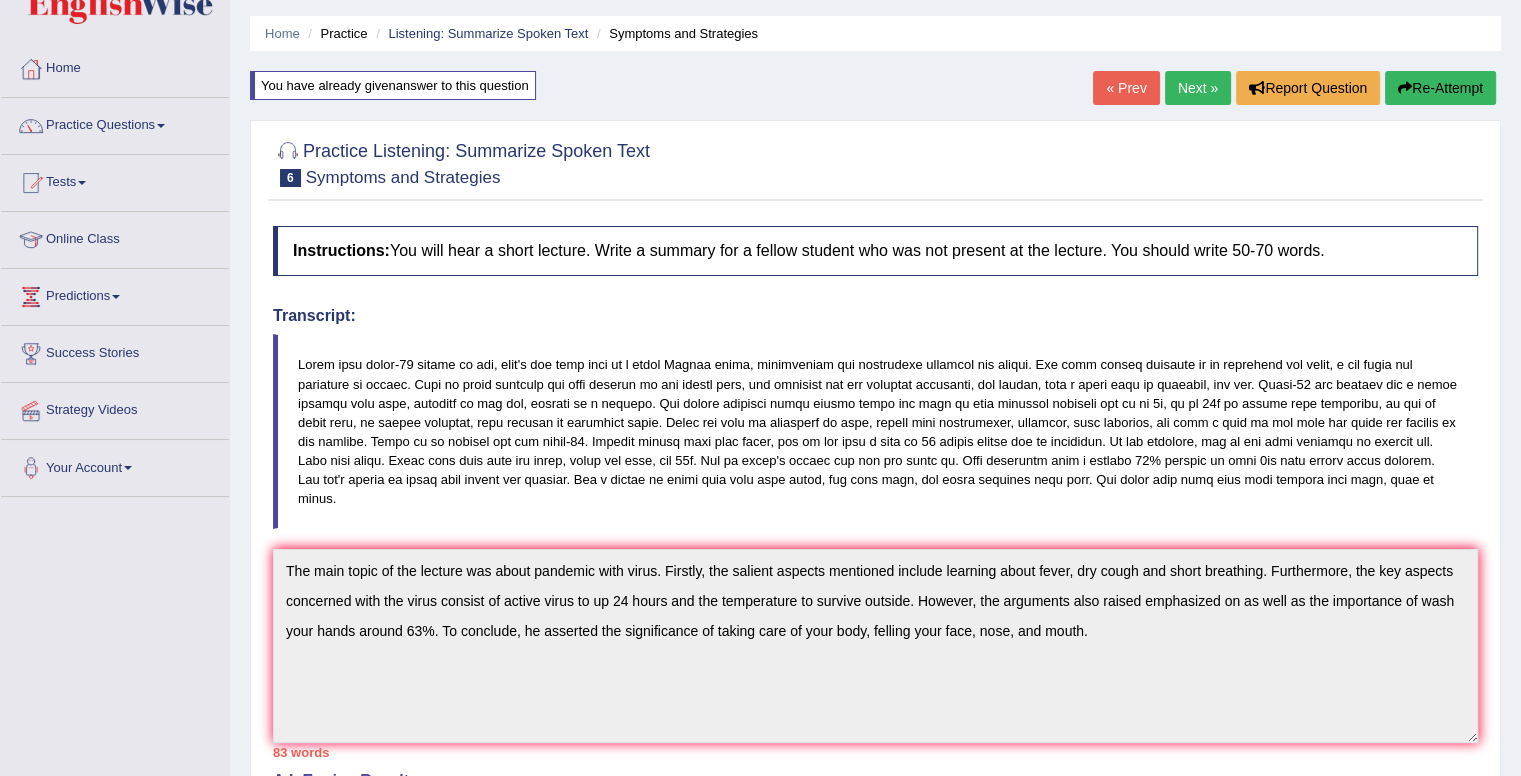 click on "Re-Attempt" at bounding box center [1440, 88] 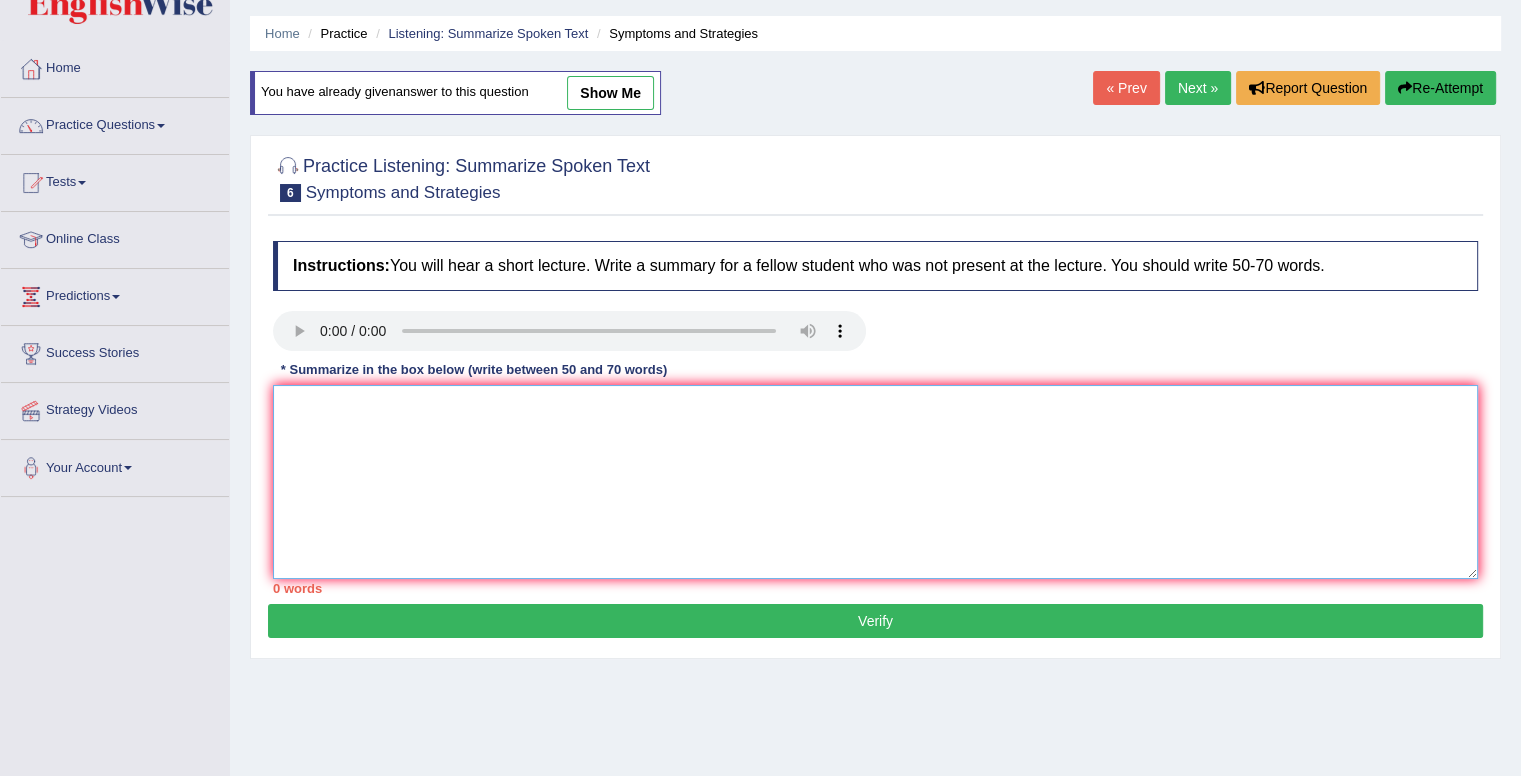 scroll, scrollTop: 58, scrollLeft: 0, axis: vertical 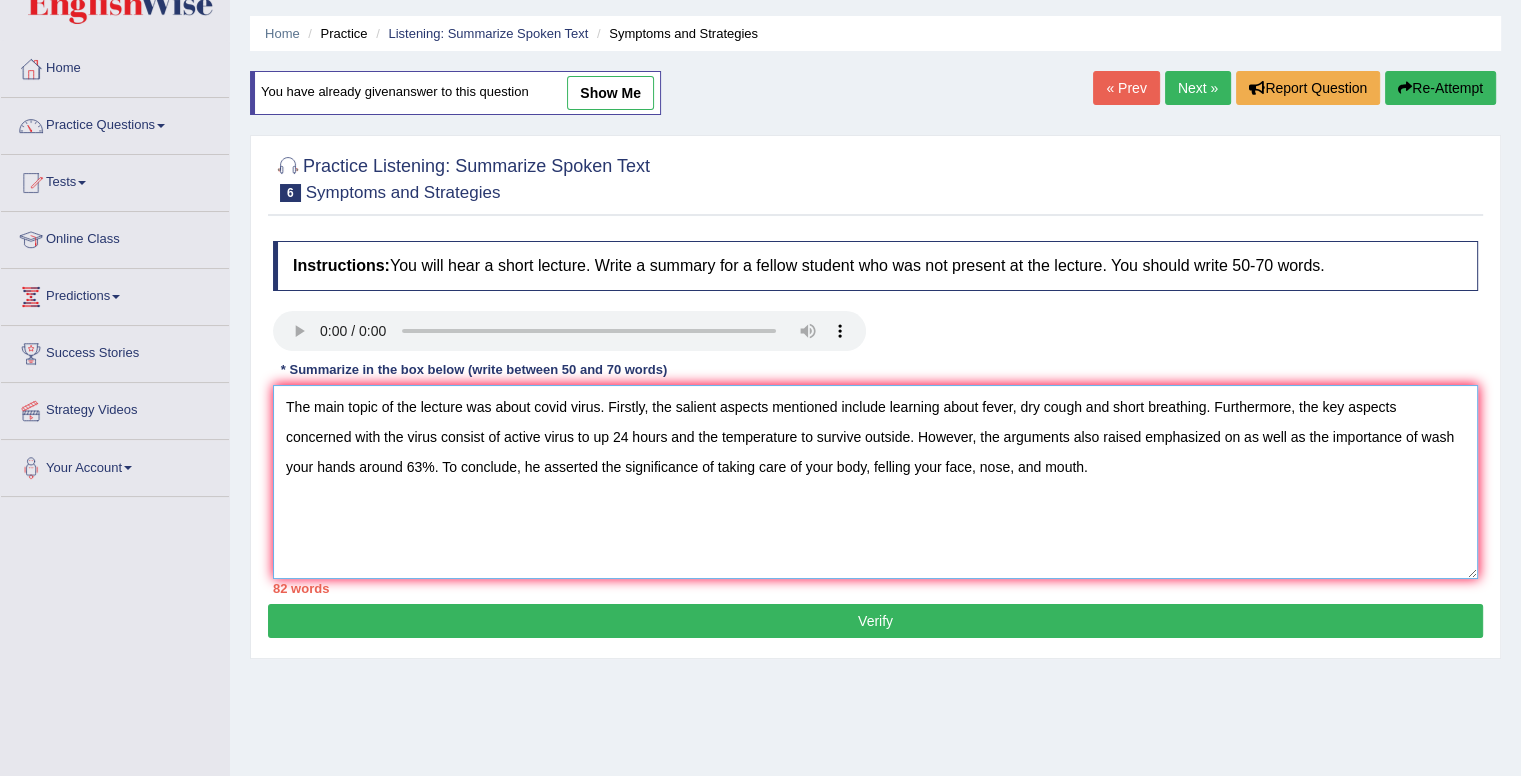 click on "The main topic of the lecture was about covid virus. Firstly, the salient aspects mentioned include learning about fever, dry cough and short breathing. Furthermore, the key aspects concerned with the virus consist of active virus to up 24 hours and the temperature to survive outside. However, the arguments also raised emphasized on as well as the importance of wash your hands around 63%. To conclude, he asserted the significance of taking care of your body, felling your face, nose, and mouth." at bounding box center (875, 482) 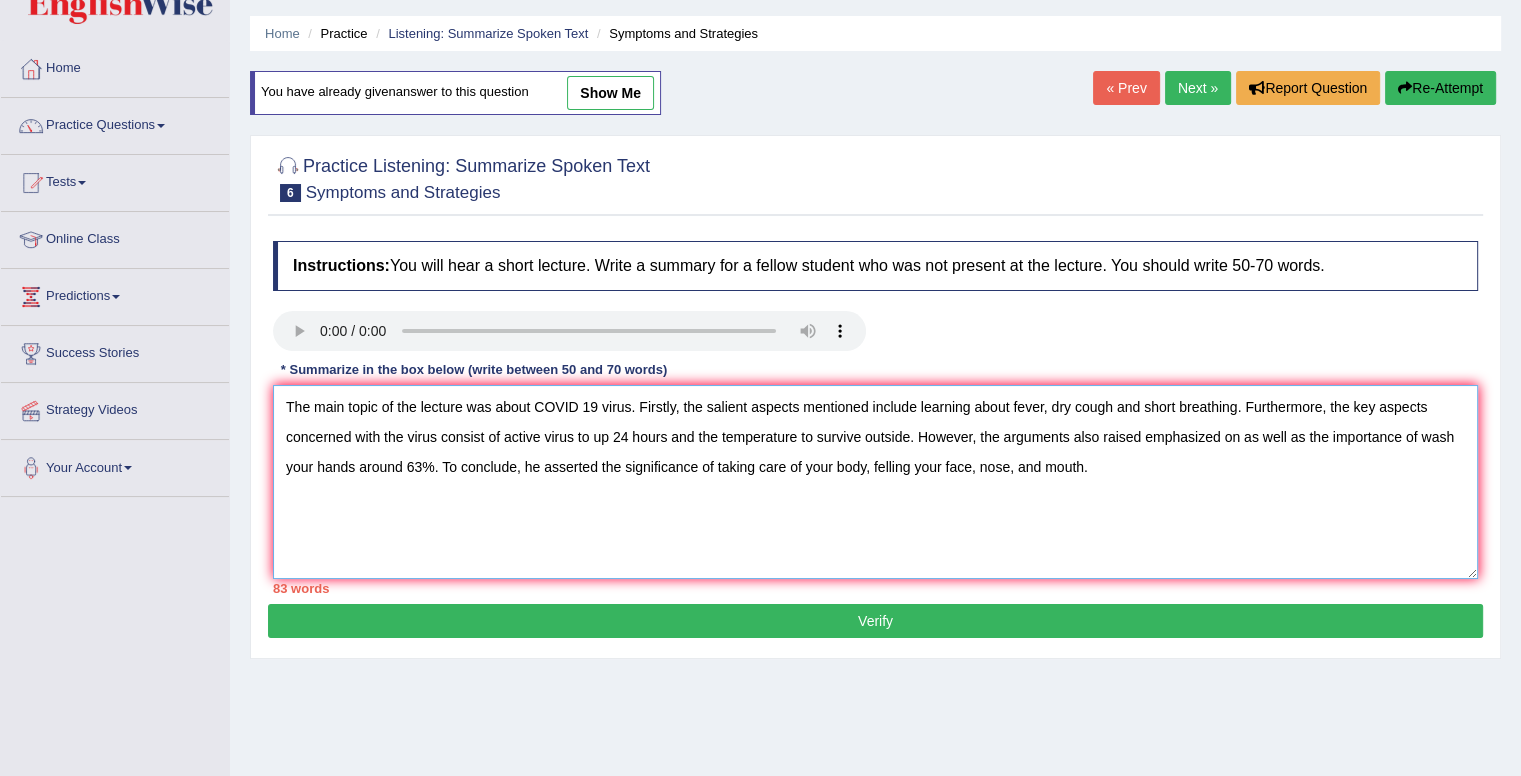 type on "The main topic of the lecture was about COVID 19 virus. Firstly, the salient aspects mentioned include learning about fever, dry cough and short breathing. Furthermore, the key aspects concerned with the virus consist of active virus to up 24 hours and the temperature to survive outside. However, the arguments also raised emphasized on as well as the importance of wash your hands around 63%. To conclude, he asserted the significance of taking care of your body, felling your face, nose, and mouth." 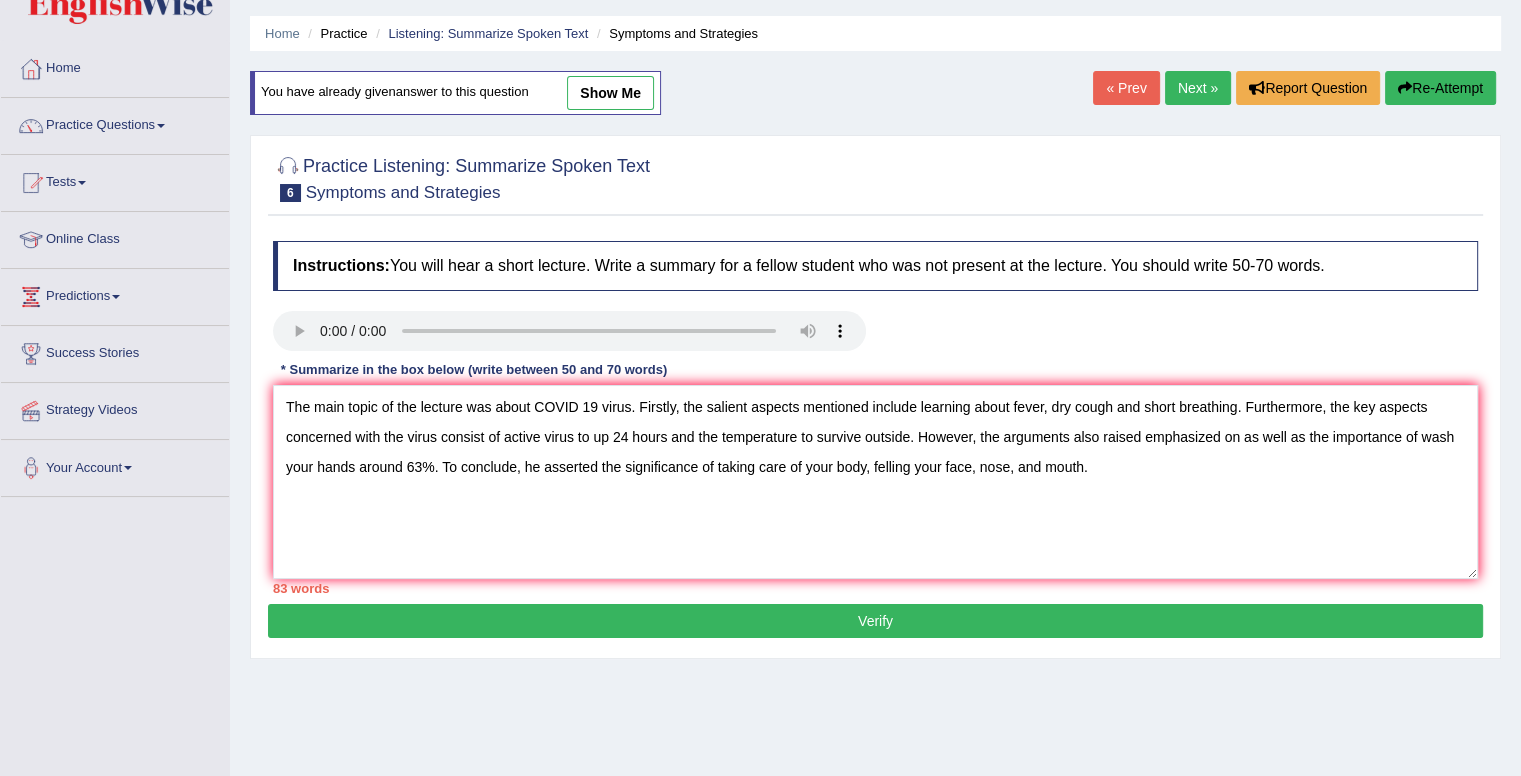 click on "Verify" at bounding box center (875, 621) 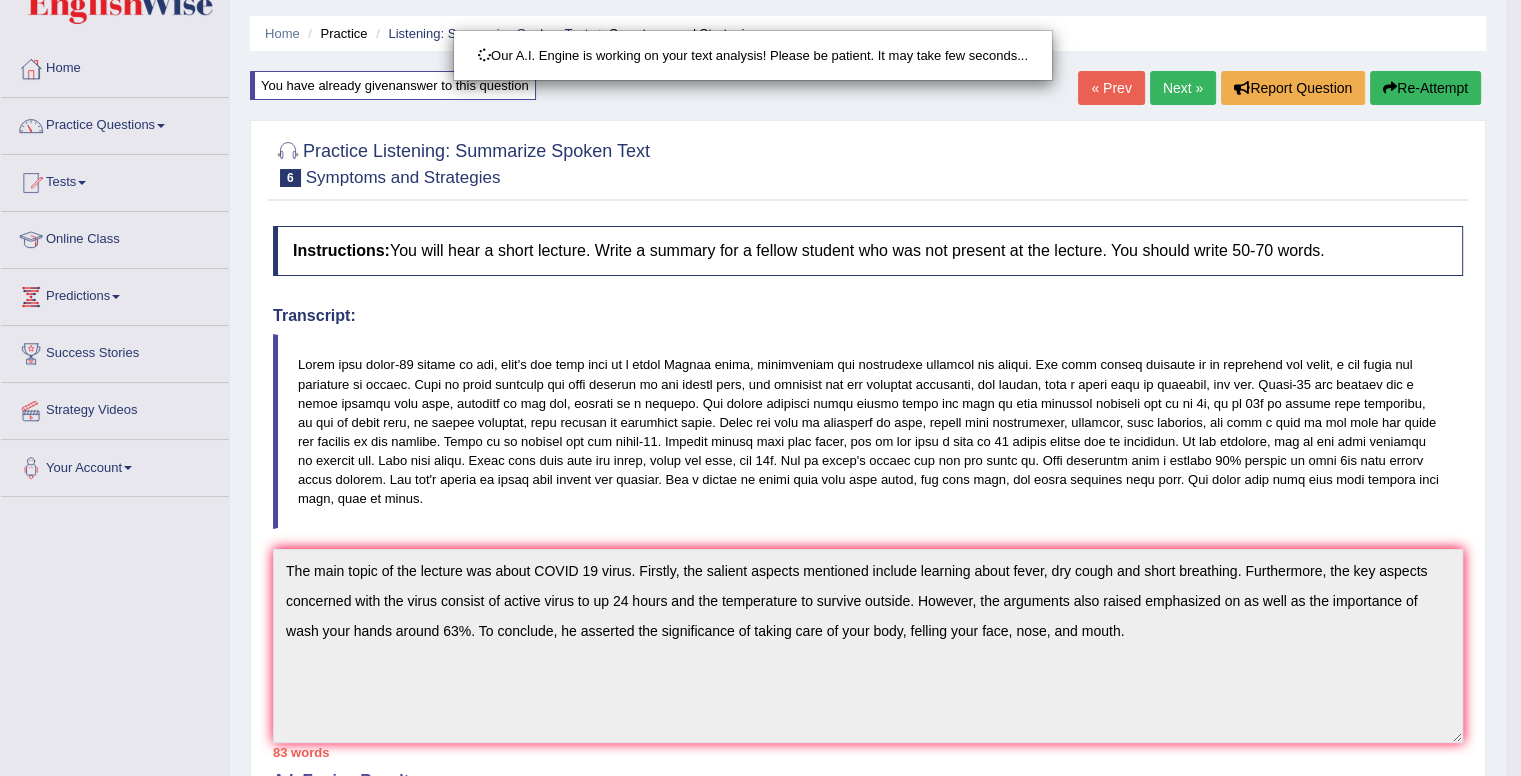 click on "Our A.I. Engine is working on your text analysis! Please be patient. It may take few seconds..." at bounding box center (760, 388) 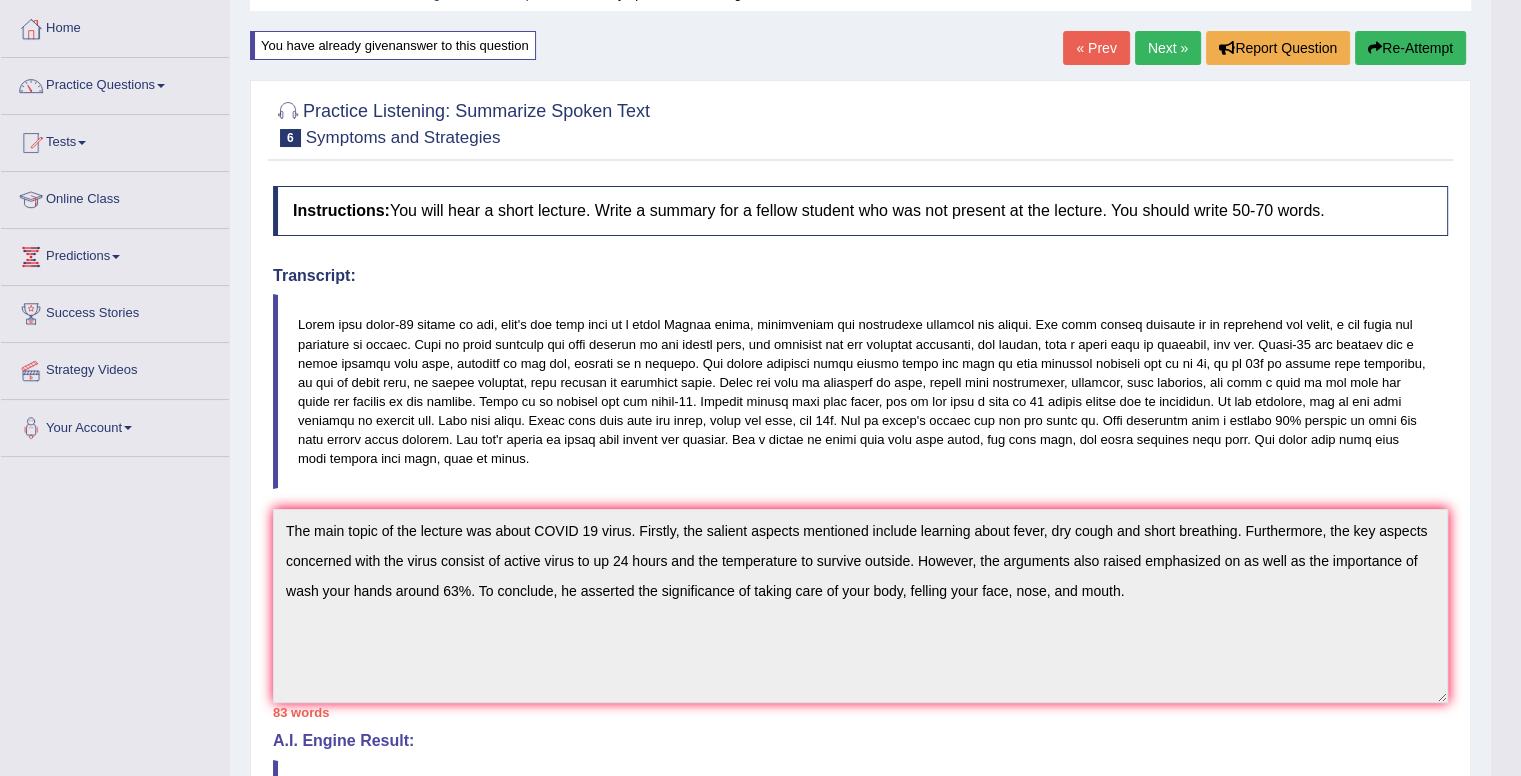 scroll, scrollTop: 138, scrollLeft: 0, axis: vertical 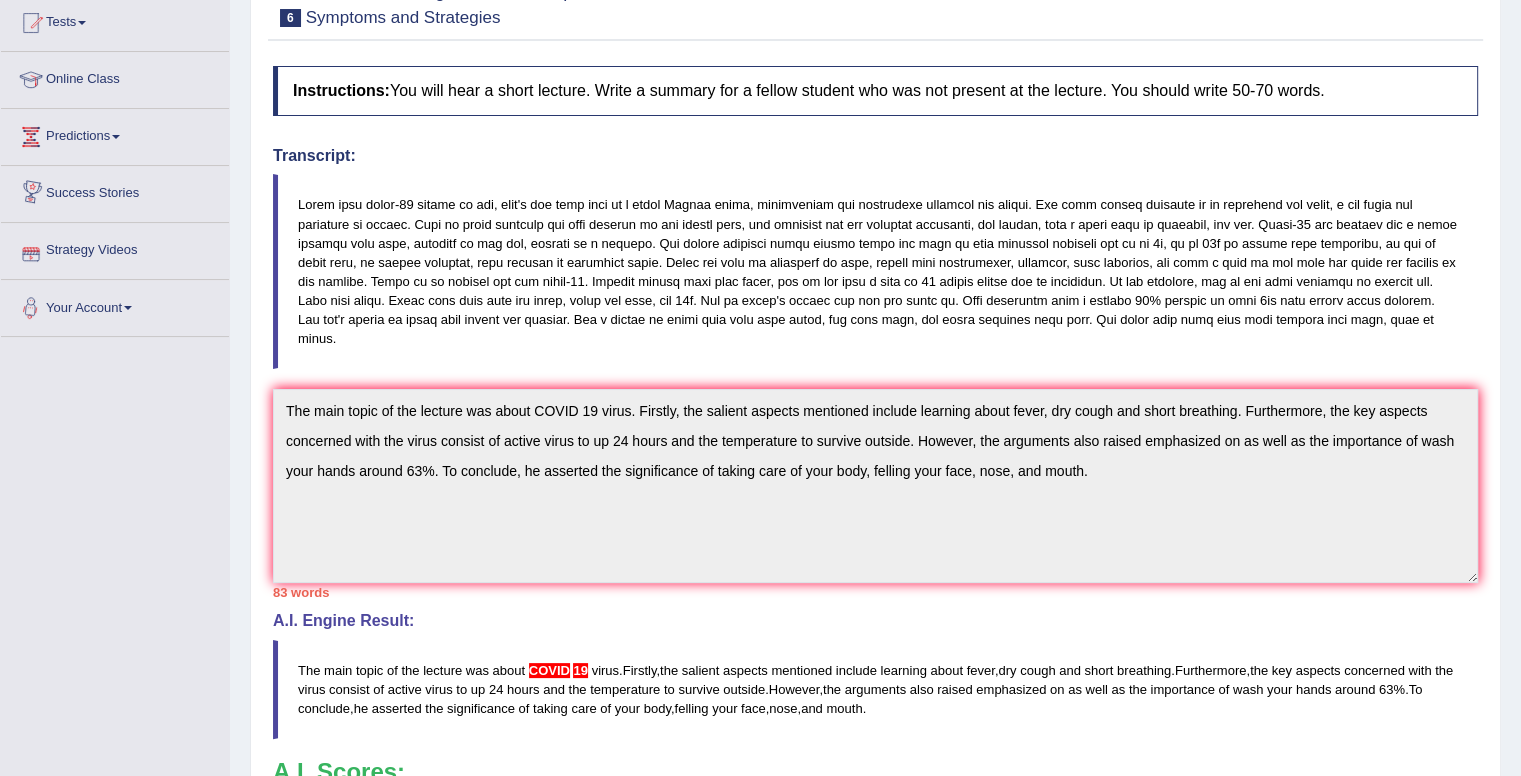 click at bounding box center (875, 271) 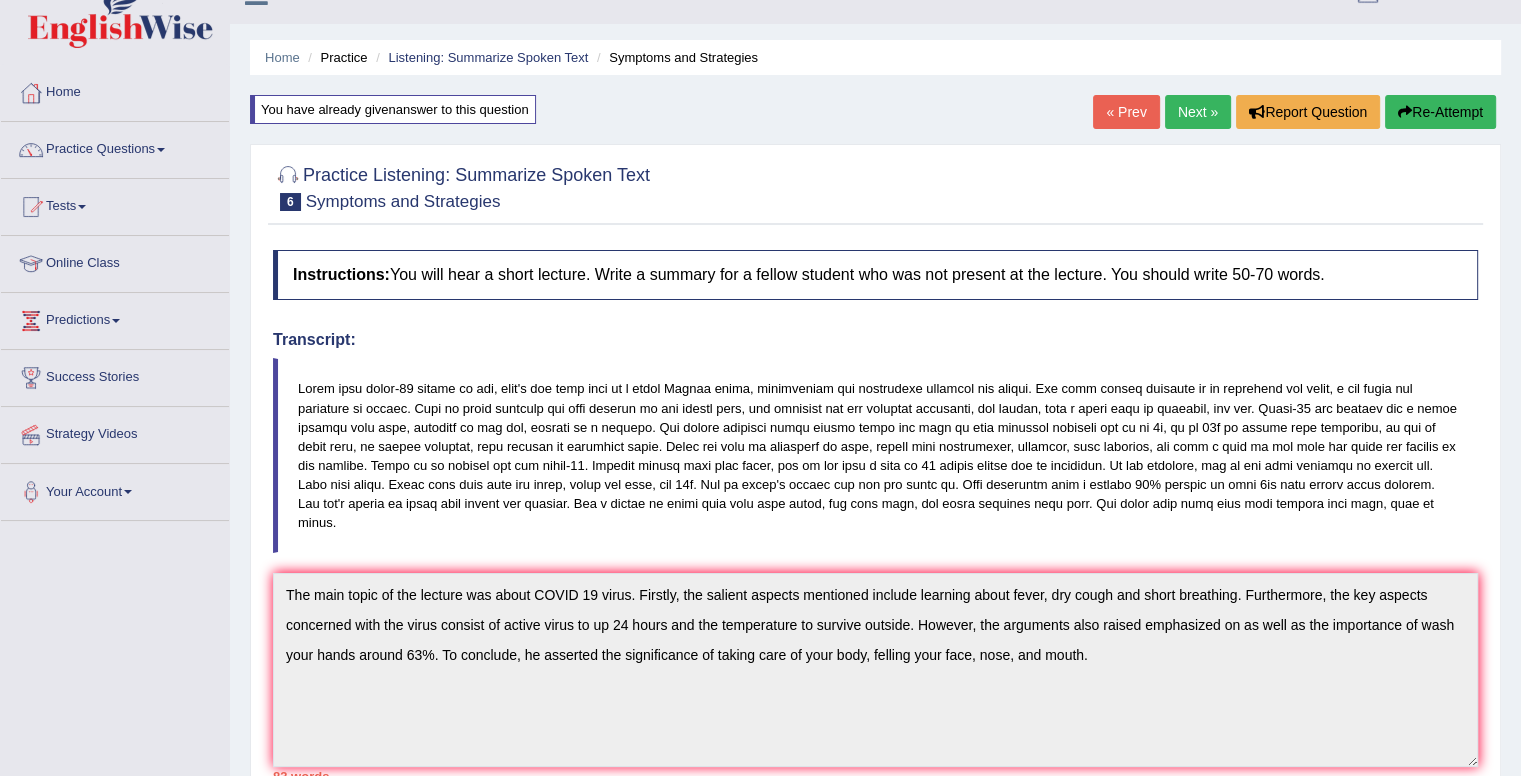 scroll, scrollTop: 0, scrollLeft: 0, axis: both 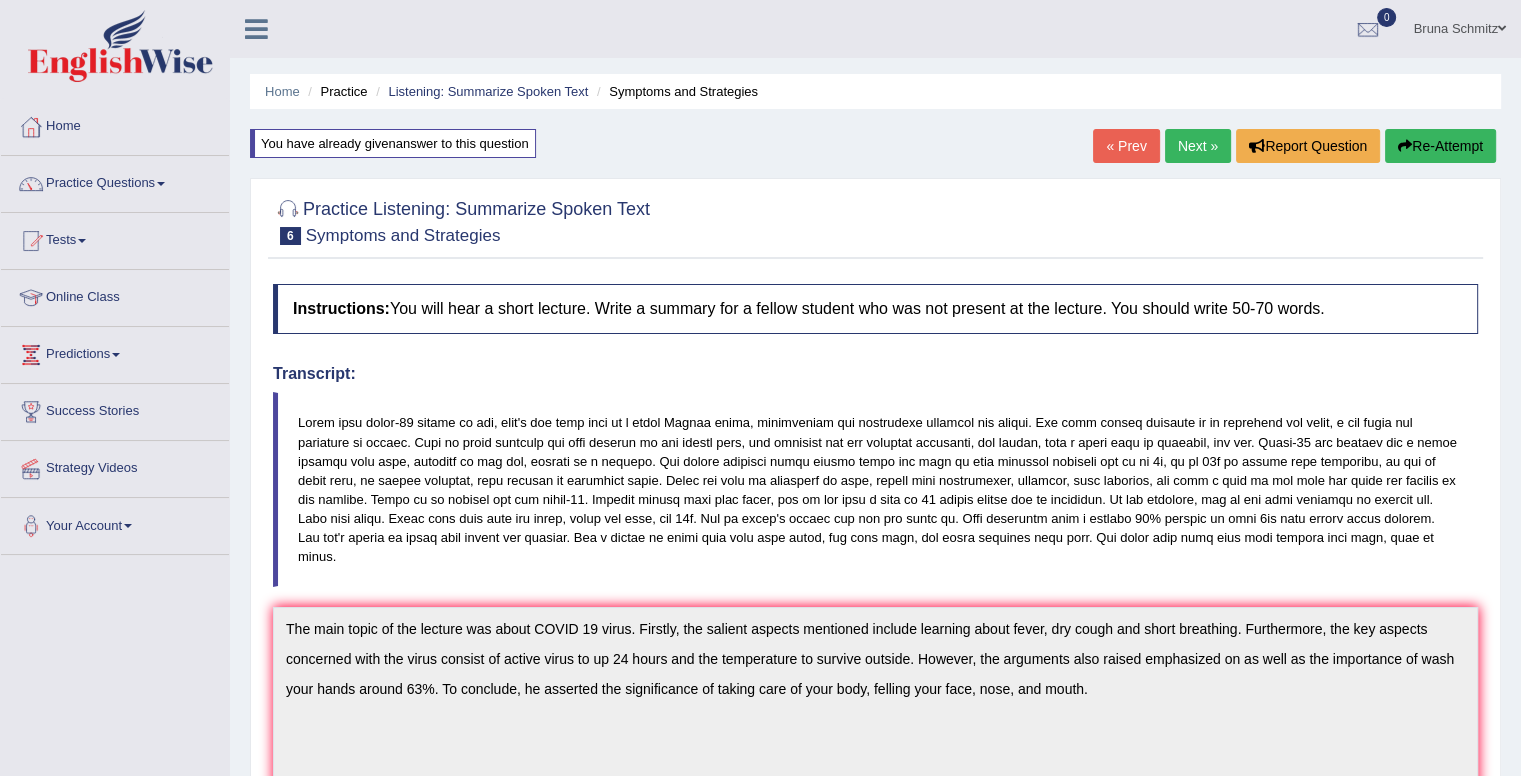 click on "Re-Attempt" at bounding box center (1440, 146) 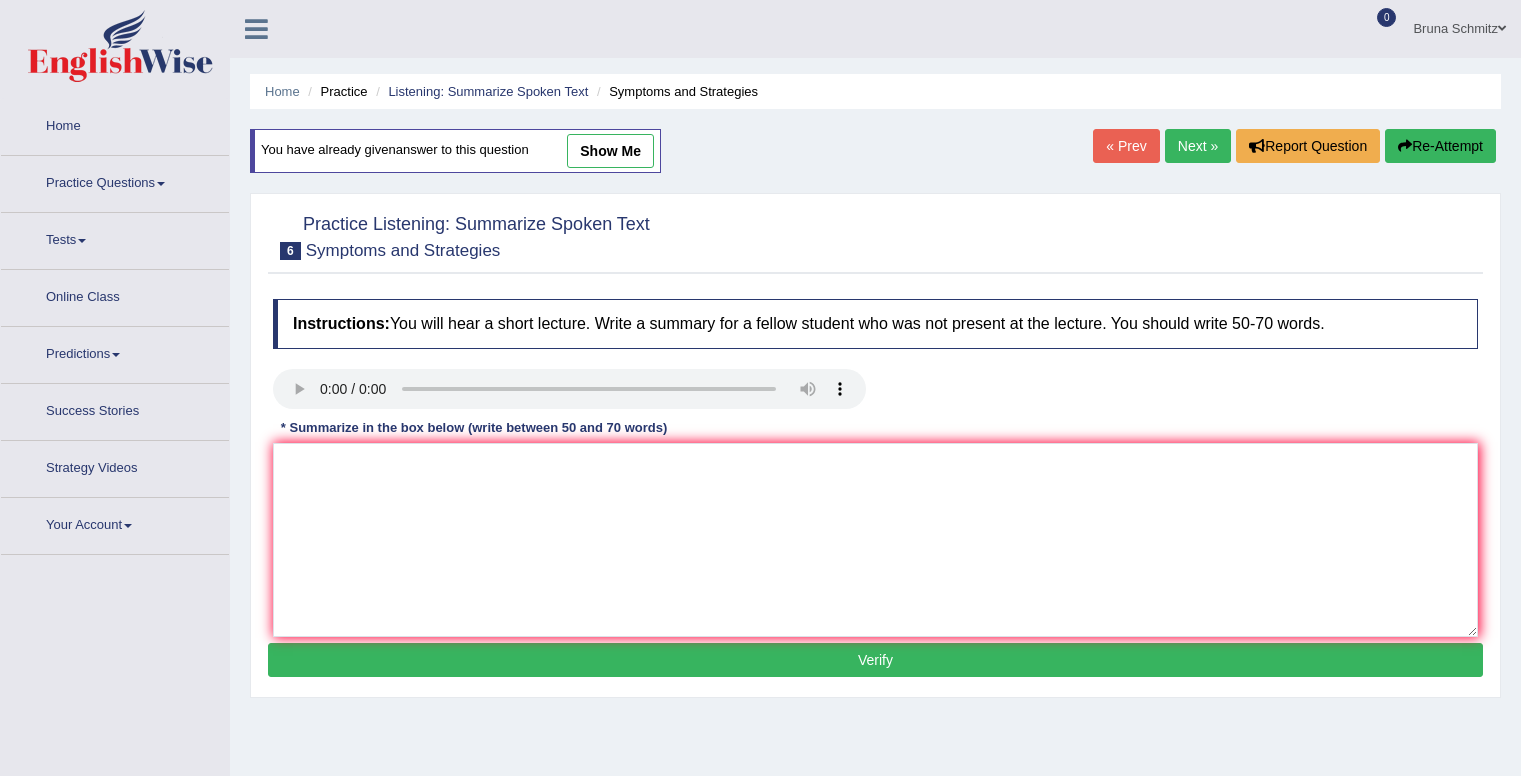 scroll, scrollTop: 0, scrollLeft: 0, axis: both 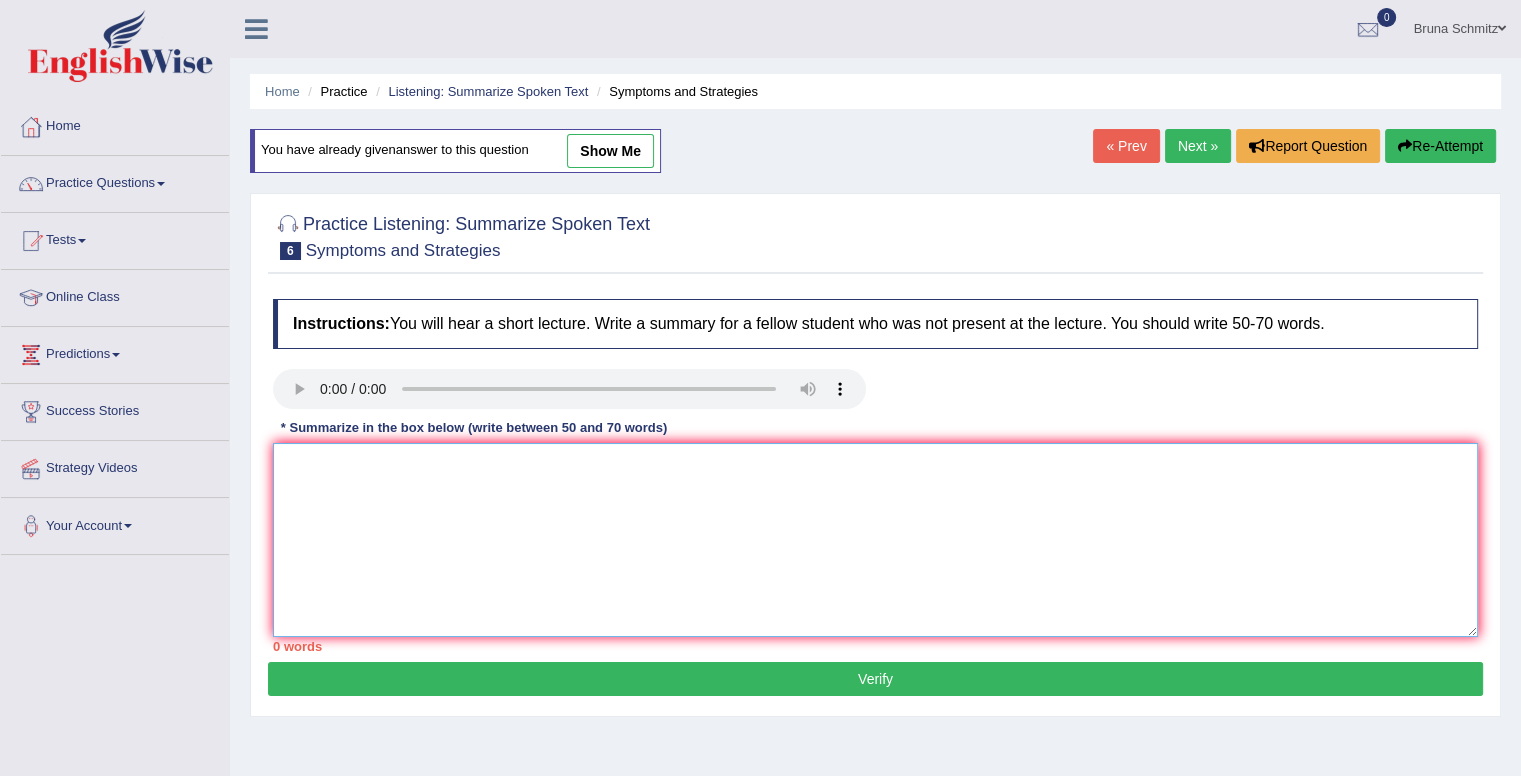 click at bounding box center (875, 540) 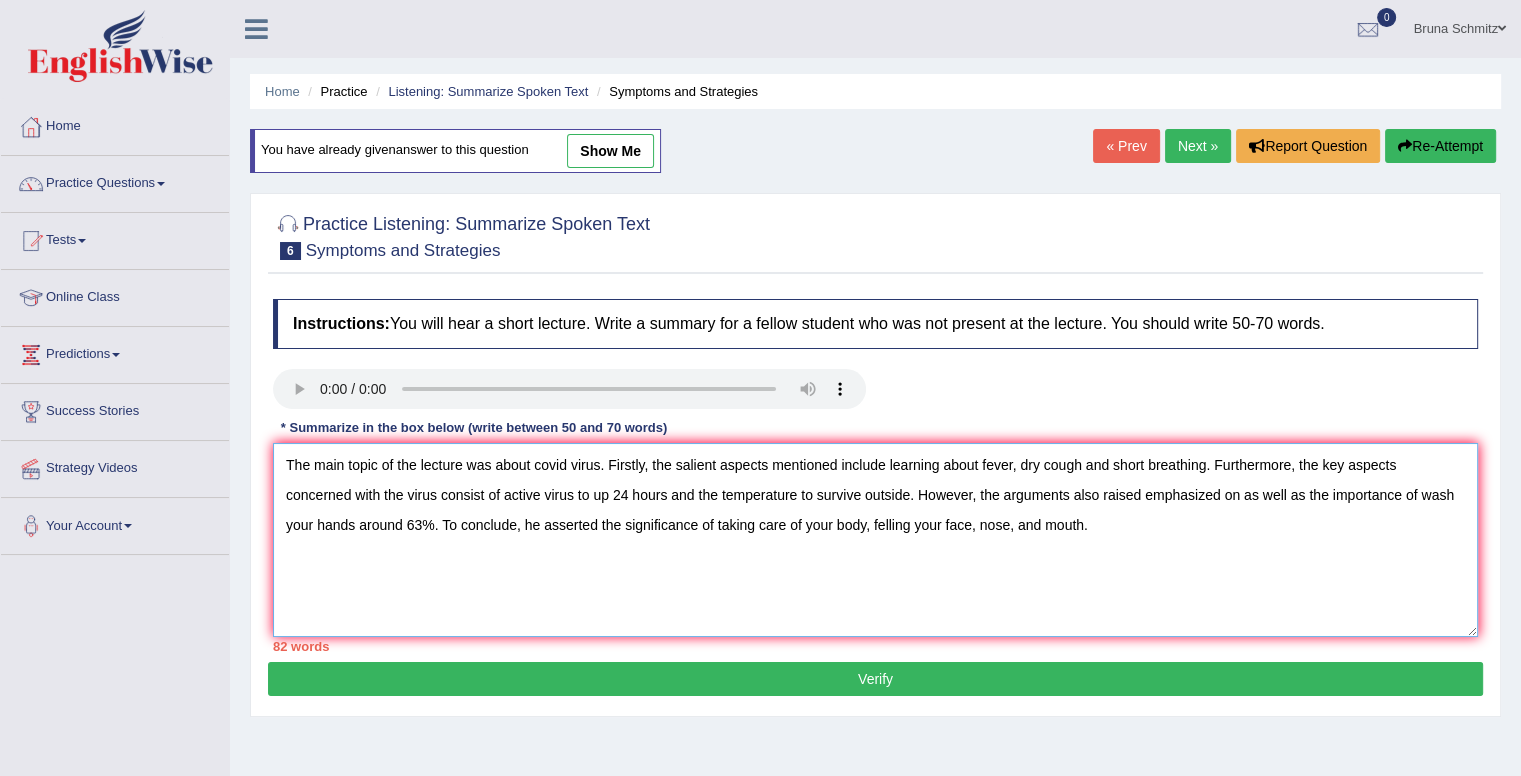 click on "The main topic of the lecture was about covid virus. Firstly, the salient aspects mentioned include learning about fever, dry cough and short breathing. Furthermore, the key aspects concerned with the virus consist of active virus to up 24 hours and the temperature to survive outside. However, the arguments also raised emphasized on as well as the importance of wash your hands around 63%. To conclude, he asserted the significance of taking care of your body, felling your face, nose, and mouth." at bounding box center (875, 540) 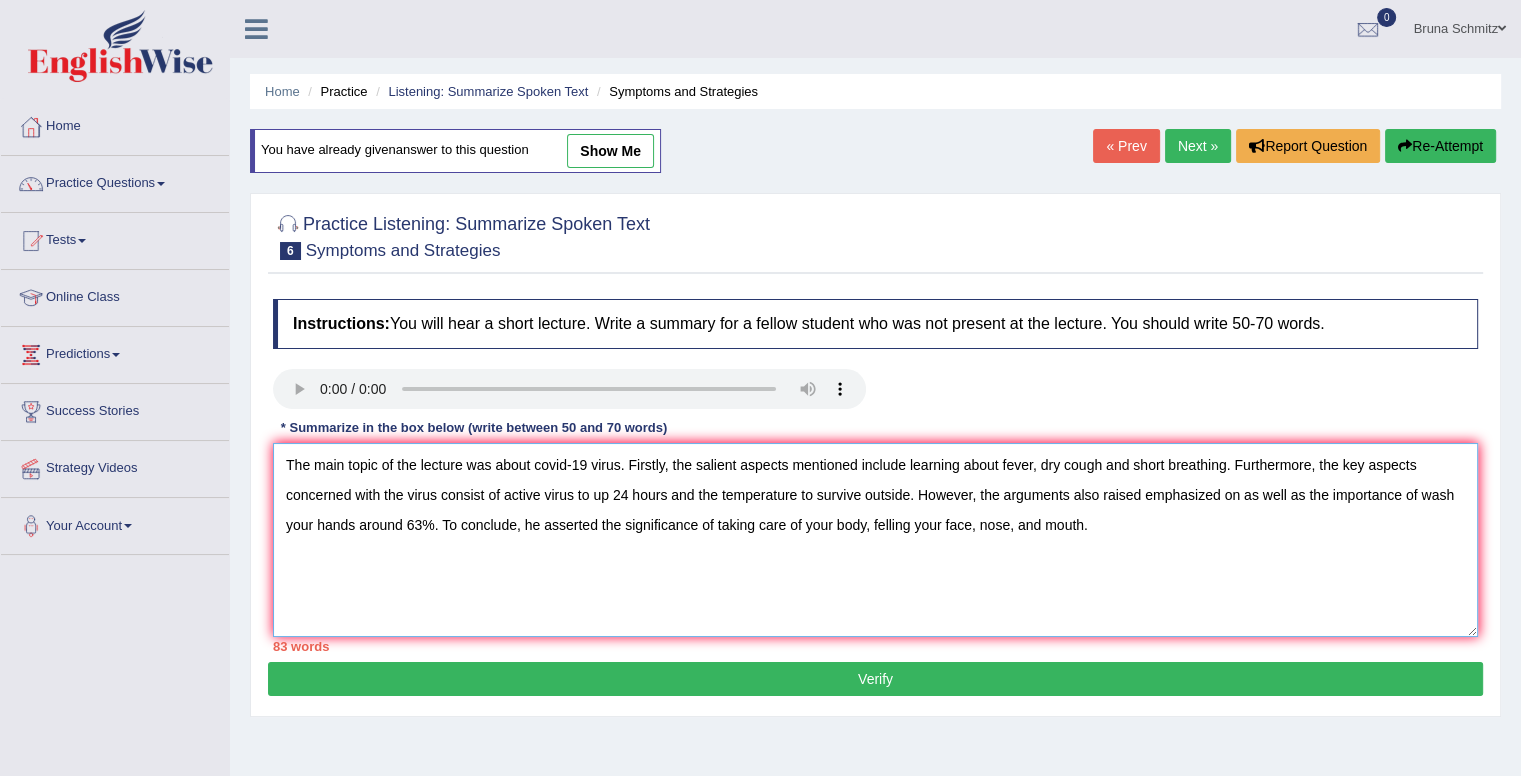 type on "The main topic of the lecture was about covid-19 virus. Firstly, the salient aspects mentioned include learning about fever, dry cough and short breathing. Furthermore, the key aspects concerned with the virus consist of active virus to up 24 hours and the temperature to survive outside. However, the arguments also raised emphasized on as well as the importance of wash your hands around 63%. To conclude, he asserted the significance of taking care of your body, felling your face, nose, and mouth." 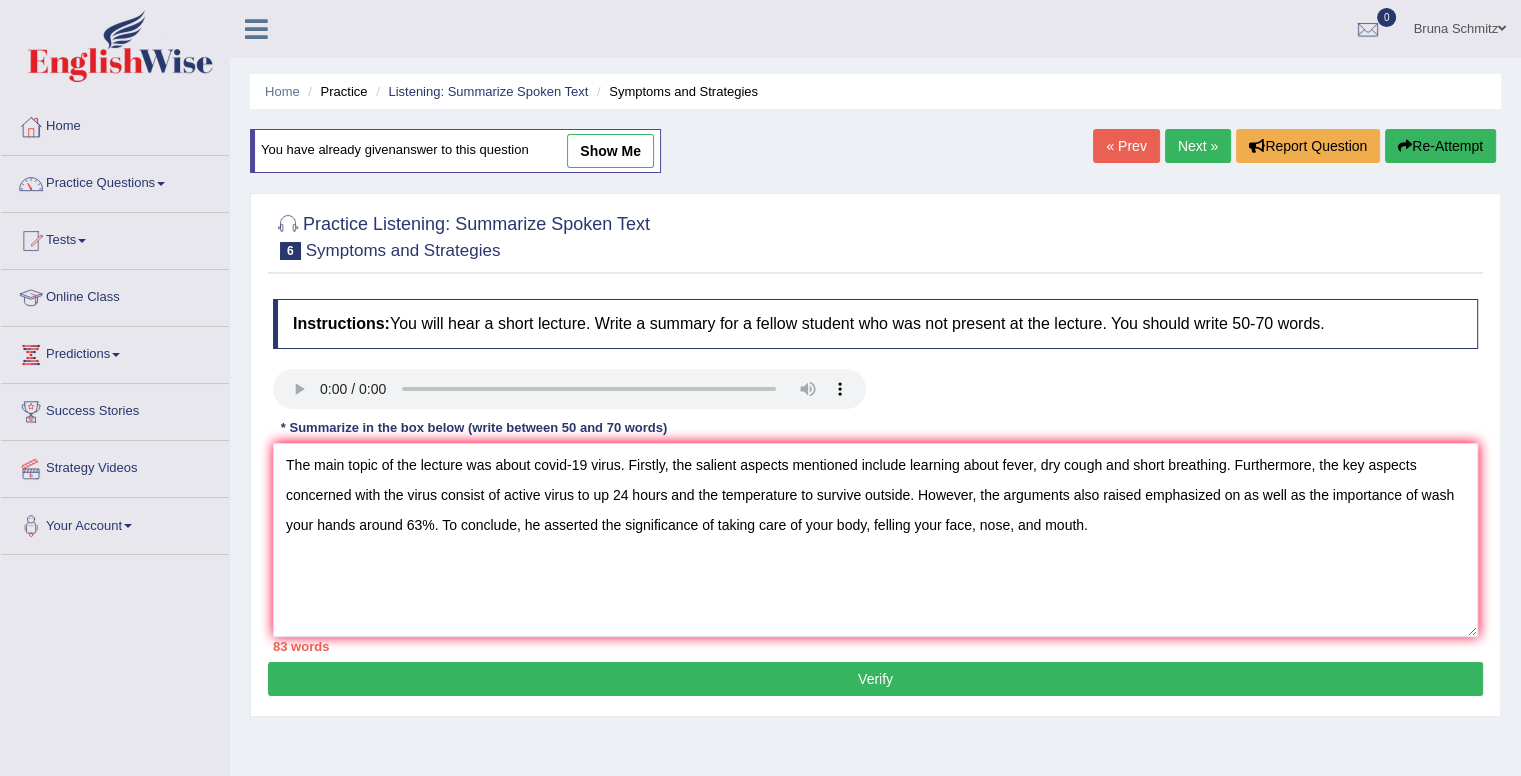 click on "Verify" at bounding box center (875, 679) 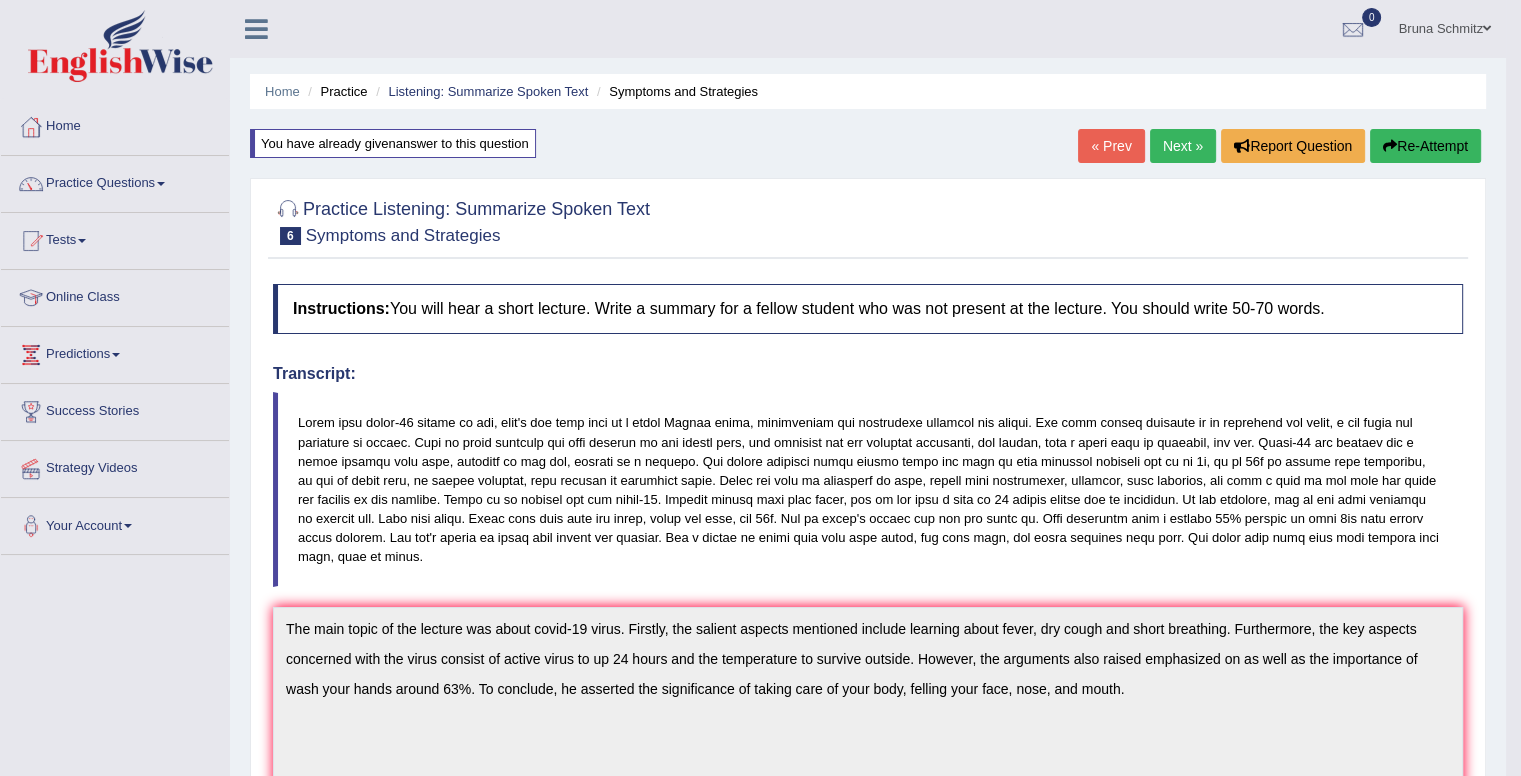 click on "Practice Listening: Summarize Spoken Text
6
Symptoms and Strategies
Instructions:  You will hear a short lecture. Write a summary for a fellow student who was not present at the lecture. You should write 50-70 words.
Transcript: Recorded Answer: * Summarize in the box below (write between 50 and 70 words) The main topic of the lecture was about covid-19 virus. Firstly, the salient aspects mentioned include learning about fever, dry cough and short breathing. Furthermore, the key aspects concerned with the virus consist of active virus to up 24 hours and the temperature to survive outside. However, the arguments also raised emphasized on as well as the importance of wash your hands around 63%. To conclude, he asserted the significance of taking care of your body, felling your face, nose, and mouth. 83 words Written Keywords: — A.I. Engine Result: The   main   topic   of   the   lecture   was   about   covid - 19   virus .  ," at bounding box center [868, 724] 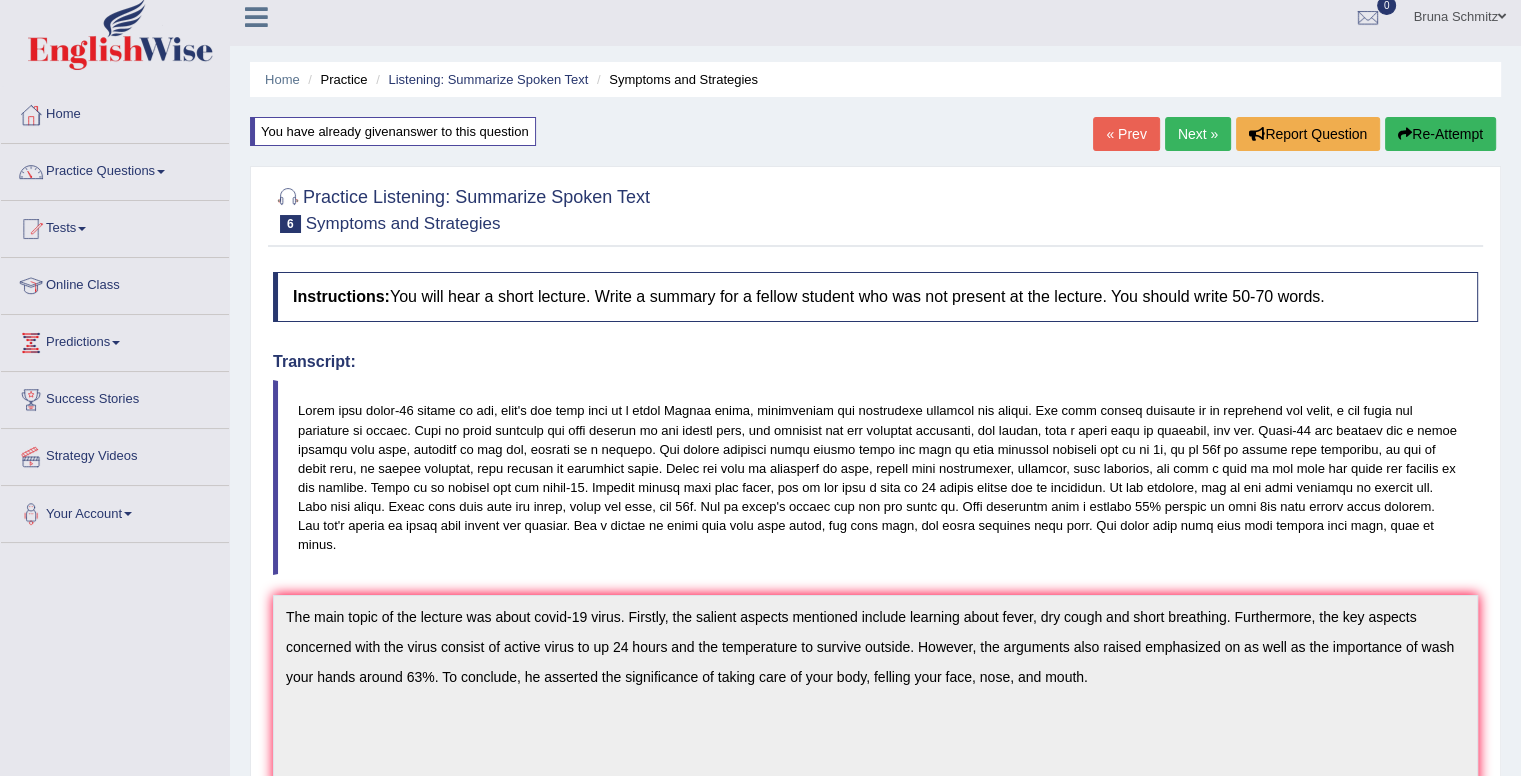 scroll, scrollTop: 0, scrollLeft: 0, axis: both 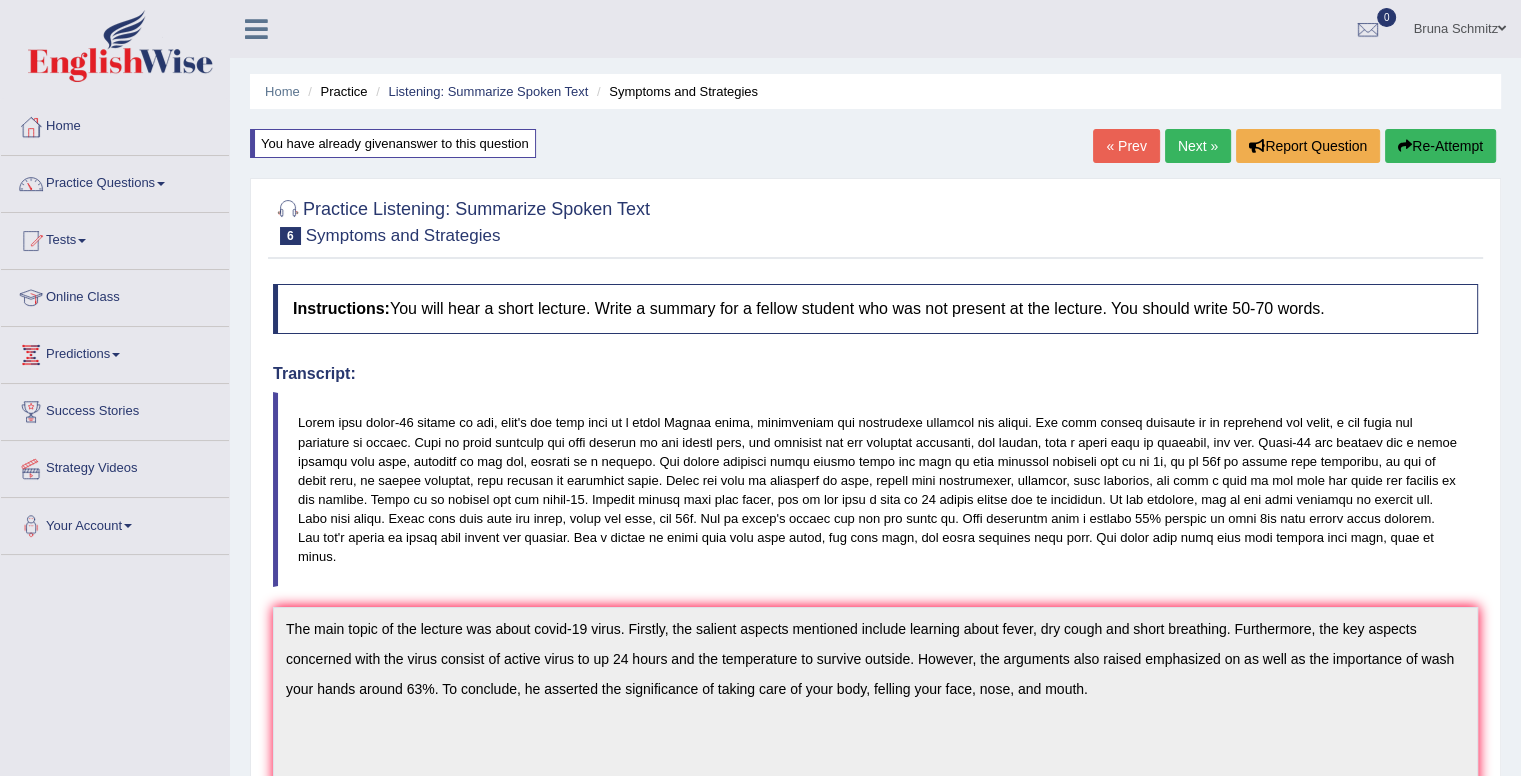click on "Re-Attempt" at bounding box center [1440, 146] 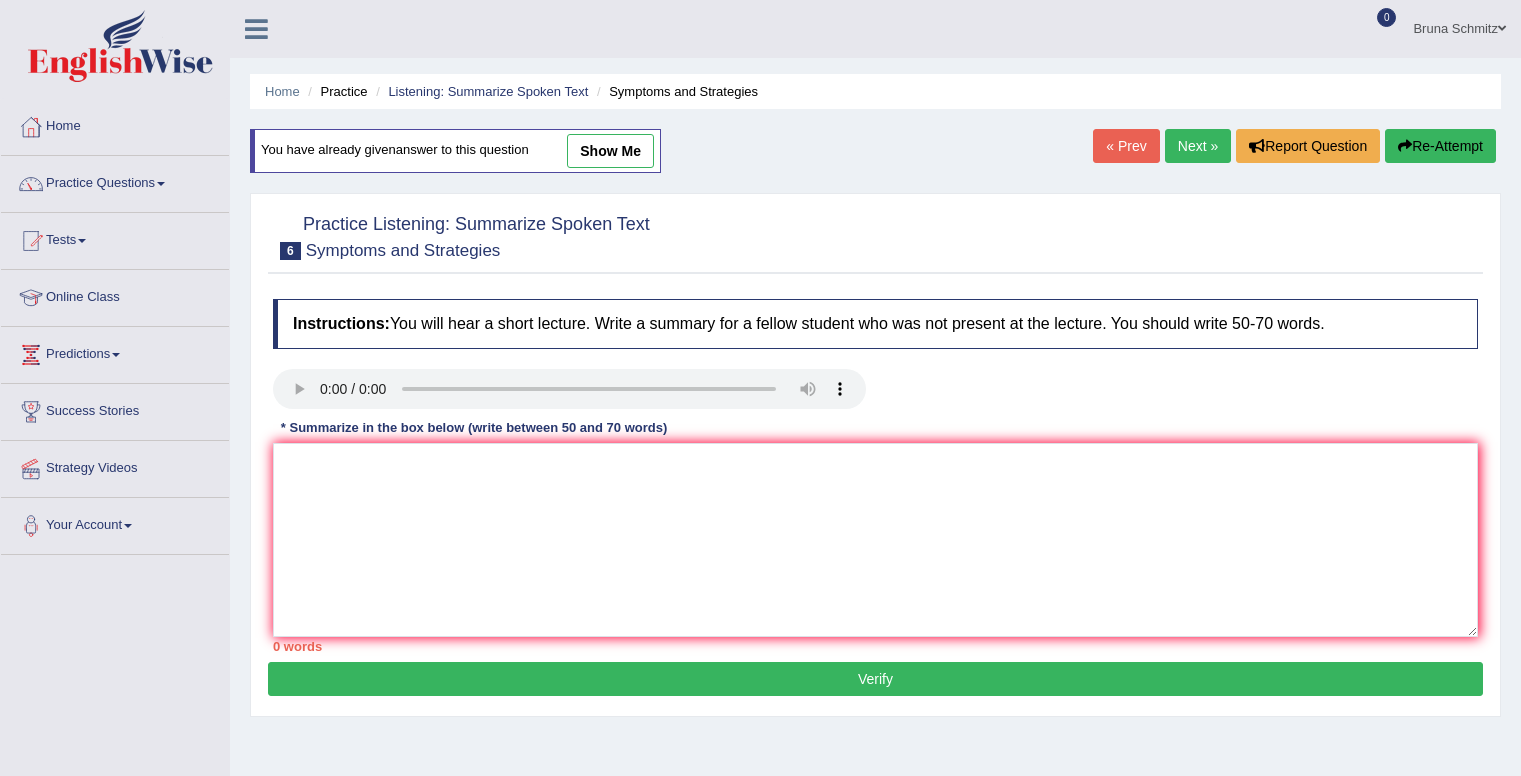 scroll, scrollTop: 0, scrollLeft: 0, axis: both 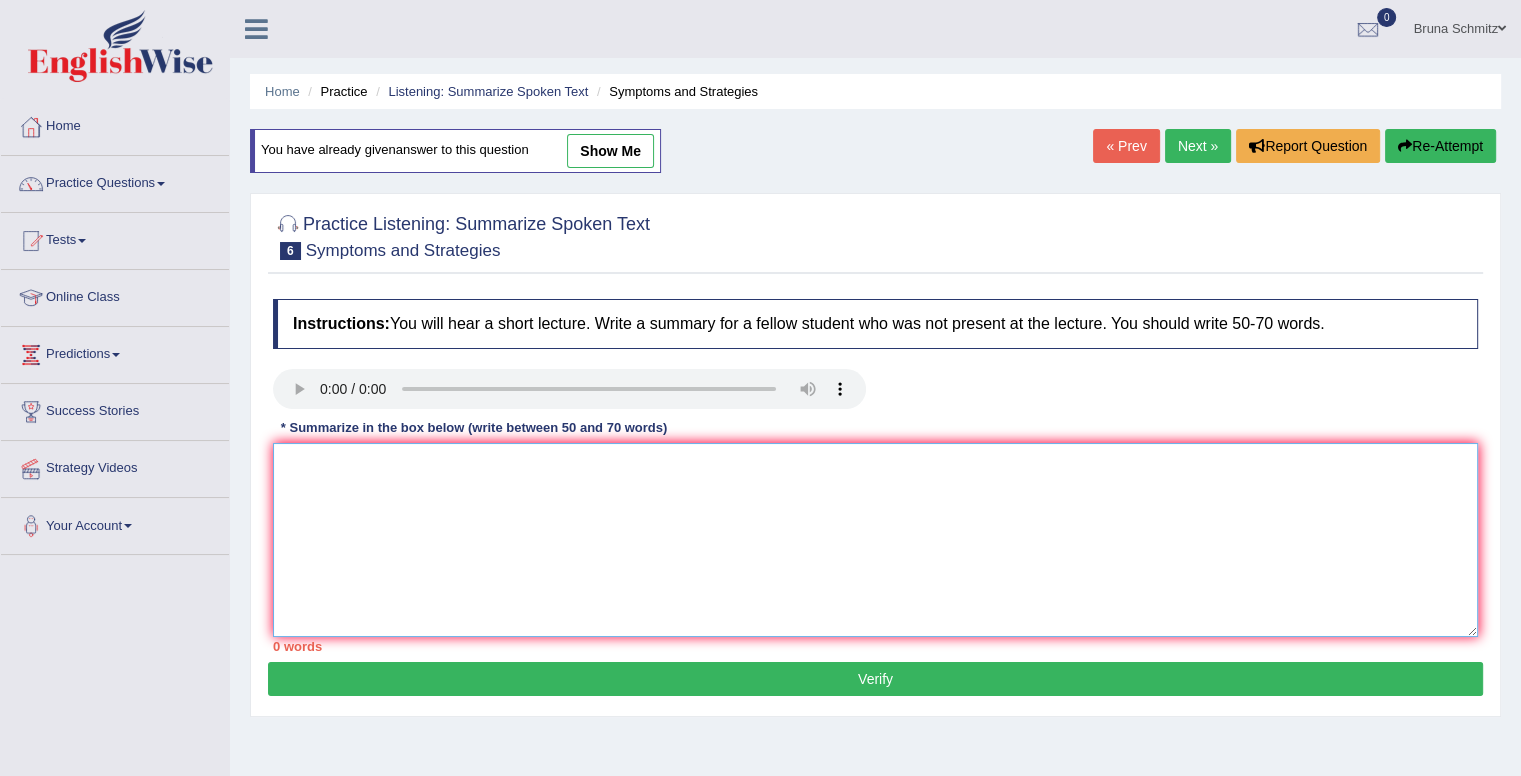 click at bounding box center (875, 540) 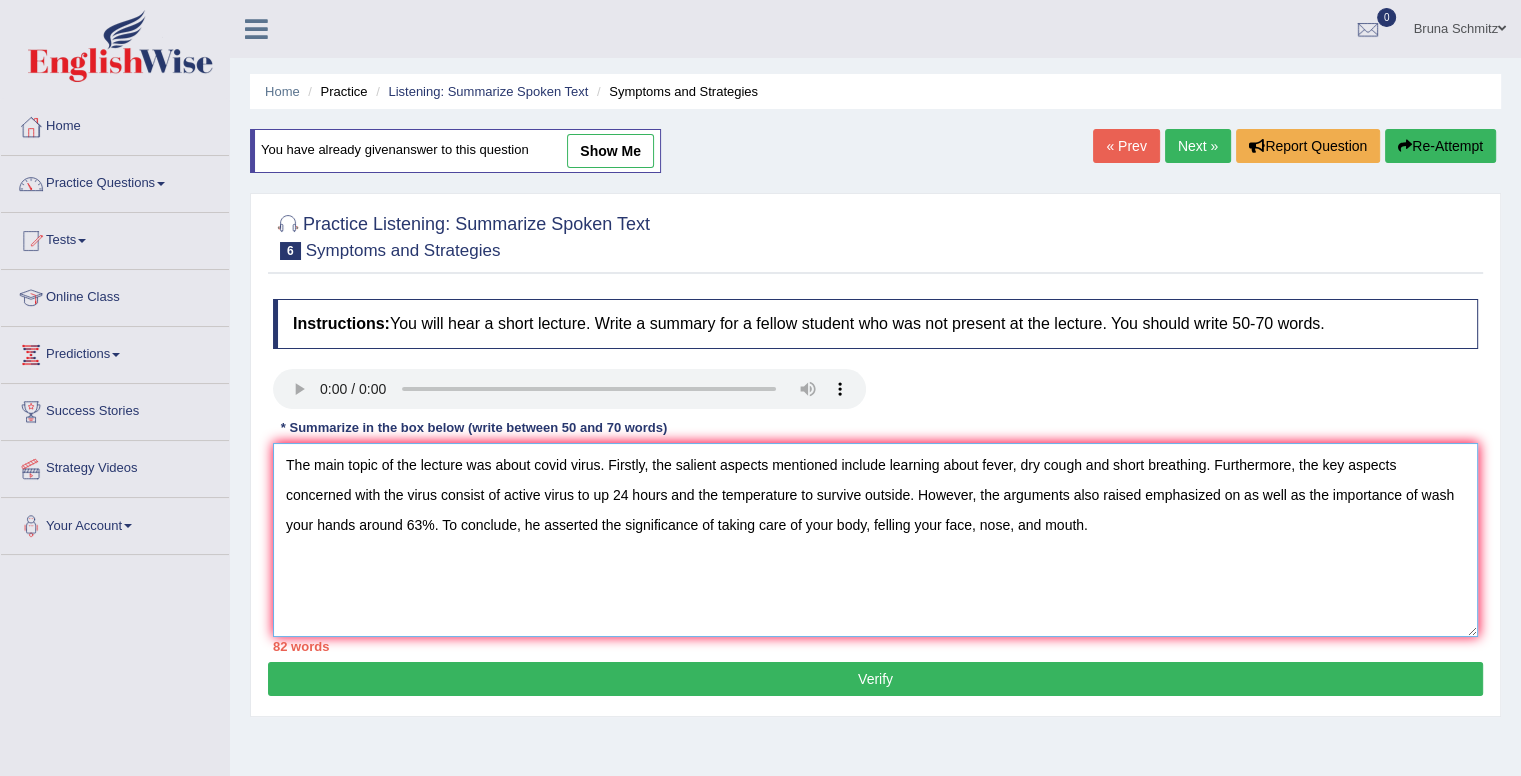 click on "The main topic of the lecture was about covid virus. Firstly, the salient aspects mentioned include learning about fever, dry cough and short breathing. Furthermore, the key aspects concerned with the virus consist of active virus to up 24 hours and the temperature to survive outside. However, the arguments also raised emphasized on as well as the importance of wash your hands around 63%. To conclude, he asserted the significance of taking care of your body, felling your face, nose, and mouth." at bounding box center (875, 540) 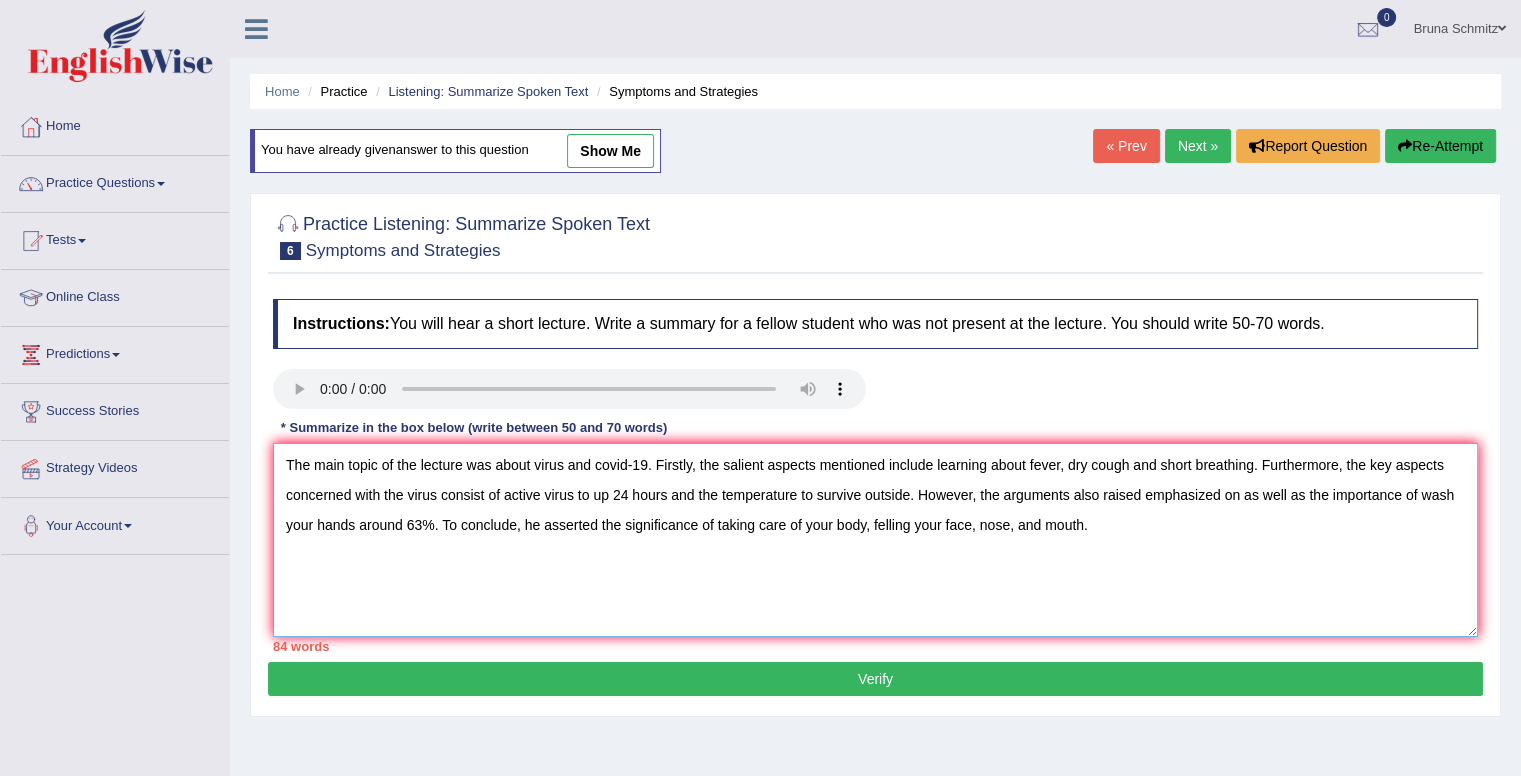 type on "The main topic of the lecture was about virus and covid-19. Firstly, the salient aspects mentioned include learning about fever, dry cough and short breathing. Furthermore, the key aspects concerned with the virus consist of active virus to up 24 hours and the temperature to survive outside. However, the arguments also raised emphasized on as well as the importance of wash your hands around 63%. To conclude, he asserted the significance of taking care of your body, felling your face, nose, and mouth." 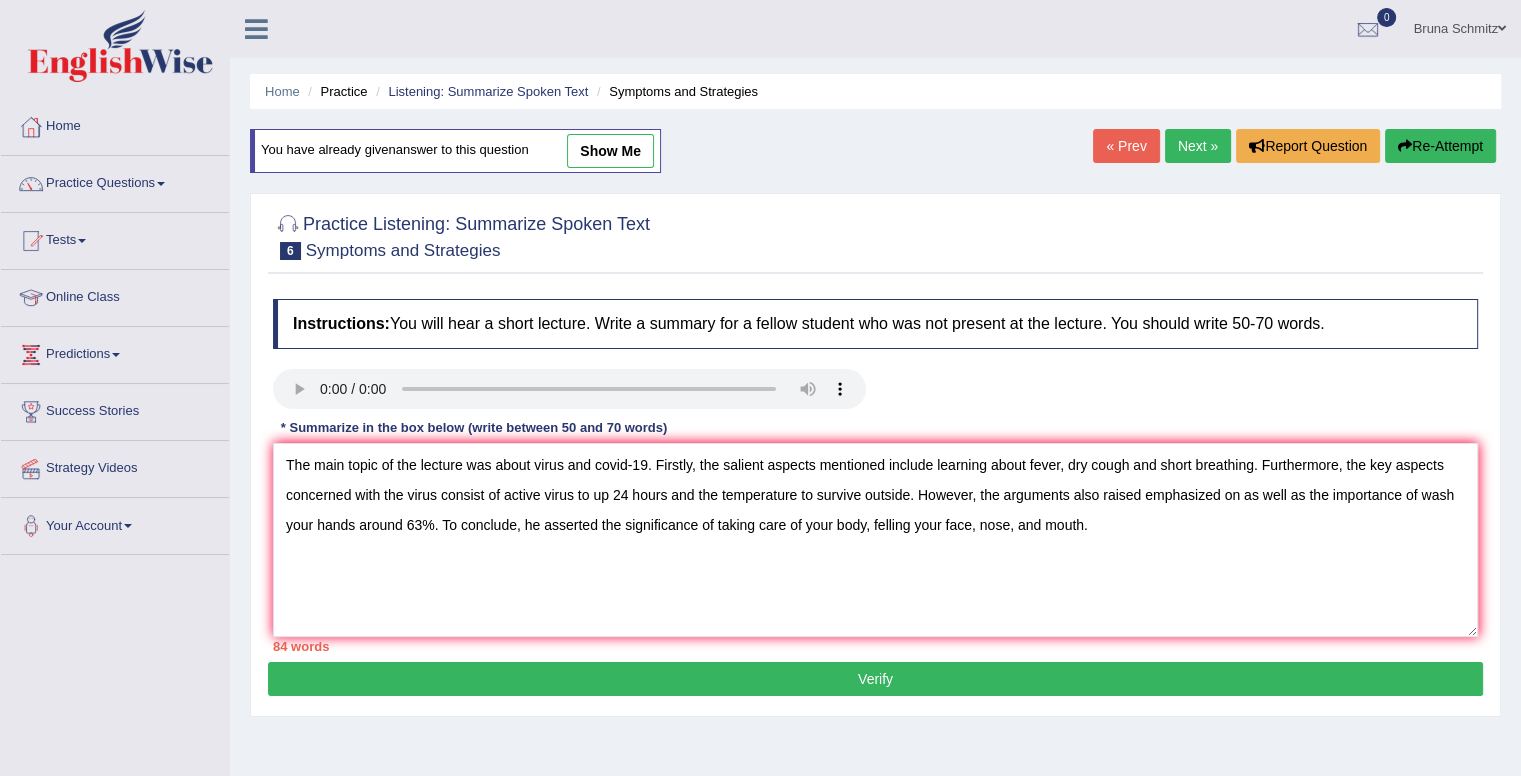click on "Verify" at bounding box center [875, 679] 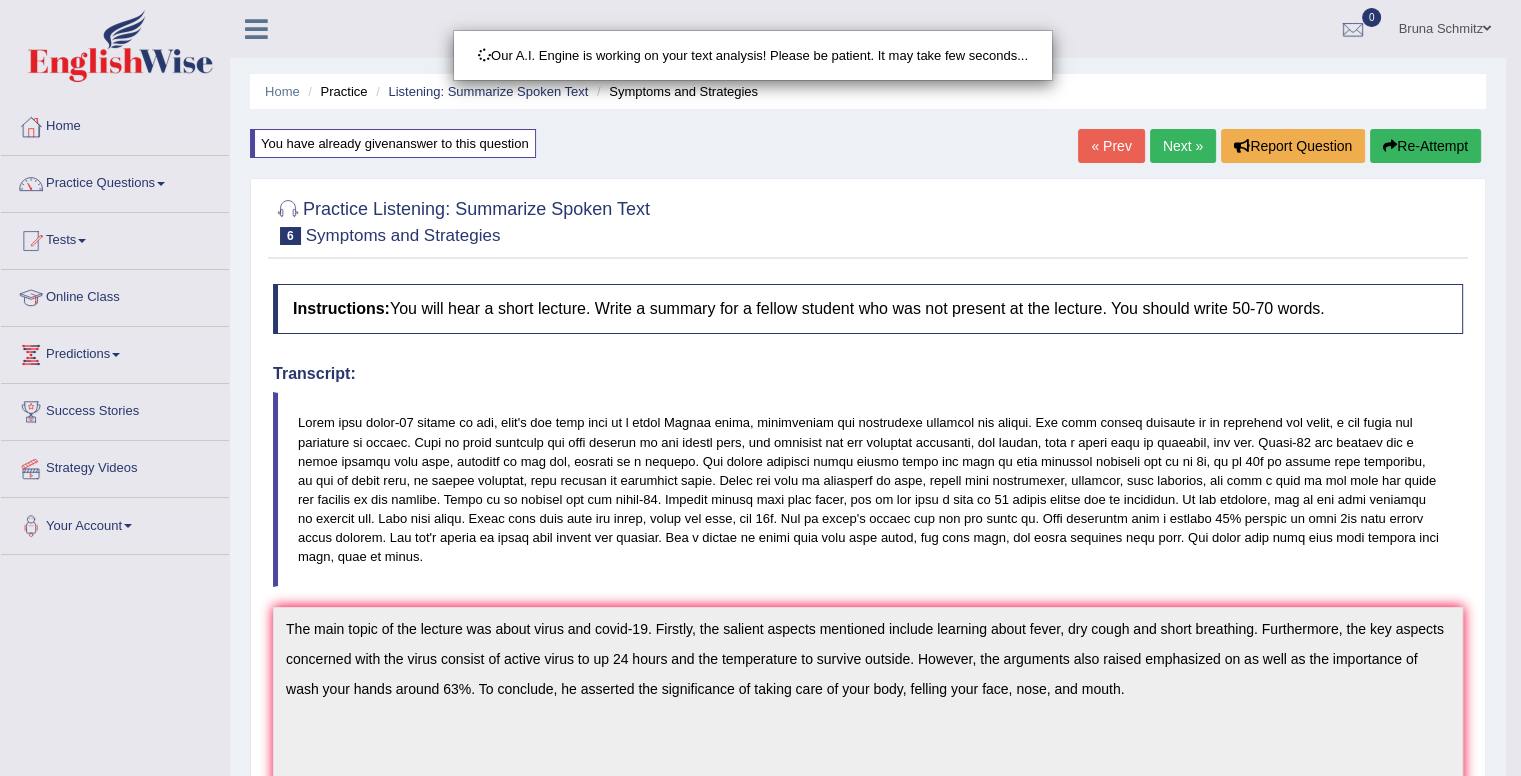 click on "Our A.I. Engine is working on your text analysis! Please be patient. It may take few seconds..." at bounding box center (760, 388) 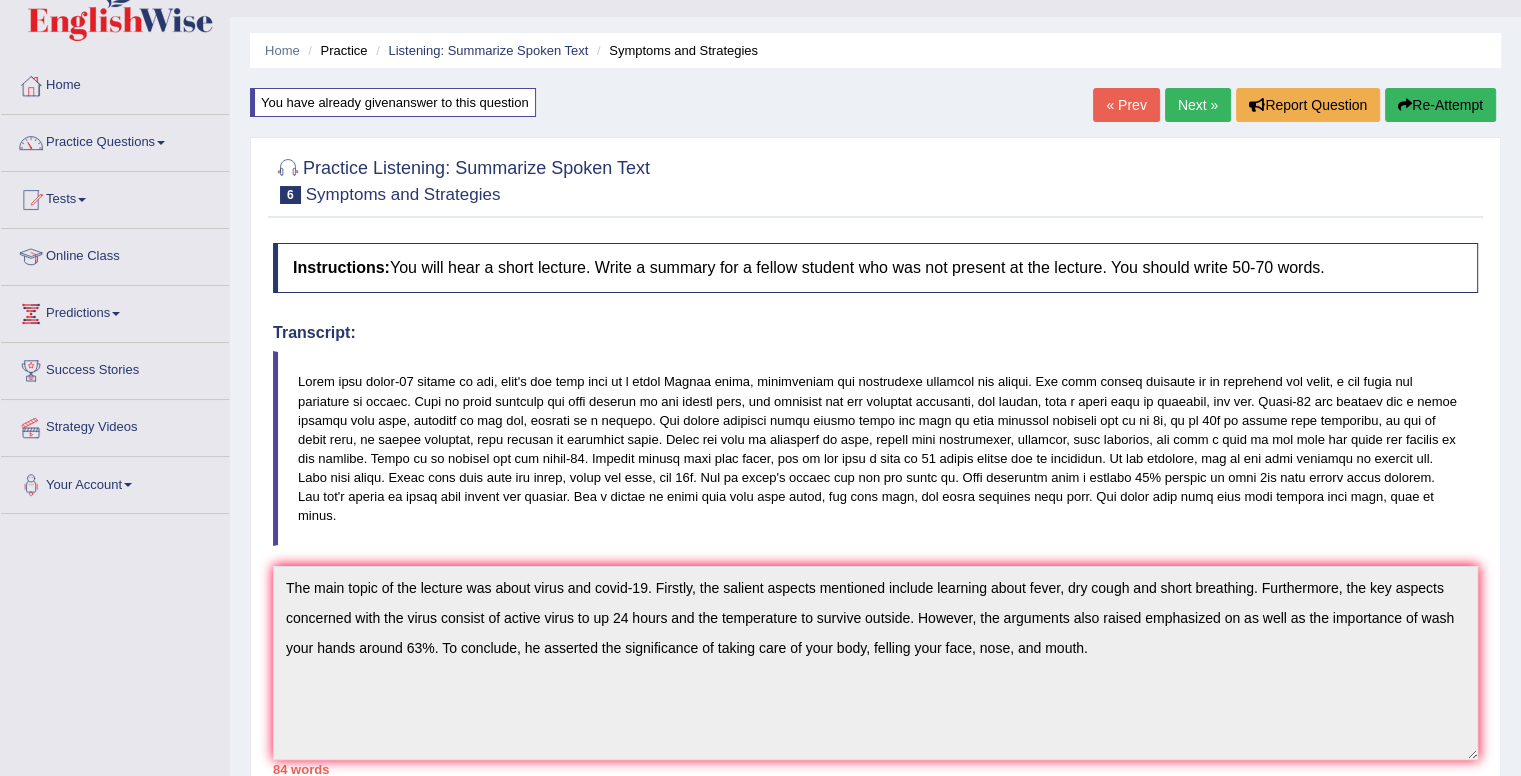 scroll, scrollTop: 40, scrollLeft: 0, axis: vertical 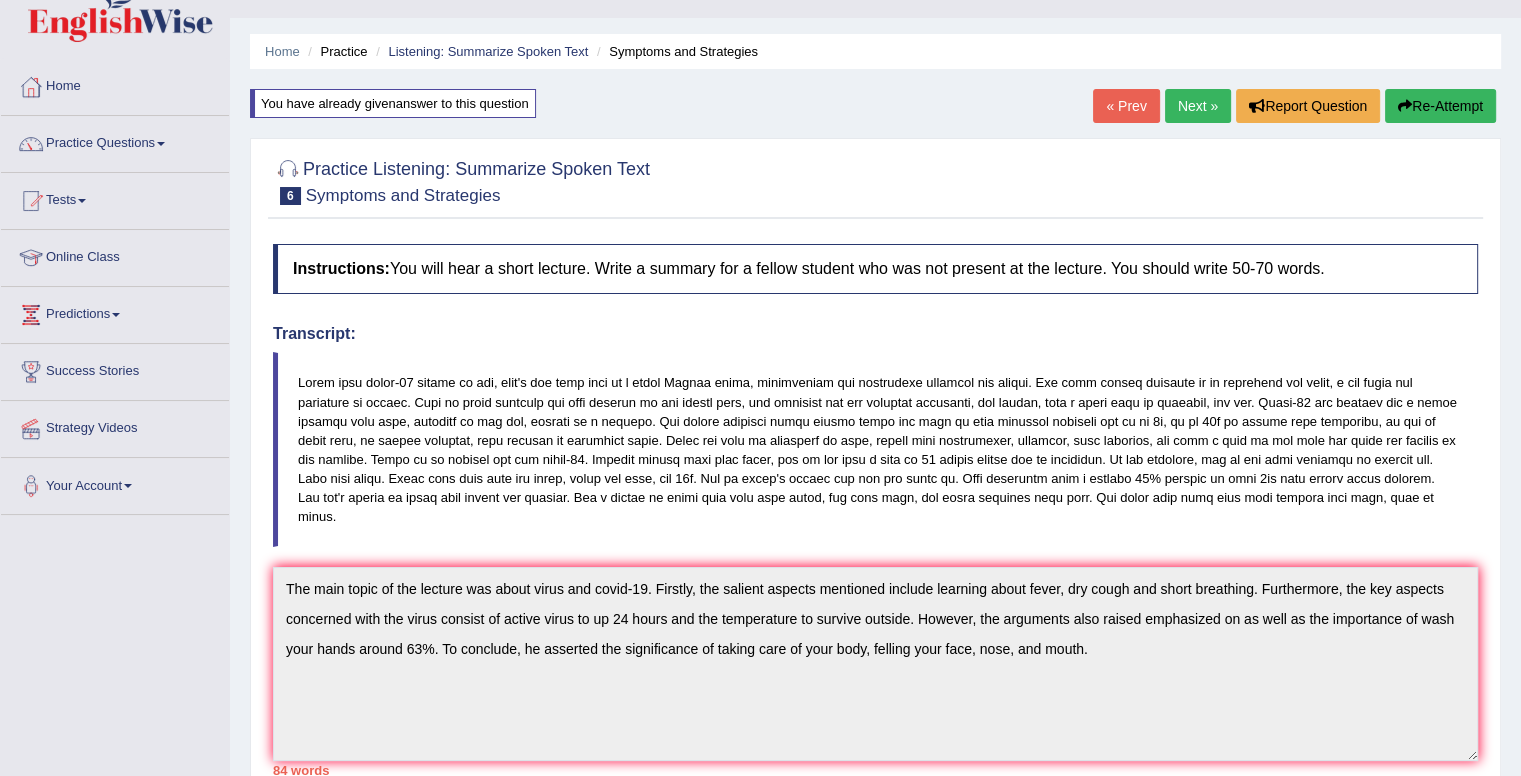 click on "Re-Attempt" at bounding box center [1440, 106] 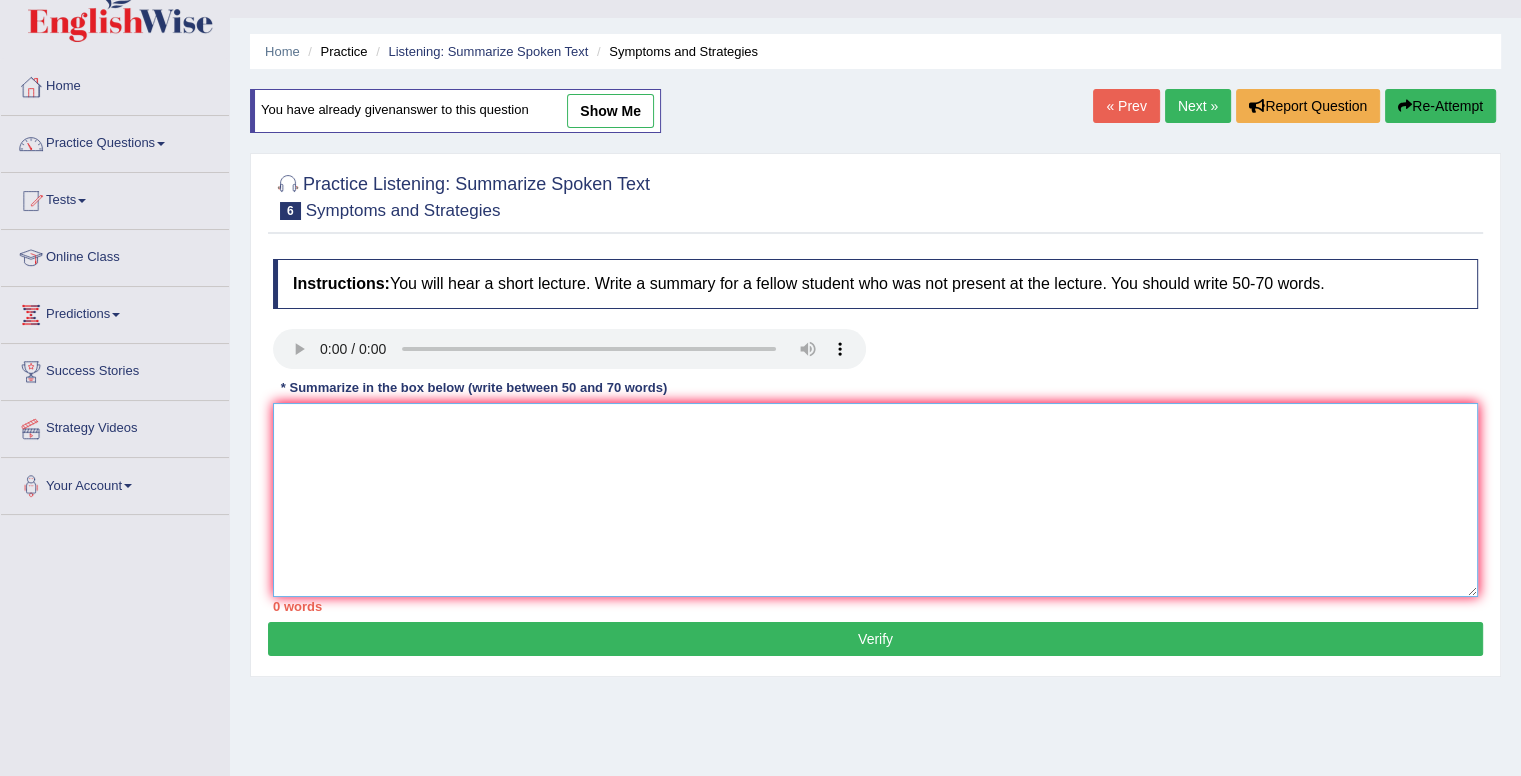 scroll, scrollTop: 40, scrollLeft: 0, axis: vertical 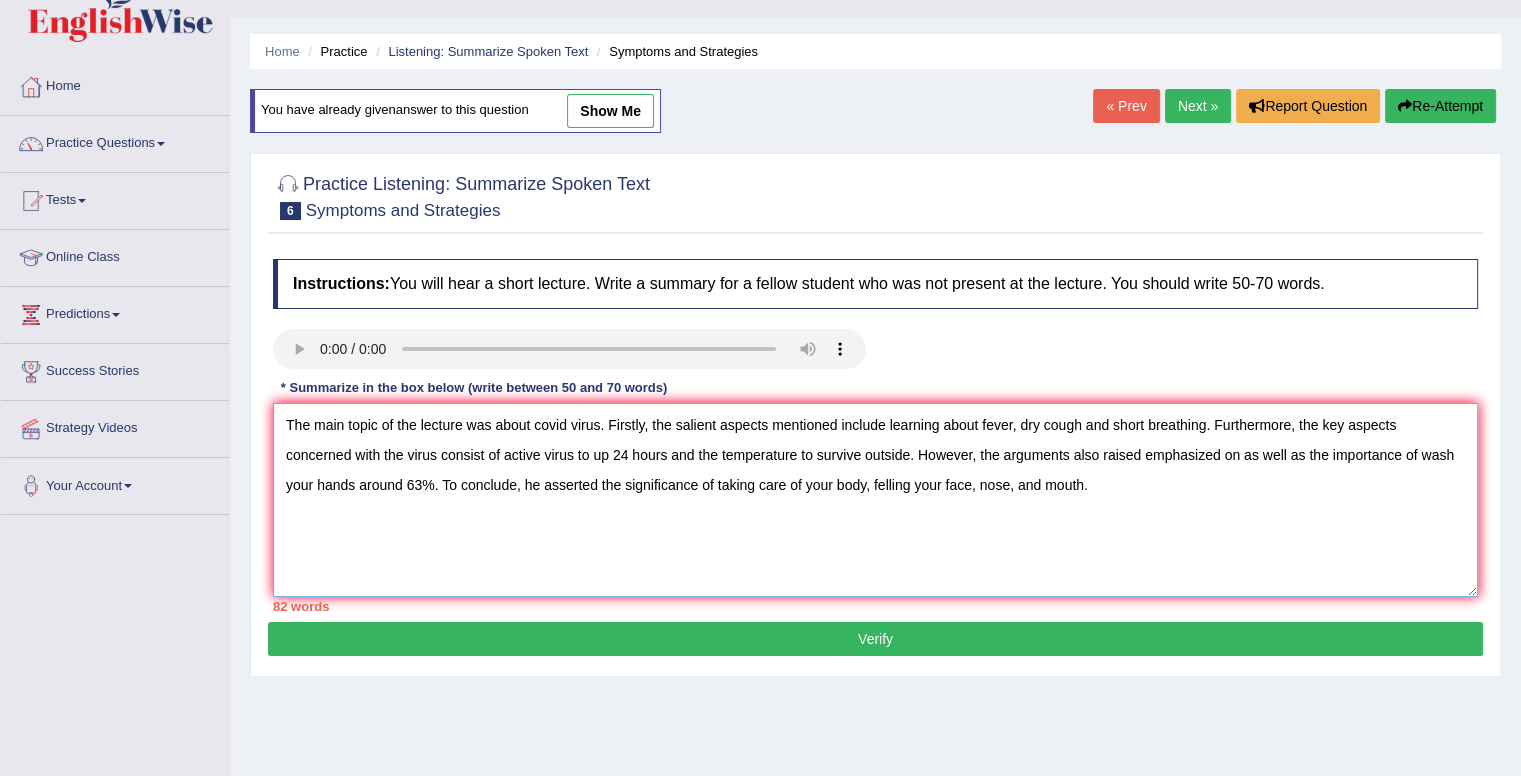click on "The main topic of the lecture was about covid virus. Firstly, the salient aspects mentioned include learning about fever, dry cough and short breathing. Furthermore, the key aspects concerned with the virus consist of active virus to up 24 hours and the temperature to survive outside. However, the arguments also raised emphasized on as well as the importance of wash your hands around 63%. To conclude, he asserted the significance of taking care of your body, felling your face, nose, and mouth." at bounding box center [875, 500] 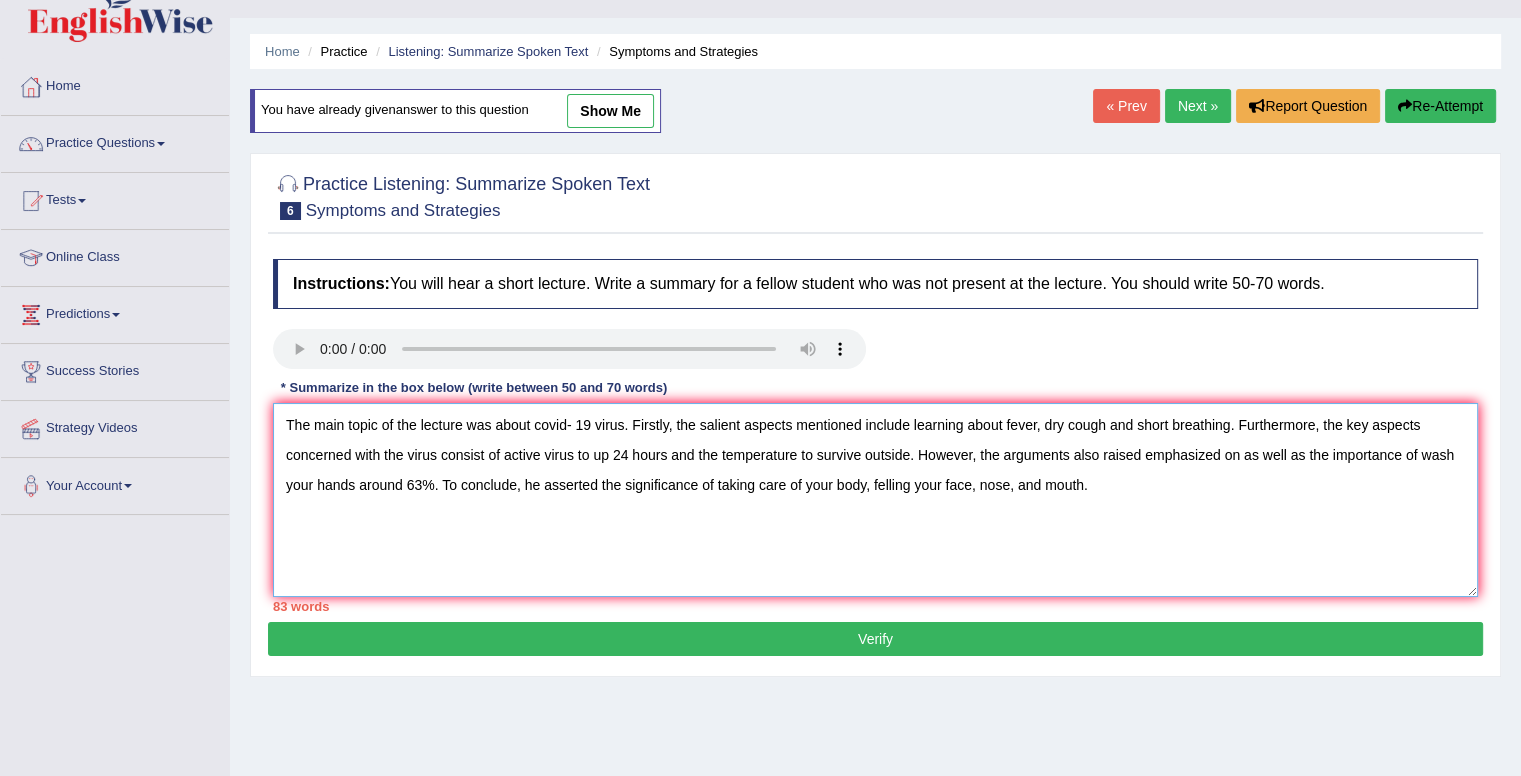 type on "The main topic of the lecture was about covid- 19 virus. Firstly, the salient aspects mentioned include learning about fever, dry cough and short breathing. Furthermore, the key aspects concerned with the virus consist of active virus to up 24 hours and the temperature to survive outside. However, the arguments also raised emphasized on as well as the importance of wash your hands around 63%. To conclude, he asserted the significance of taking care of your body, felling your face, nose, and mouth." 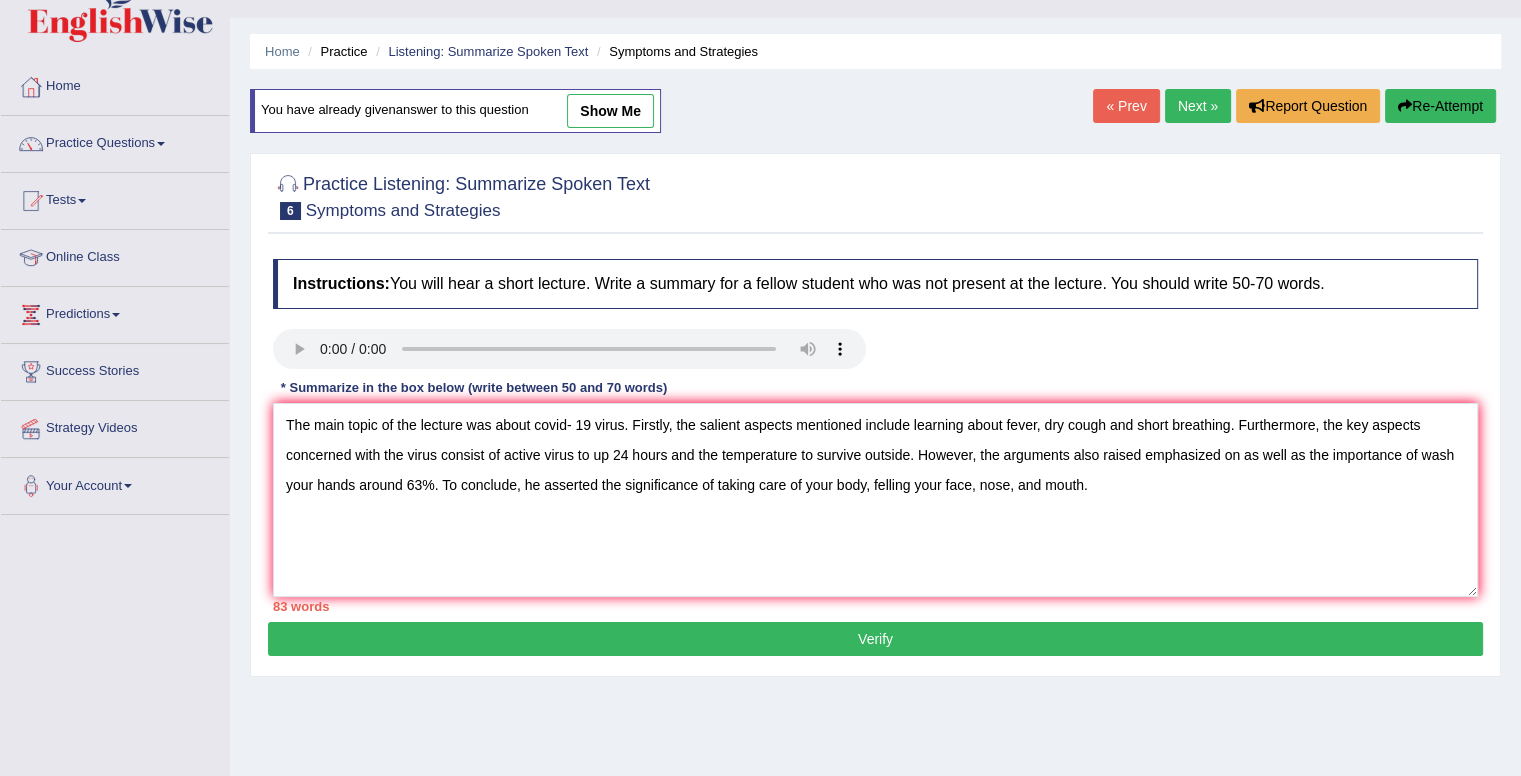 click on "Verify" at bounding box center (875, 639) 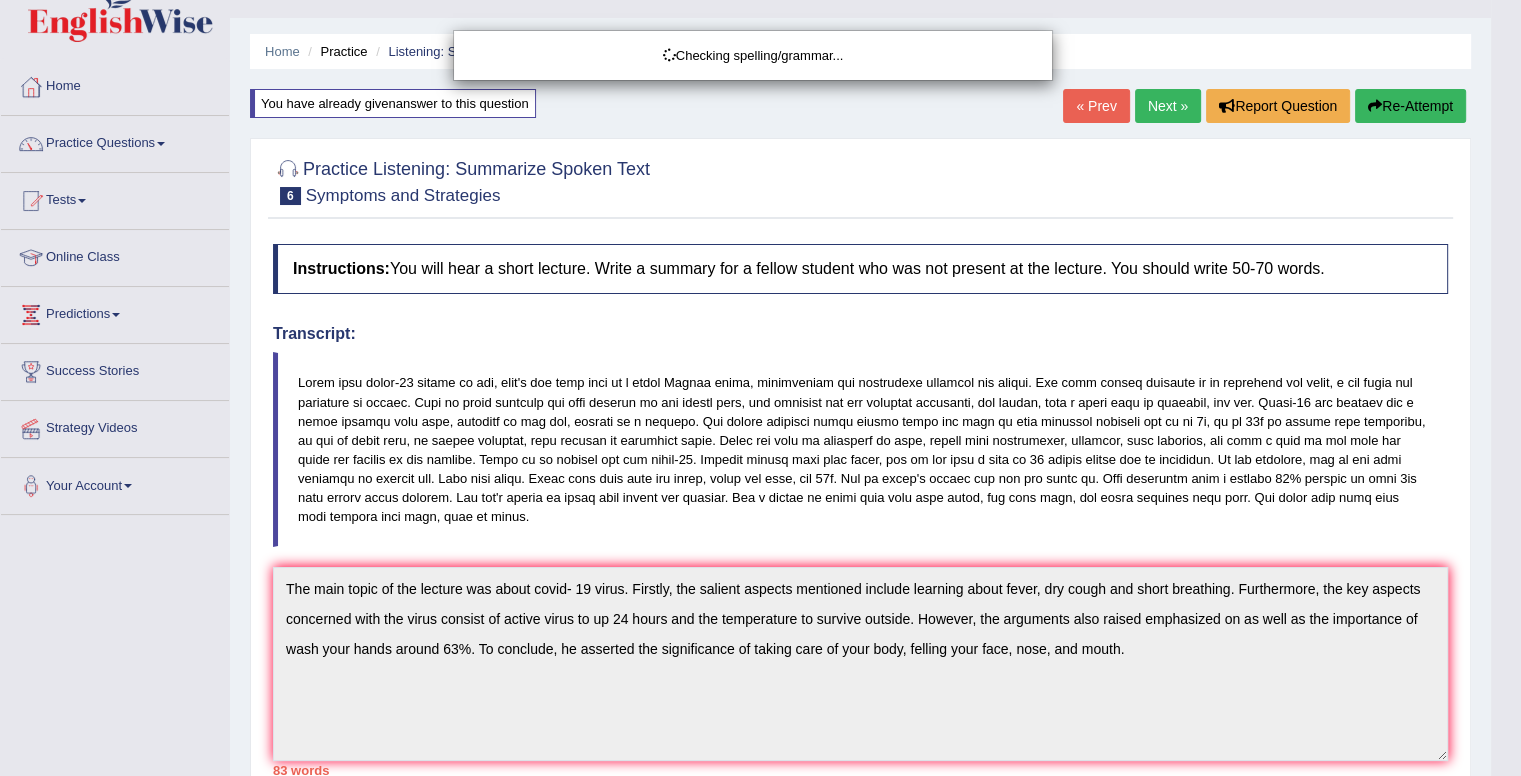 click on "Checking spelling/grammar..." at bounding box center (760, 388) 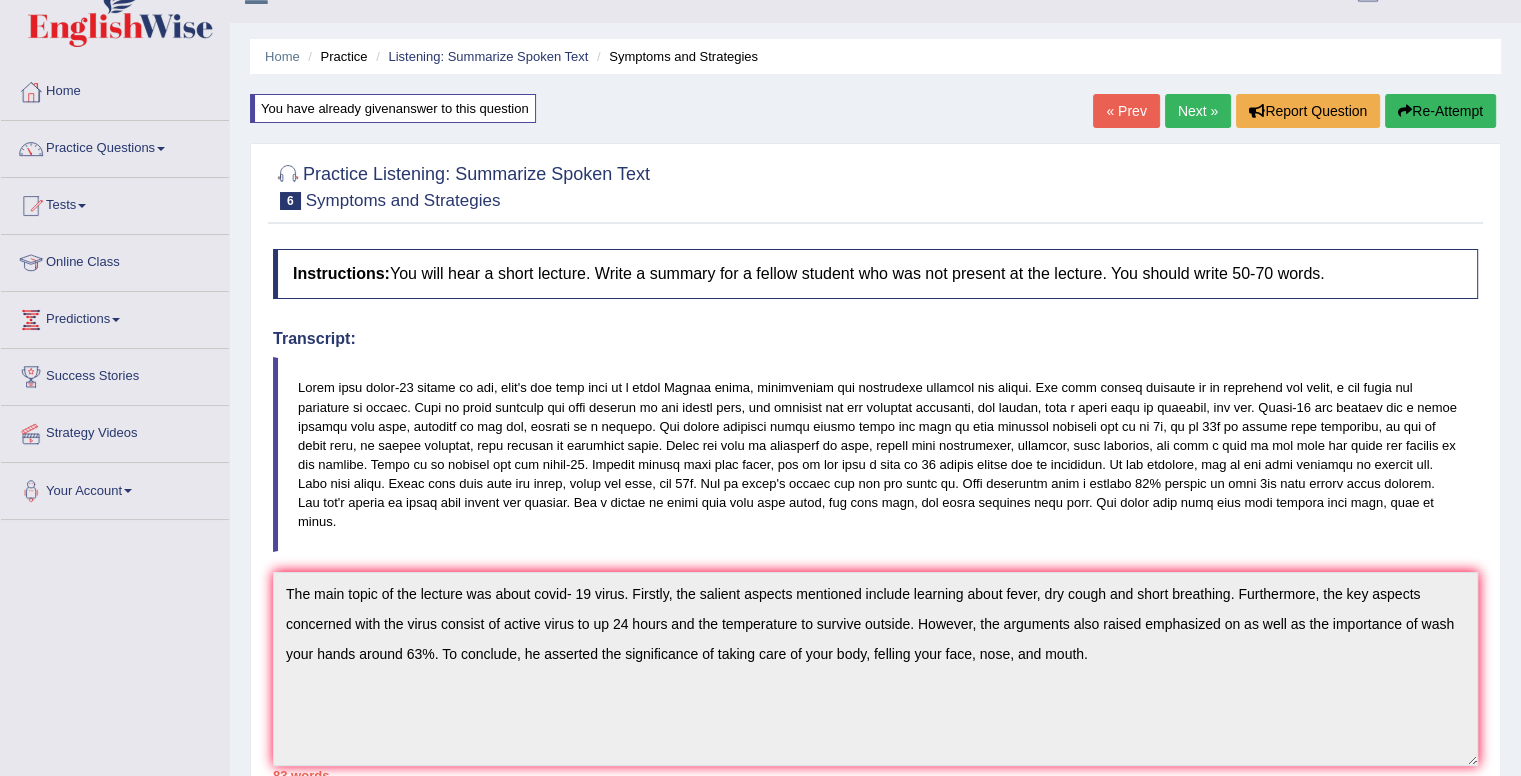 scroll, scrollTop: 0, scrollLeft: 0, axis: both 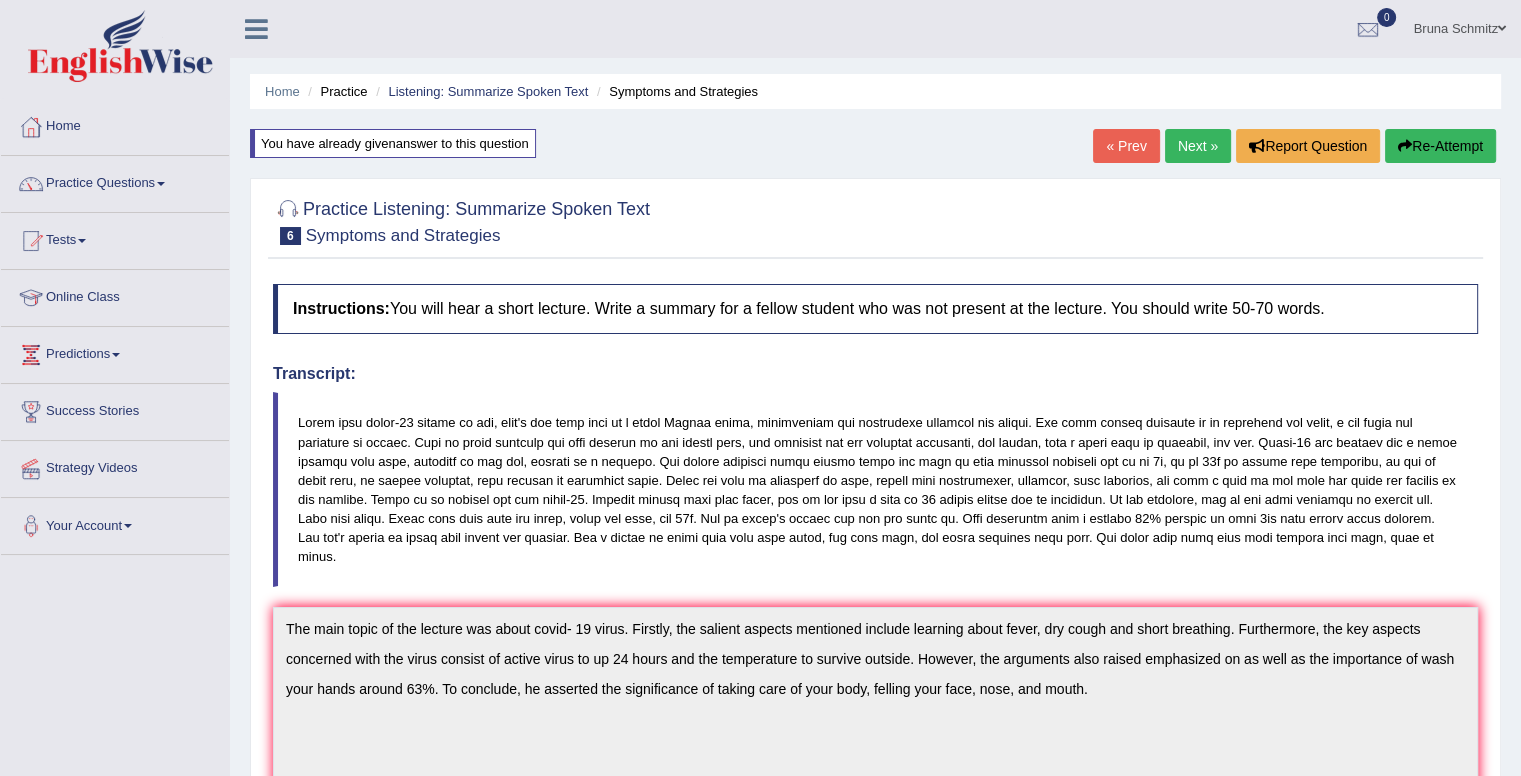 click on "Re-Attempt" at bounding box center [1440, 146] 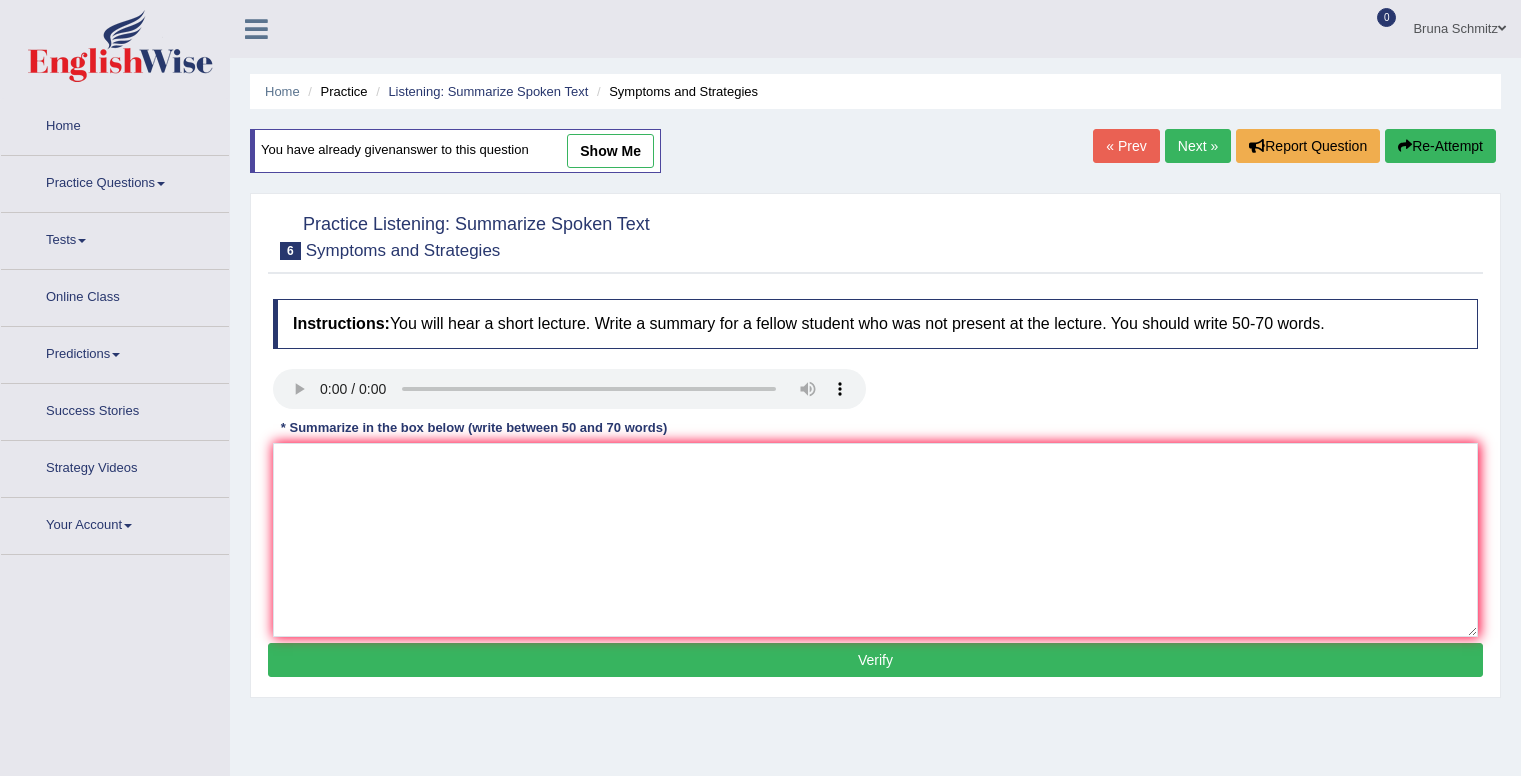 scroll, scrollTop: 0, scrollLeft: 0, axis: both 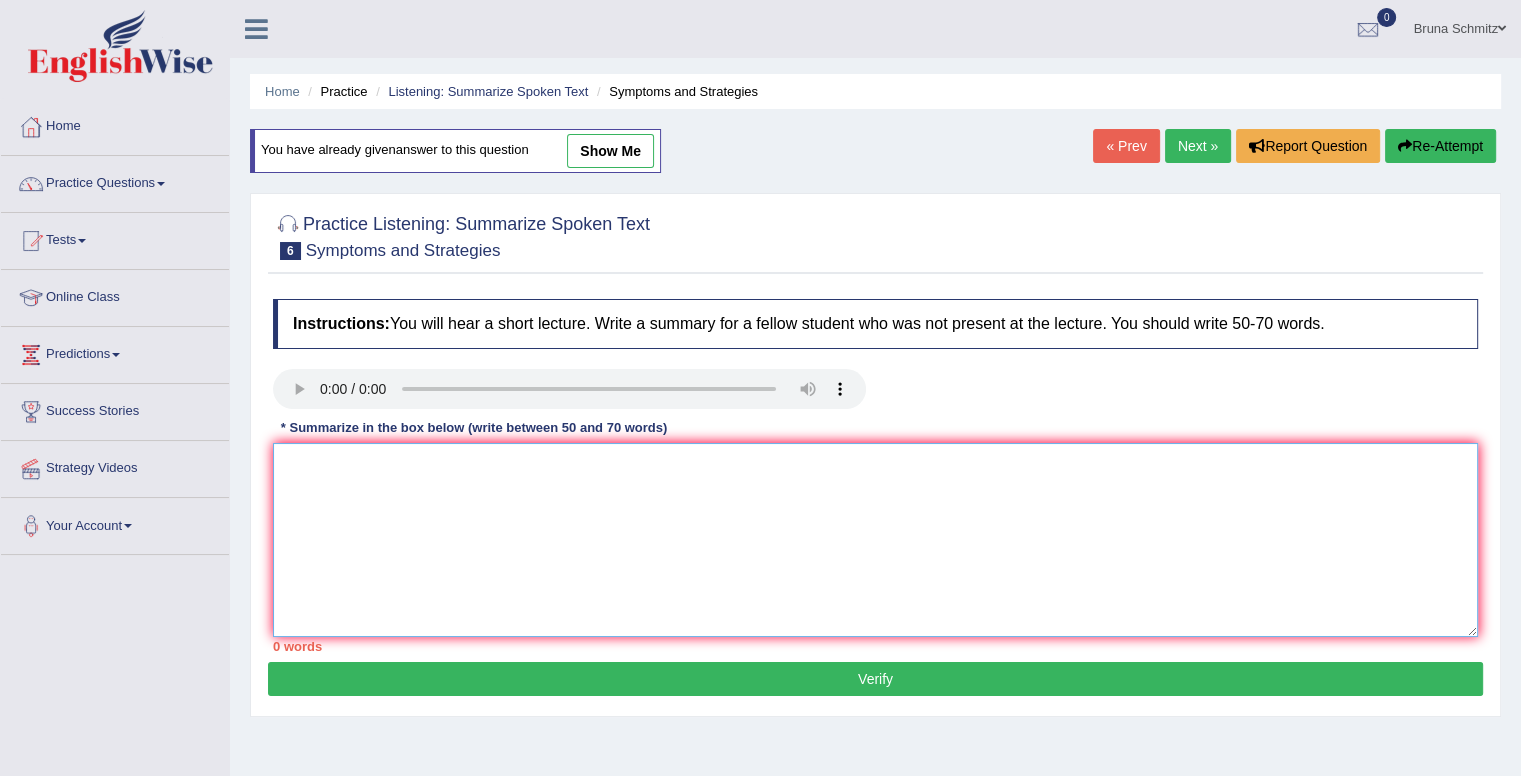 click at bounding box center (875, 540) 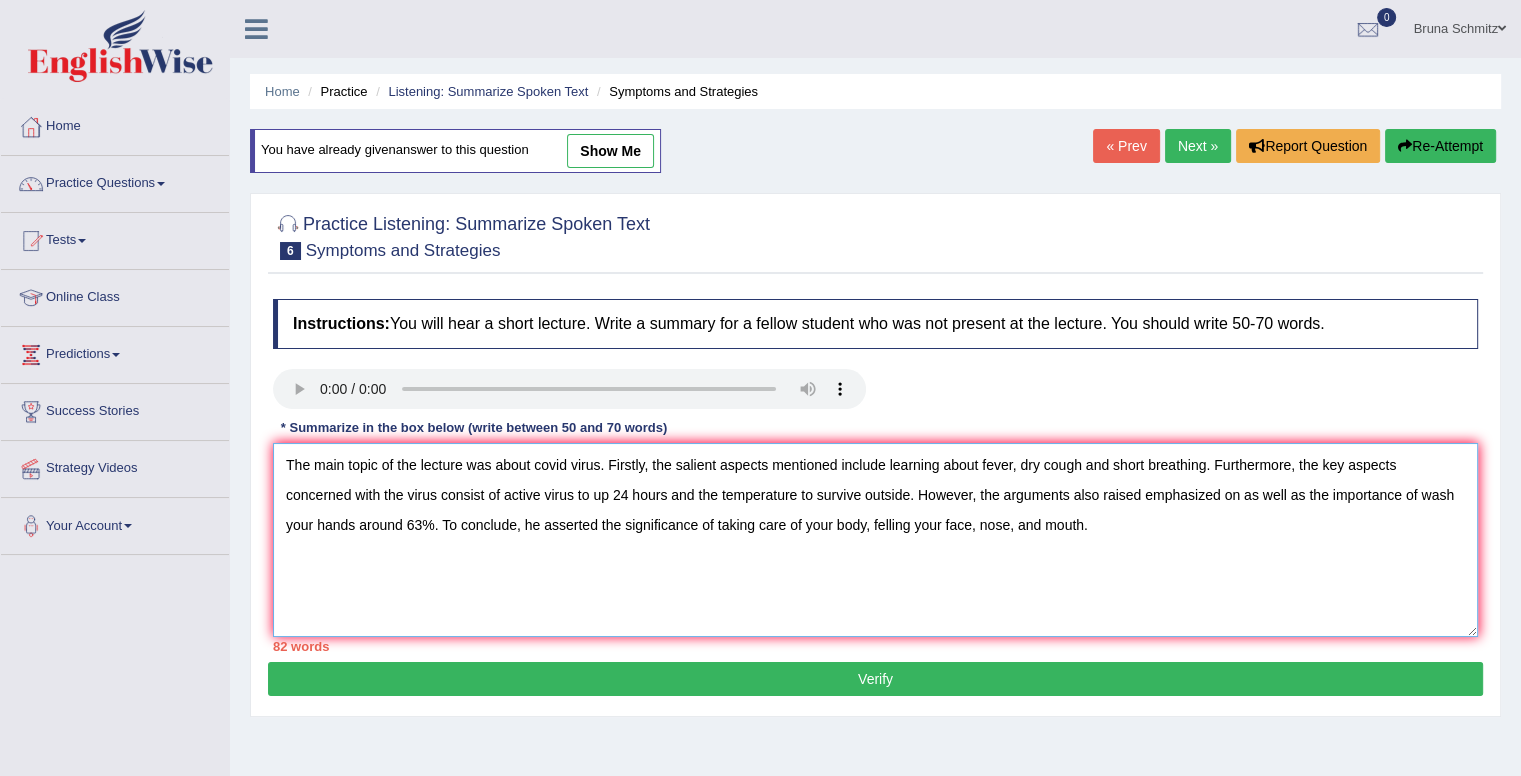 click on "The main topic of the lecture was about covid virus. Firstly, the salient aspects mentioned include learning about fever, dry cough and short breathing. Furthermore, the key aspects concerned with the virus consist of active virus to up 24 hours and the temperature to survive outside. However, the arguments also raised emphasized on as well as the importance of wash your hands around 63%. To conclude, he asserted the significance of taking care of your body, felling your face, nose, and mouth." at bounding box center [875, 540] 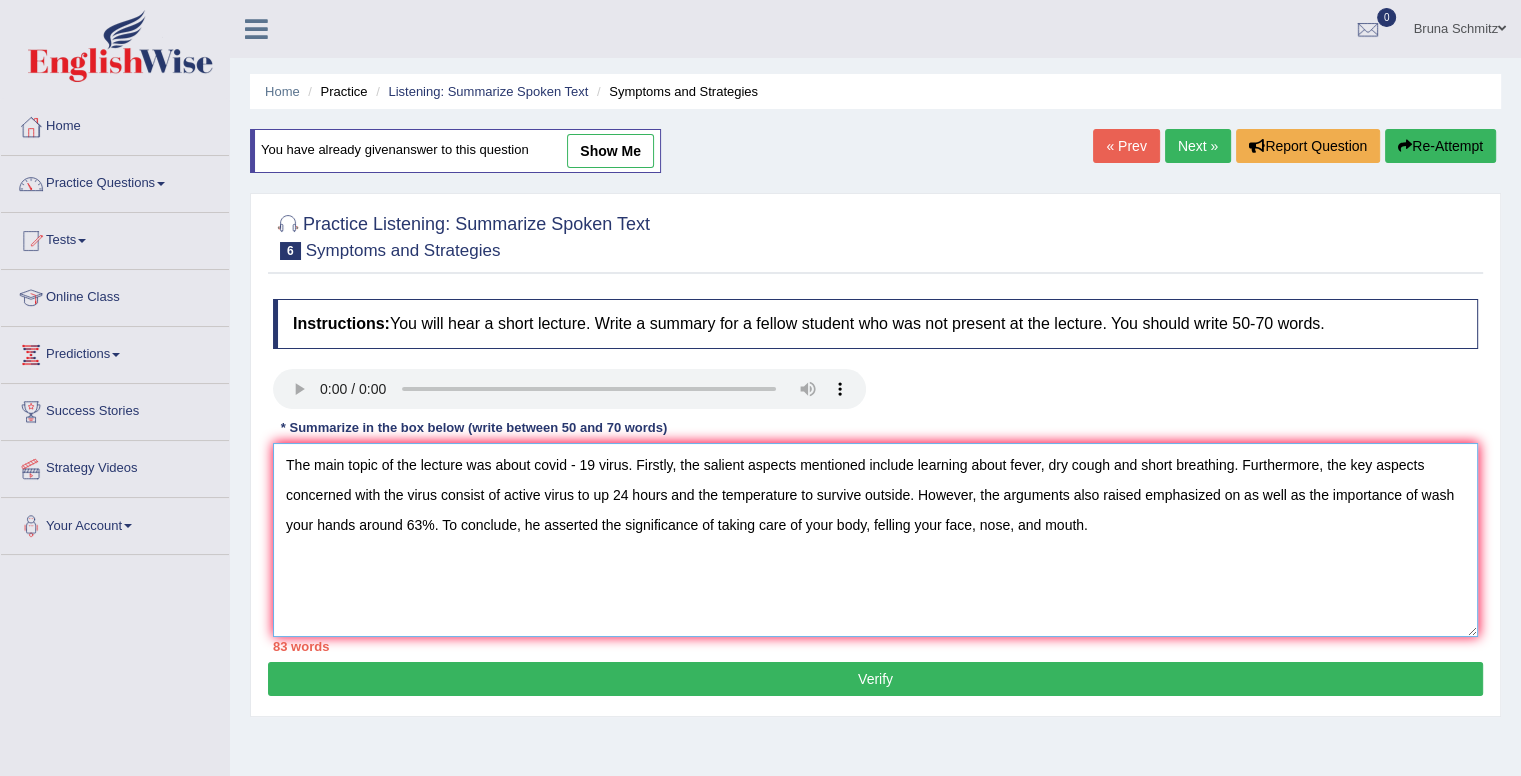 type on "The main topic of the lecture was about covid - 19 virus. Firstly, the salient aspects mentioned include learning about fever, dry cough and short breathing. Furthermore, the key aspects concerned with the virus consist of active virus to up 24 hours and the temperature to survive outside. However, the arguments also raised emphasized on as well as the importance of wash your hands around 63%. To conclude, he asserted the significance of taking care of your body, felling your face, nose, and mouth." 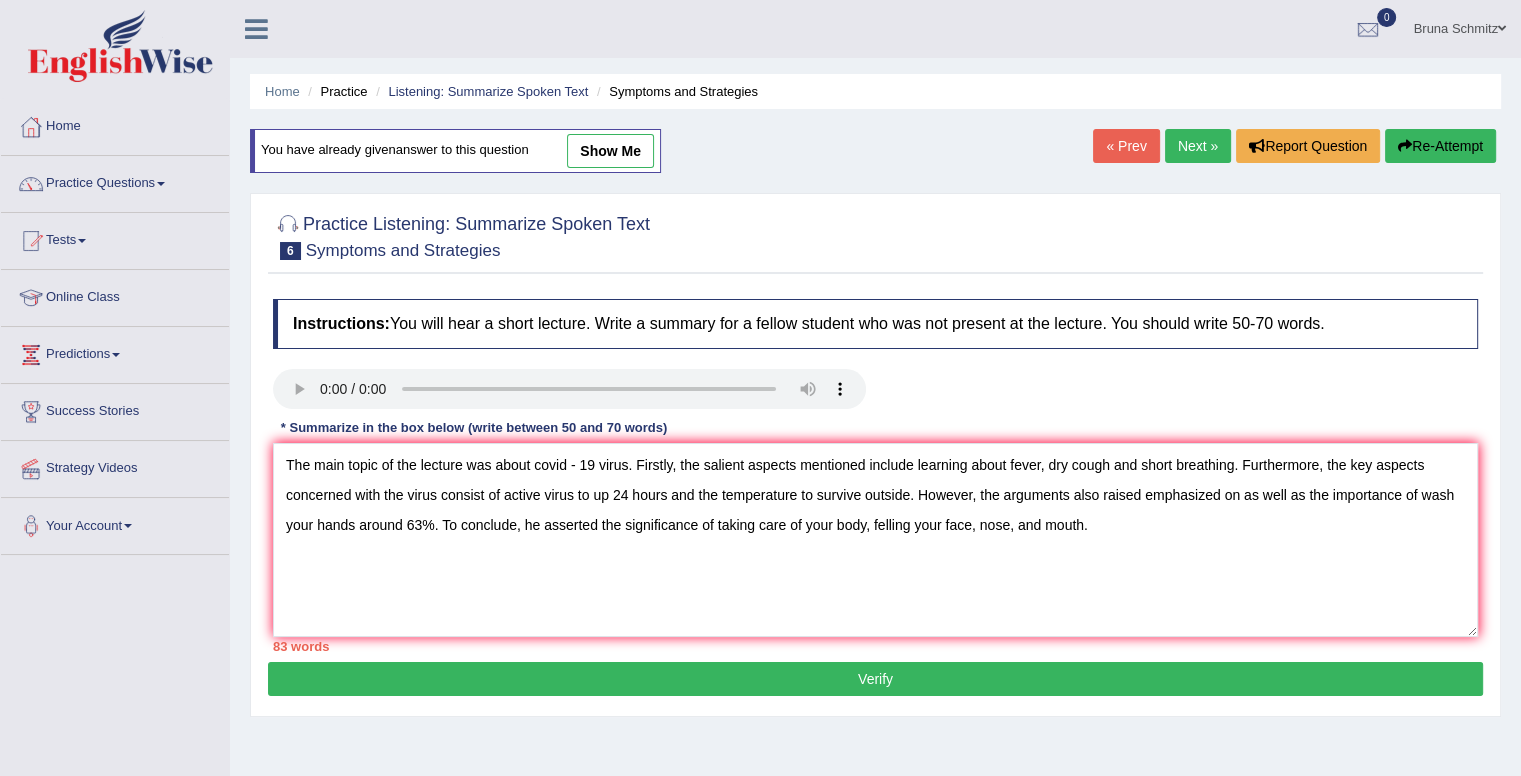 click on "Verify" at bounding box center [875, 679] 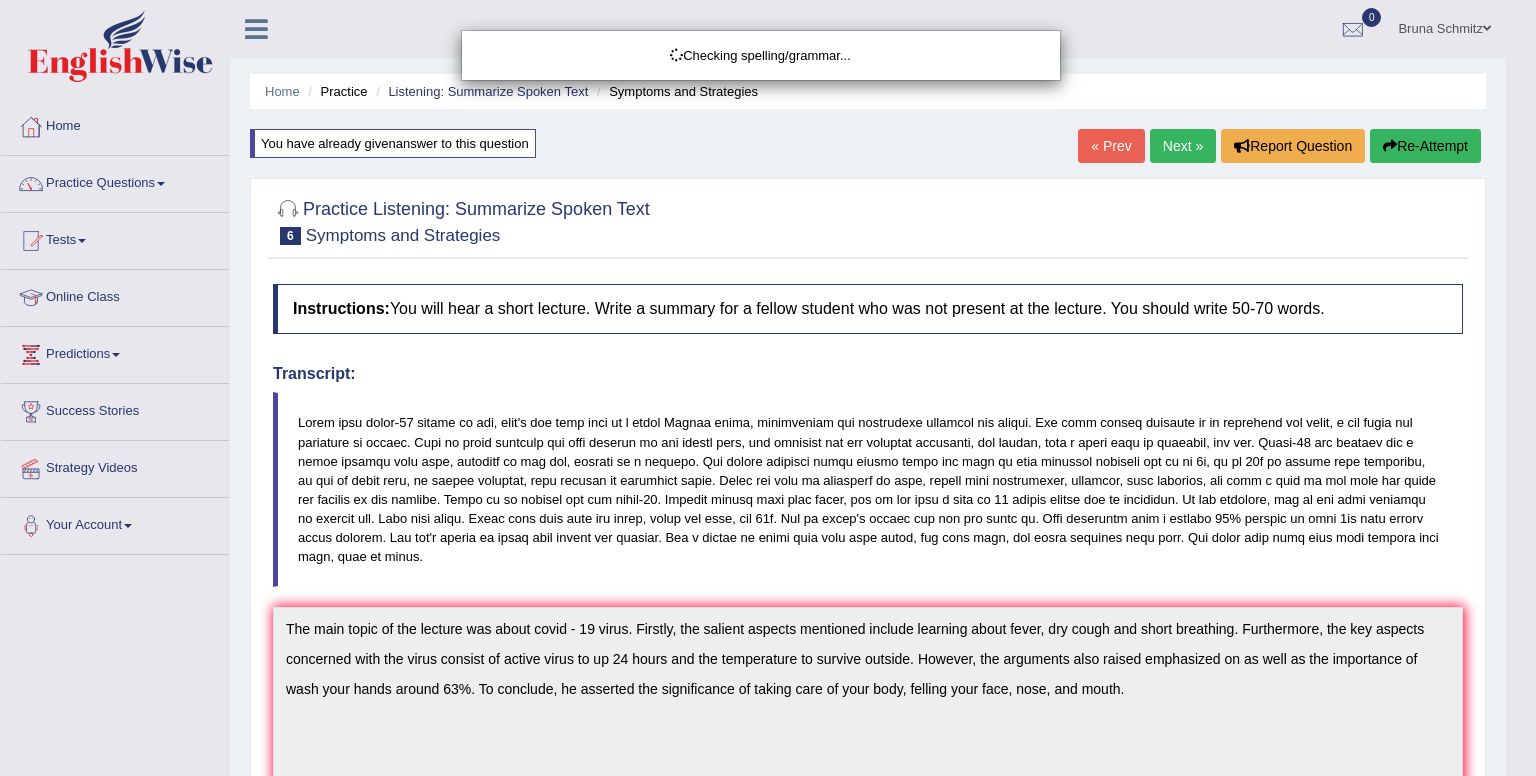 click on "Toggle navigation
Home
Practice Questions   Speaking Practice Read Aloud
Repeat Sentence
Describe Image
Re-tell Lecture
Answer Short Question
Summarize Group Discussion
Respond To A Situation
Writing Practice  Summarize Written Text
Write Essay
Reading Practice  Reading & Writing: Fill In The Blanks
Choose Multiple Answers
Re-order Paragraphs
Fill In The Blanks
Choose Single Answer
Listening Practice  Summarize Spoken Text
Highlight Incorrect Words
Highlight Correct Summary
Select Missing Word
Choose Single Answer
Choose Multiple Answers
Fill In The Blanks
Write From Dictation
Pronunciation
Tests  Take Practice Sectional Test" at bounding box center (768, 388) 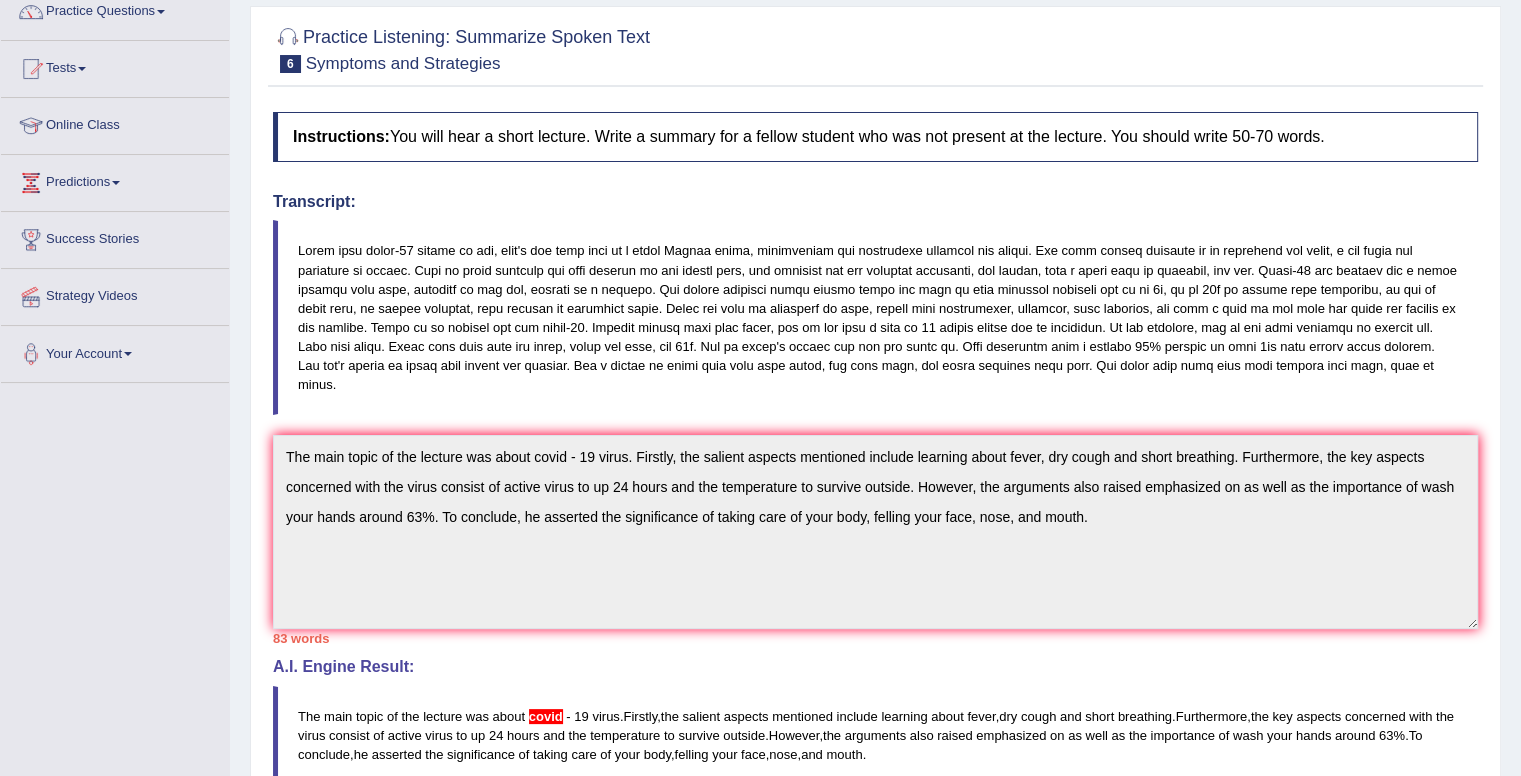 scroll, scrollTop: 40, scrollLeft: 0, axis: vertical 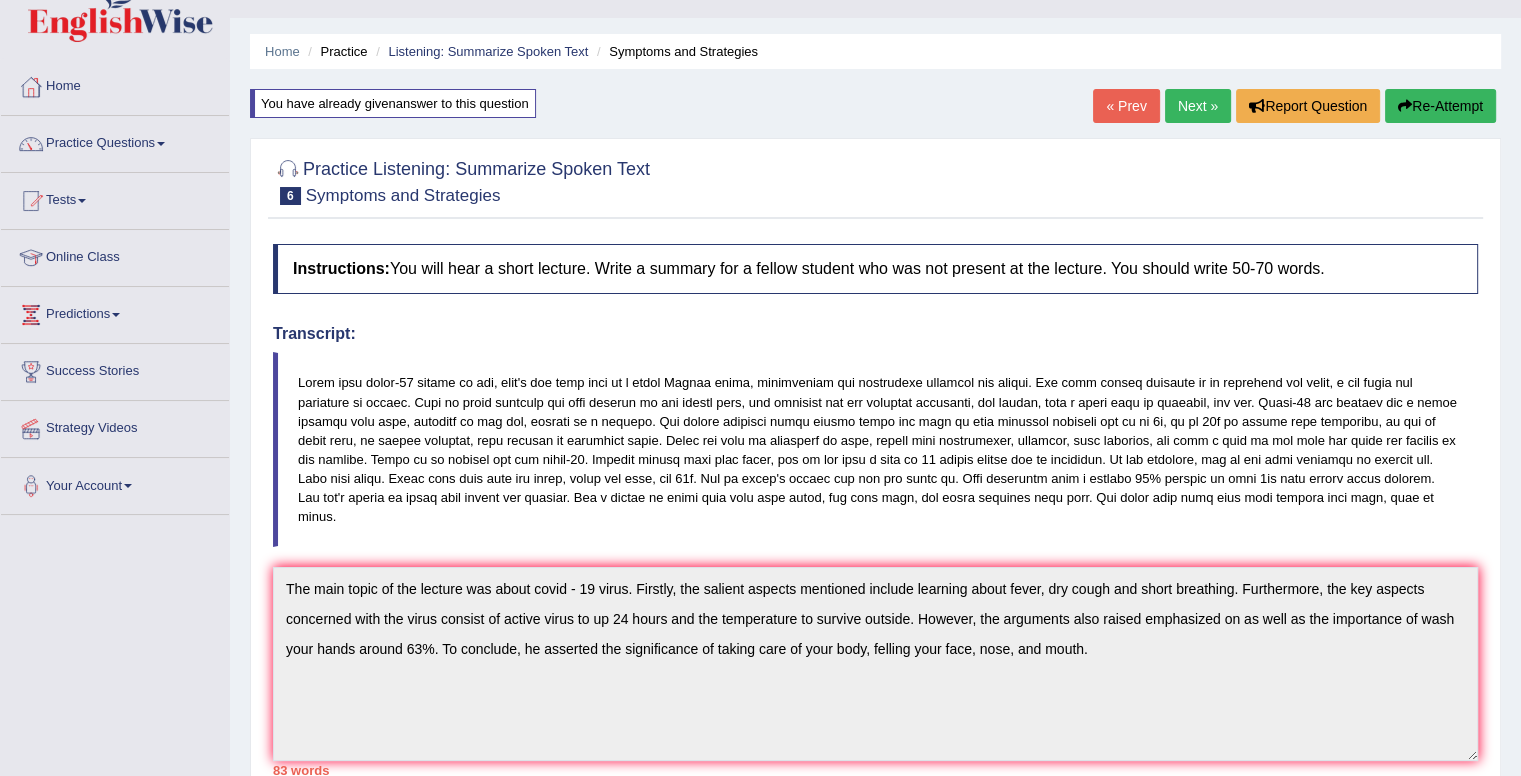 click on "Re-Attempt" at bounding box center [1440, 106] 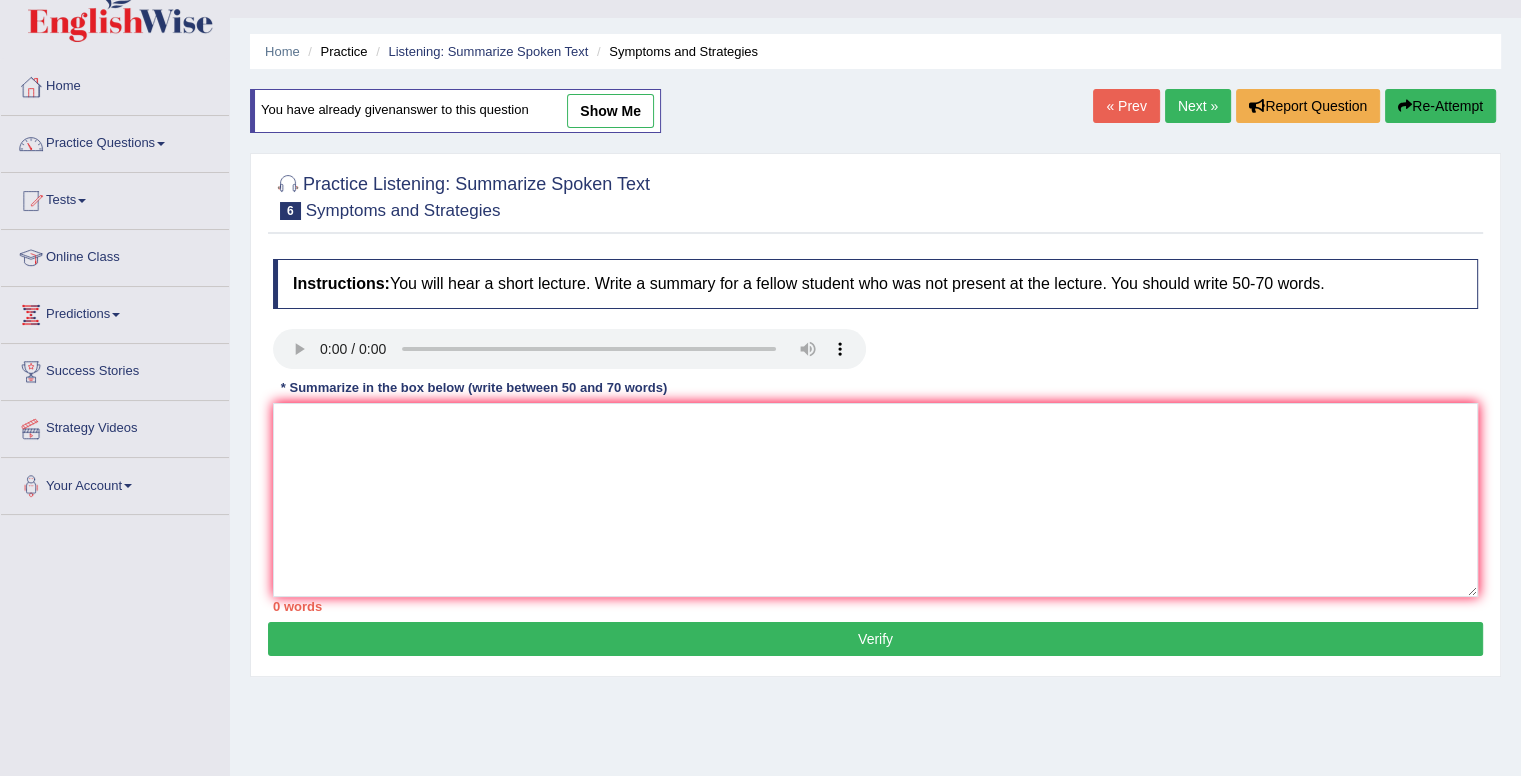 scroll, scrollTop: 40, scrollLeft: 0, axis: vertical 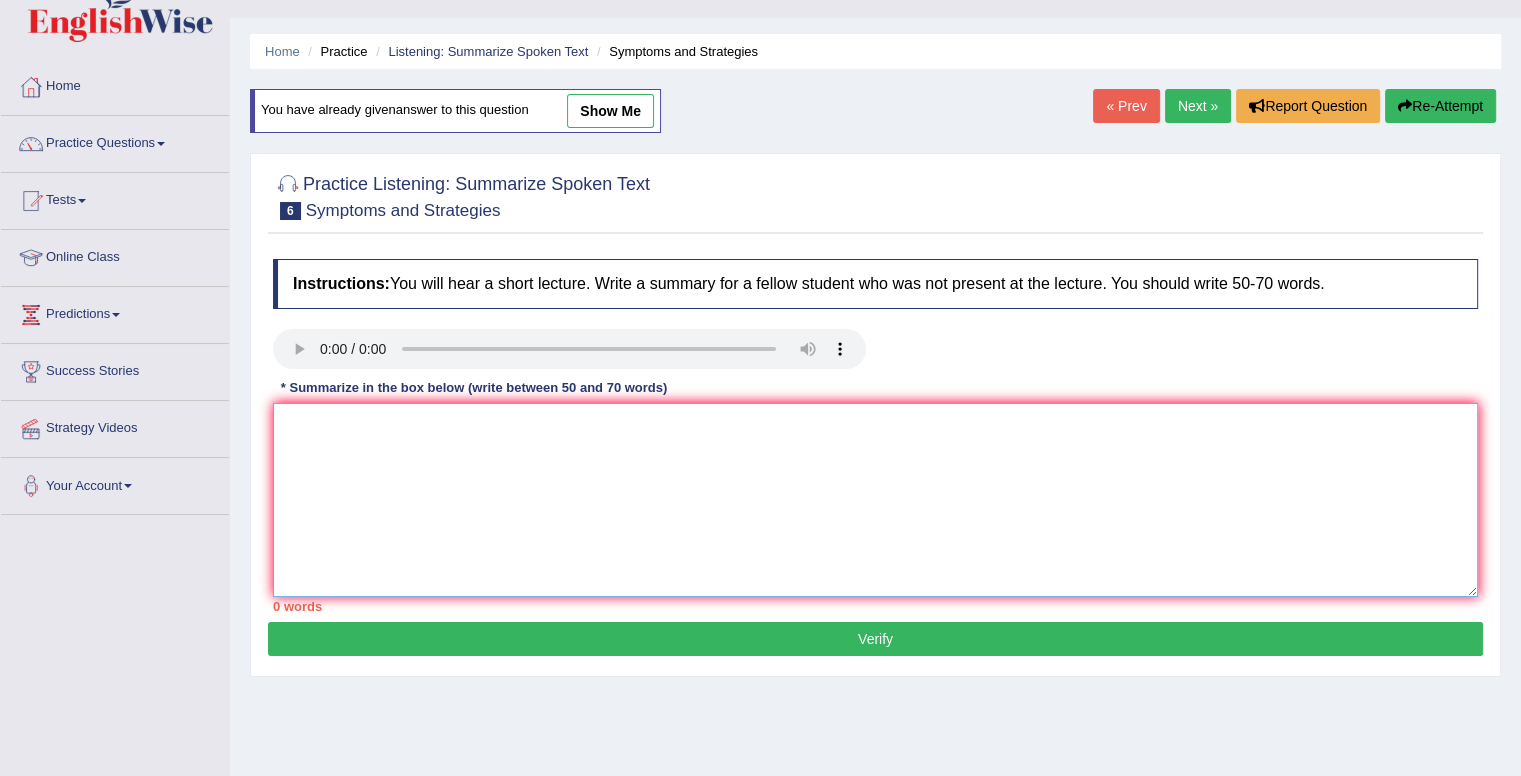 click at bounding box center [875, 500] 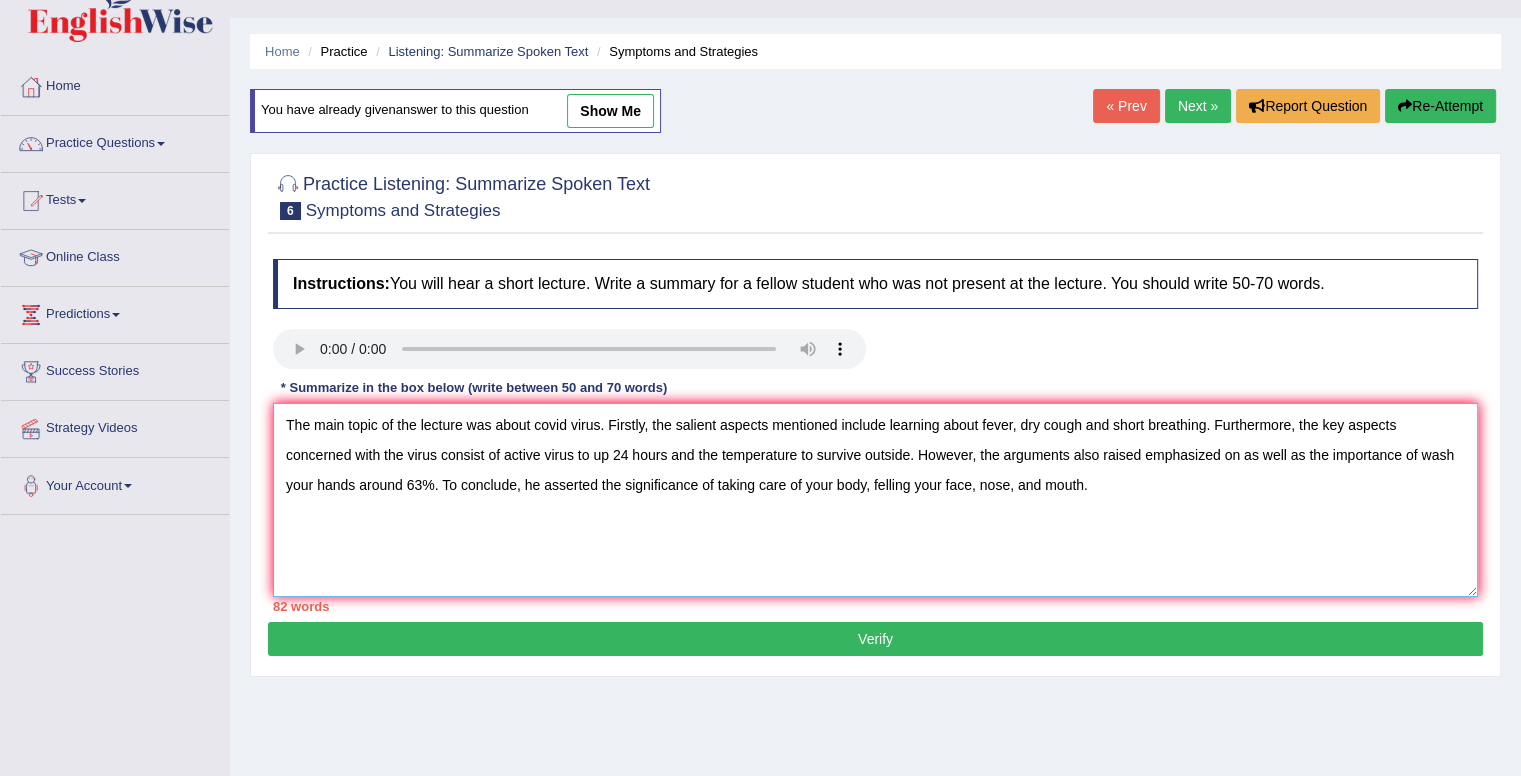 click on "The main topic of the lecture was about covid virus. Firstly, the salient aspects mentioned include learning about fever, dry cough and short breathing. Furthermore, the key aspects concerned with the virus consist of active virus to up 24 hours and the temperature to survive outside. However, the arguments also raised emphasized on as well as the importance of wash your hands around 63%. To conclude, he asserted the significance of taking care of your body, felling your face, nose, and mouth." at bounding box center [875, 500] 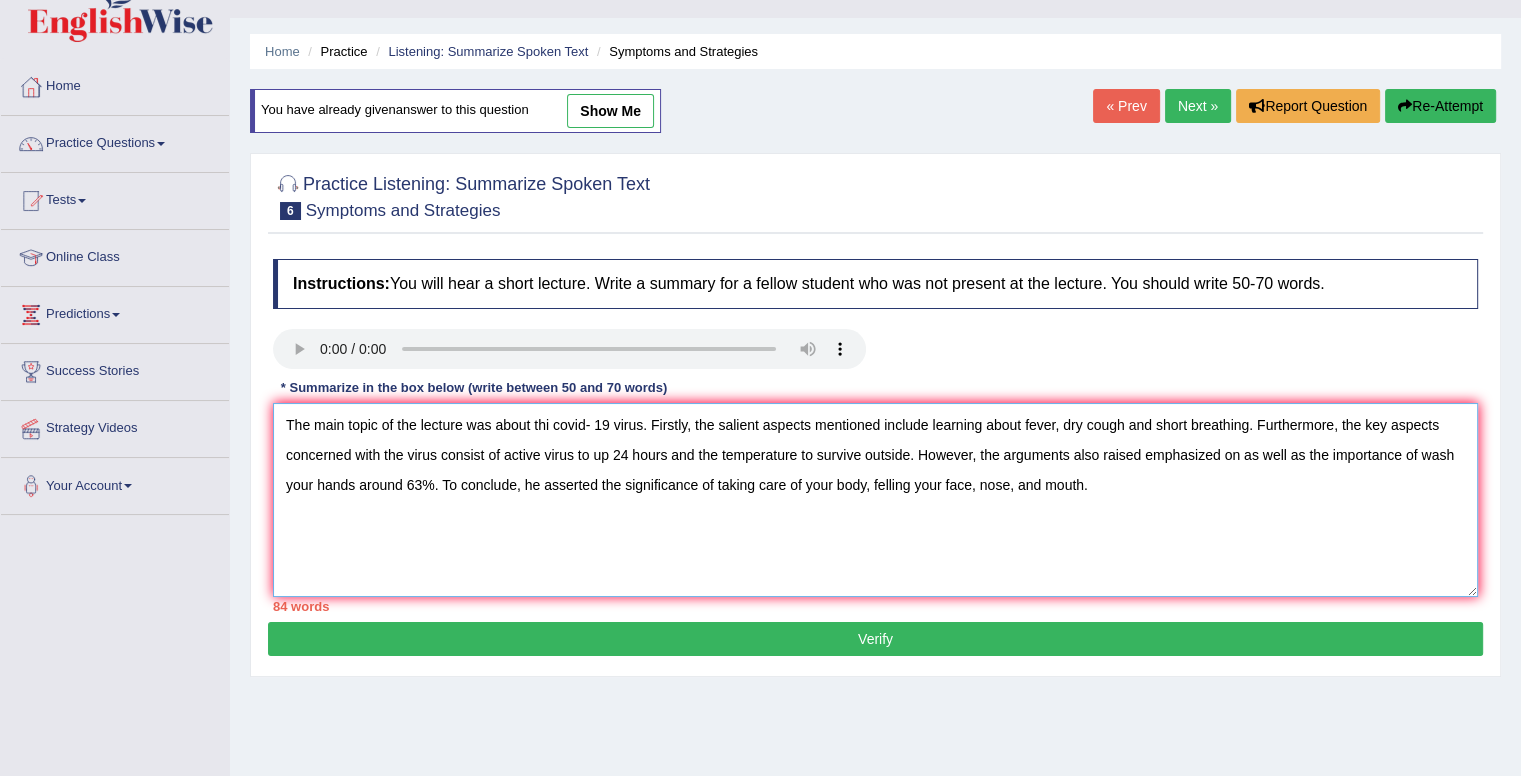 type on "The main topic of the lecture was about thi covid- 19 virus. Firstly, the salient aspects mentioned include learning about fever, dry cough and short breathing. Furthermore, the key aspects concerned with the virus consist of active virus to up 24 hours and the temperature to survive outside. However, the arguments also raised emphasized on as well as the importance of wash your hands around 63%. To conclude, he asserted the significance of taking care of your body, felling your face, nose, and mouth." 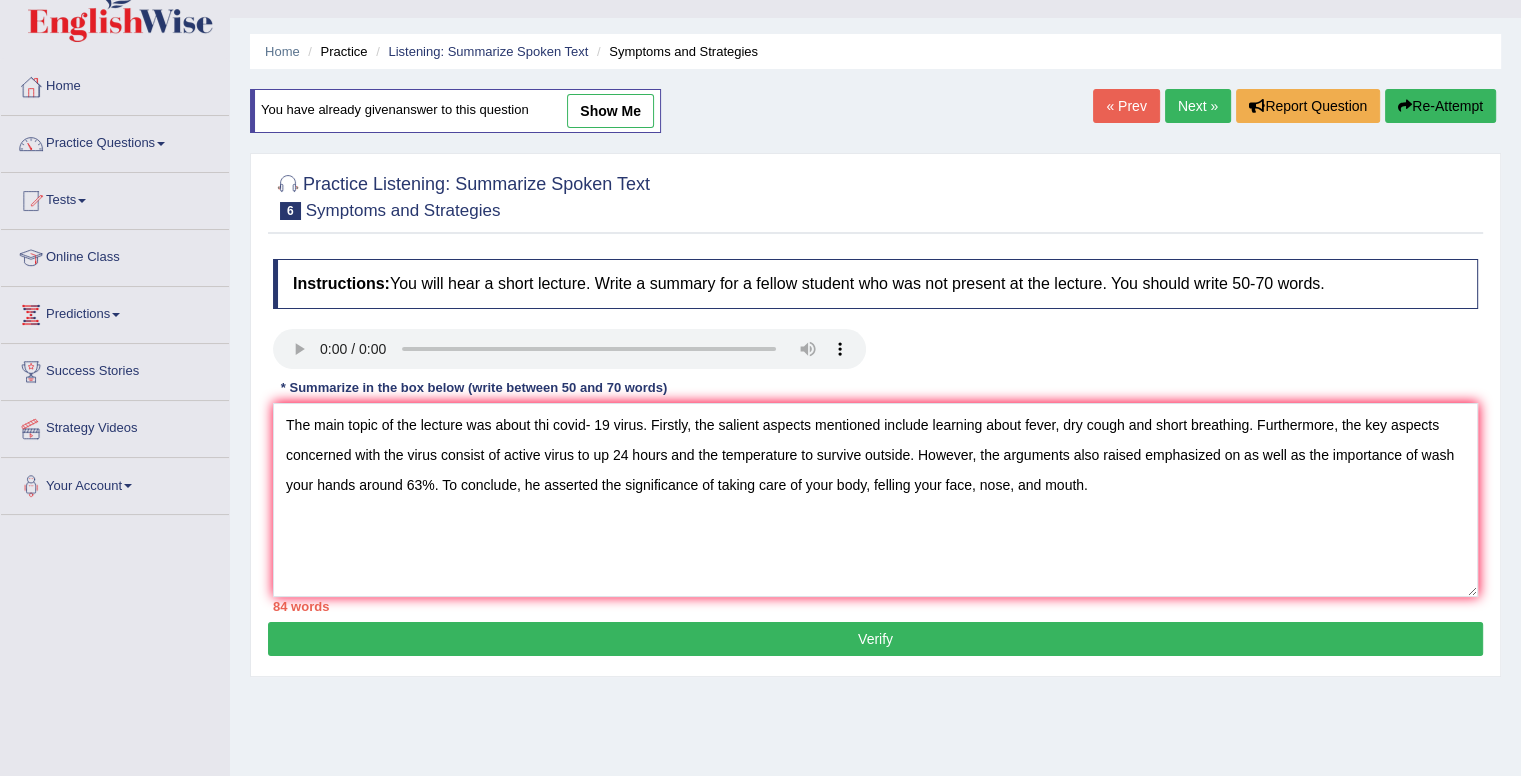 click on "Verify" at bounding box center [875, 639] 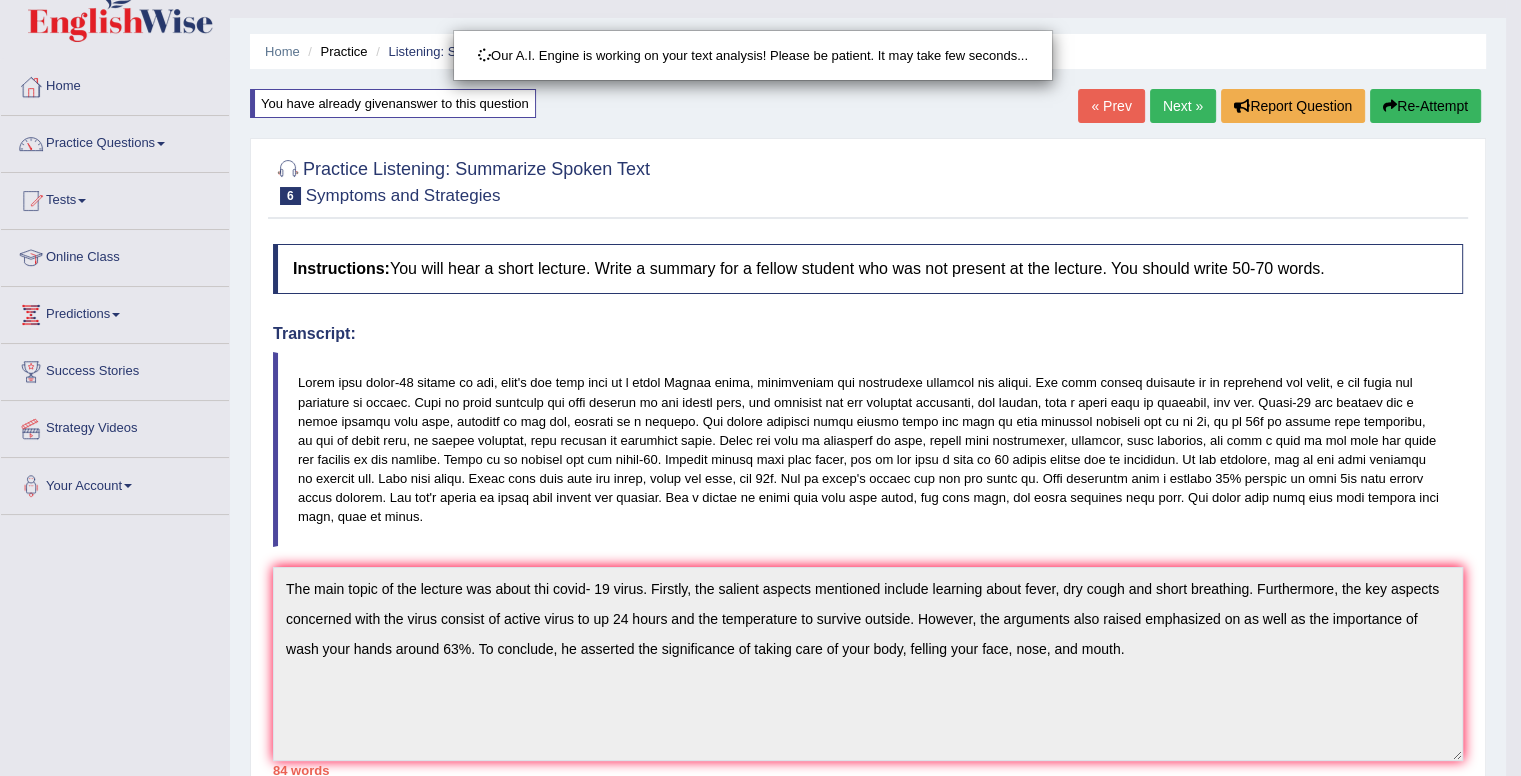 click on "Our A.I. Engine is working on your text analysis! Please be patient. It may take few seconds..." at bounding box center [760, 388] 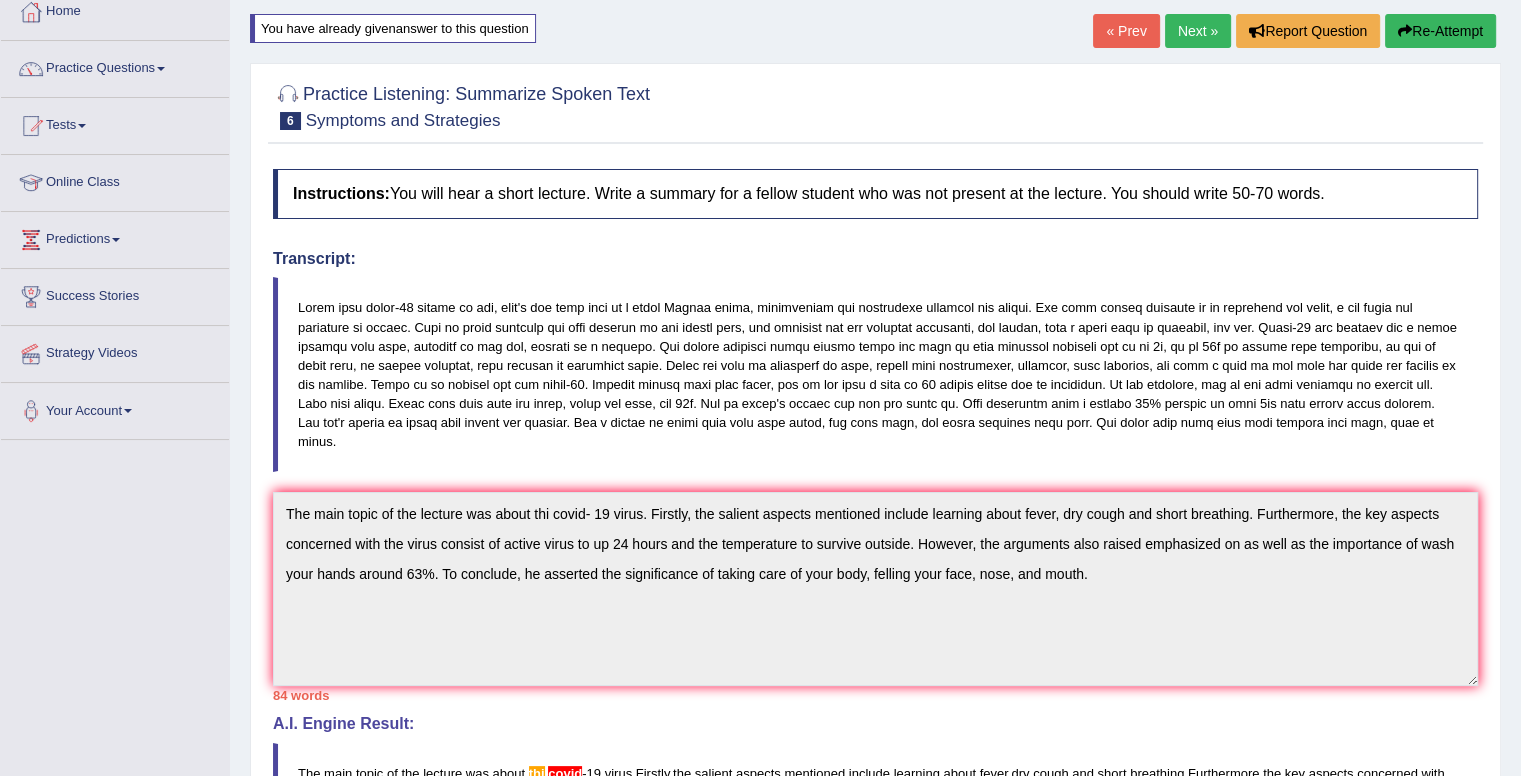 scroll, scrollTop: 40, scrollLeft: 0, axis: vertical 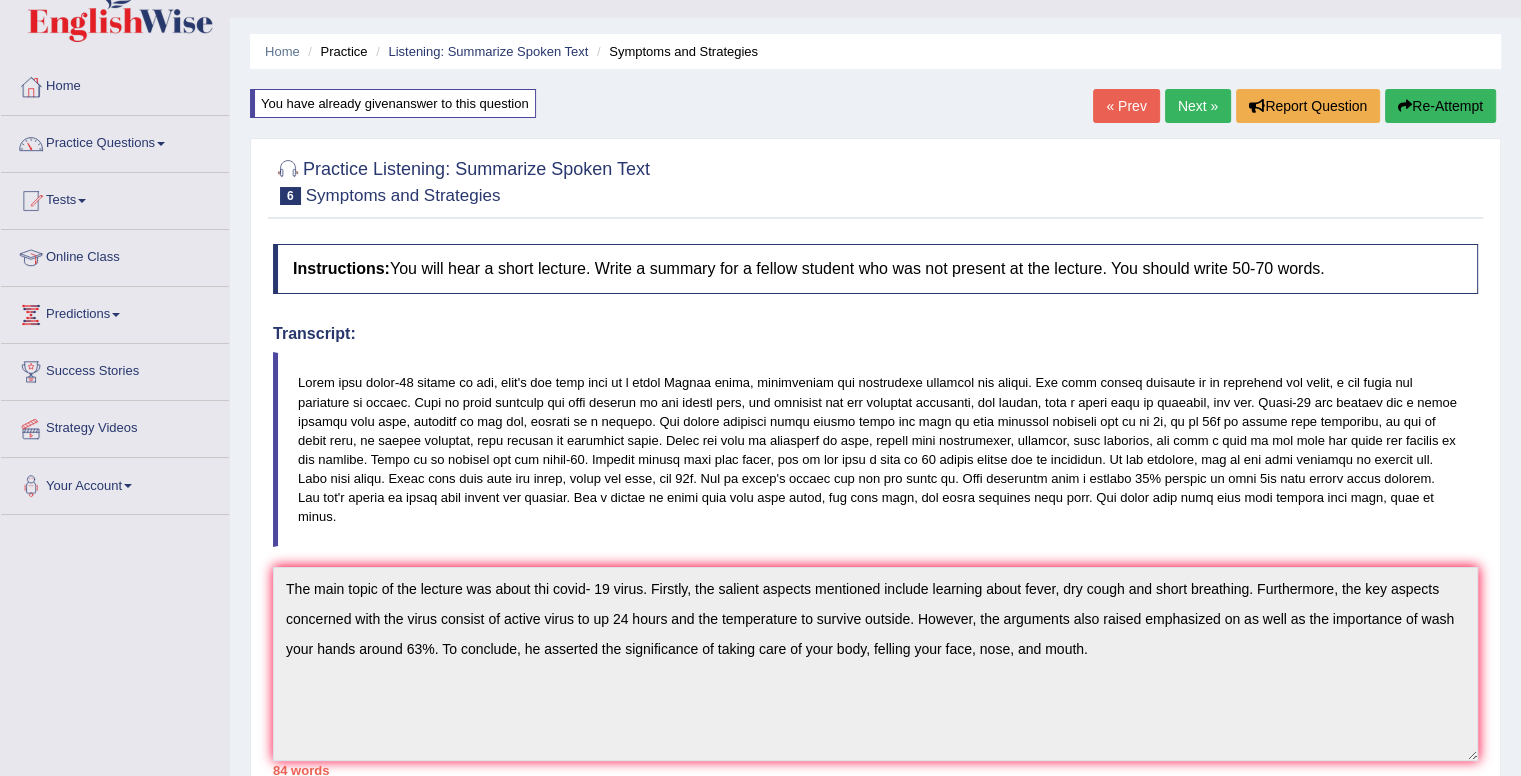 click on "Re-Attempt" at bounding box center (1440, 106) 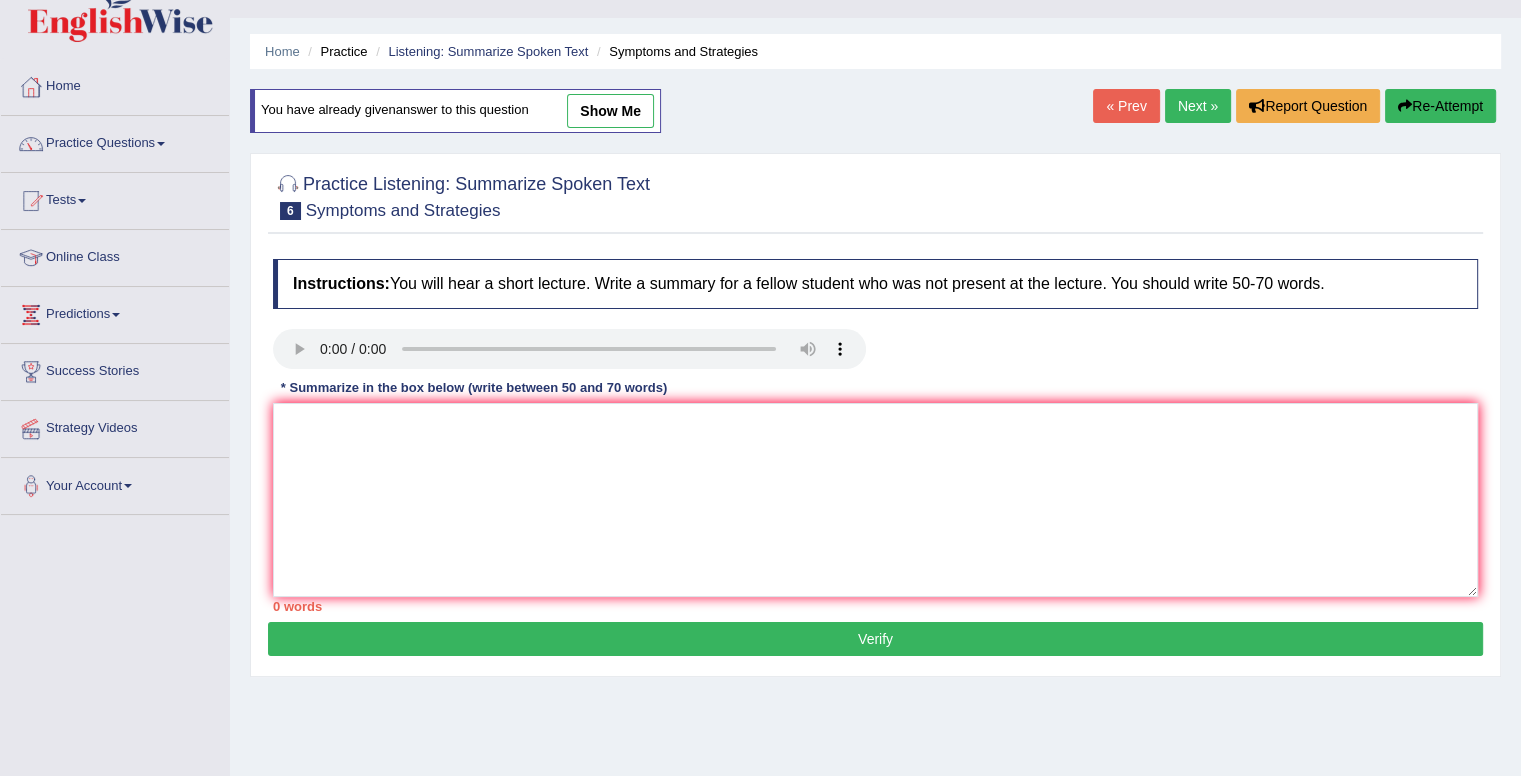 scroll, scrollTop: 40, scrollLeft: 0, axis: vertical 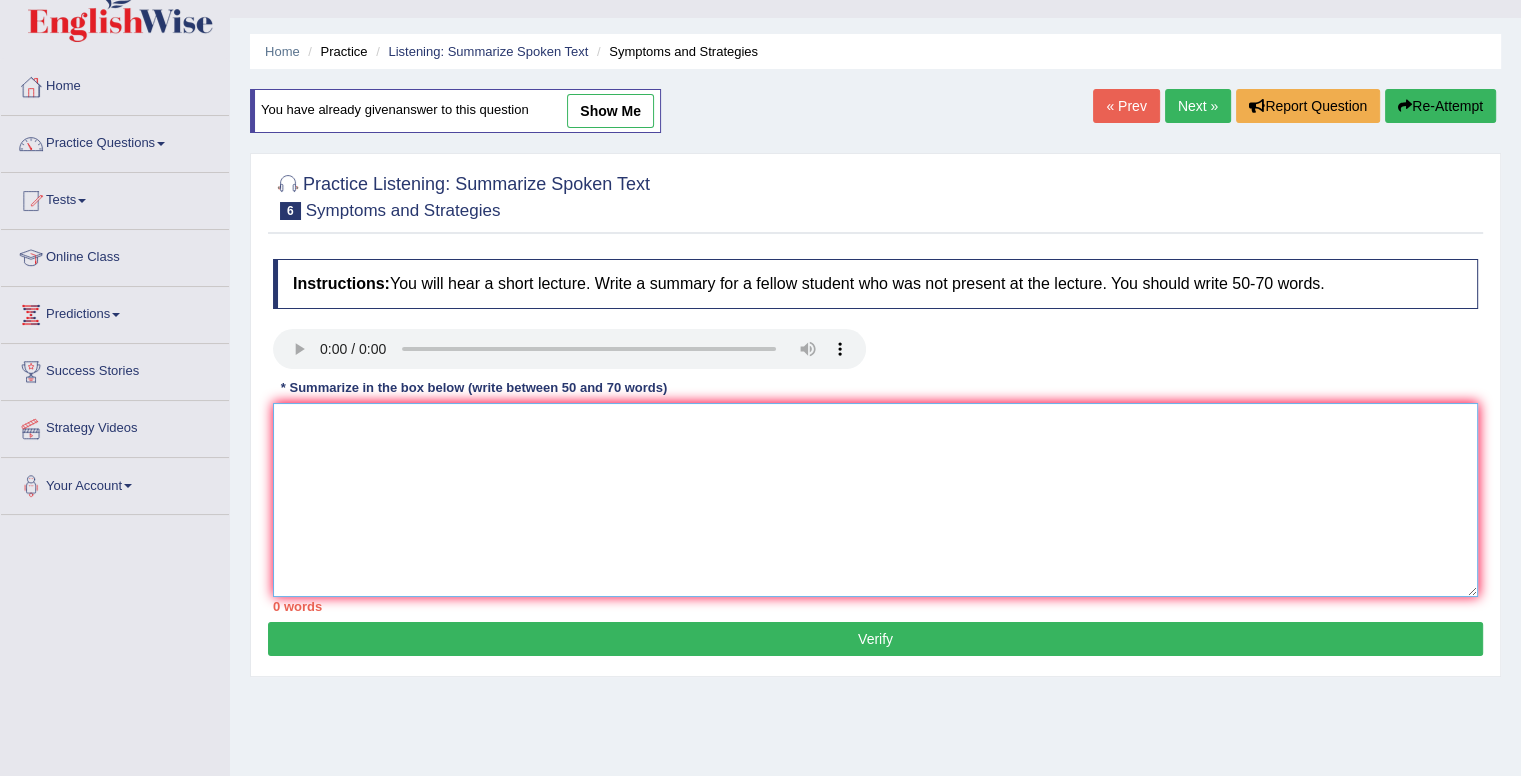 click at bounding box center (875, 500) 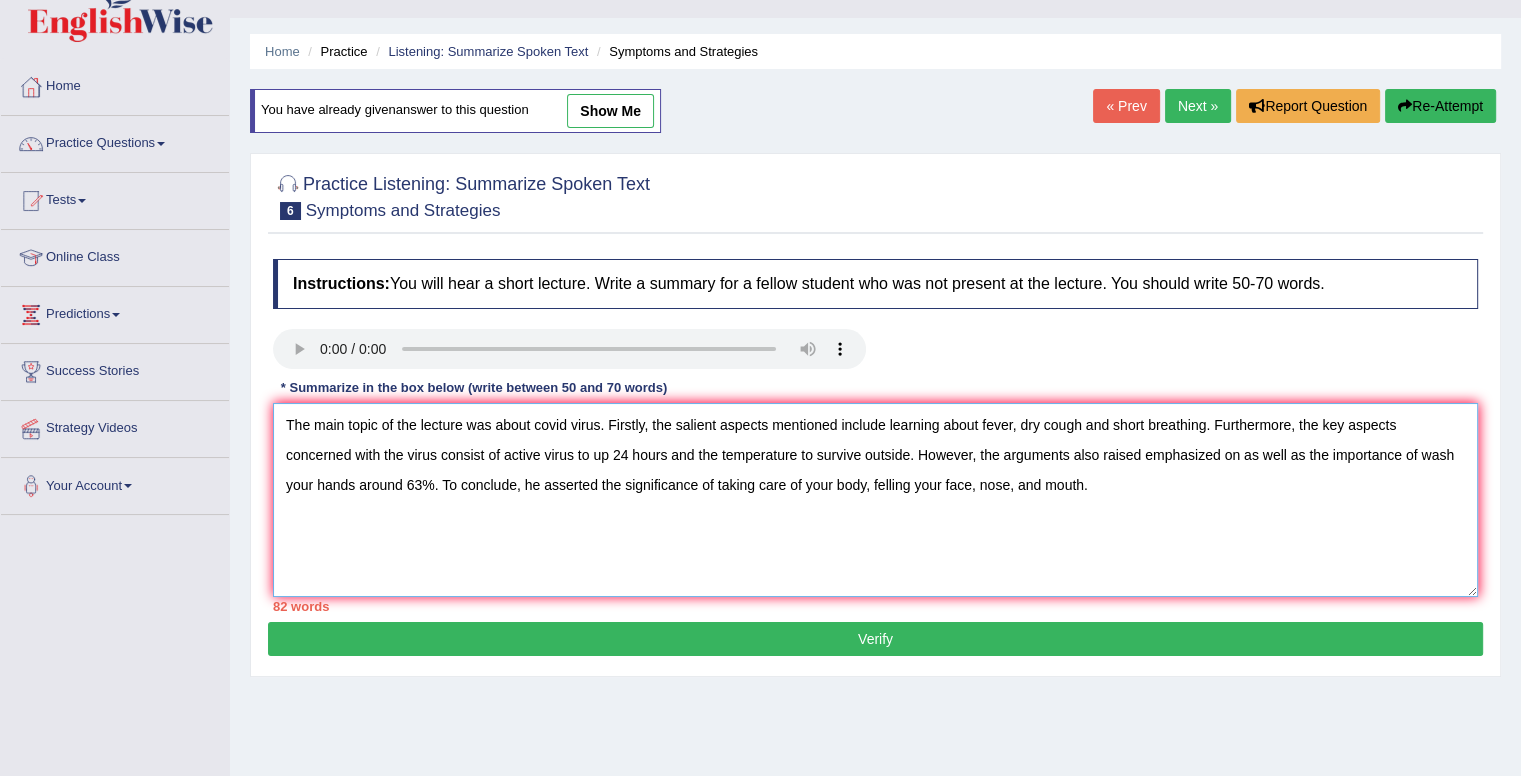 click on "The main topic of the lecture was about covid virus. Firstly, the salient aspects mentioned include learning about fever, dry cough and short breathing. Furthermore, the key aspects concerned with the virus consist of active virus to up 24 hours and the temperature to survive outside. However, the arguments also raised emphasized on as well as the importance of wash your hands around 63%. To conclude, he asserted the significance of taking care of your body, felling your face, nose, and mouth." at bounding box center [875, 500] 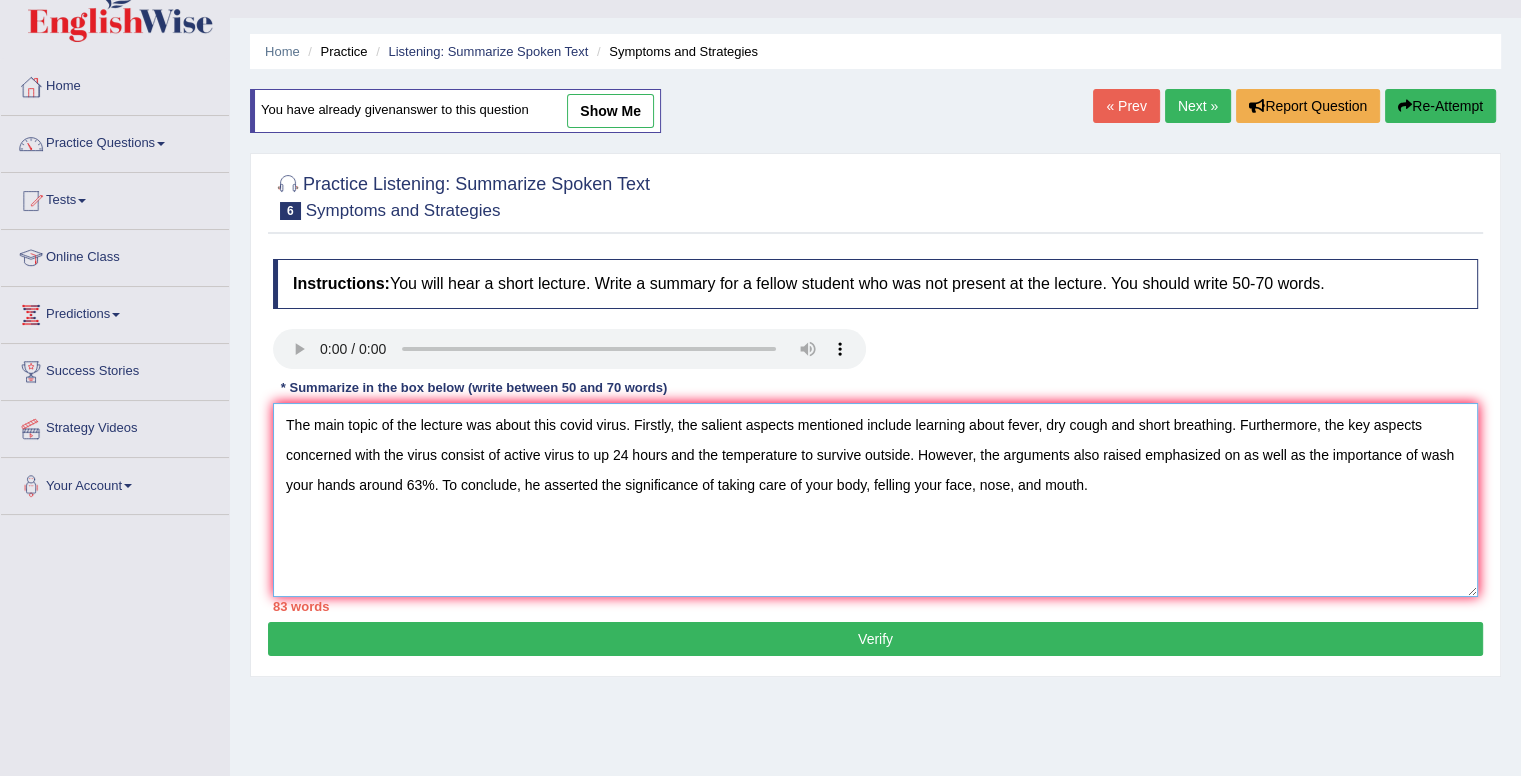 click on "The main topic of the lecture was about this covid virus. Firstly, the salient aspects mentioned include learning about fever, dry cough and short breathing. Furthermore, the key aspects concerned with the virus consist of active virus to up 24 hours and the temperature to survive outside. However, the arguments also raised emphasized on as well as the importance of wash your hands around 63%. To conclude, he asserted the significance of taking care of your body, felling your face, nose, and mouth." at bounding box center [875, 500] 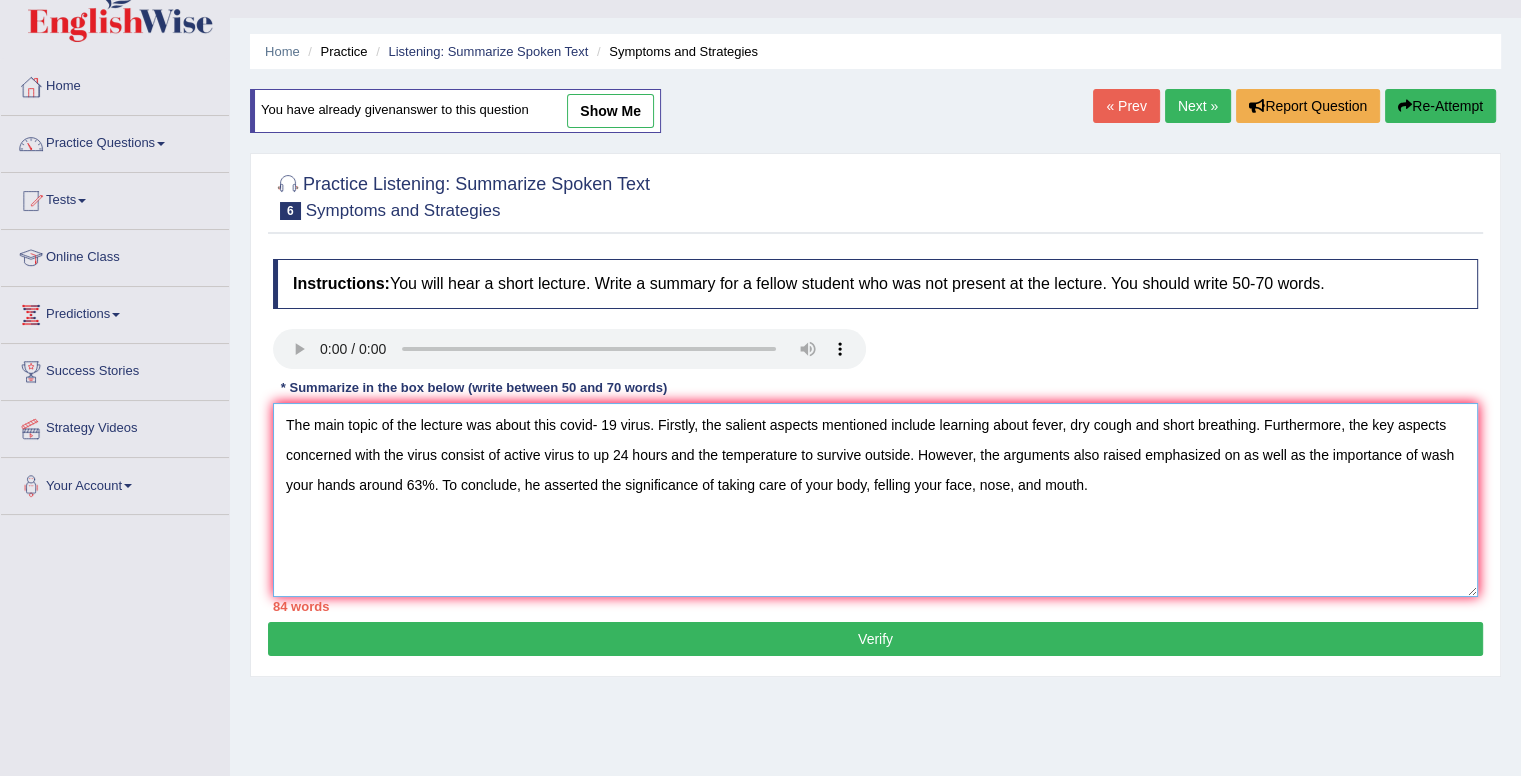 type on "The main topic of the lecture was about this covid- 19 virus. Firstly, the salient aspects mentioned include learning about fever, dry cough and short breathing. Furthermore, the key aspects concerned with the virus consist of active virus to up 24 hours and the temperature to survive outside. However, the arguments also raised emphasized on as well as the importance of wash your hands around 63%. To conclude, he asserted the significance of taking care of your body, felling your face, nose, and mouth." 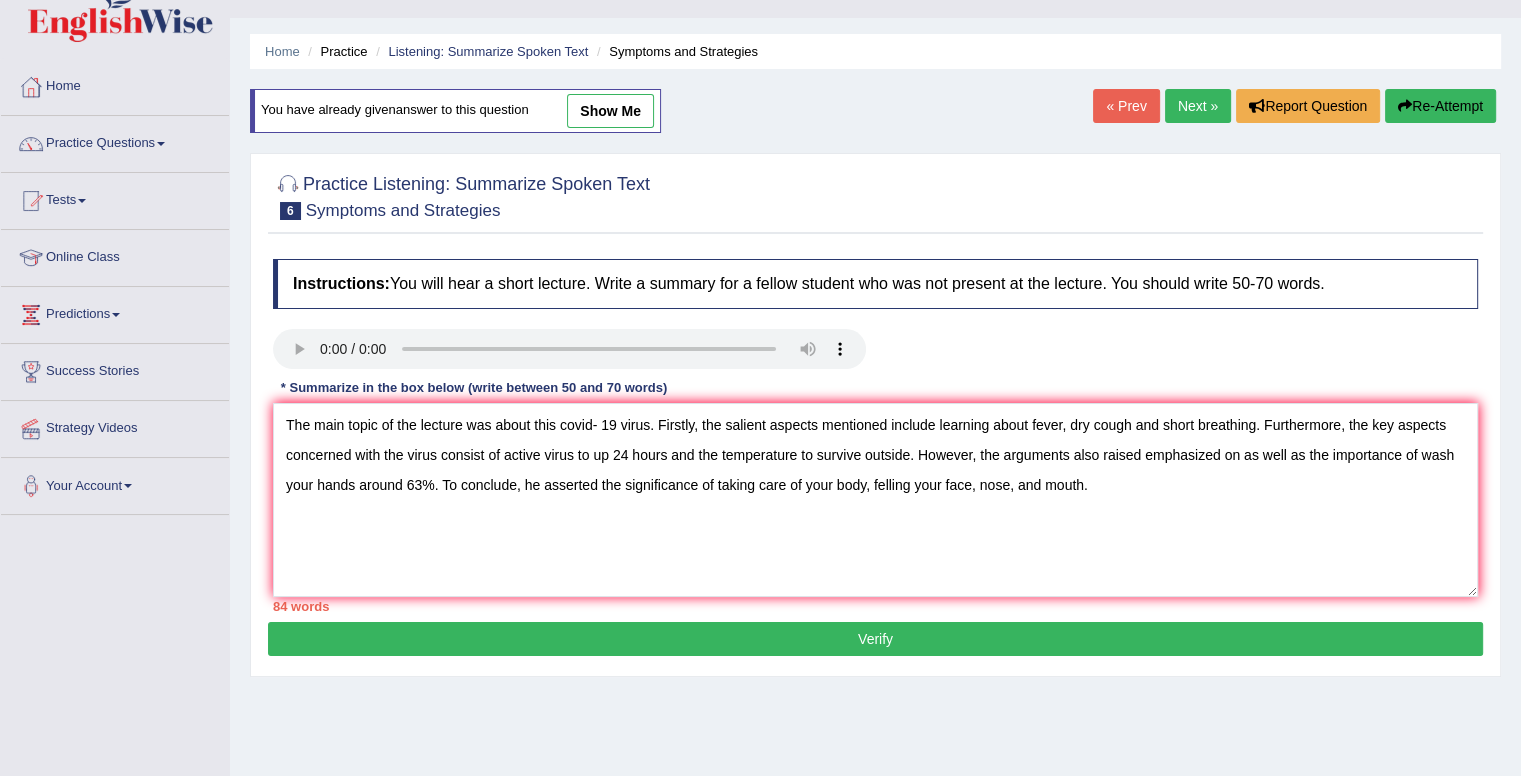 click on "Verify" at bounding box center [875, 639] 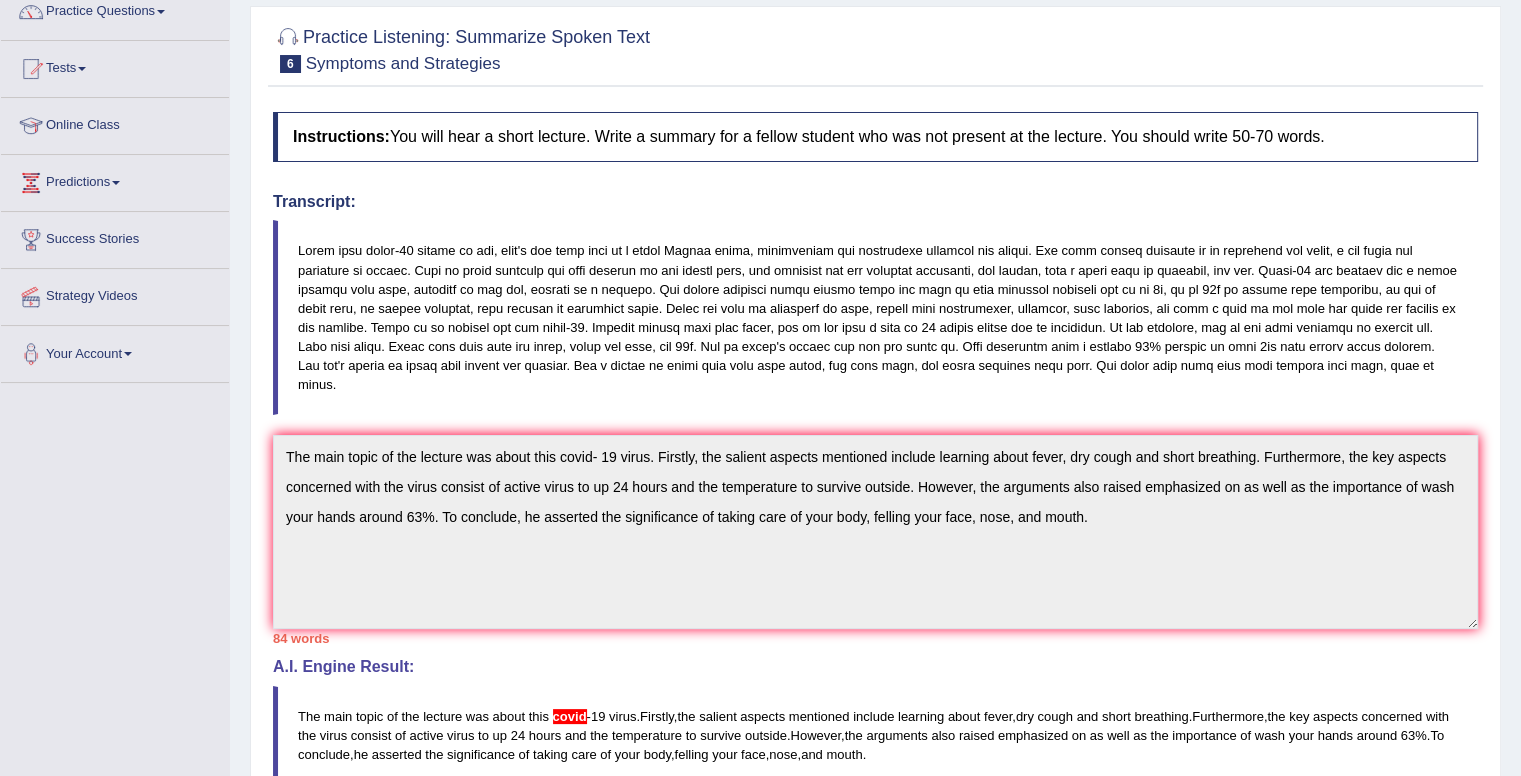 scroll, scrollTop: 98, scrollLeft: 0, axis: vertical 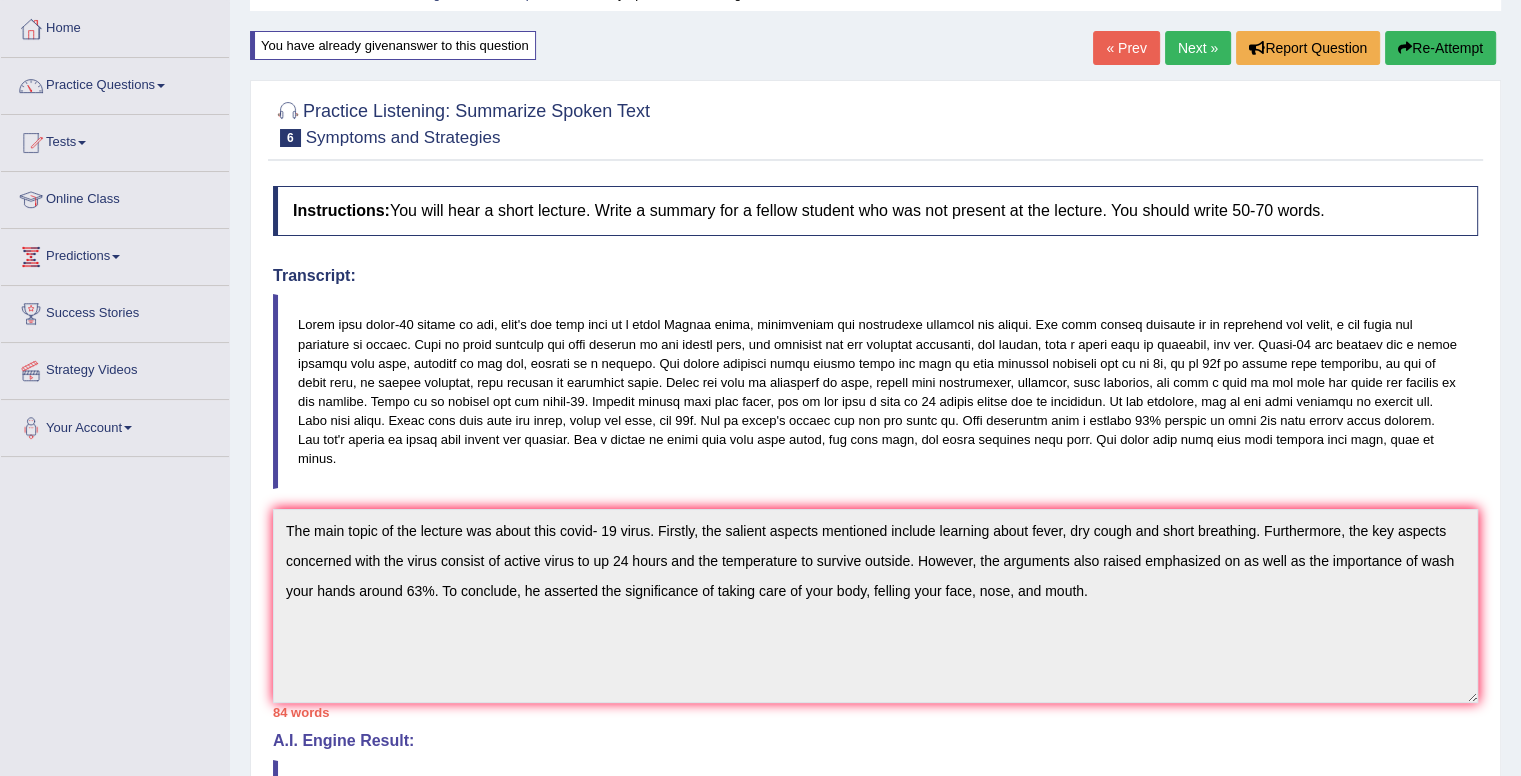 click on "Re-Attempt" at bounding box center [1440, 48] 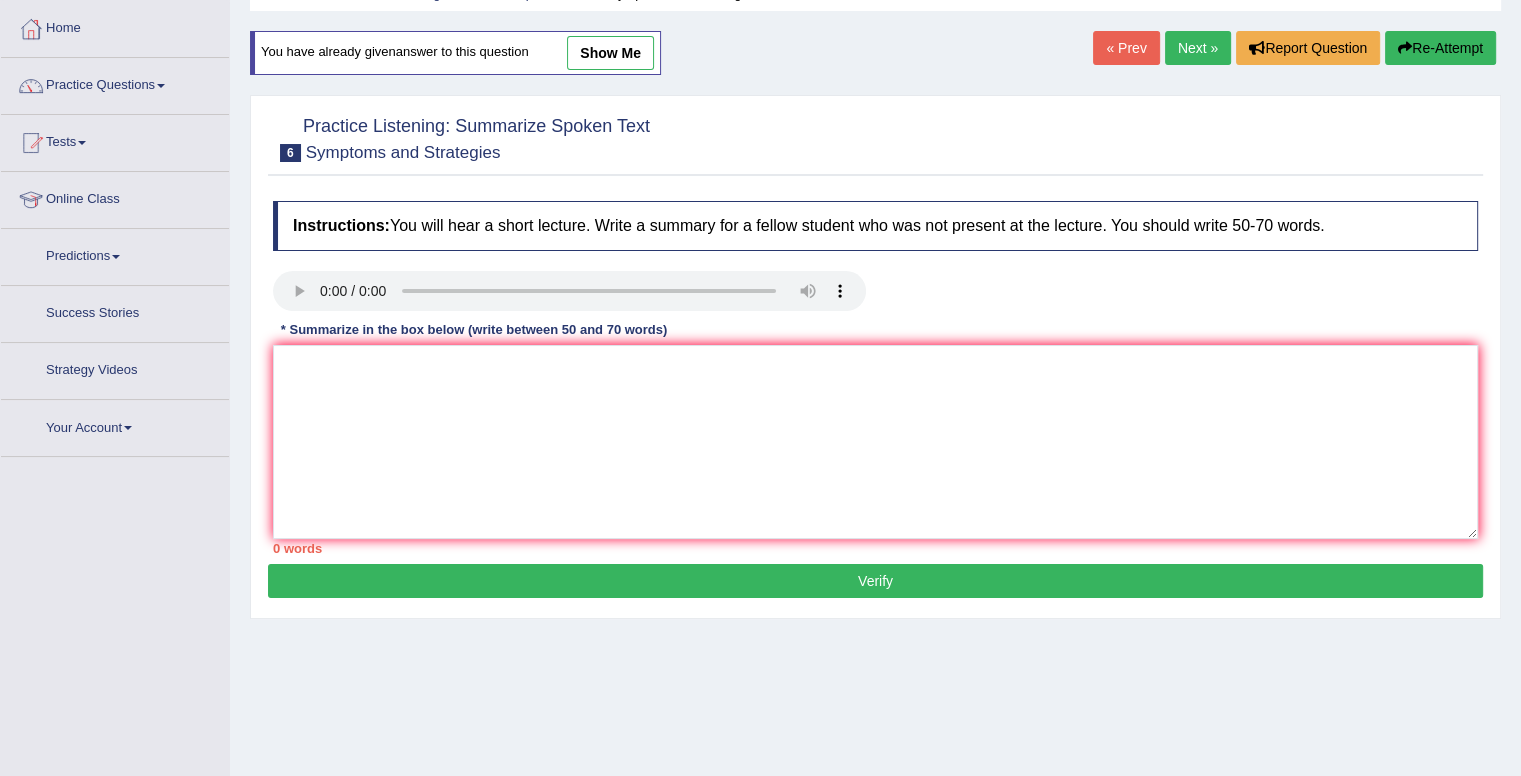 scroll, scrollTop: 98, scrollLeft: 0, axis: vertical 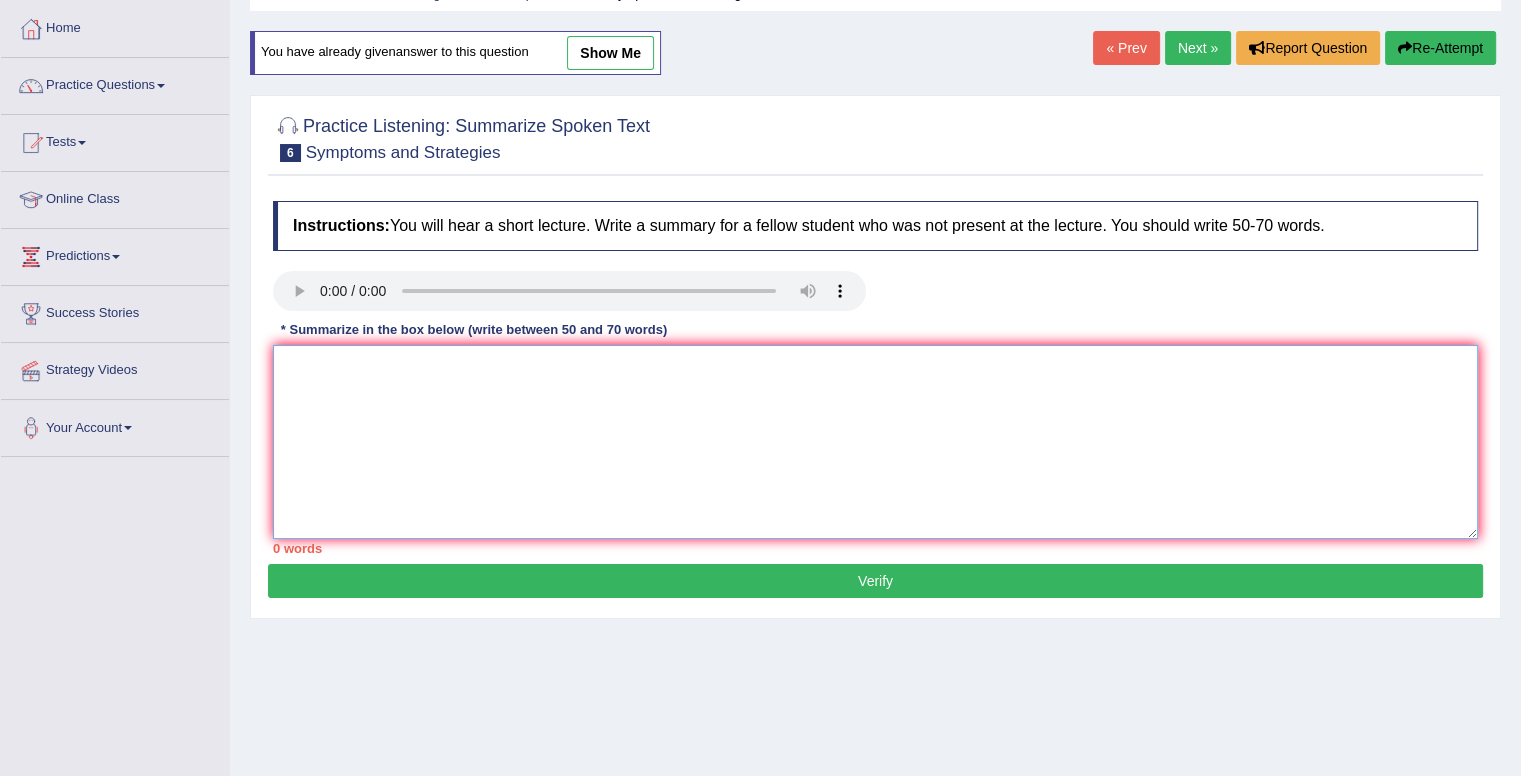 click at bounding box center [875, 442] 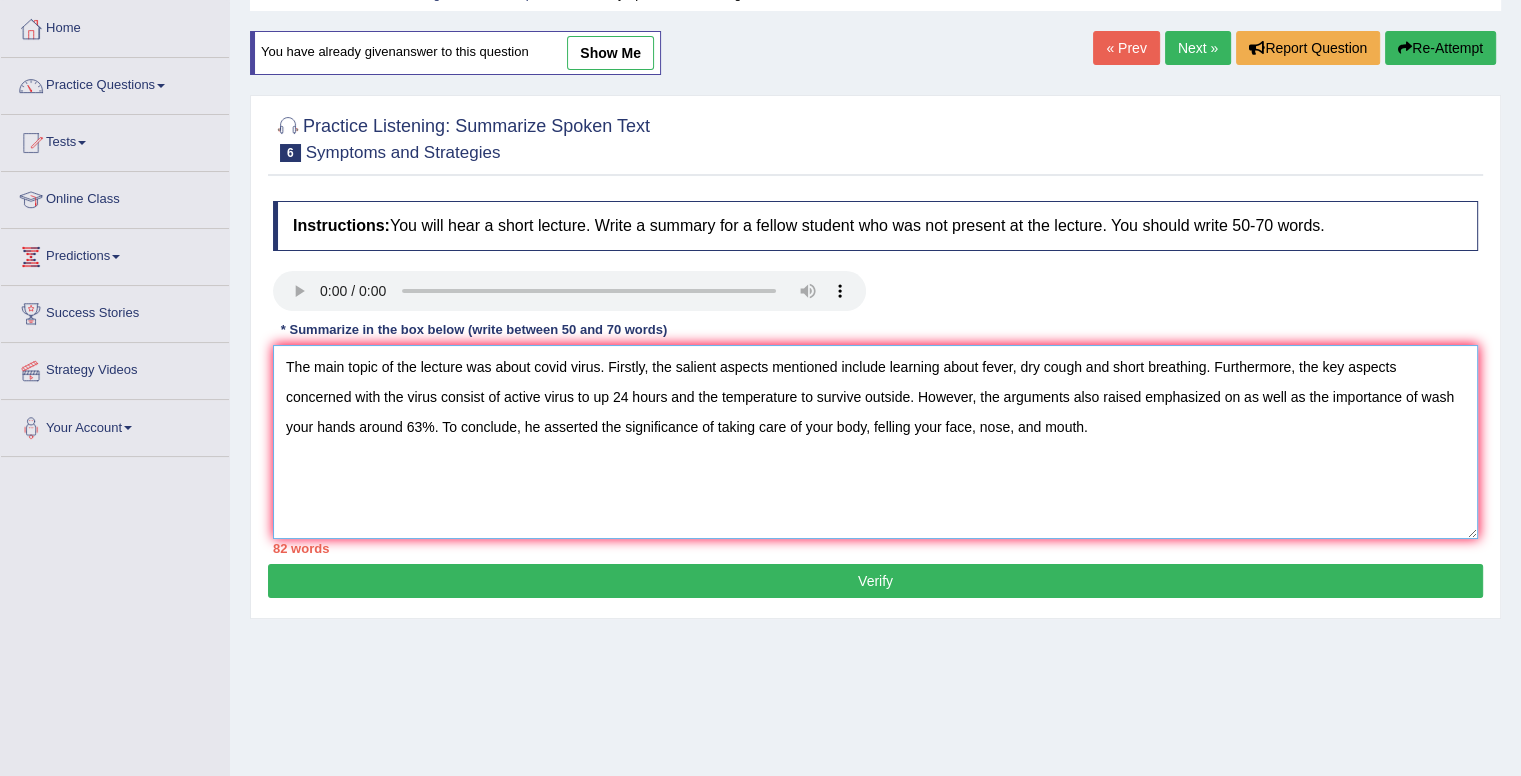 click on "The main topic of the lecture was about covid virus. Firstly, the salient aspects mentioned include learning about fever, dry cough and short breathing. Furthermore, the key aspects concerned with the virus consist of active virus to up 24 hours and the temperature to survive outside. However, the arguments also raised emphasized on as well as the importance of wash your hands around 63%. To conclude, he asserted the significance of taking care of your body, felling your face, nose, and mouth." at bounding box center (875, 442) 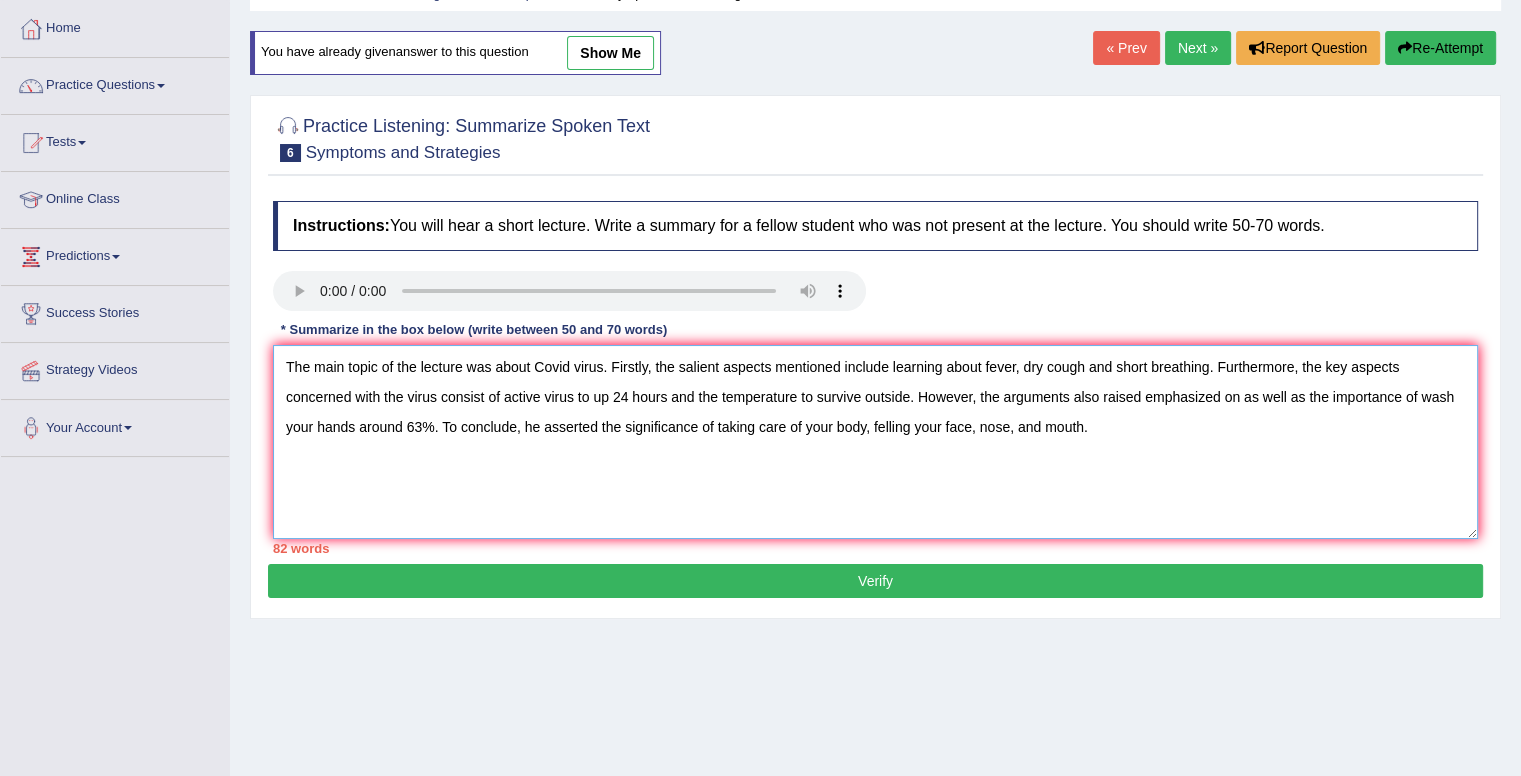 click on "The main topic of the lecture was about Covid virus. Firstly, the salient aspects mentioned include learning about fever, dry cough and short breathing. Furthermore, the key aspects concerned with the virus consist of active virus to up 24 hours and the temperature to survive outside. However, the arguments also raised emphasized on as well as the importance of wash your hands around 63%. To conclude, he asserted the significance of taking care of your body, felling your face, nose, and mouth." at bounding box center (875, 442) 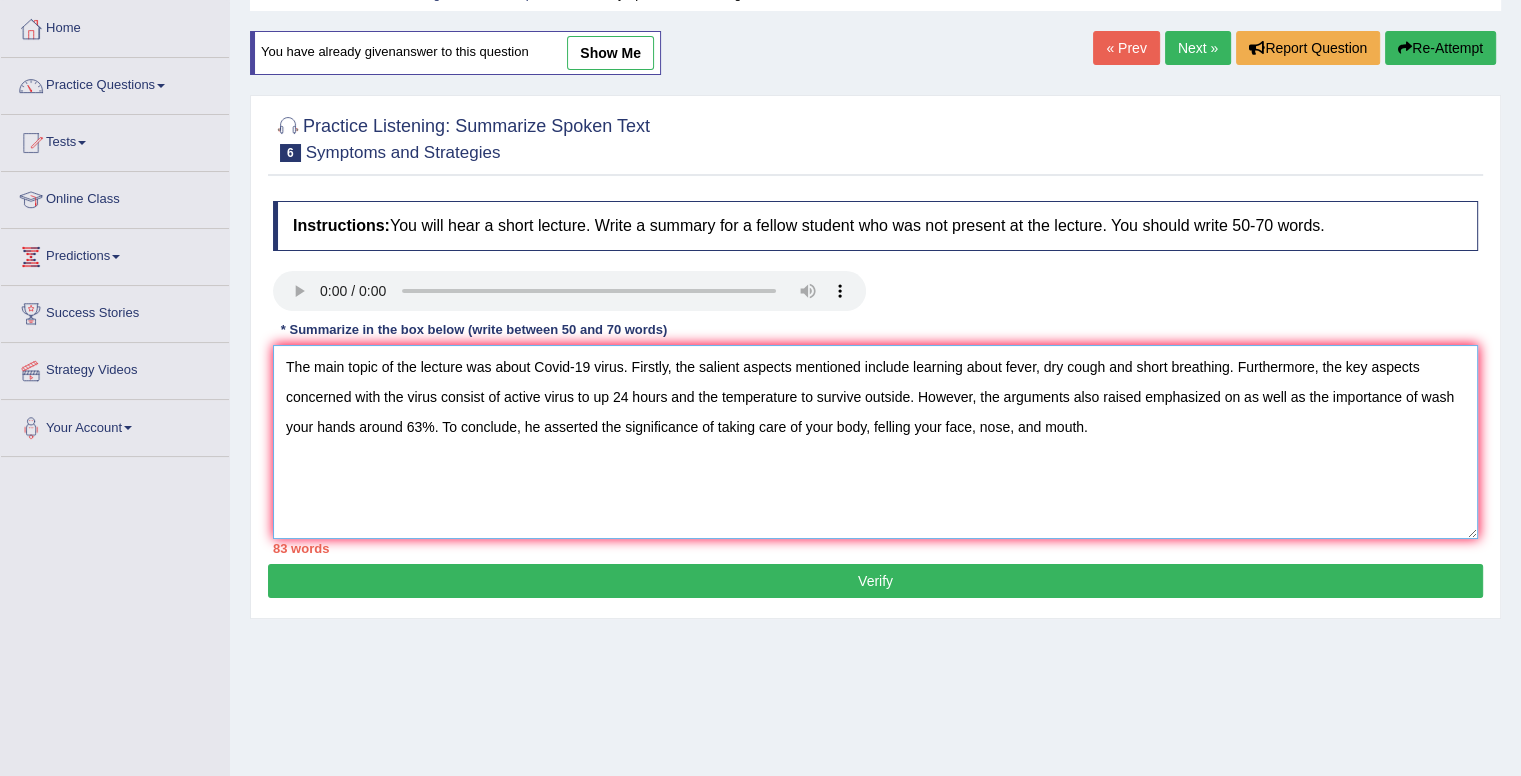 type on "The main topic of the lecture was about Covid-19 virus. Firstly, the salient aspects mentioned include learning about fever, dry cough and short breathing. Furthermore, the key aspects concerned with the virus consist of active virus to up 24 hours and the temperature to survive outside. However, the arguments also raised emphasized on as well as the importance of wash your hands around 63%. To conclude, he asserted the significance of taking care of your body, felling your face, nose, and mouth." 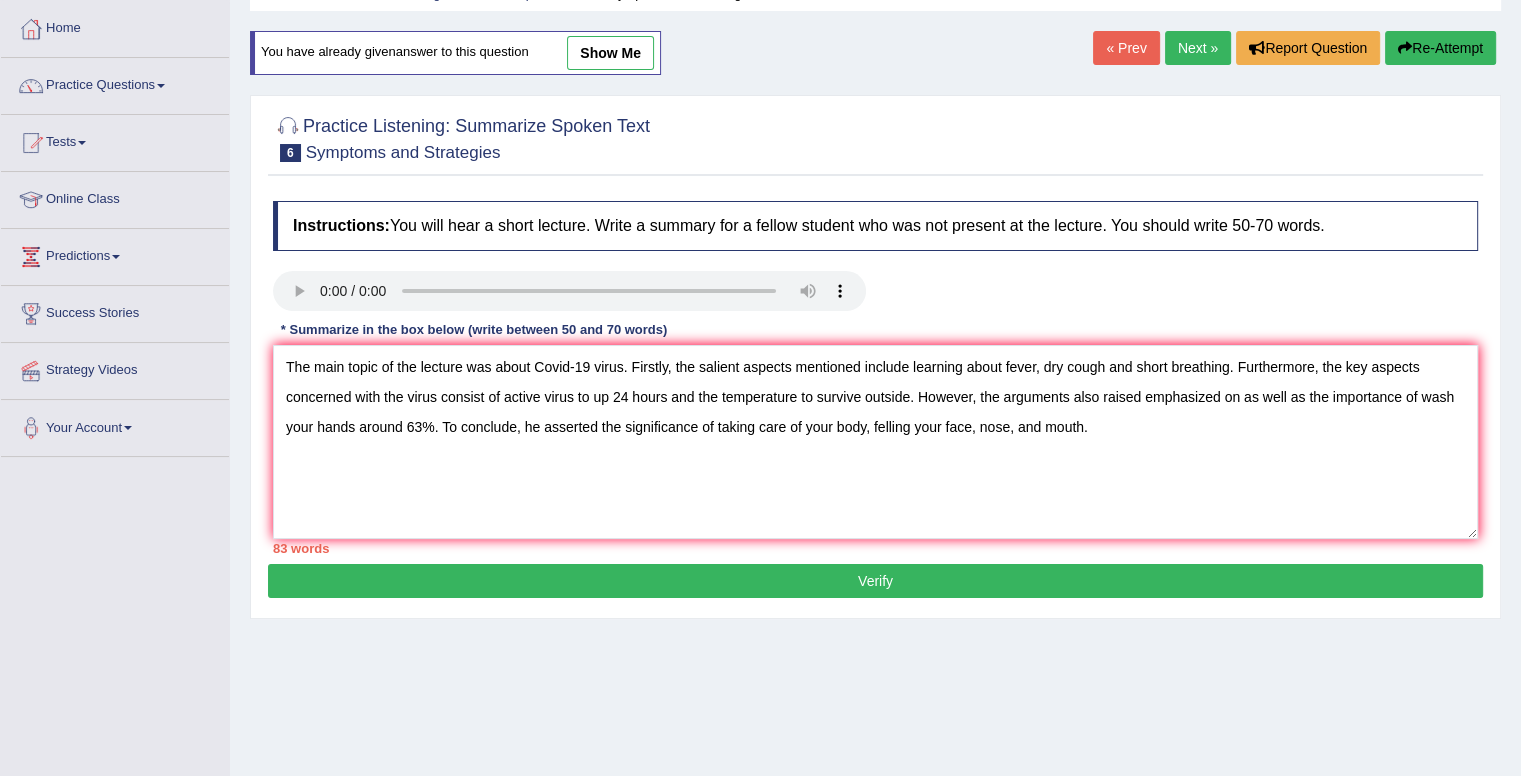 click on "Verify" at bounding box center [875, 581] 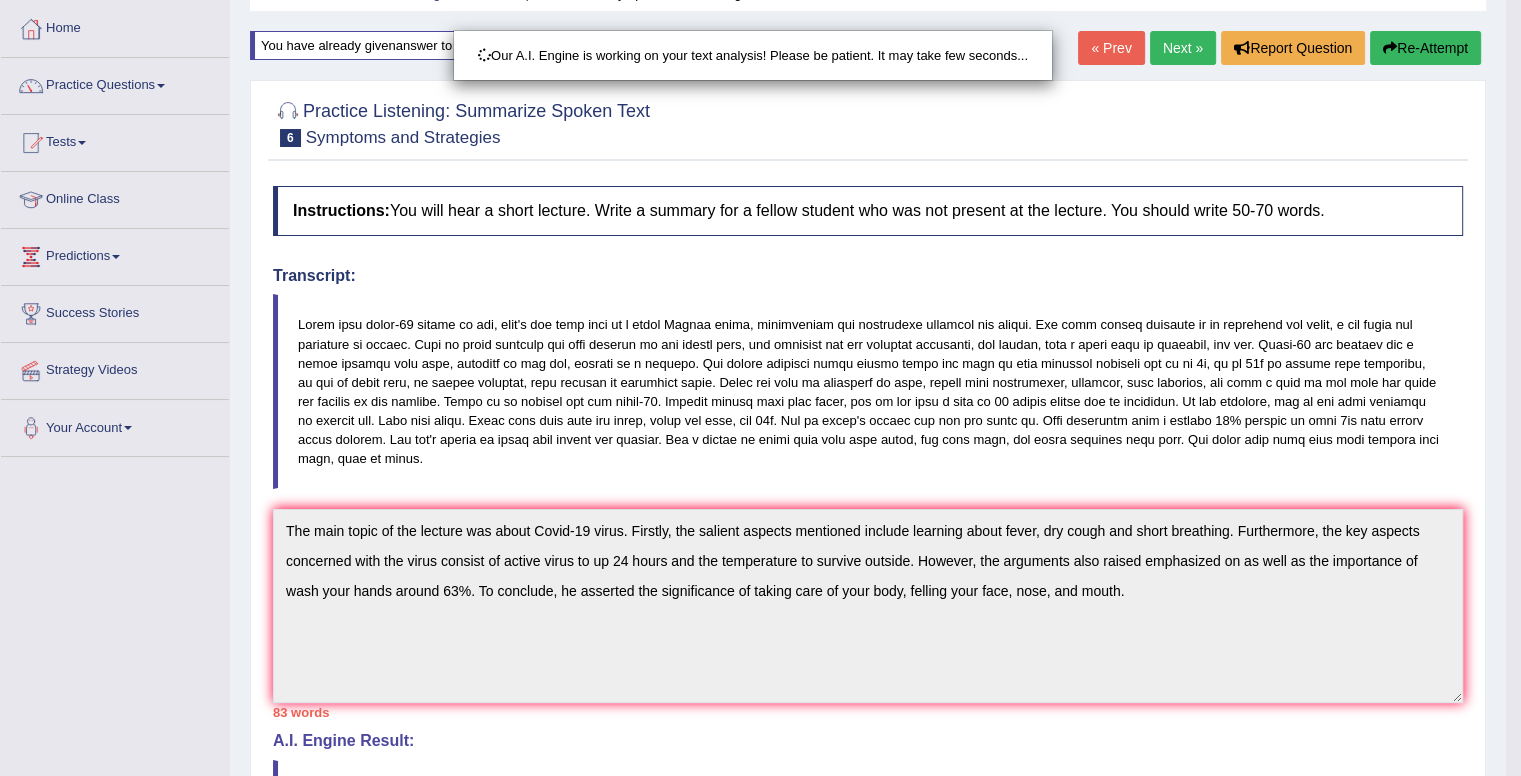 click on "Our A.I. Engine is working on your text analysis! Please be patient. It may take few seconds..." at bounding box center [760, 388] 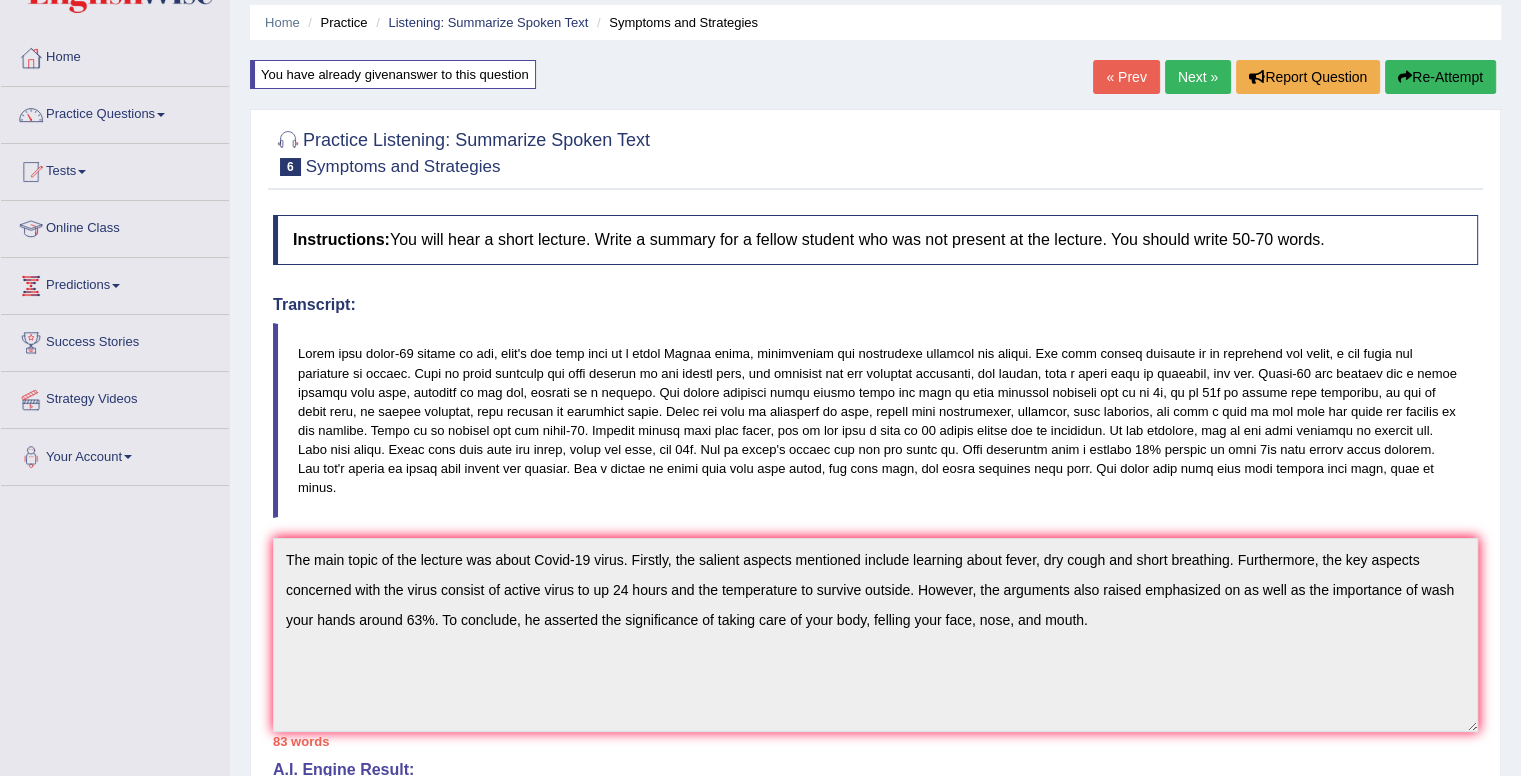 scroll, scrollTop: 18, scrollLeft: 0, axis: vertical 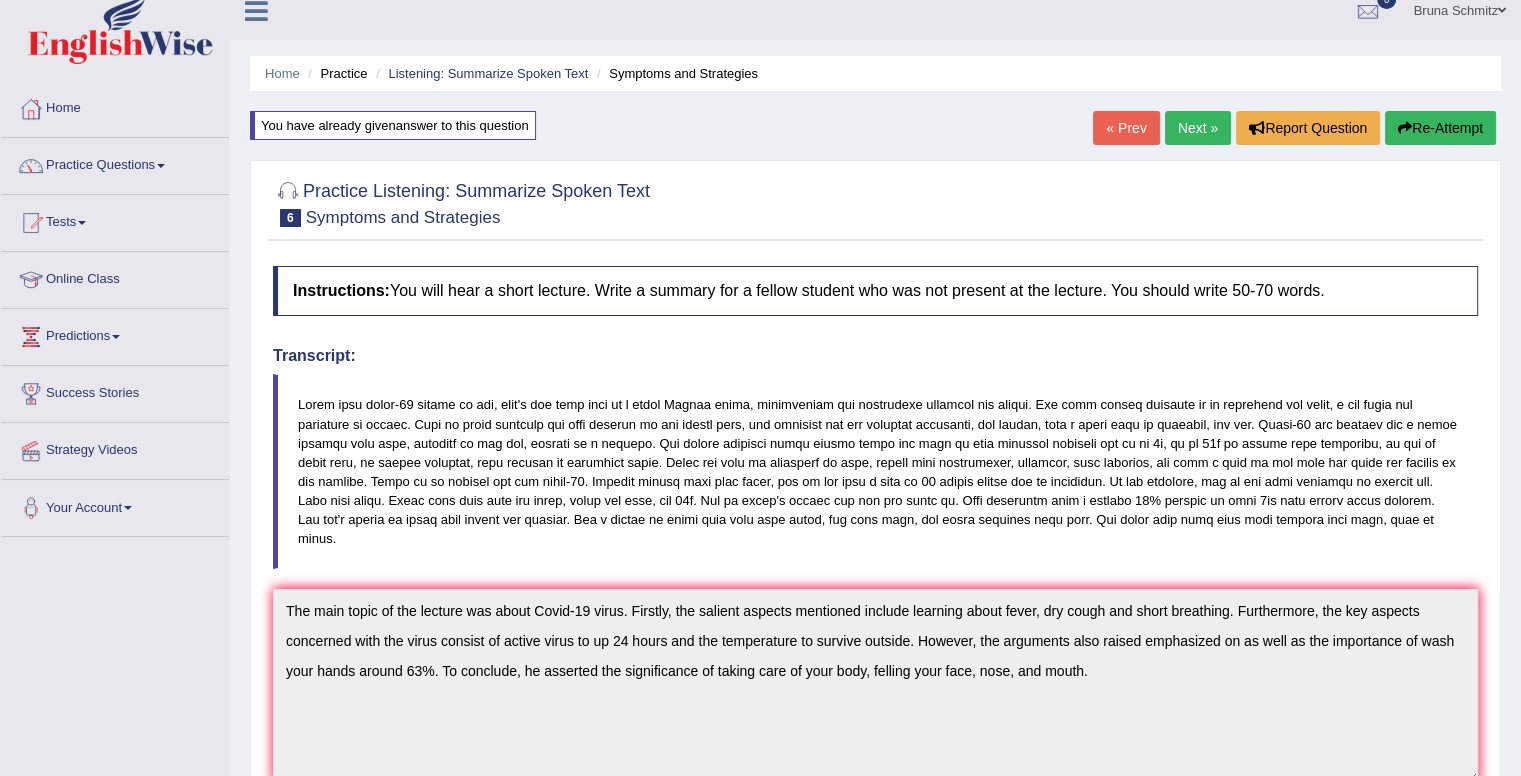 click on "Re-Attempt" at bounding box center (1440, 128) 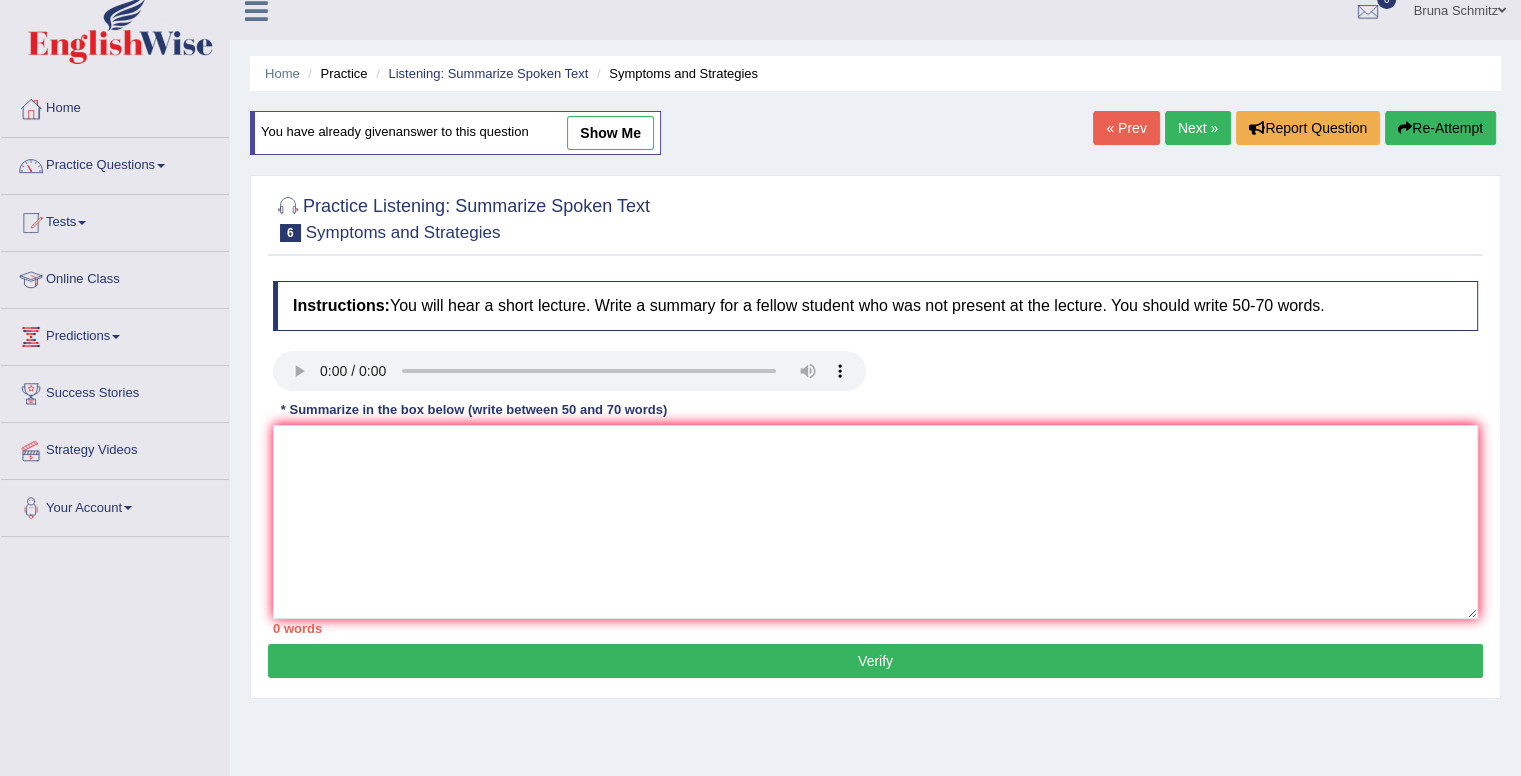 scroll, scrollTop: 18, scrollLeft: 0, axis: vertical 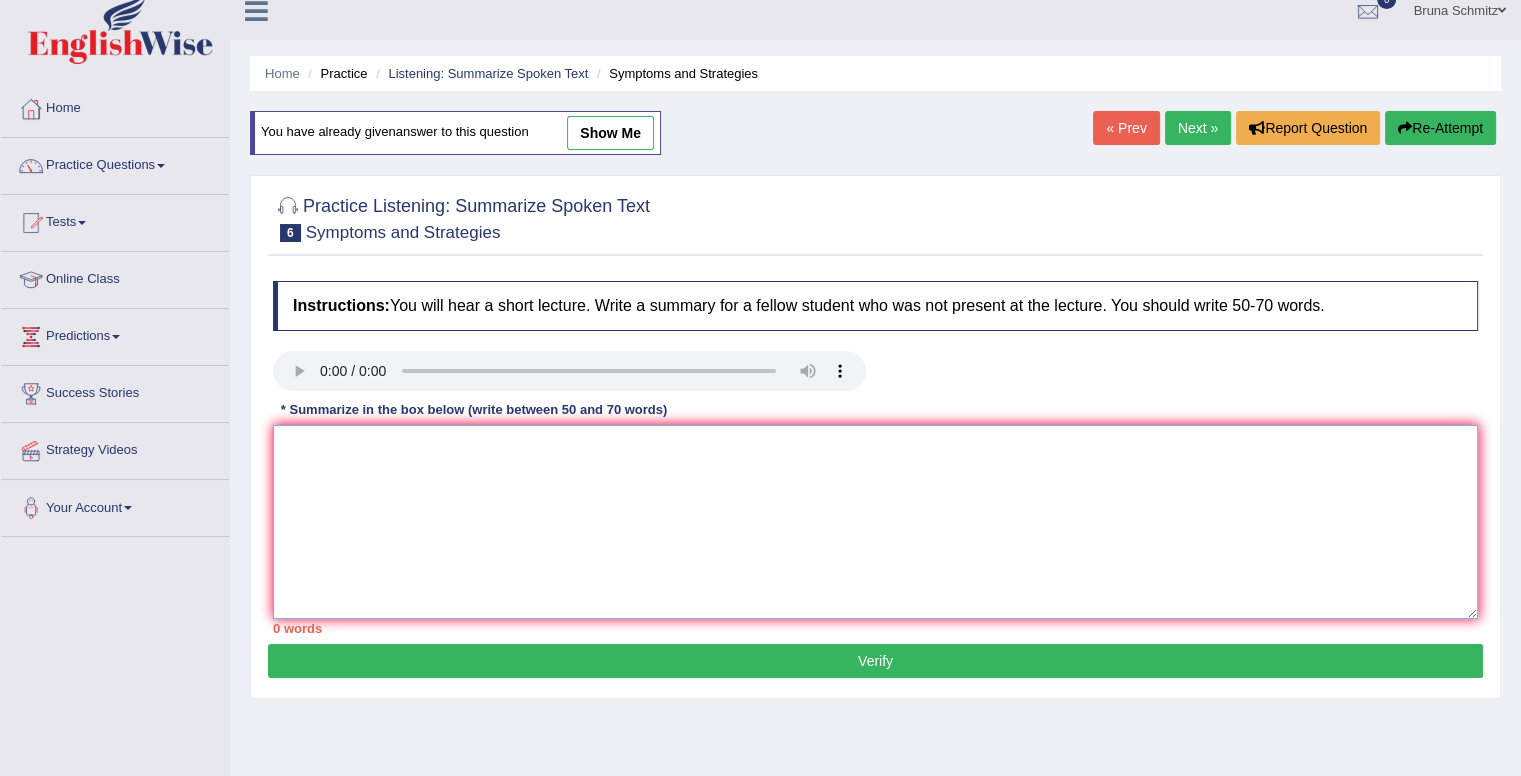 click at bounding box center (875, 522) 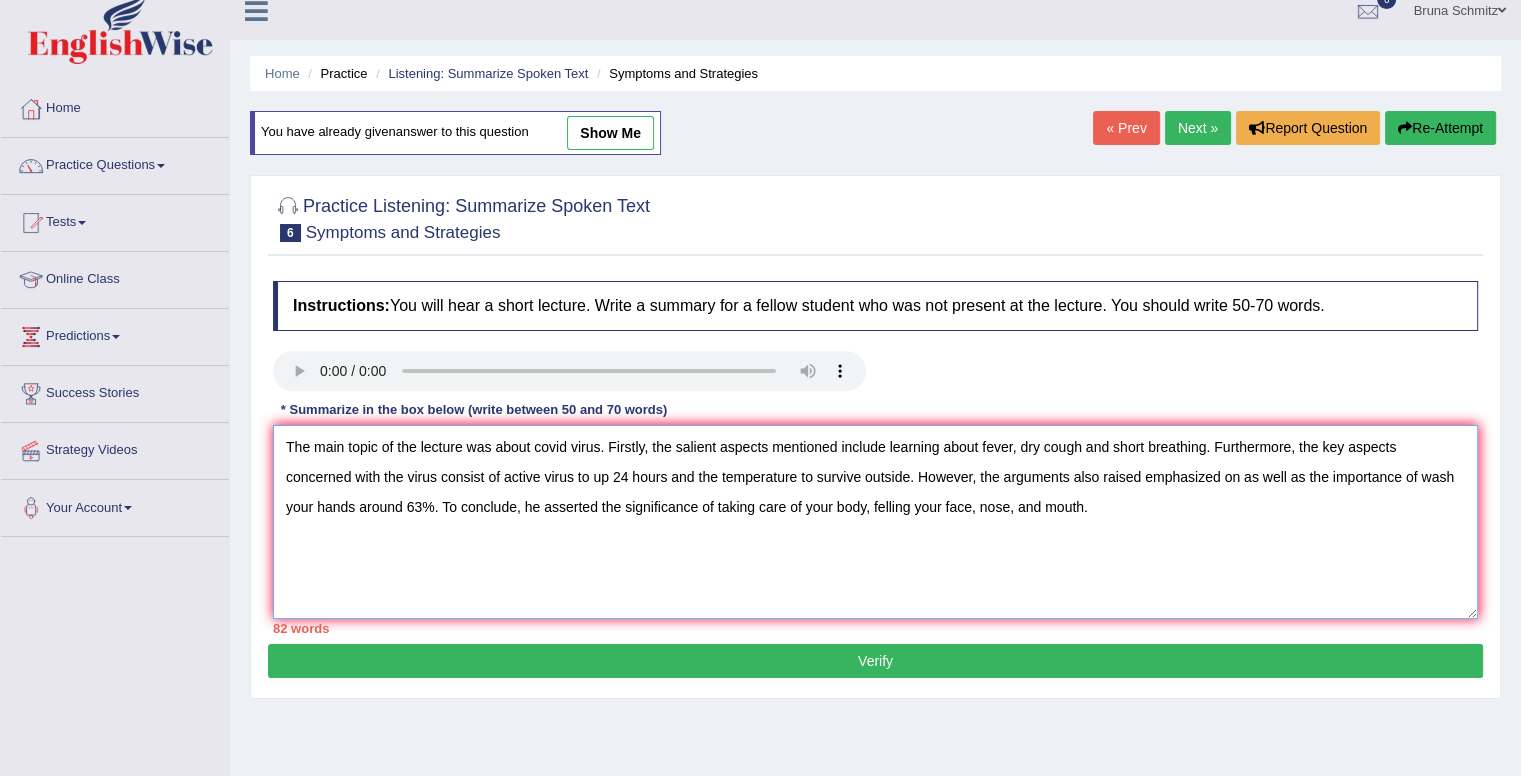 click on "The main topic of the lecture was about covid virus. Firstly, the salient aspects mentioned include learning about fever, dry cough and short breathing. Furthermore, the key aspects concerned with the virus consist of active virus to up 24 hours and the temperature to survive outside. However, the arguments also raised emphasized on as well as the importance of wash your hands around 63%. To conclude, he asserted the significance of taking care of your body, felling your face, nose, and mouth." at bounding box center (875, 522) 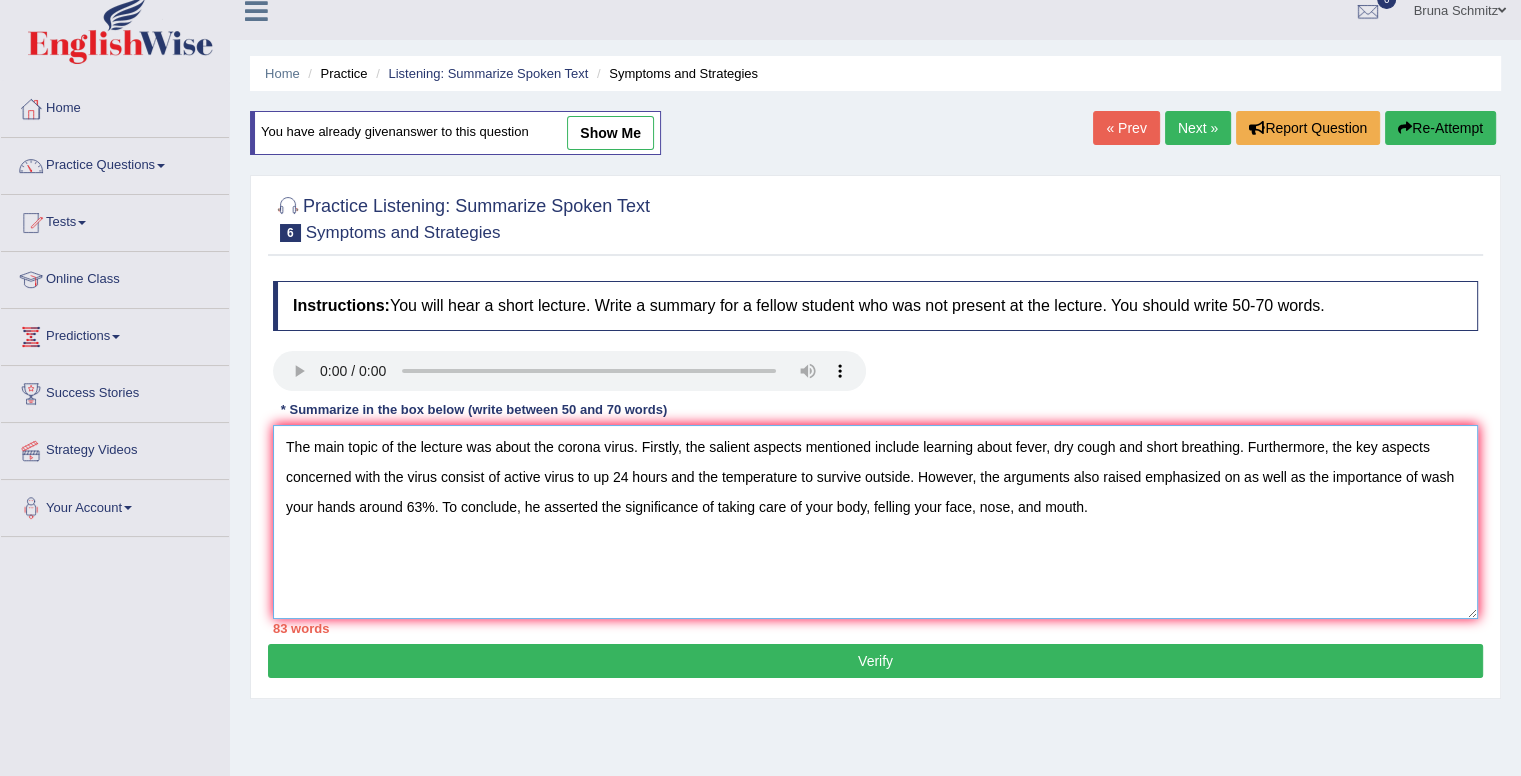 type on "The main topic of the lecture was about the corona virus. Firstly, the salient aspects mentioned include learning about fever, dry cough and short breathing. Furthermore, the key aspects concerned with the virus consist of active virus to up 24 hours and the temperature to survive outside. However, the arguments also raised emphasized on as well as the importance of wash your hands around 63%. To conclude, he asserted the significance of taking care of your body, felling your face, nose, and mouth." 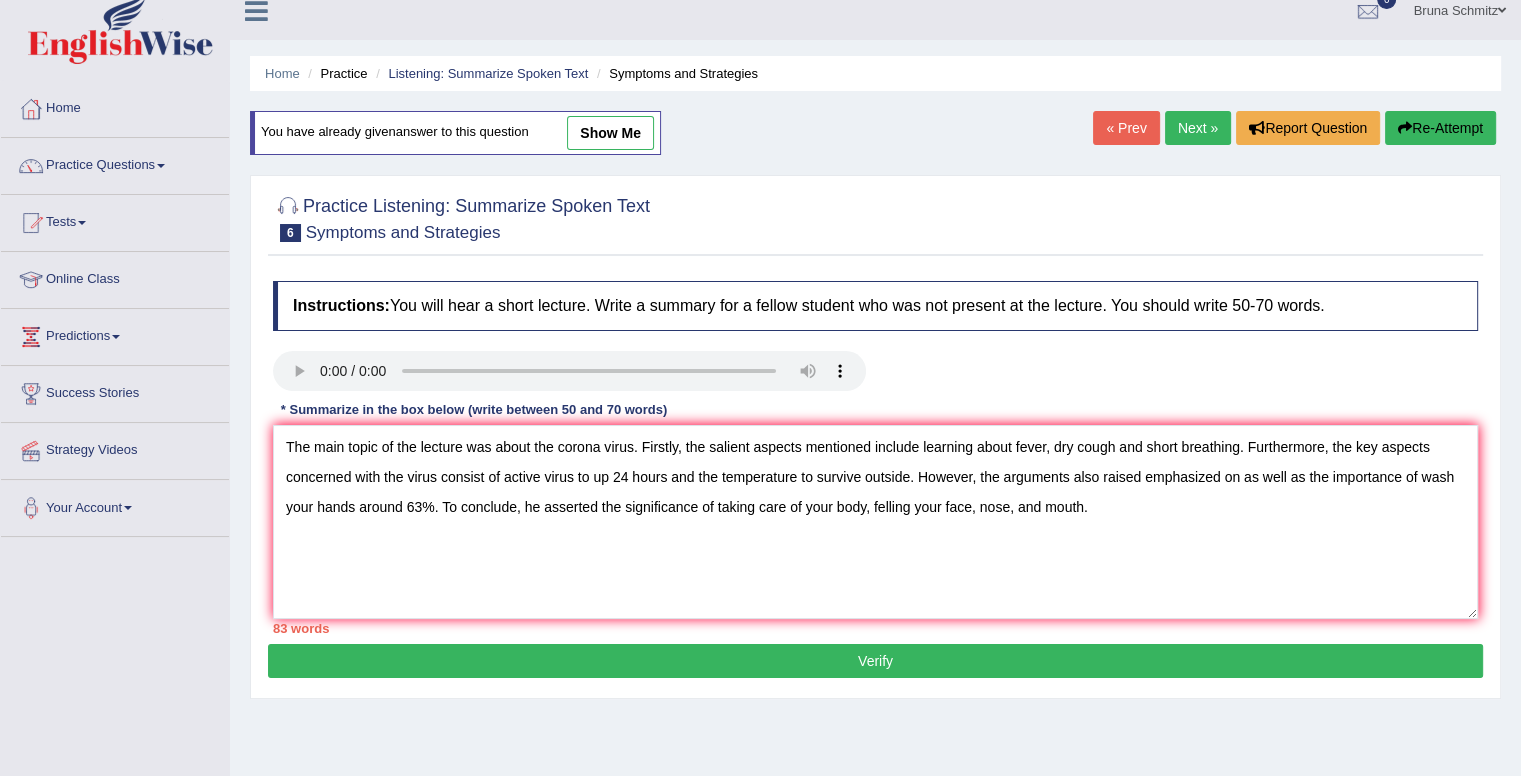 click on "Verify" at bounding box center (875, 661) 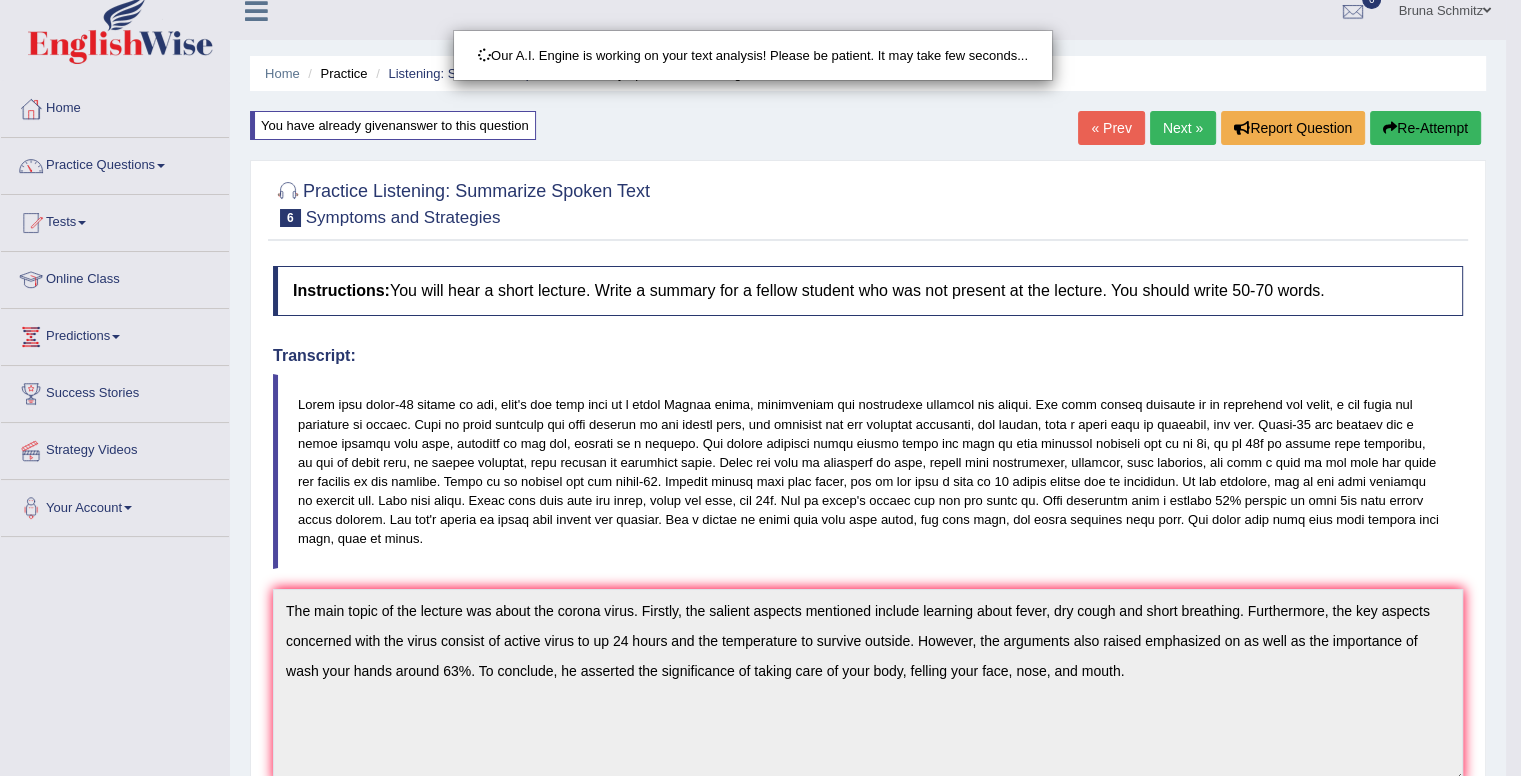 click on "Our A.I. Engine is working on your text analysis! Please be patient. It may take few seconds..." at bounding box center (760, 388) 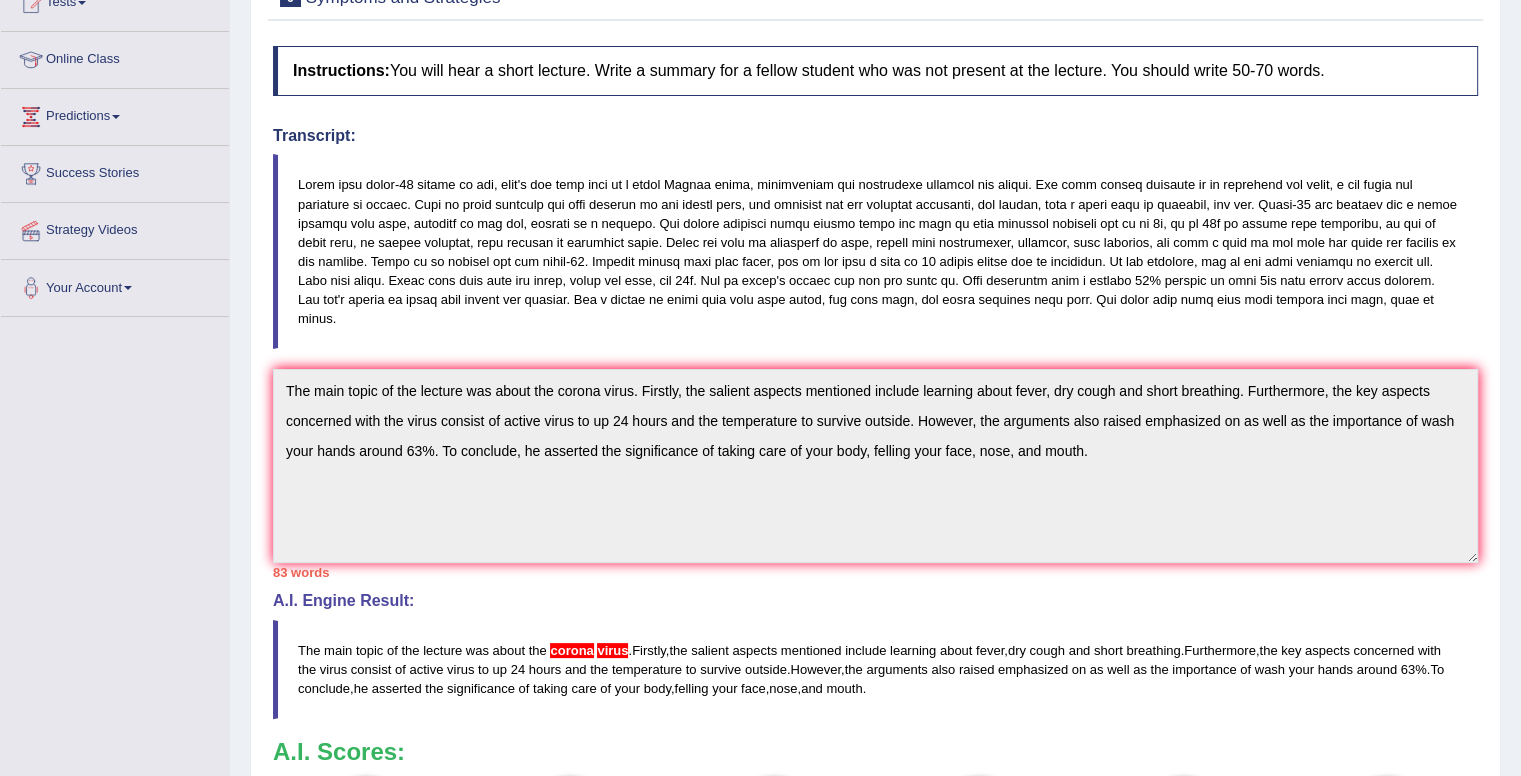 scroll, scrollTop: 0, scrollLeft: 0, axis: both 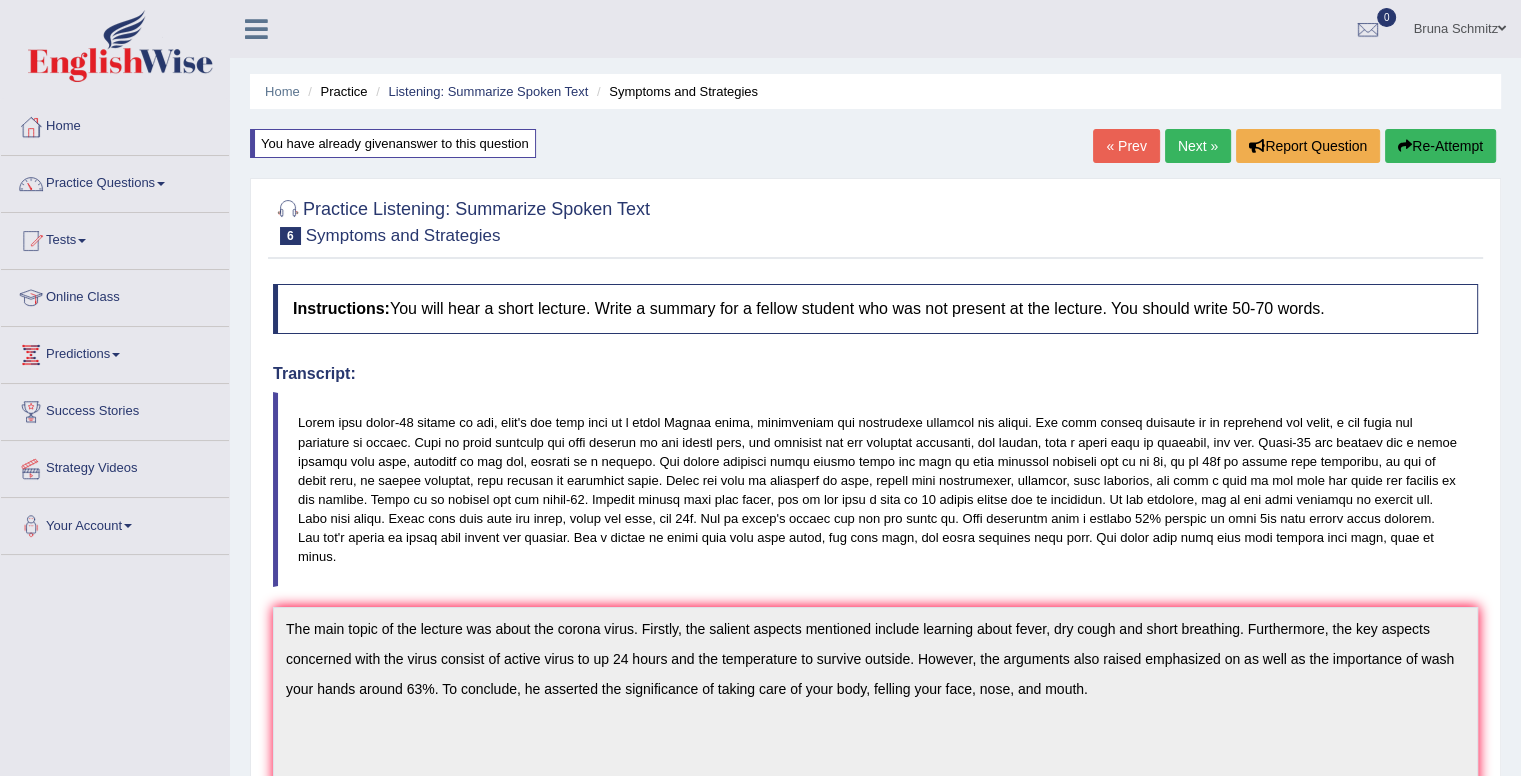 click on "Re-Attempt" at bounding box center [1440, 146] 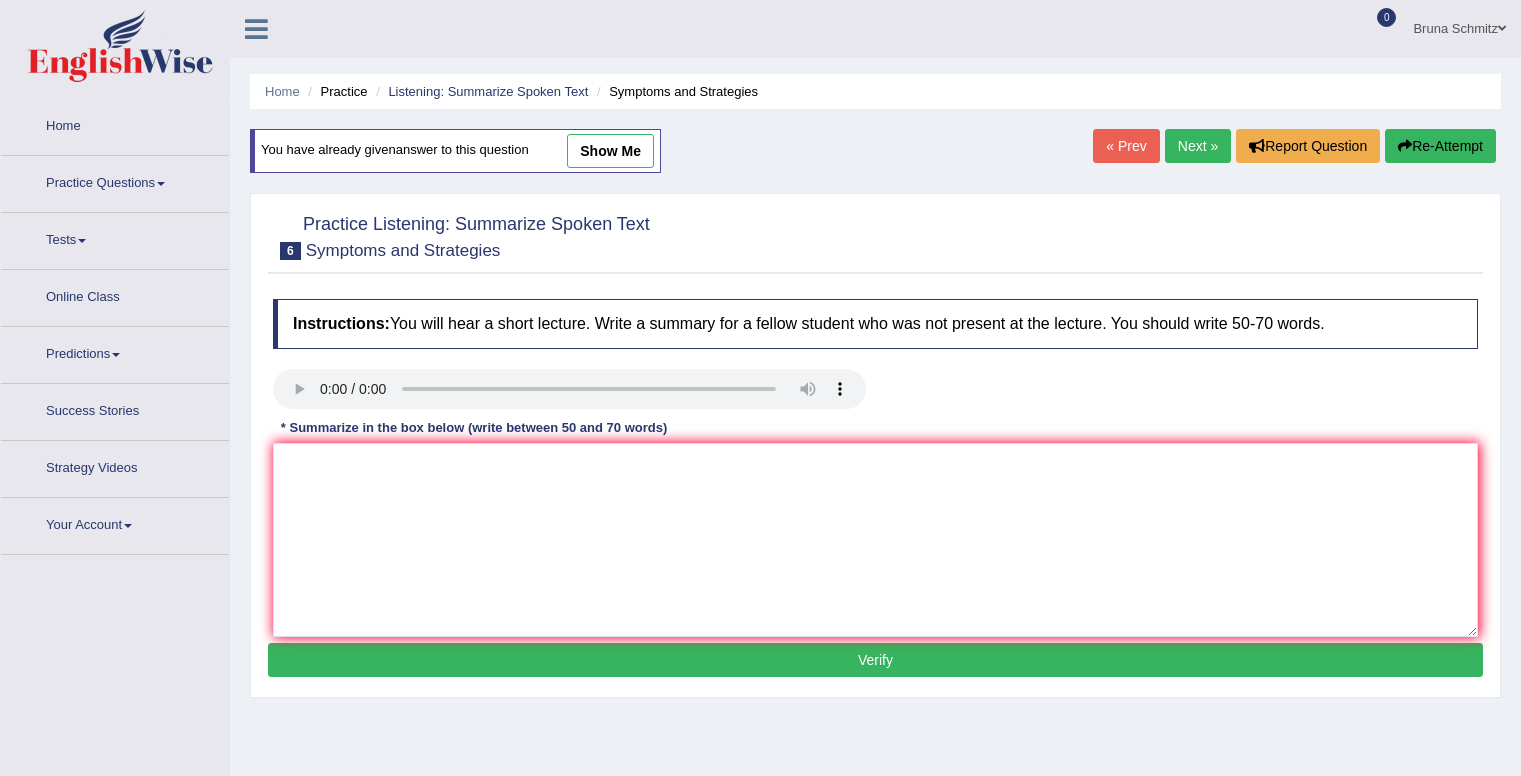 scroll, scrollTop: 0, scrollLeft: 0, axis: both 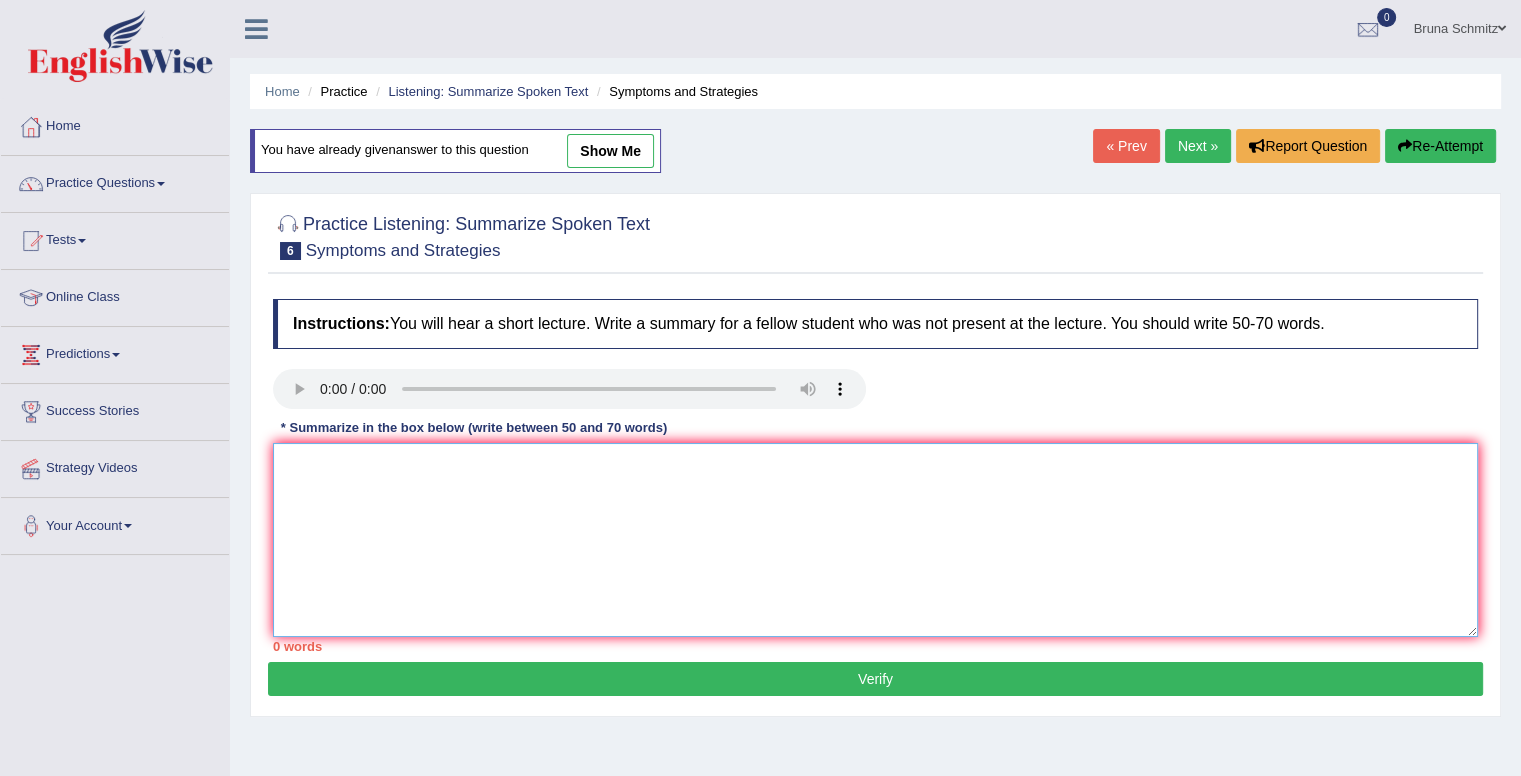 click at bounding box center [875, 540] 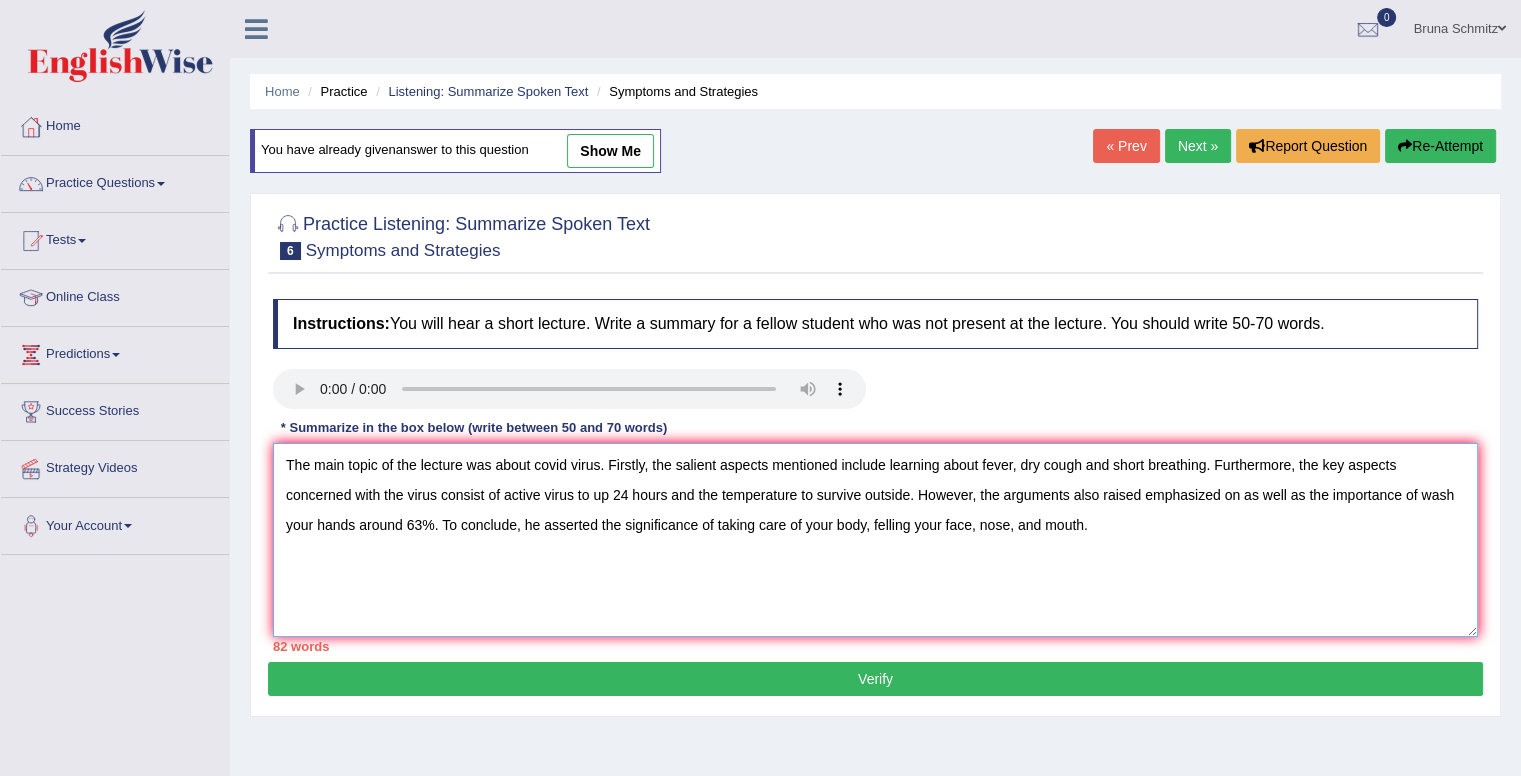 click on "The main topic of the lecture was about covid virus. Firstly, the salient aspects mentioned include learning about fever, dry cough and short breathing. Furthermore, the key aspects concerned with the virus consist of active virus to up 24 hours and the temperature to survive outside. However, the arguments also raised emphasized on as well as the importance of wash your hands around 63%. To conclude, he asserted the significance of taking care of your body, felling your face, nose, and mouth." at bounding box center (875, 540) 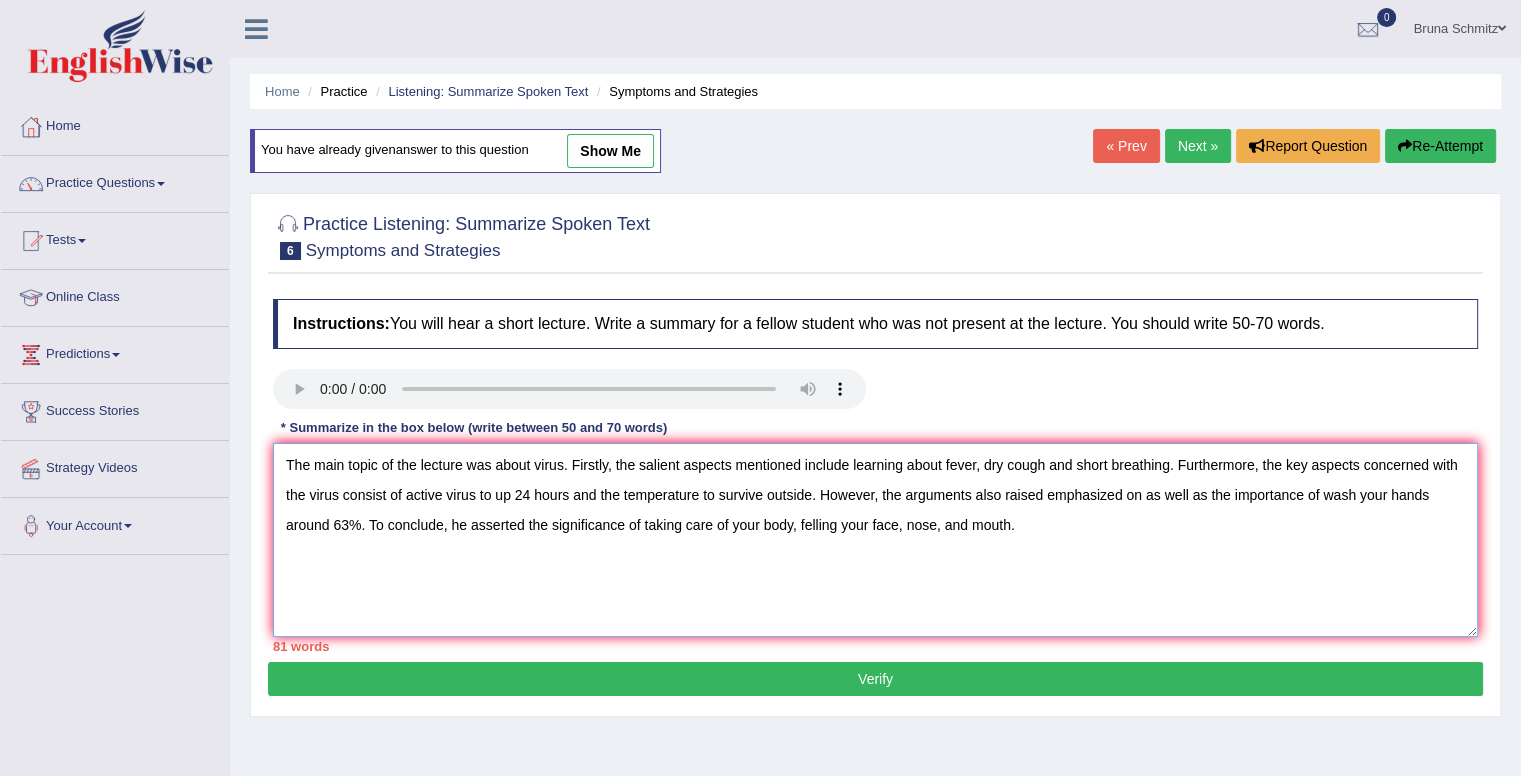 type on "The main topic of the lecture was about virus. Firstly, the salient aspects mentioned include learning about fever, dry cough and short breathing. Furthermore, the key aspects concerned with the virus consist of active virus to up 24 hours and the temperature to survive outside. However, the arguments also raised emphasized on as well as the importance of wash your hands around 63%. To conclude, he asserted the significance of taking care of your body, felling your face, nose, and mouth." 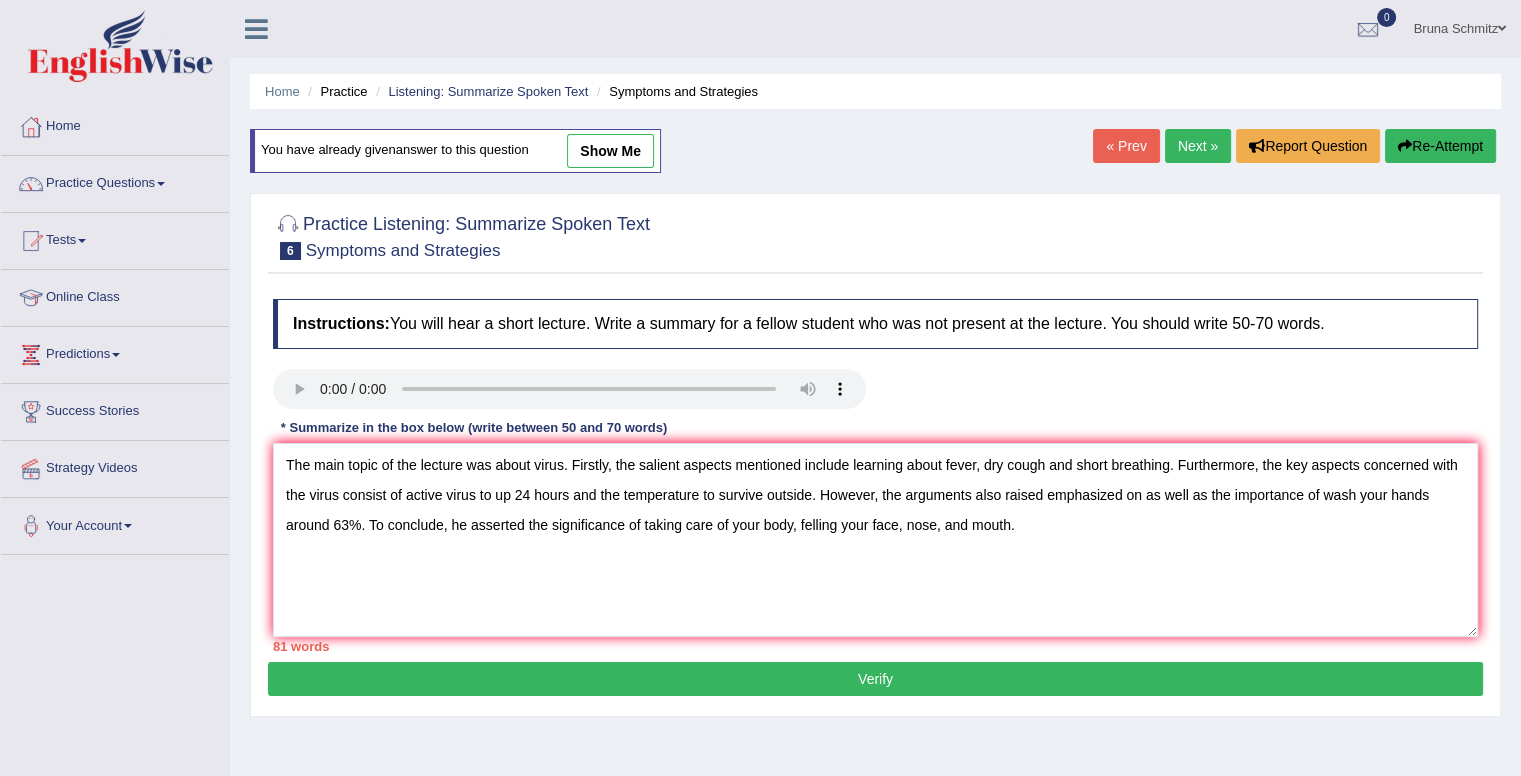 click on "Verify" at bounding box center [875, 679] 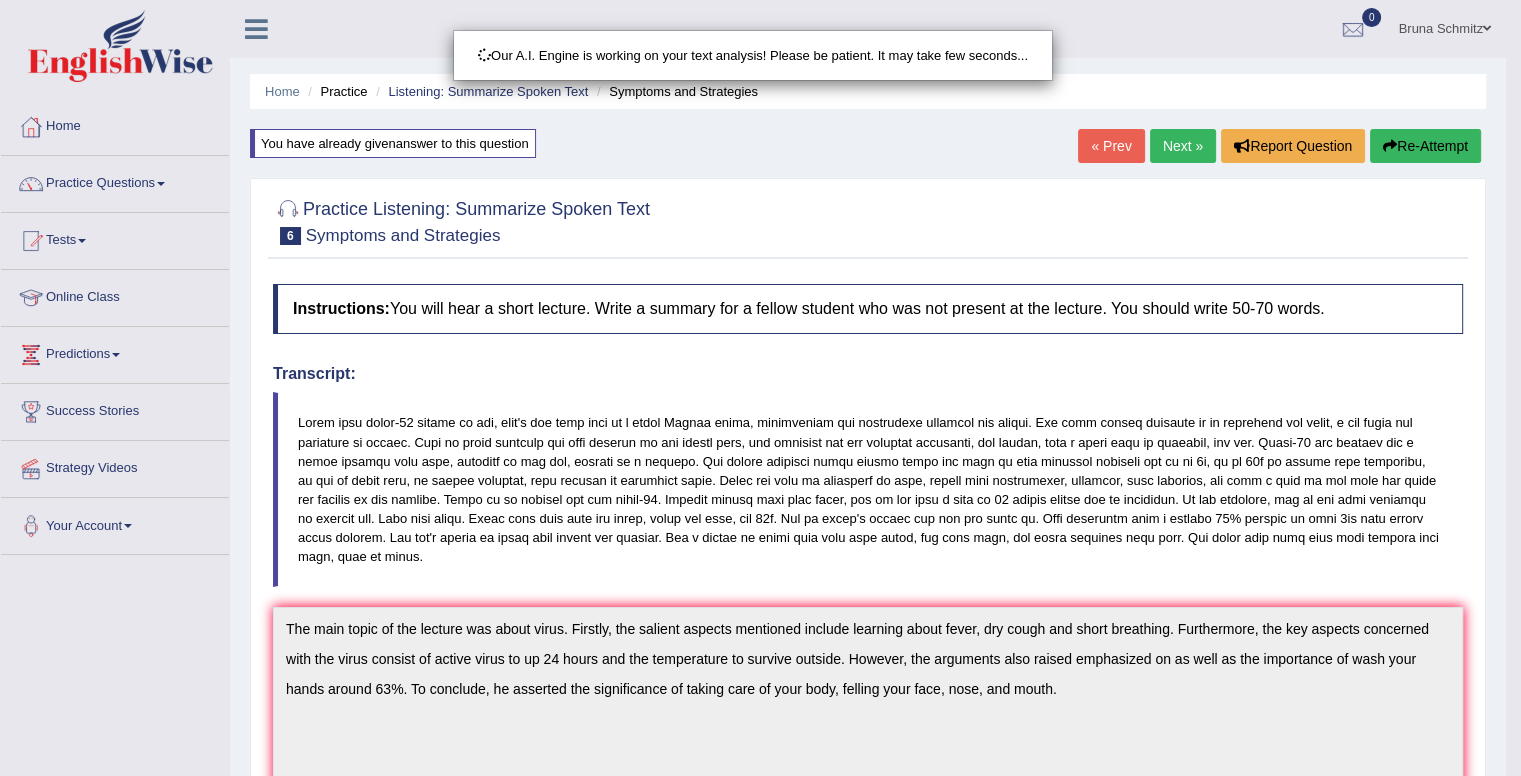 click on "Our A.I. Engine is working on your text analysis! Please be patient. It may take few seconds..." at bounding box center (760, 388) 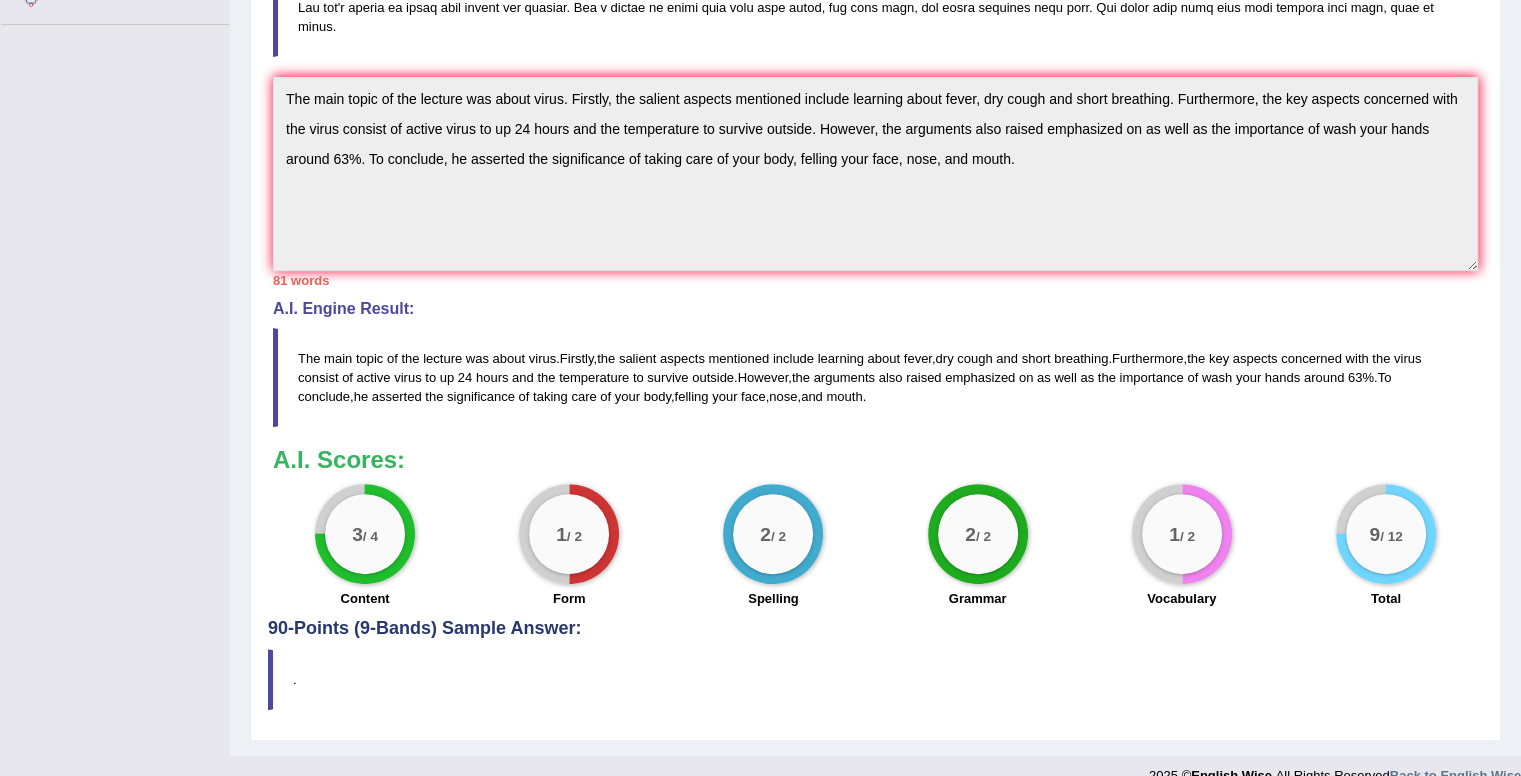 scroll, scrollTop: 538, scrollLeft: 0, axis: vertical 